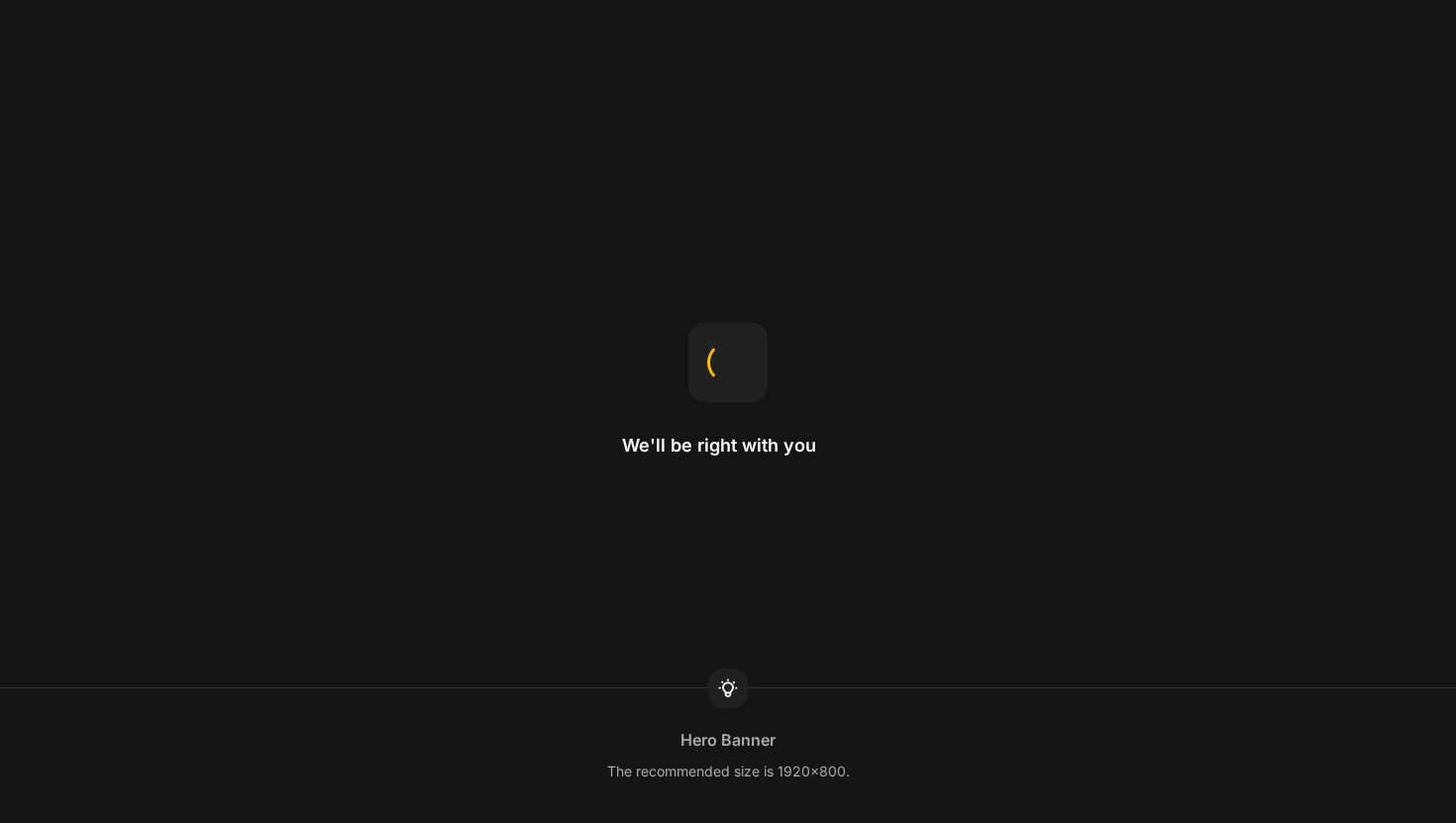 scroll, scrollTop: 0, scrollLeft: 0, axis: both 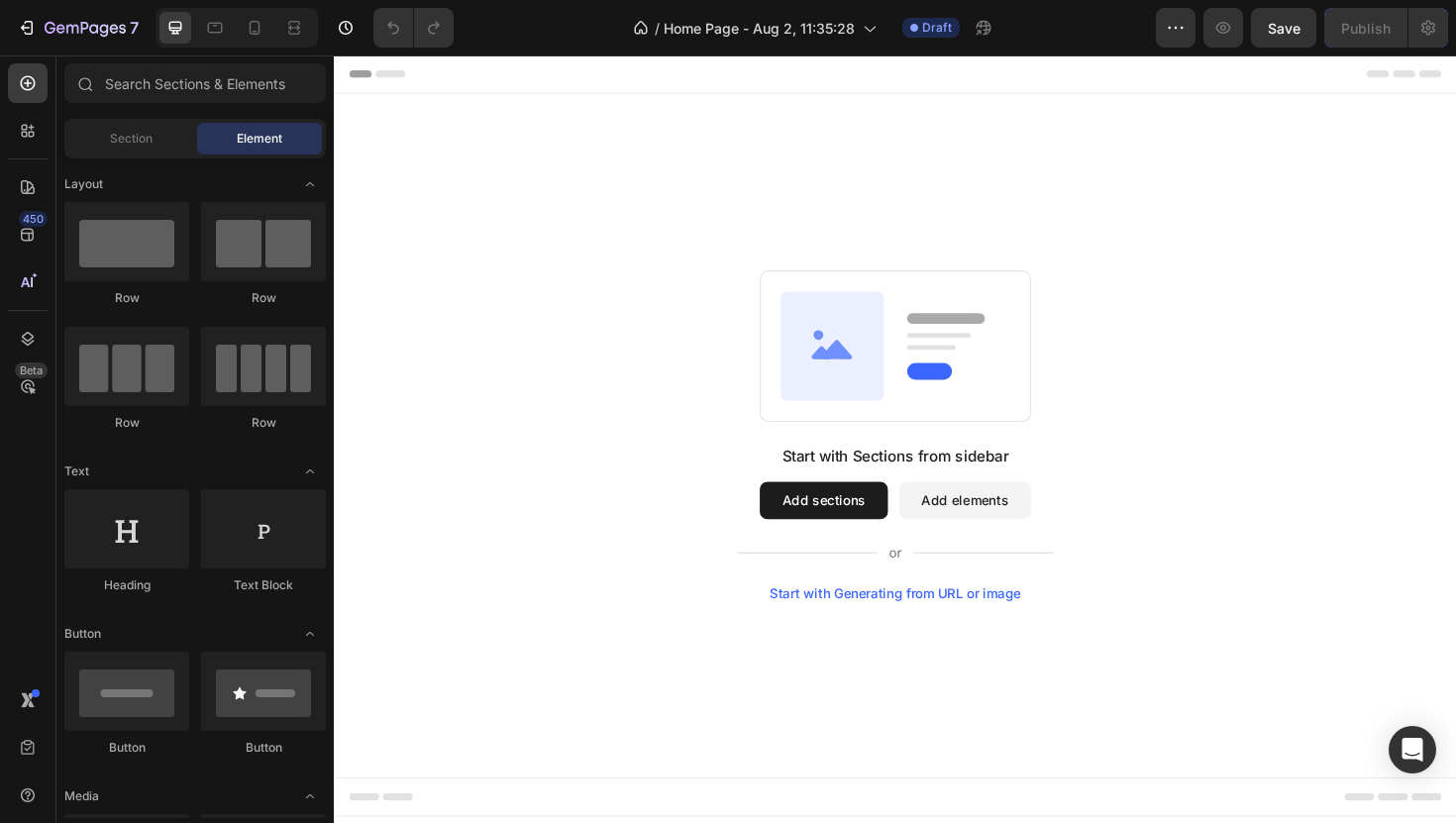 click on "Add sections" at bounding box center [852, 527] 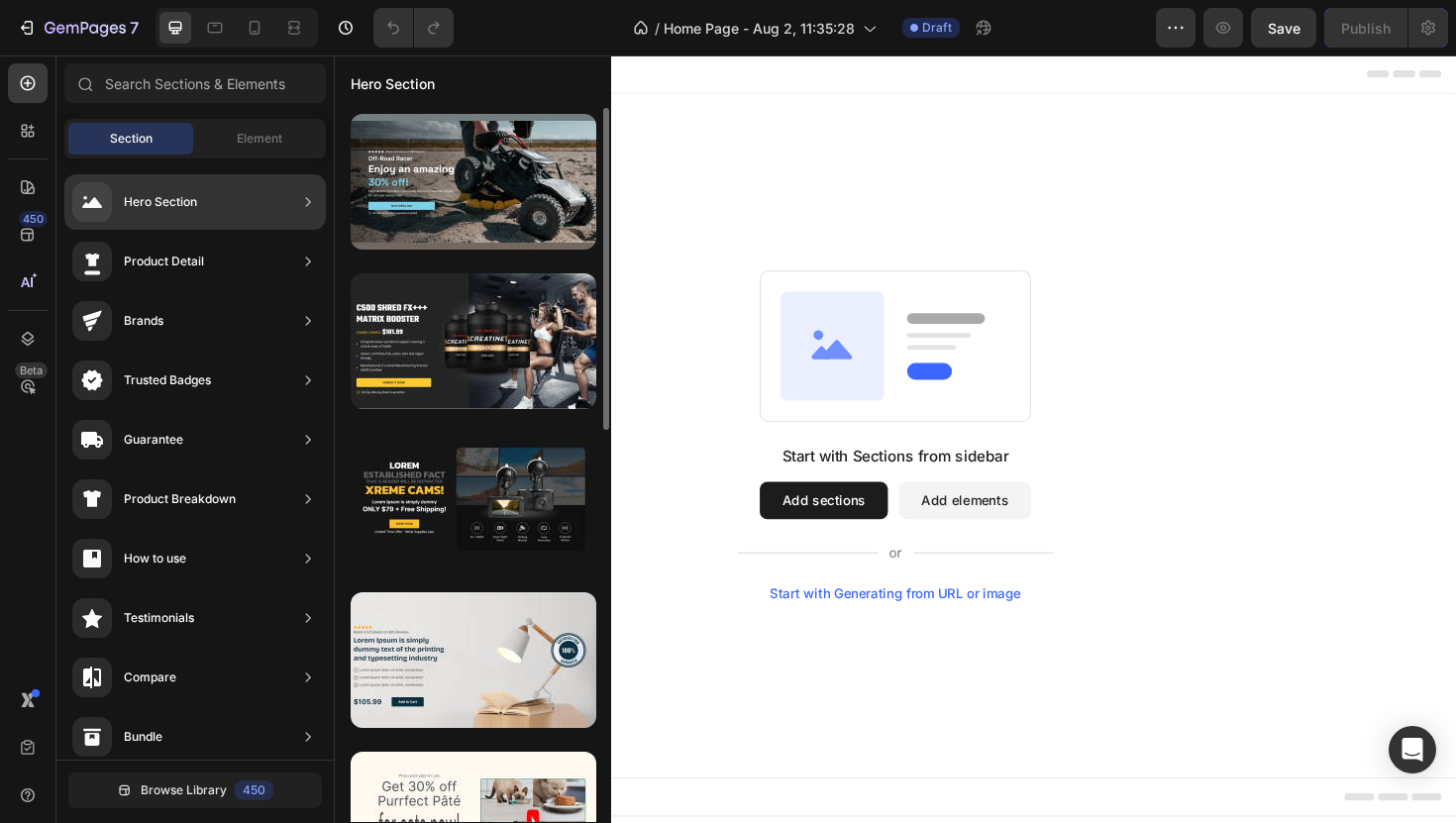 drag, startPoint x: 257, startPoint y: 201, endPoint x: 348, endPoint y: 307, distance: 139.70326 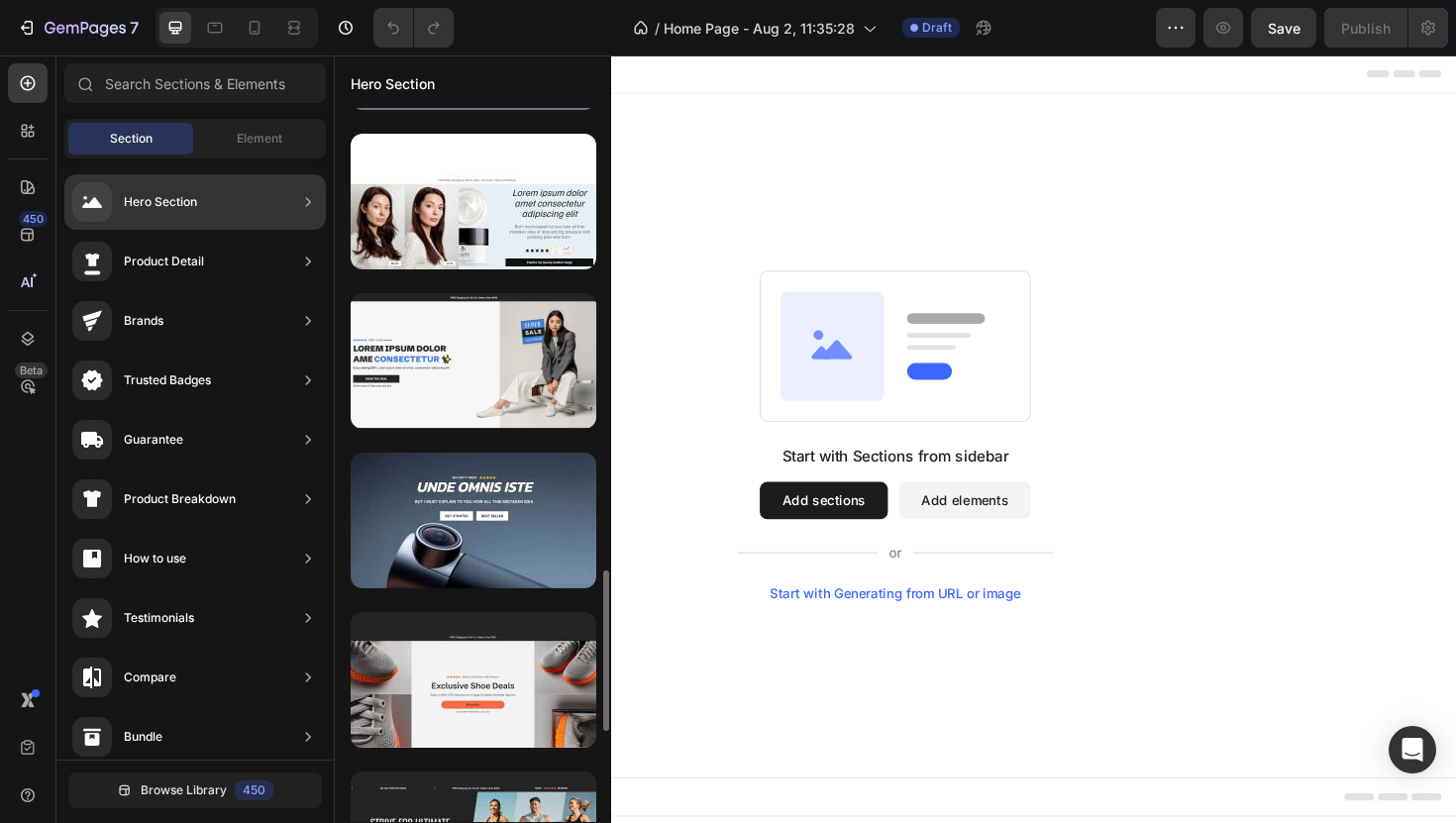 scroll, scrollTop: 2054, scrollLeft: 0, axis: vertical 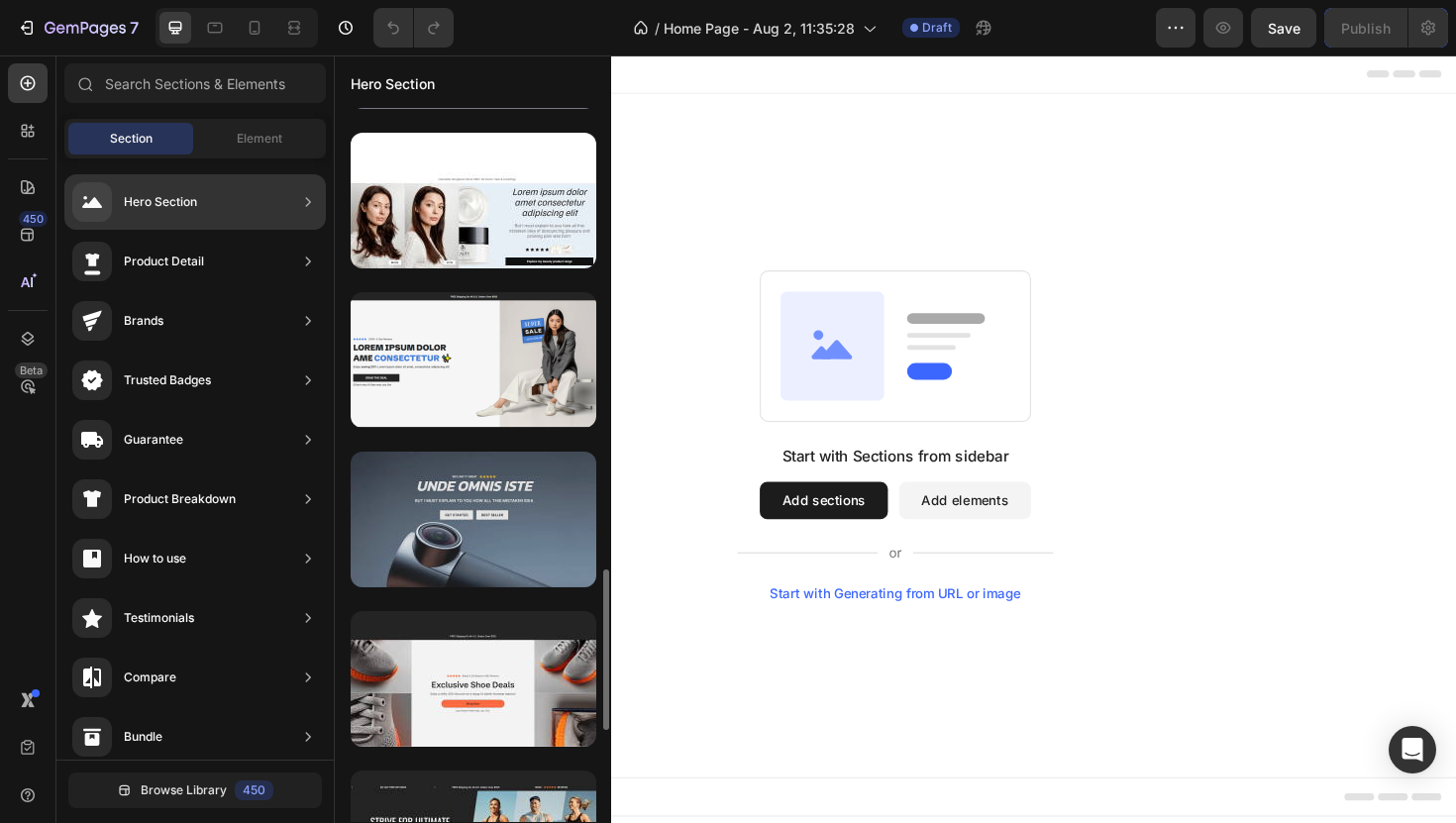 click at bounding box center (473, 519) 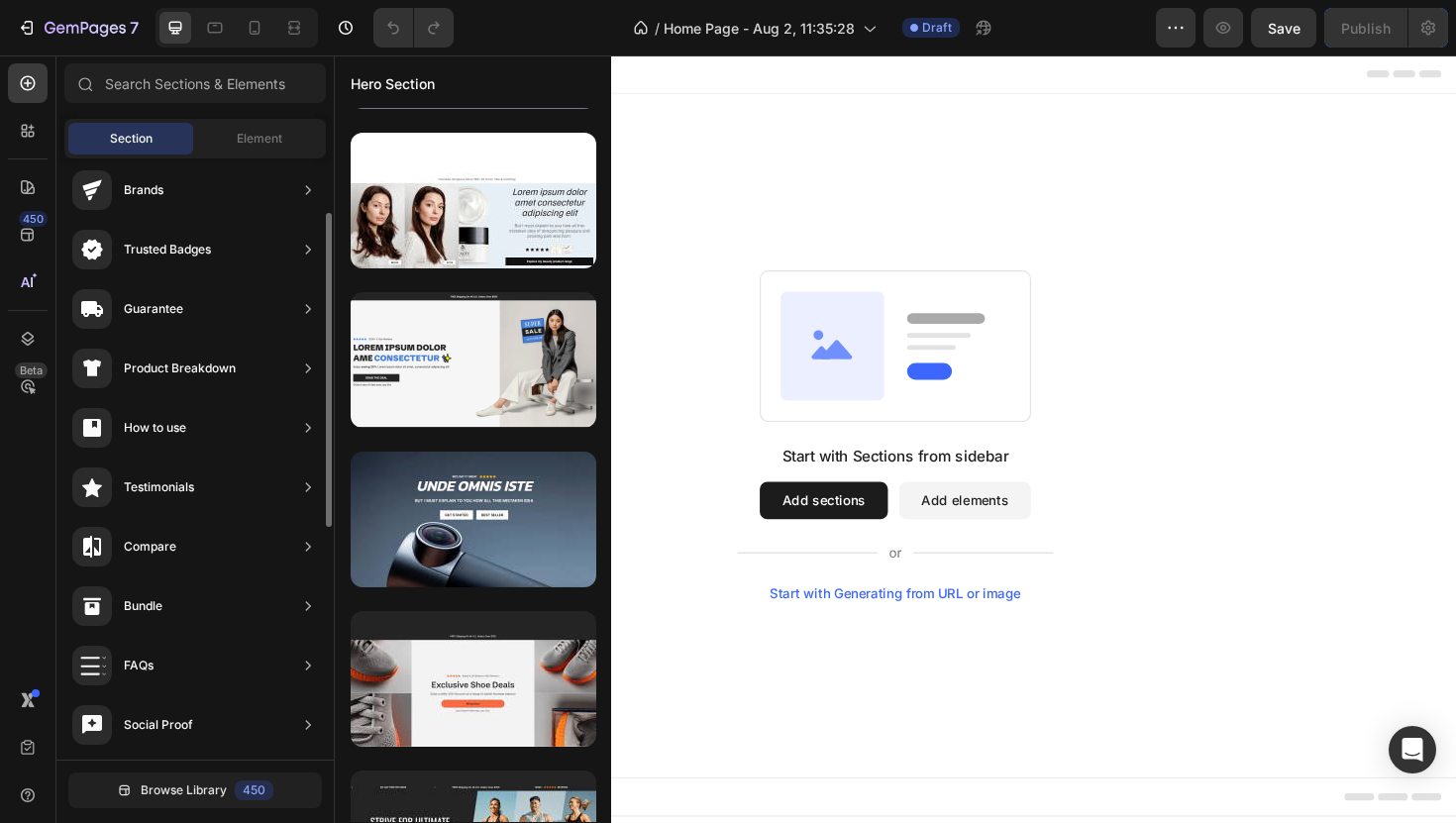 scroll, scrollTop: 135, scrollLeft: 0, axis: vertical 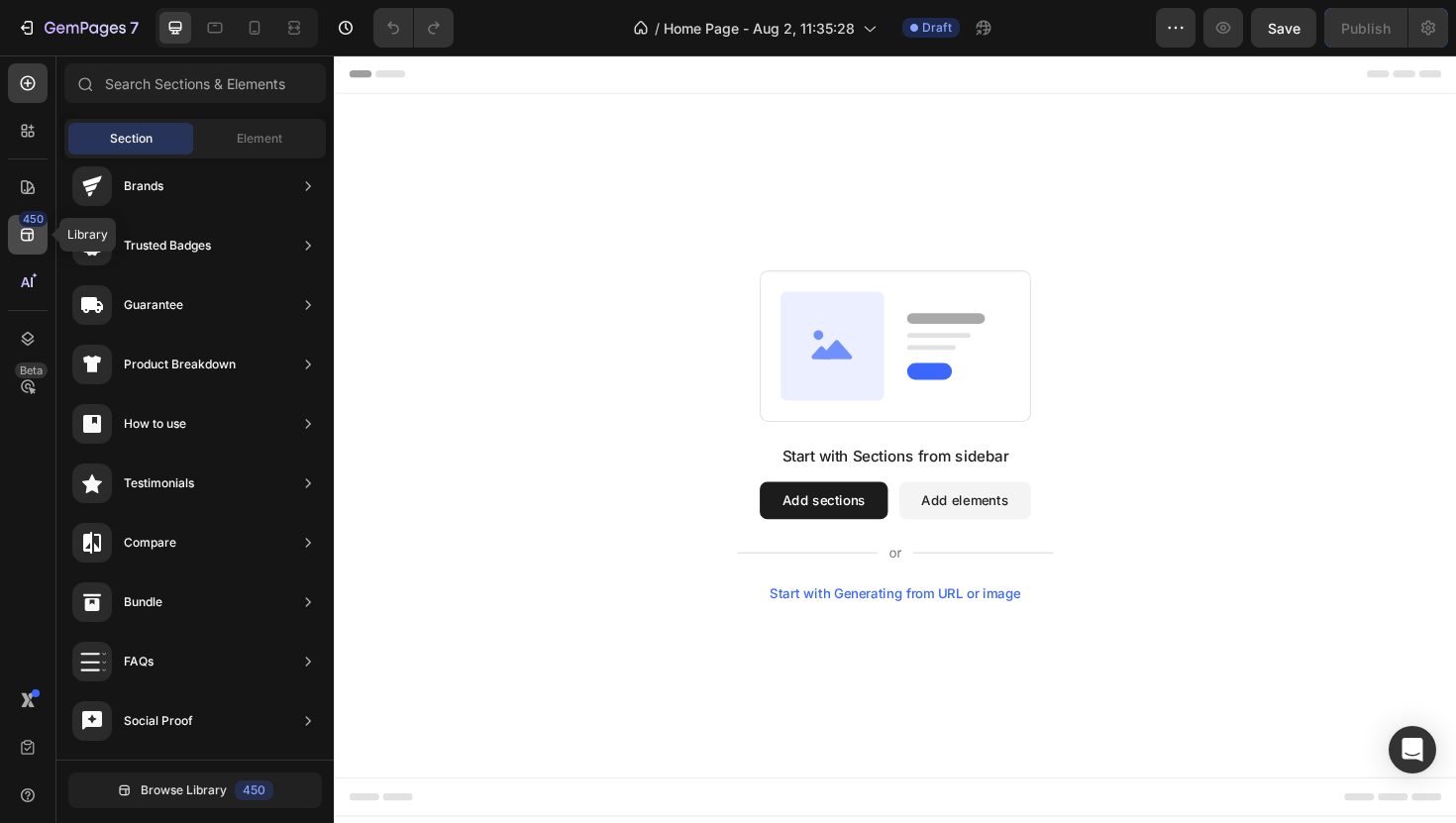 click on "450" at bounding box center (33, 219) 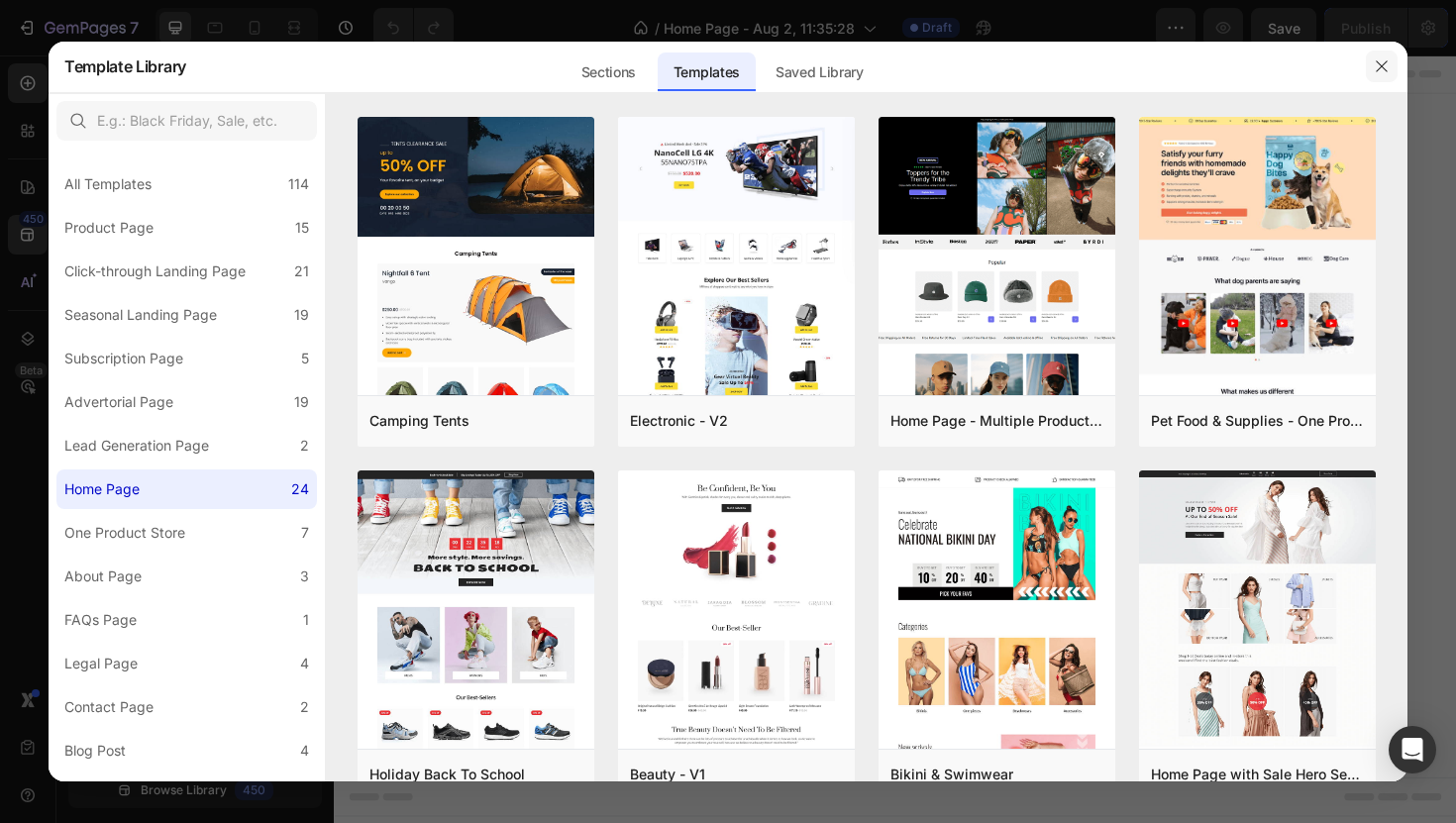 click 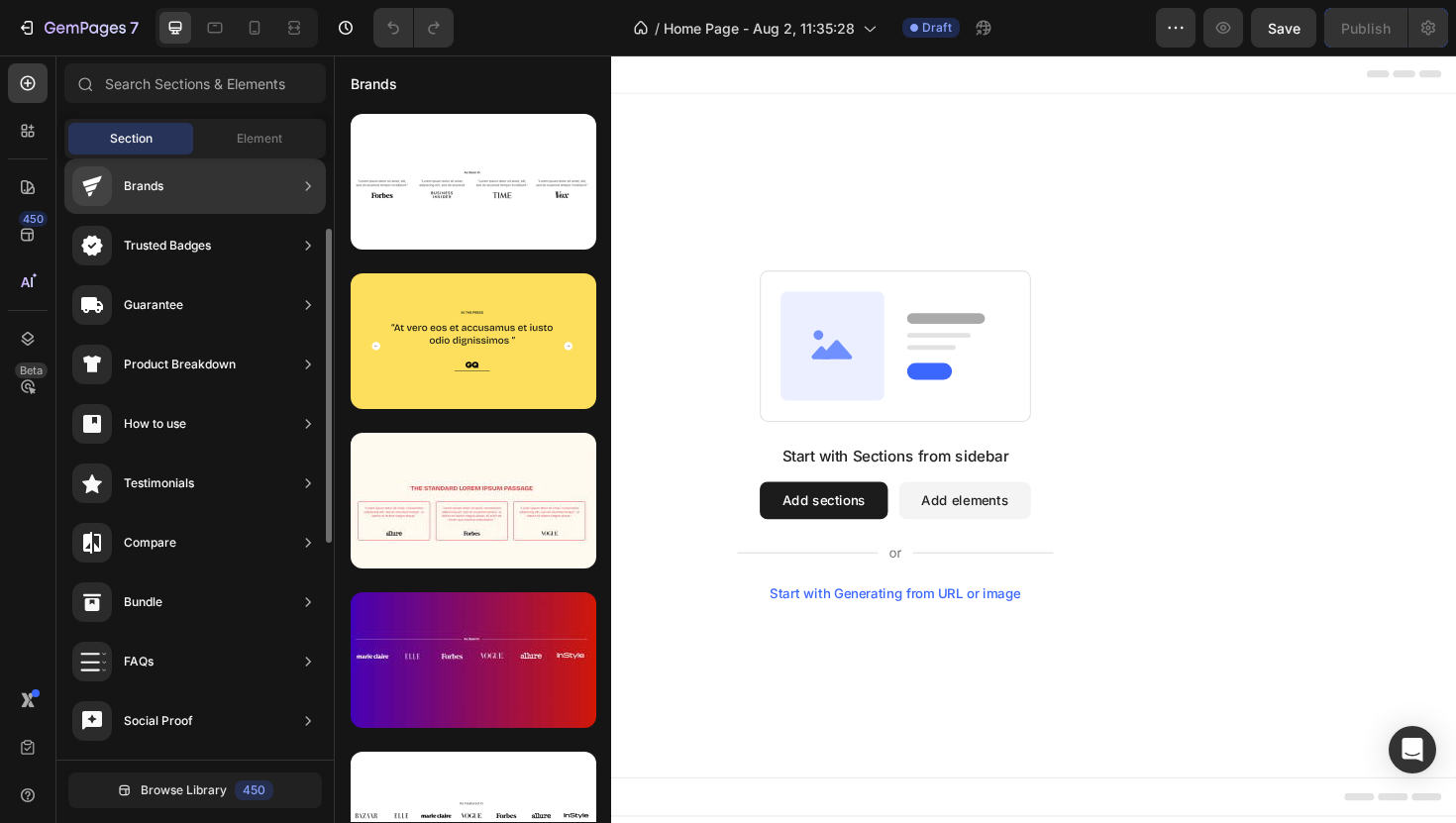 scroll, scrollTop: 0, scrollLeft: 0, axis: both 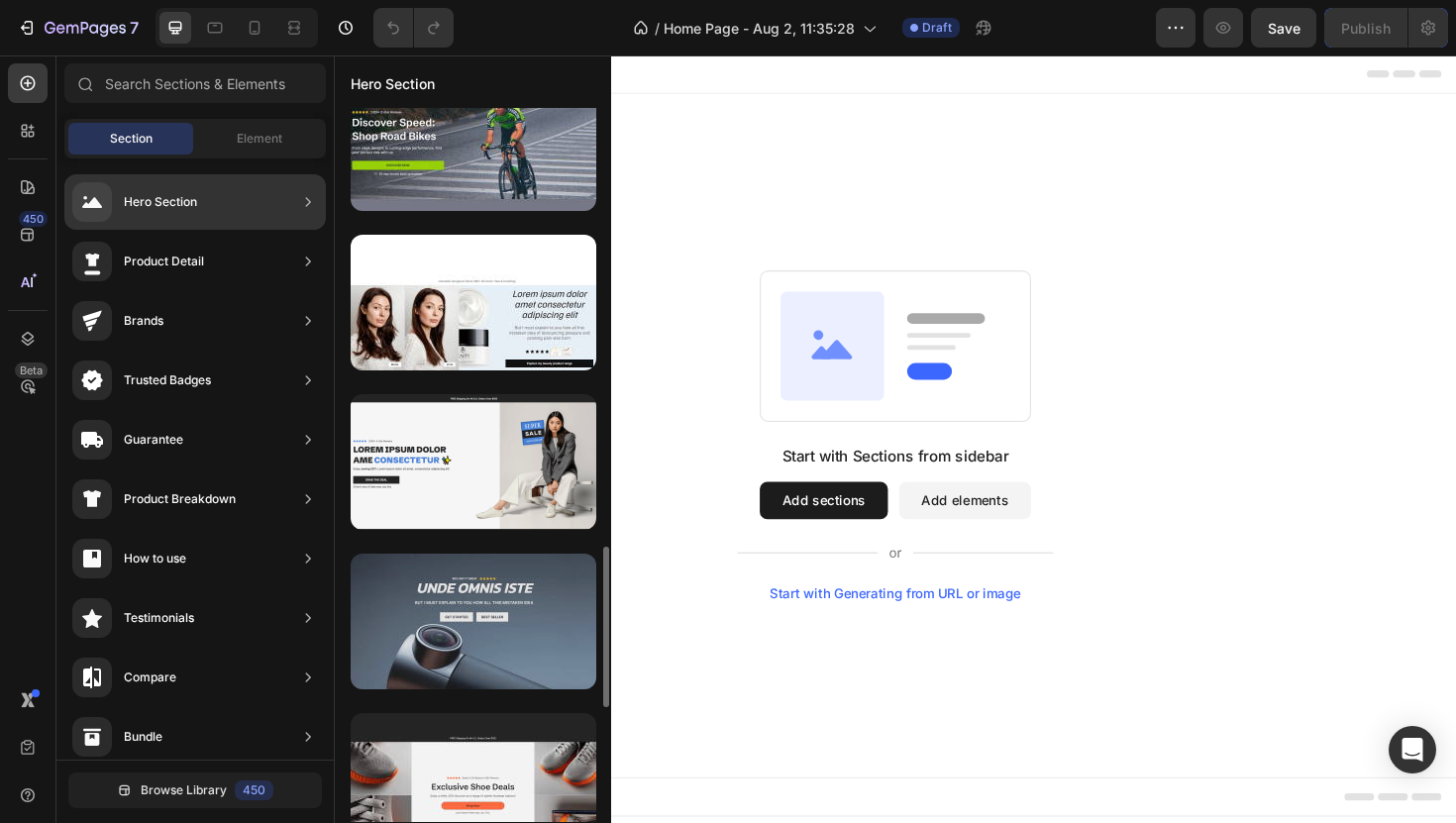 click at bounding box center [473, 621] 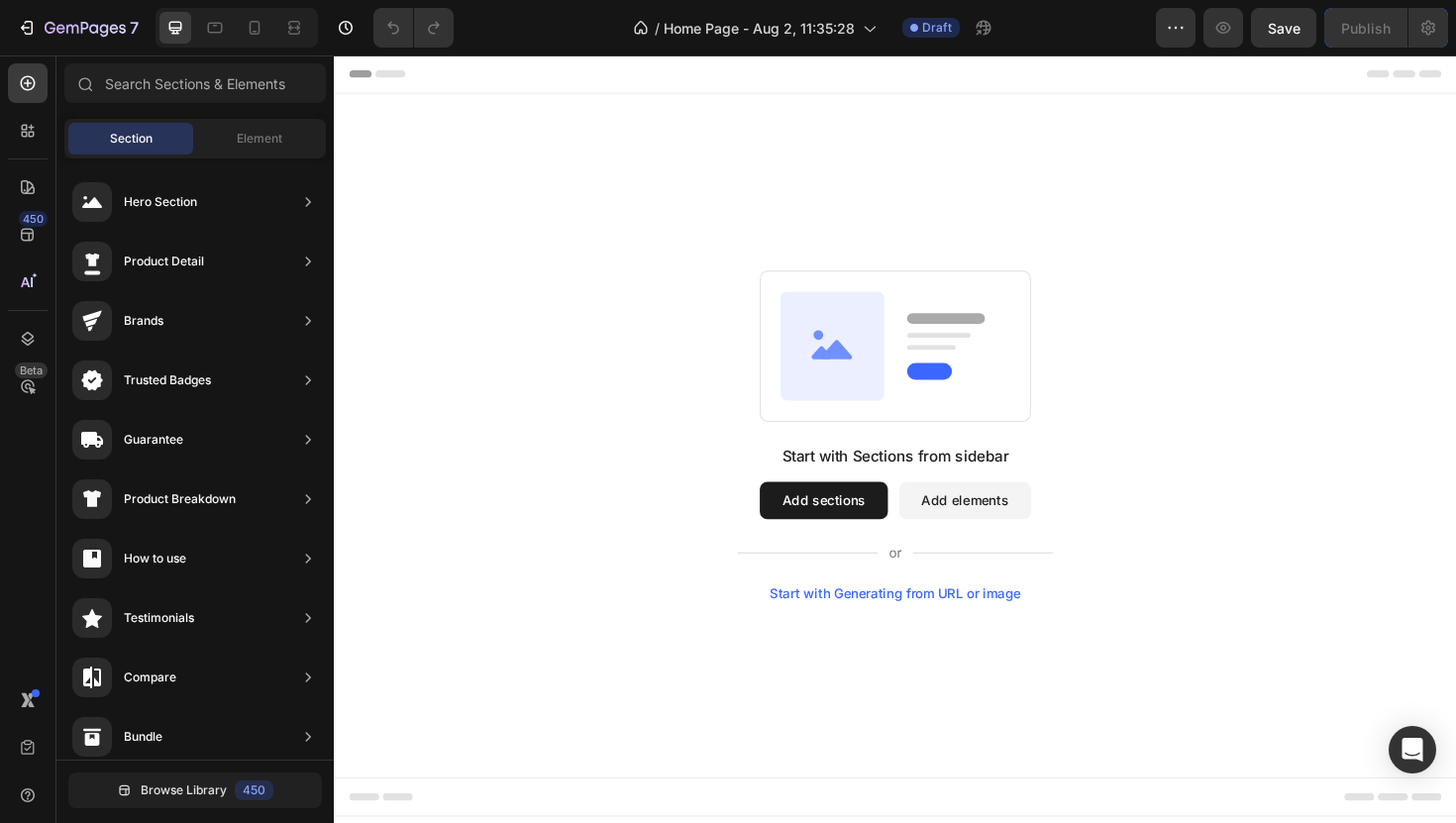 click 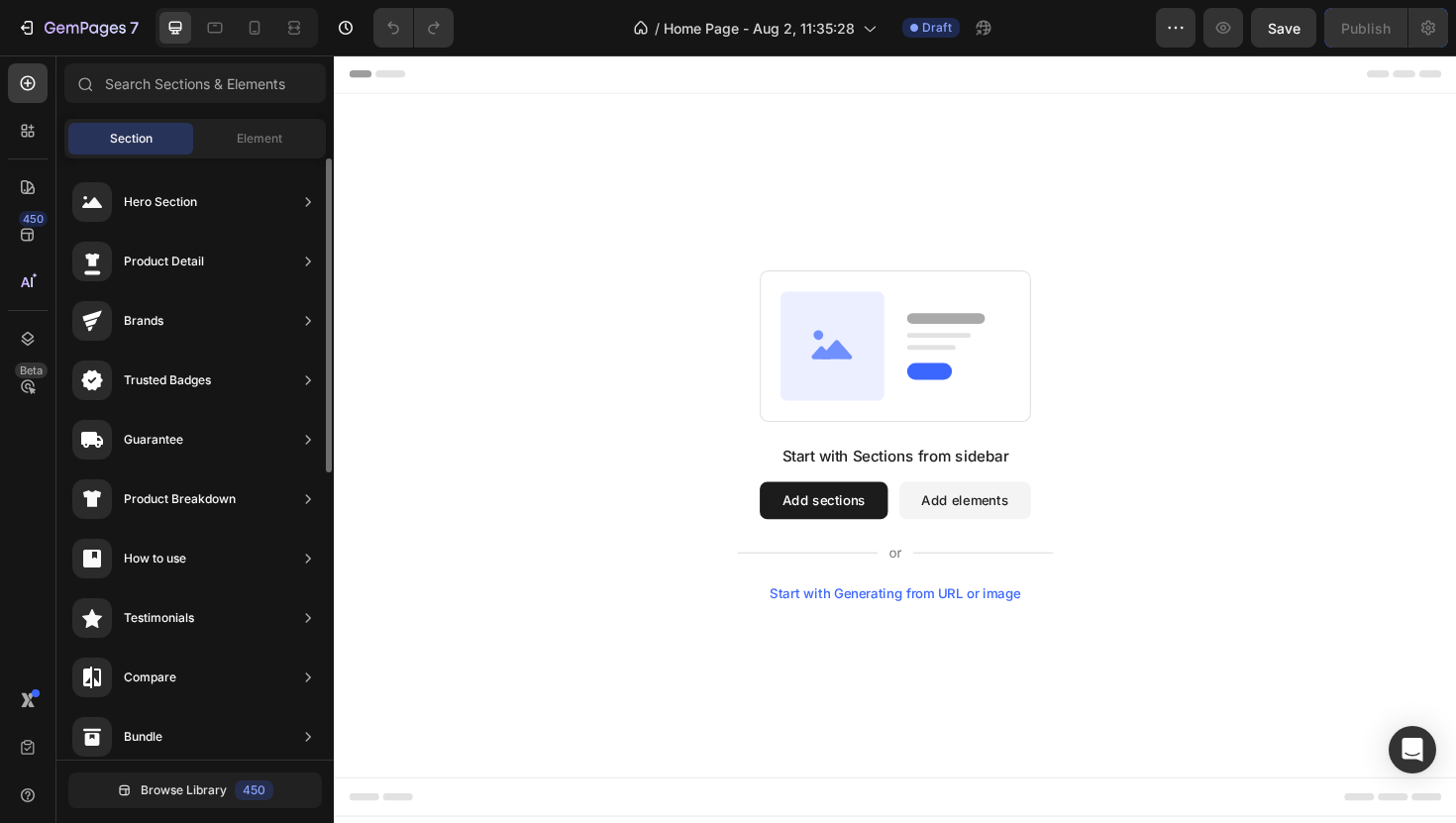 scroll, scrollTop: 869, scrollLeft: 0, axis: vertical 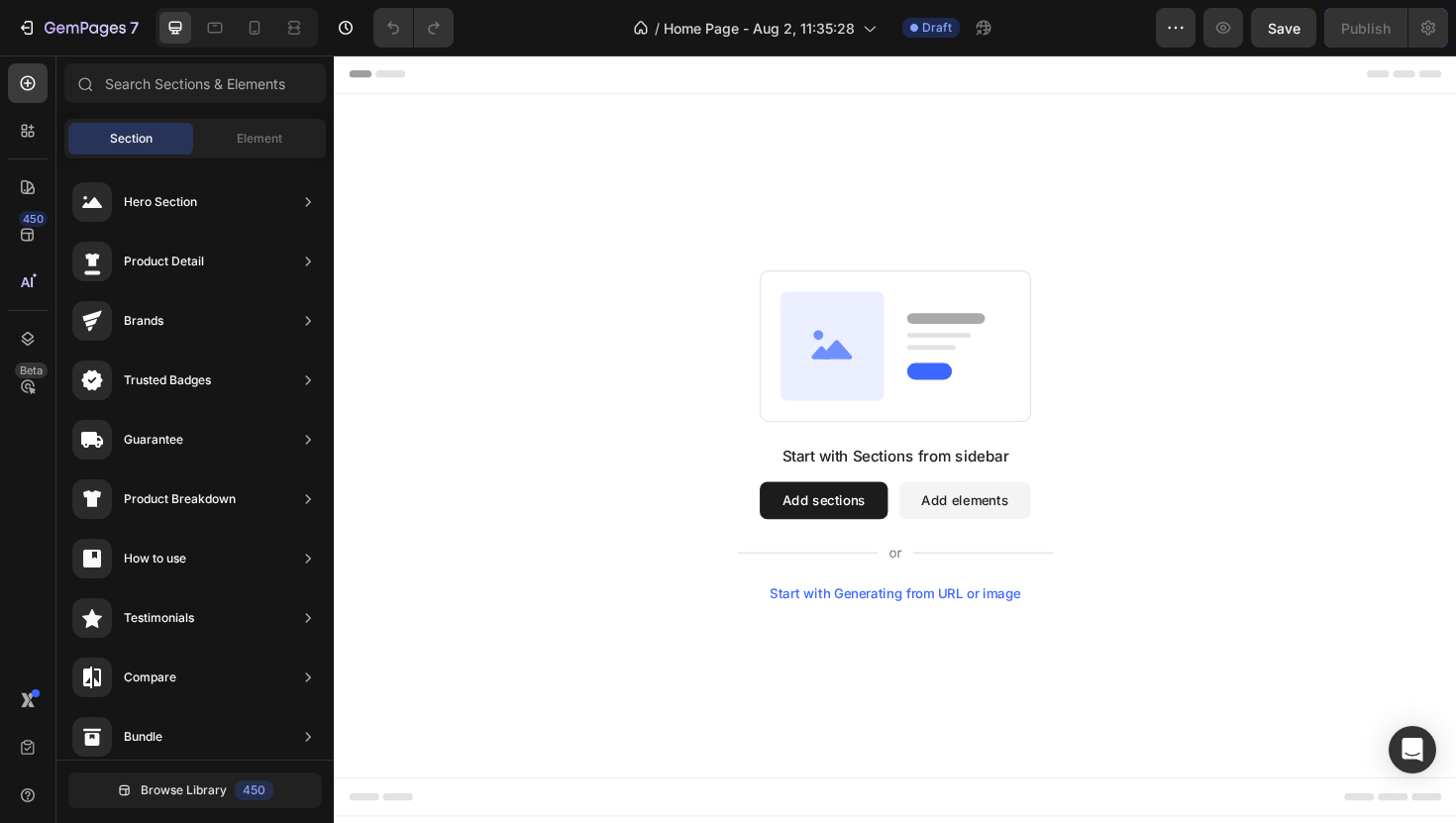 click on "Start with Sections from sidebar Add sections Add elements Start with Generating from URL or image" at bounding box center (928, 458) 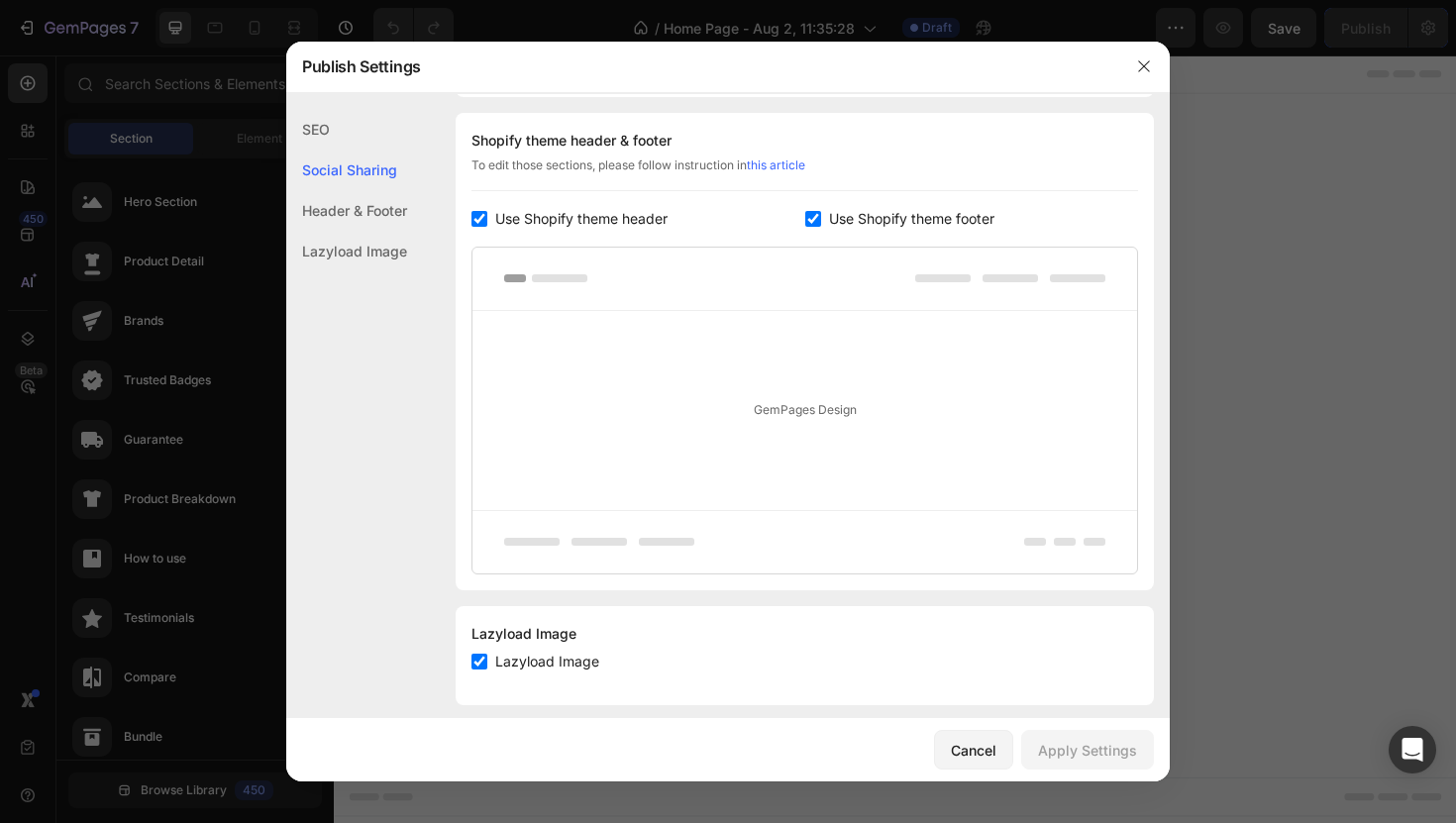 scroll, scrollTop: 0, scrollLeft: 0, axis: both 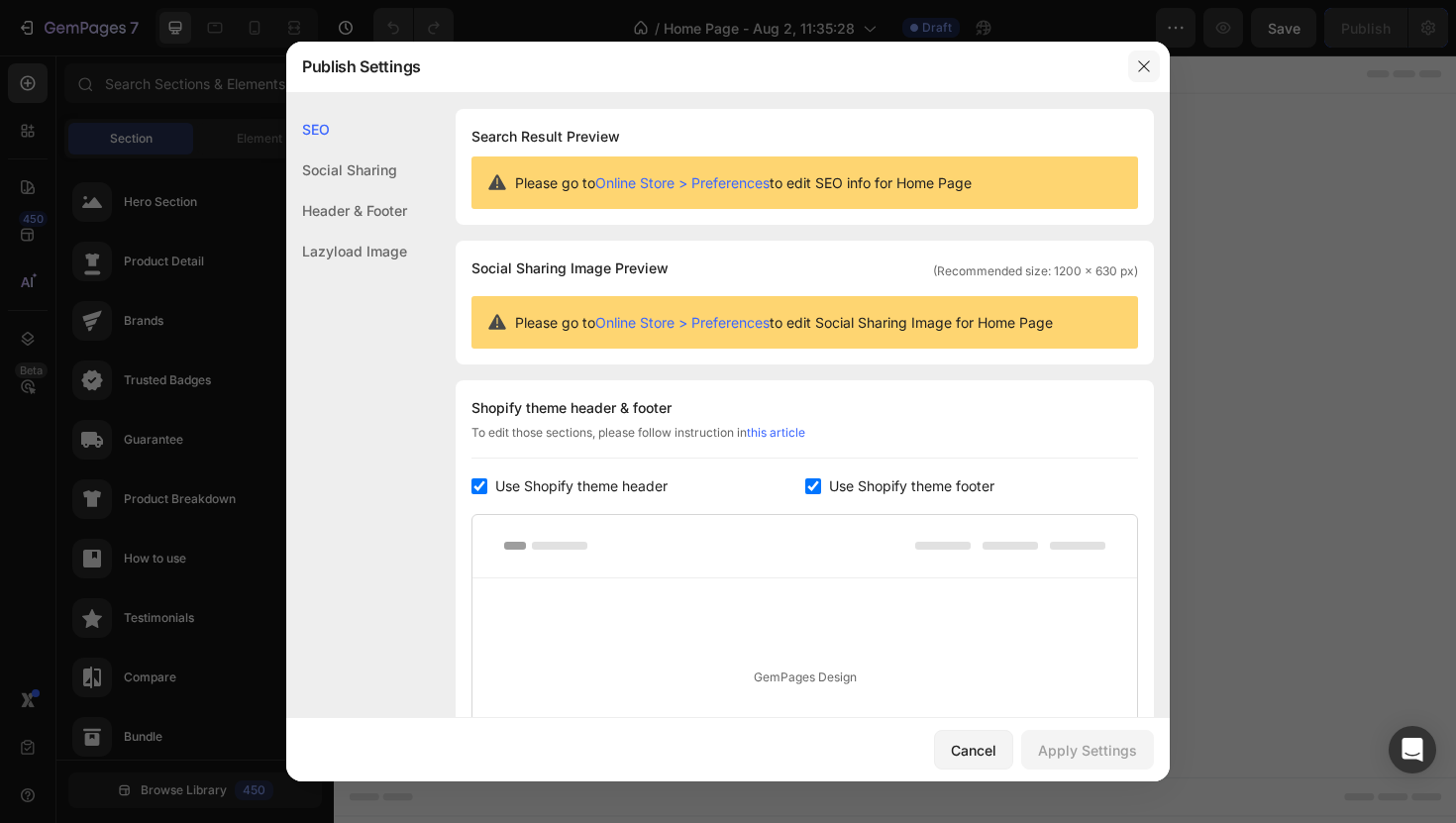 click at bounding box center (1144, 66) 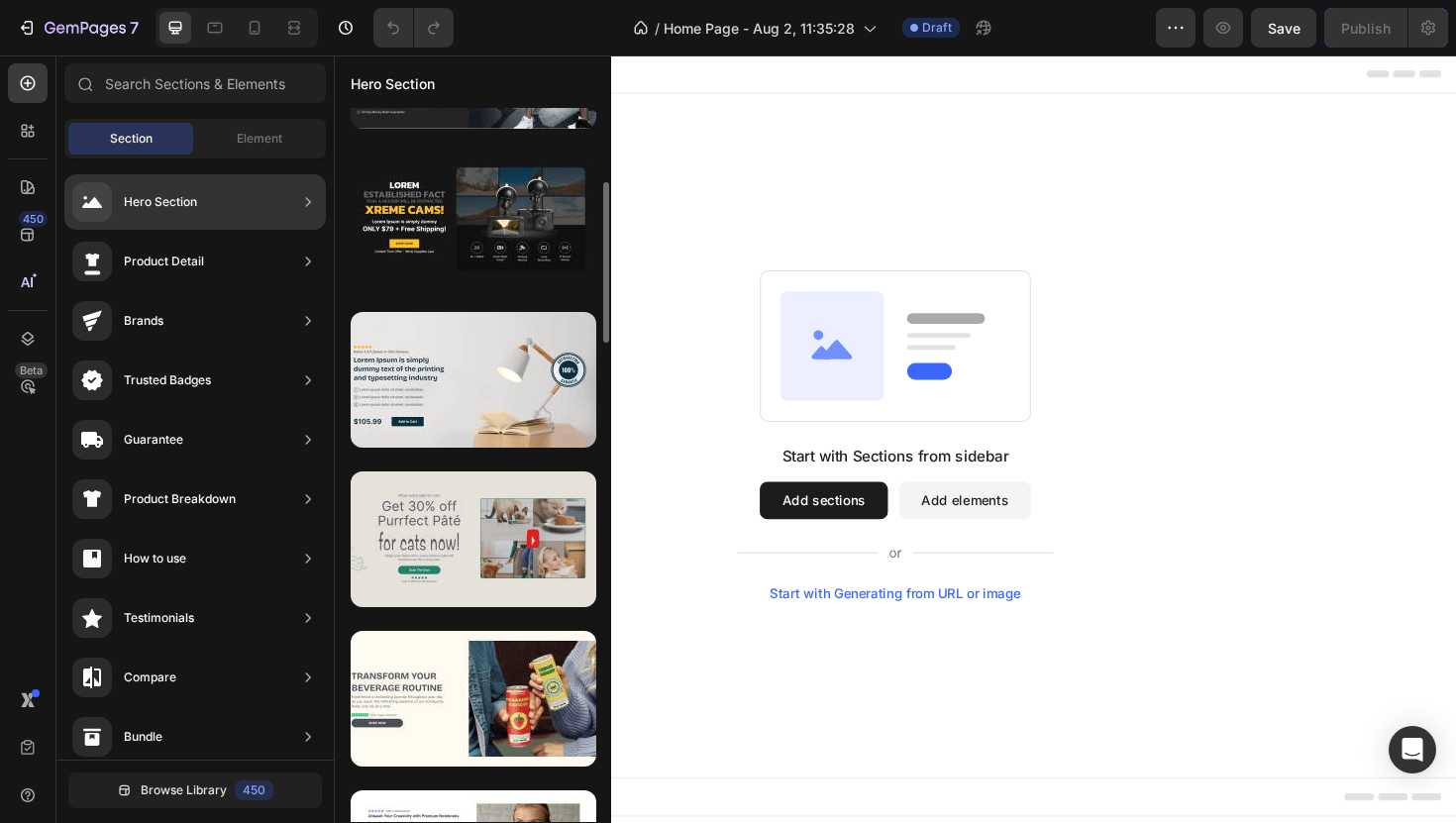 scroll, scrollTop: 293, scrollLeft: 0, axis: vertical 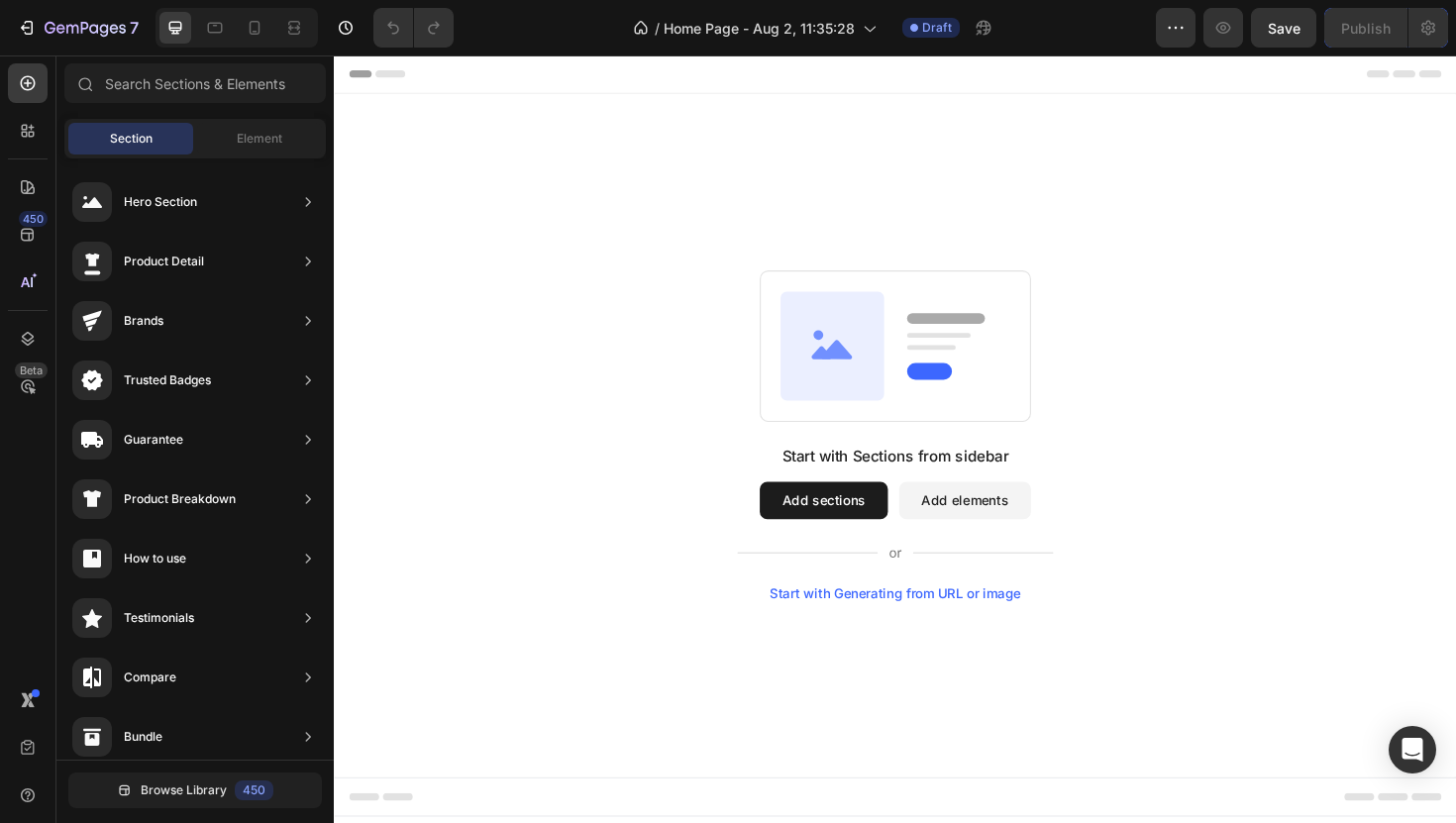 click on "Start with Sections from sidebar Add sections Add elements Start with Generating from URL or image" at bounding box center (928, 459) 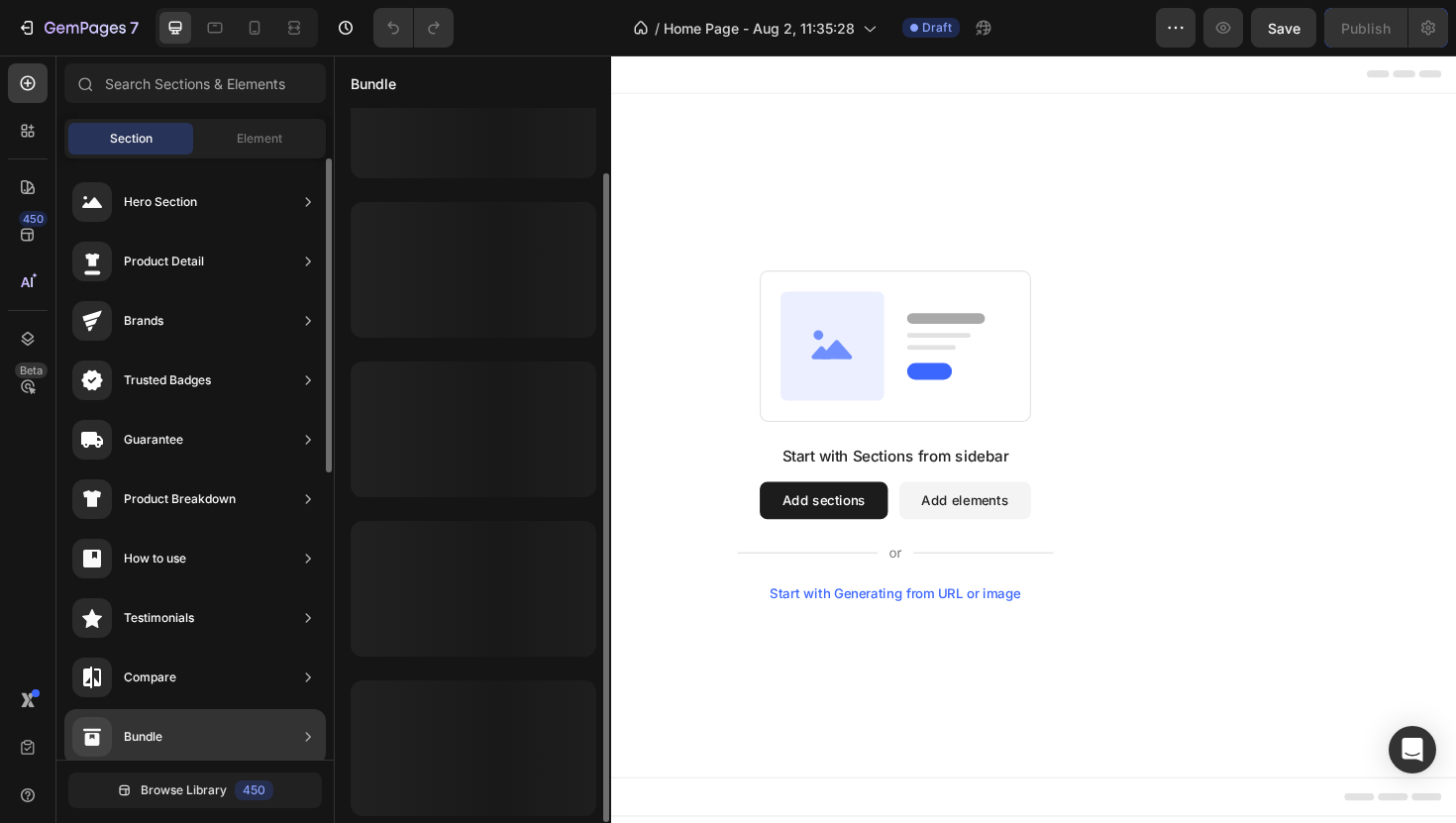 scroll, scrollTop: 71, scrollLeft: 0, axis: vertical 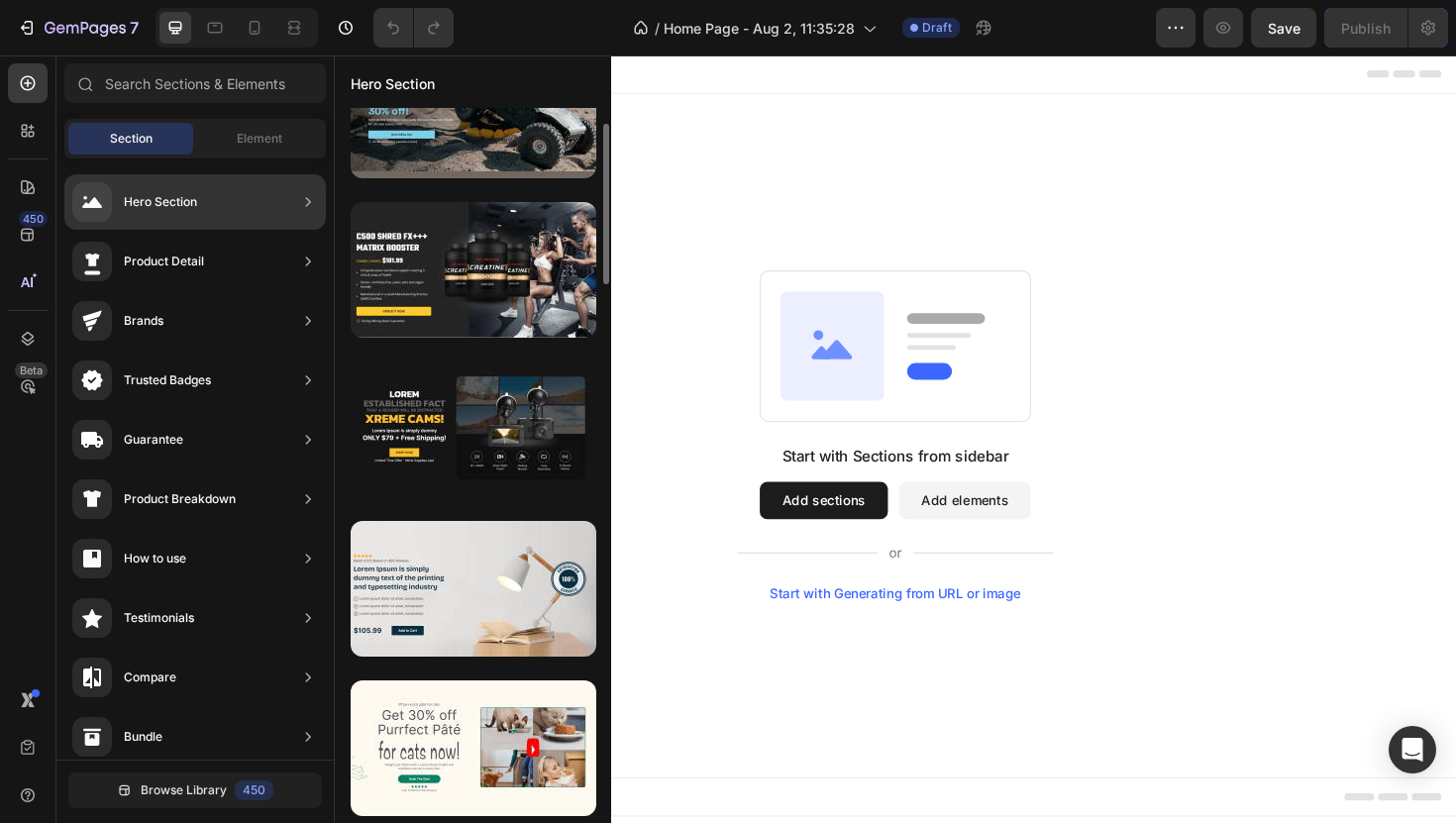click at bounding box center [472, 1625] 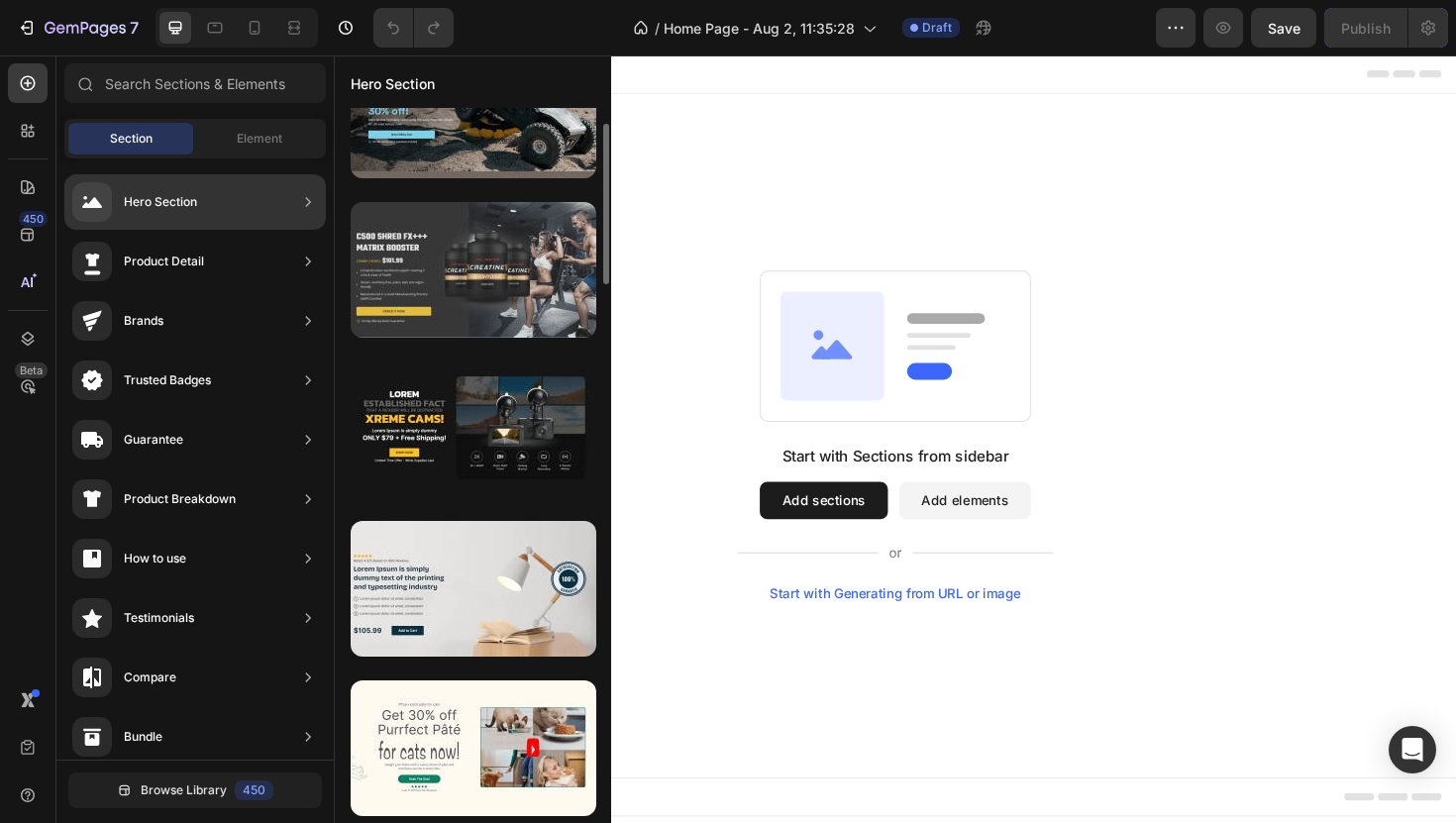 click at bounding box center [473, 269] 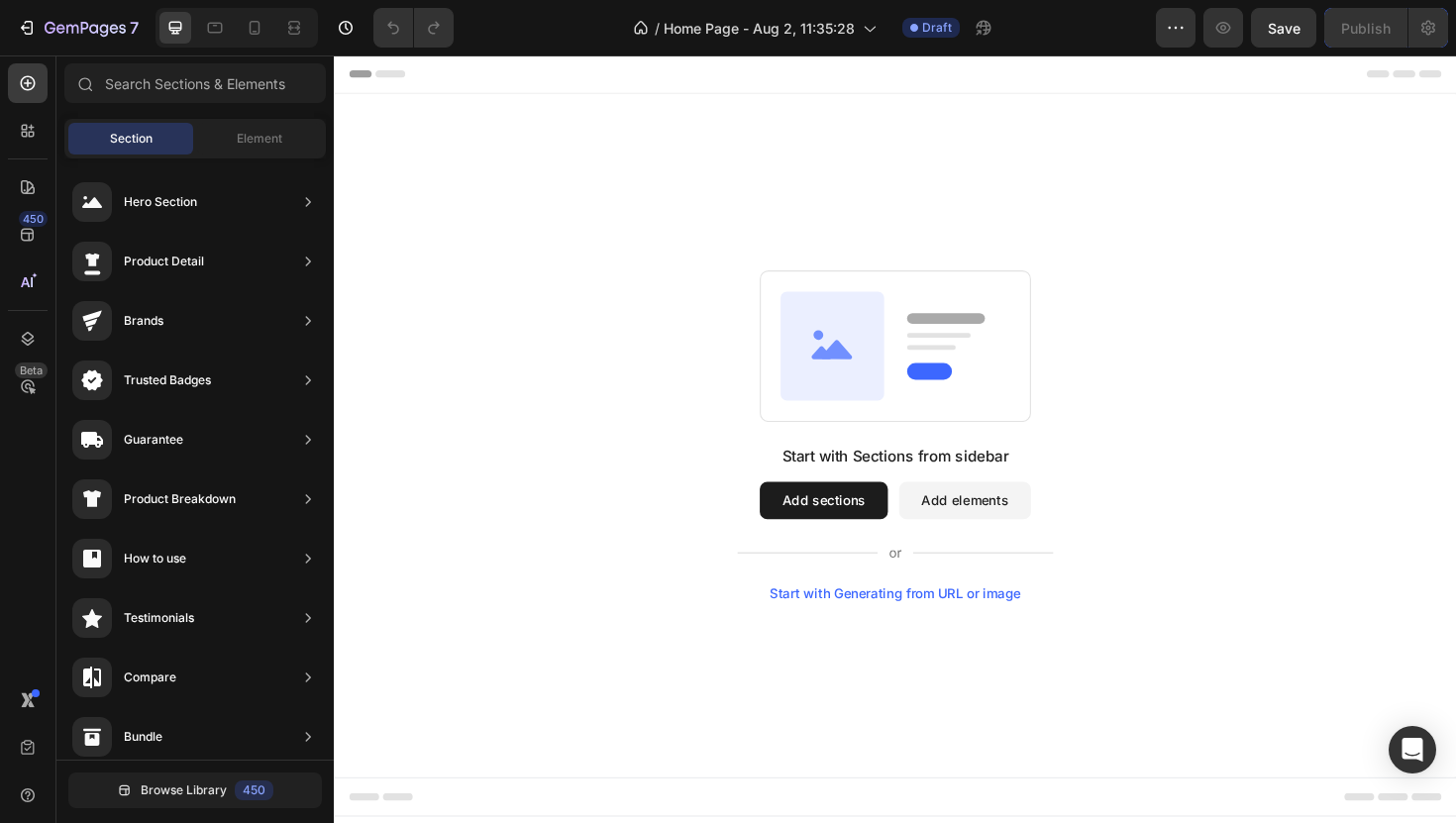 click on "Start with Sections from sidebar Add sections Add elements Start with Generating from URL or image" at bounding box center (928, 459) 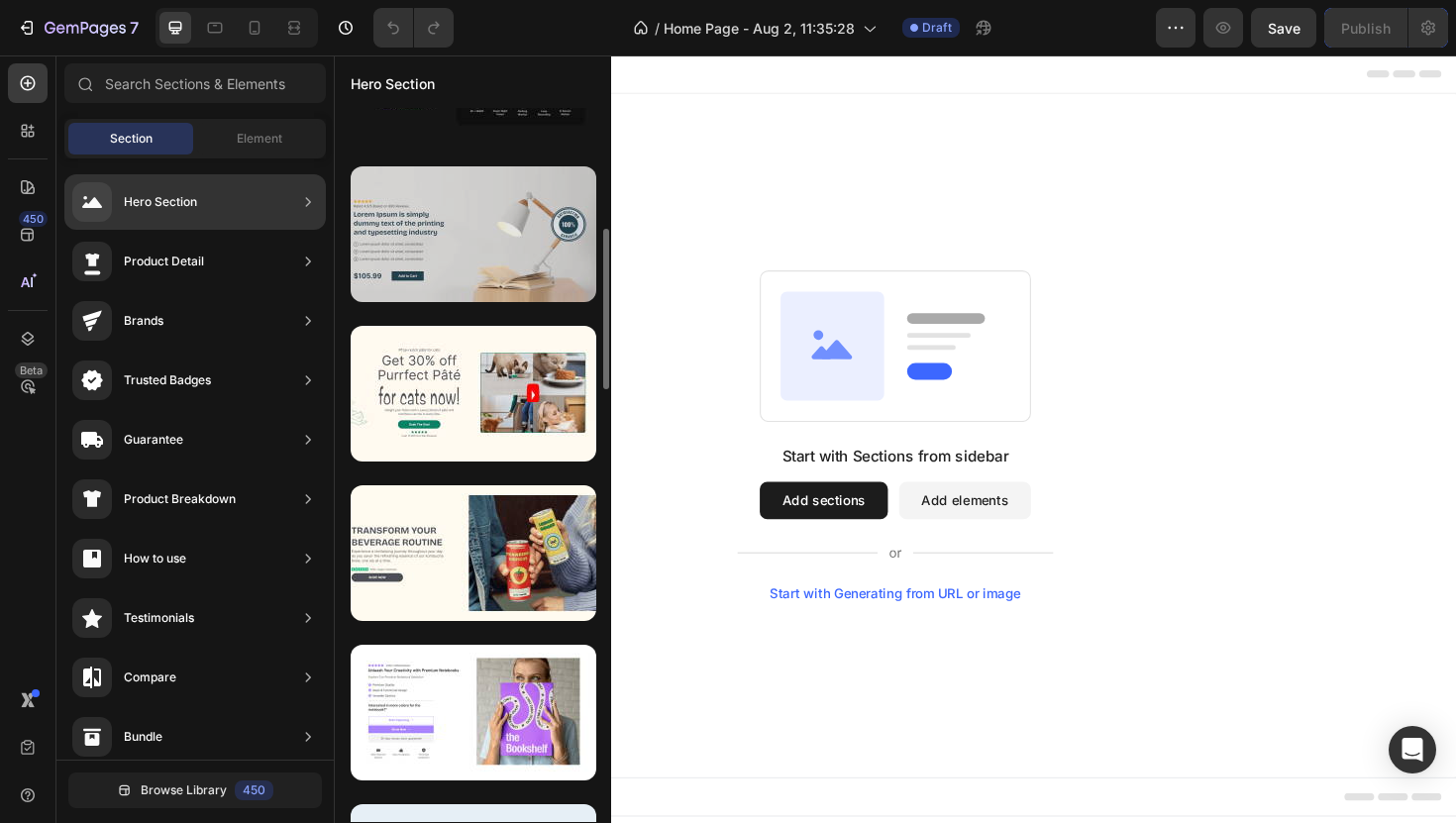 scroll, scrollTop: 461, scrollLeft: 0, axis: vertical 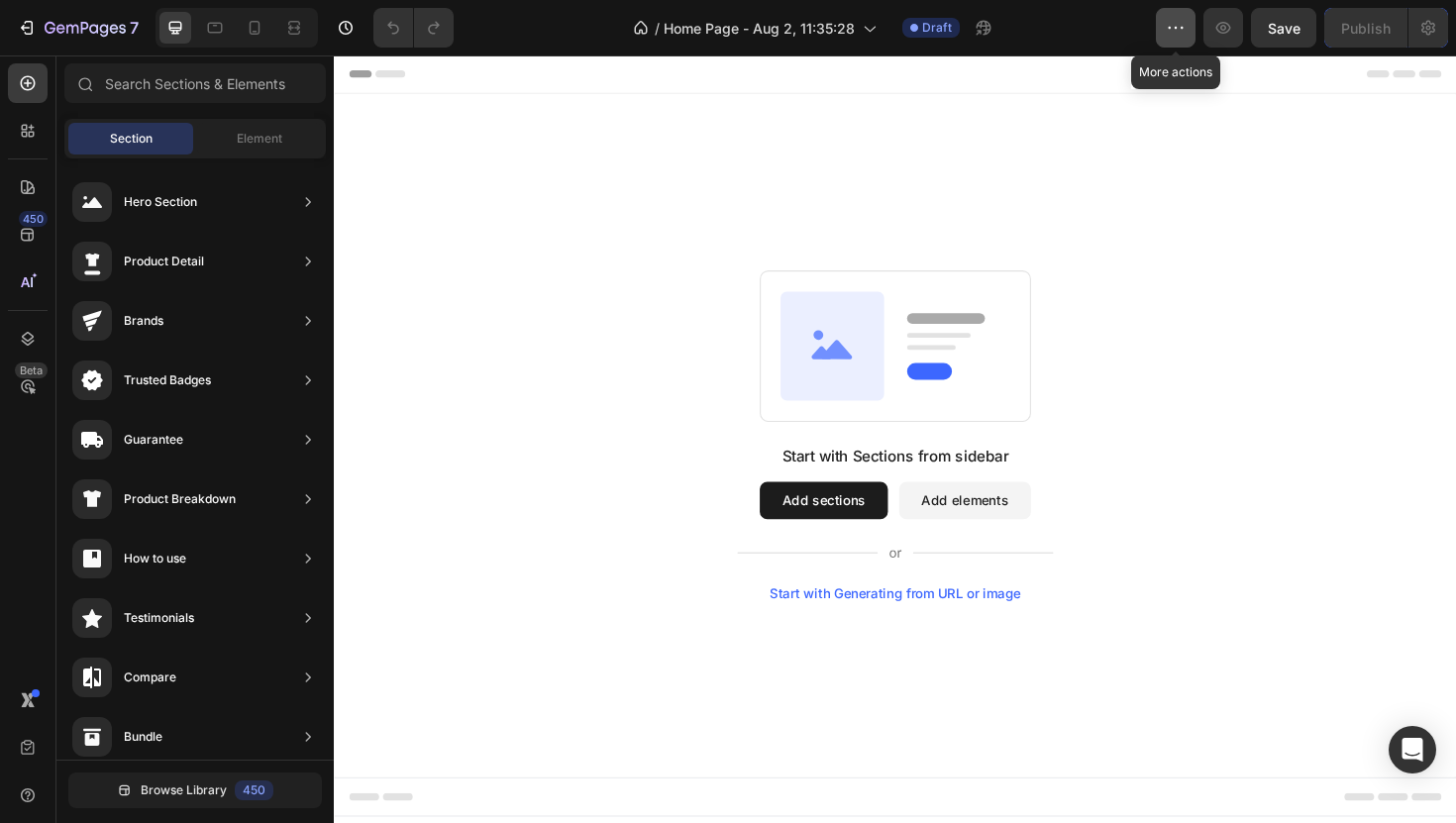 click 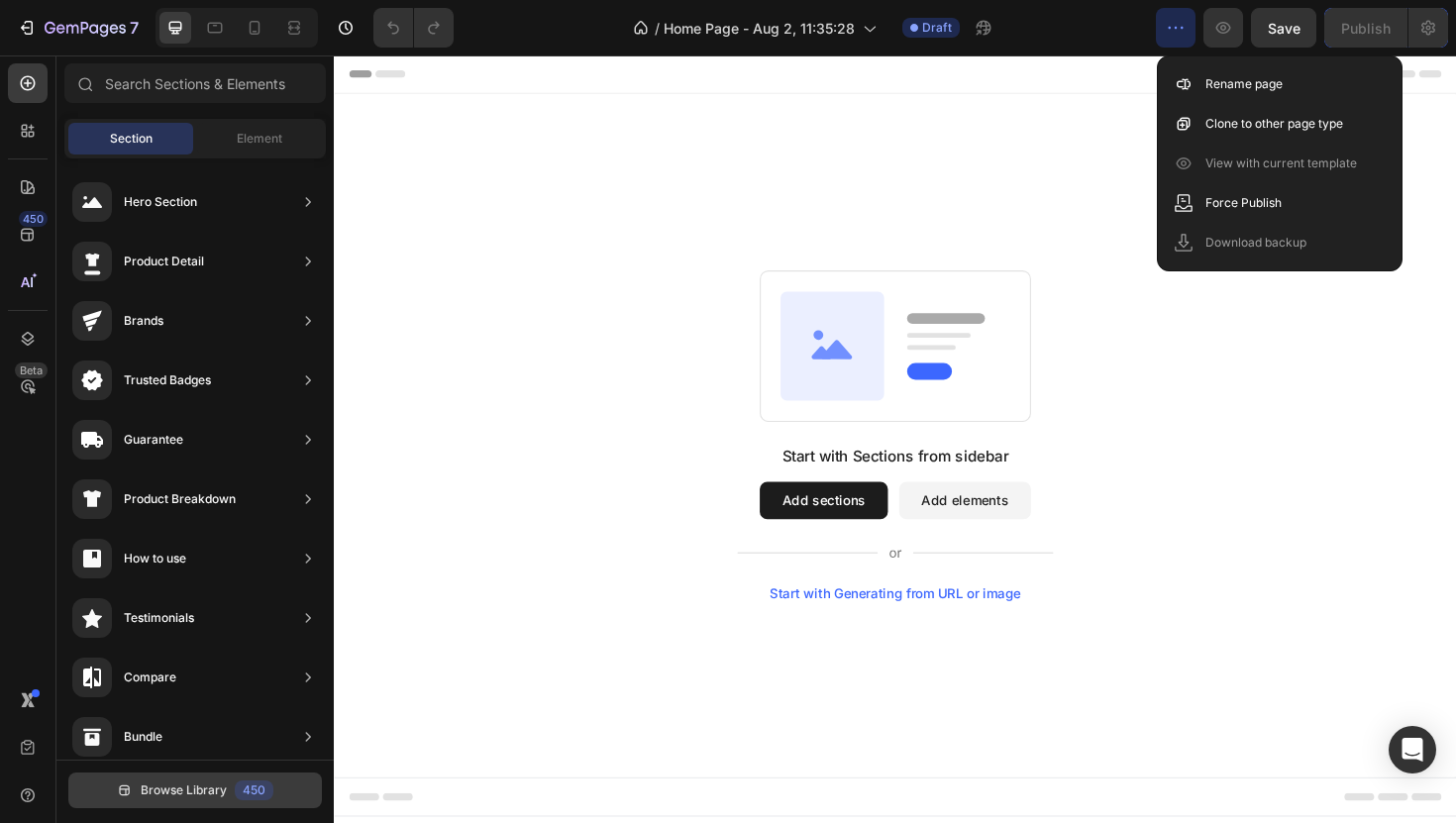 click on "Browse Library" at bounding box center (183, 790) 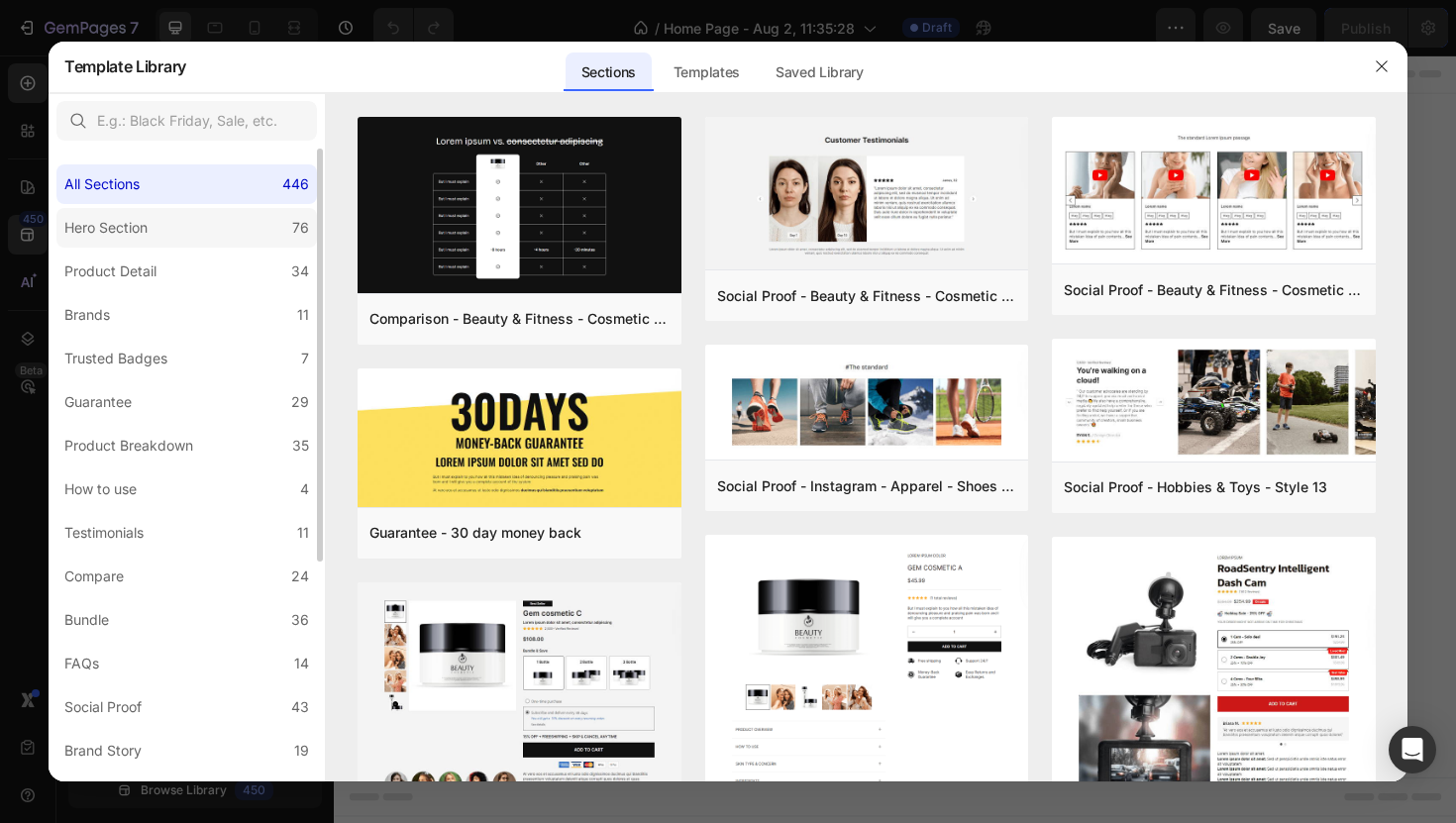 click on "Hero Section" at bounding box center [106, 228] 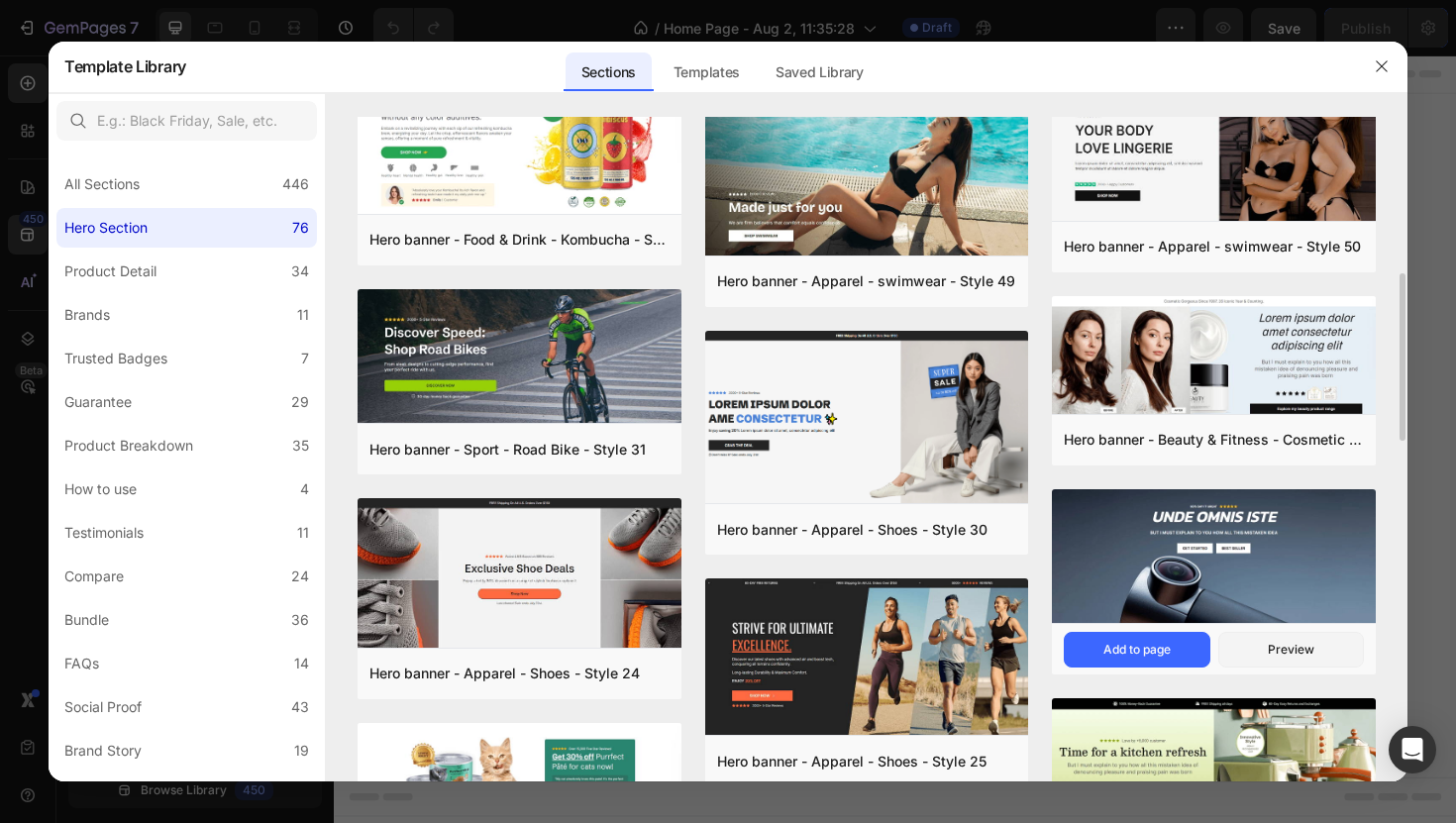 scroll, scrollTop: 693, scrollLeft: 0, axis: vertical 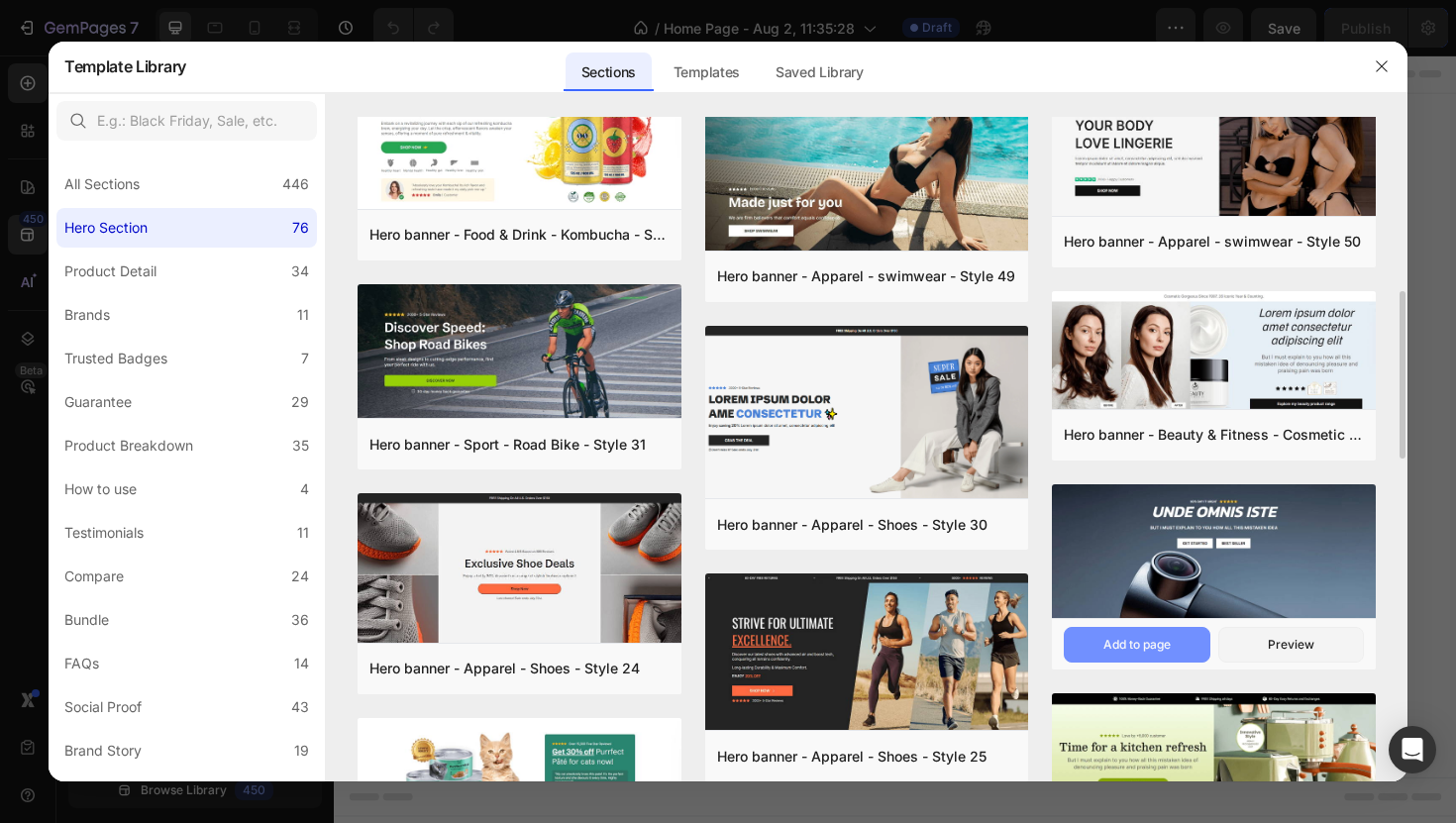 click on "Add to page" at bounding box center (1137, 645) 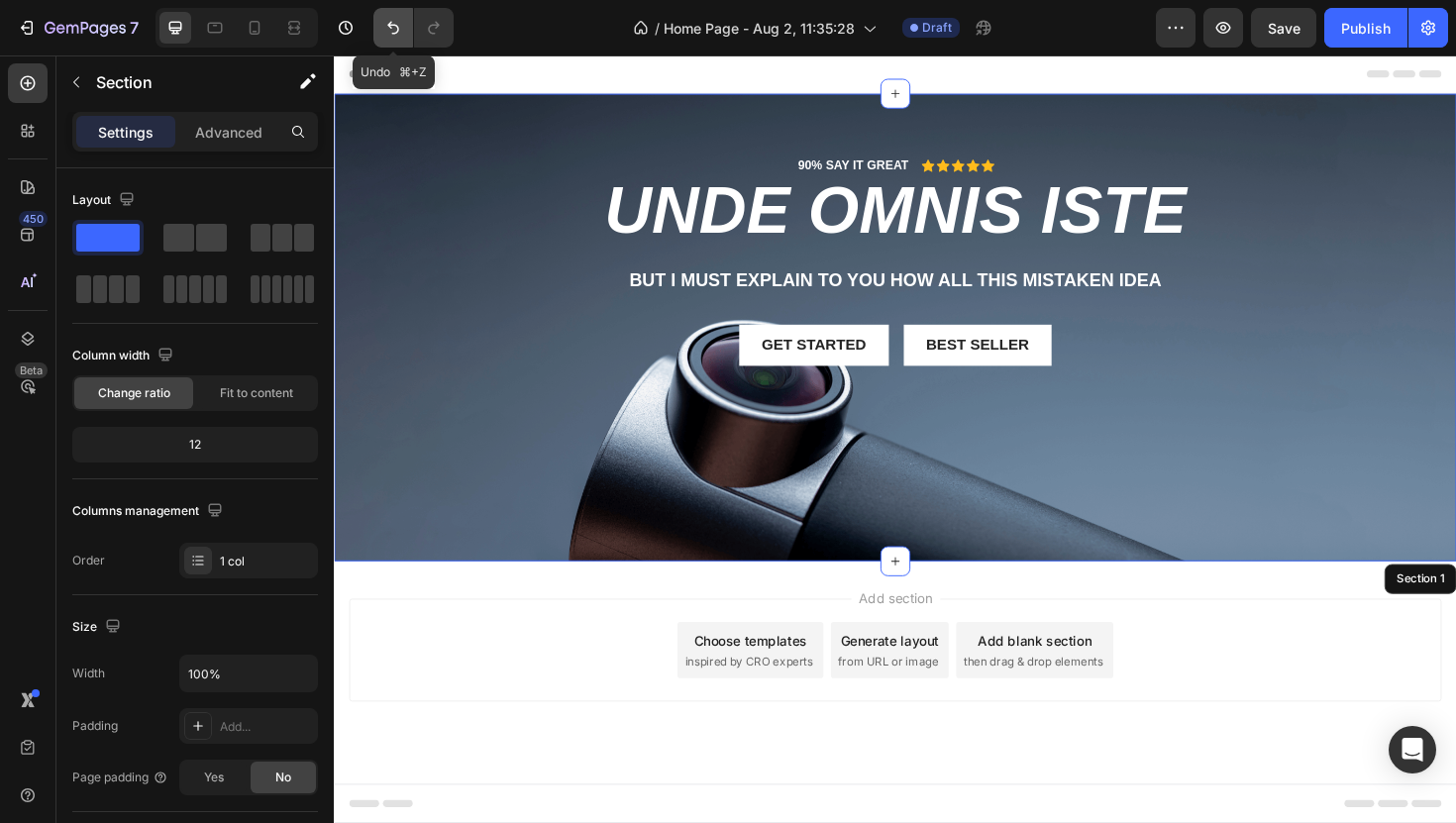click 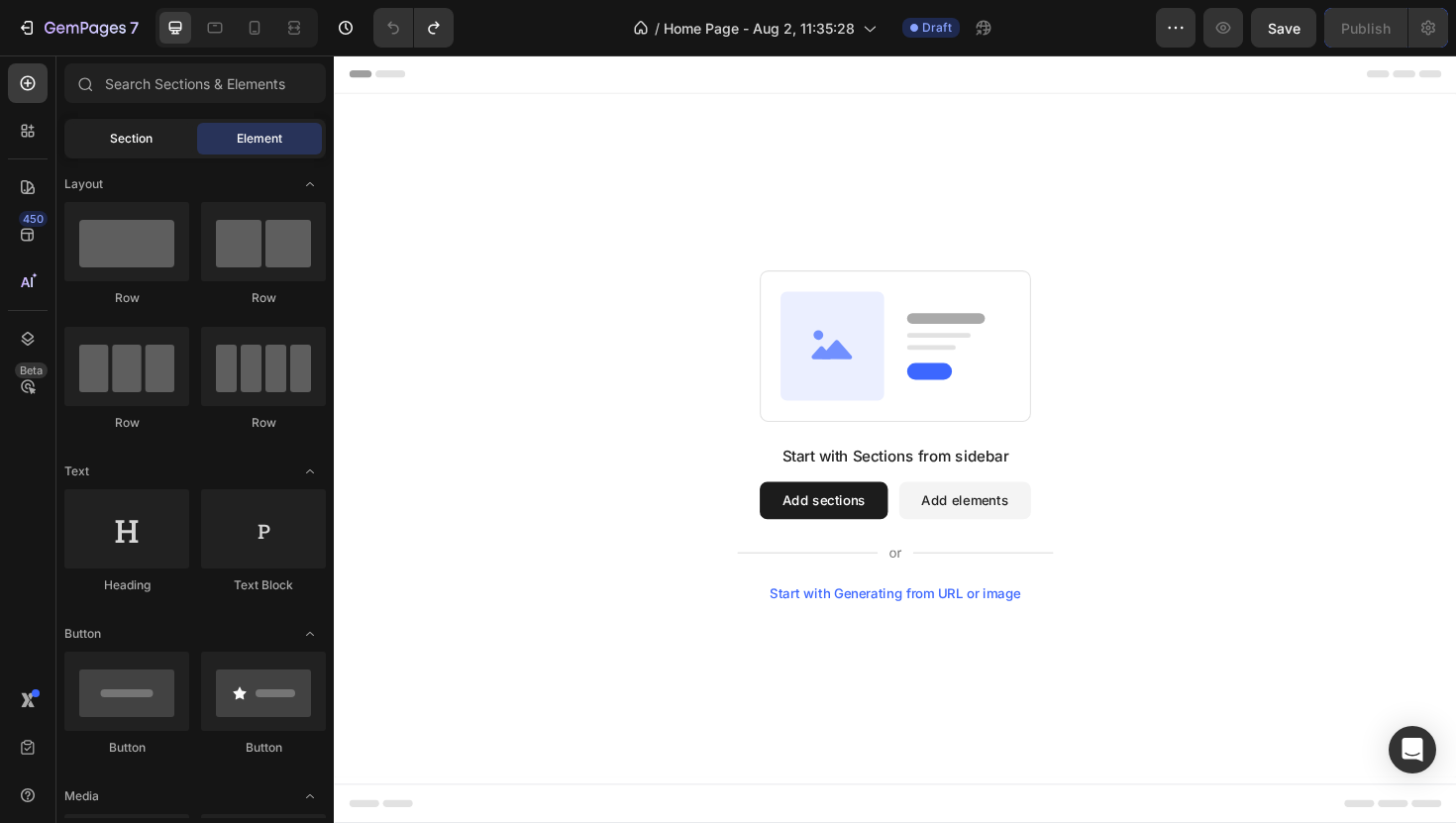 click on "Section" 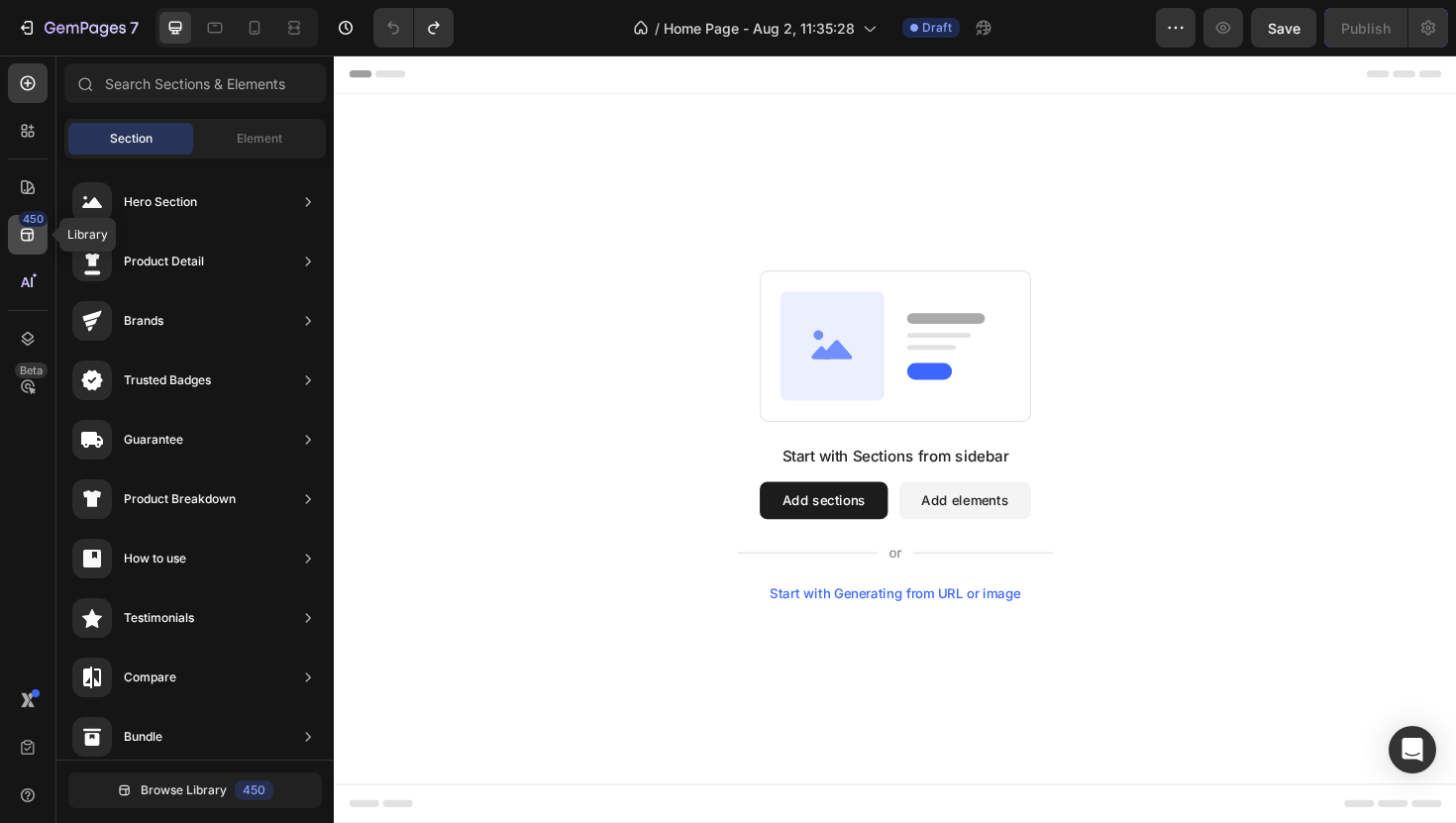 click 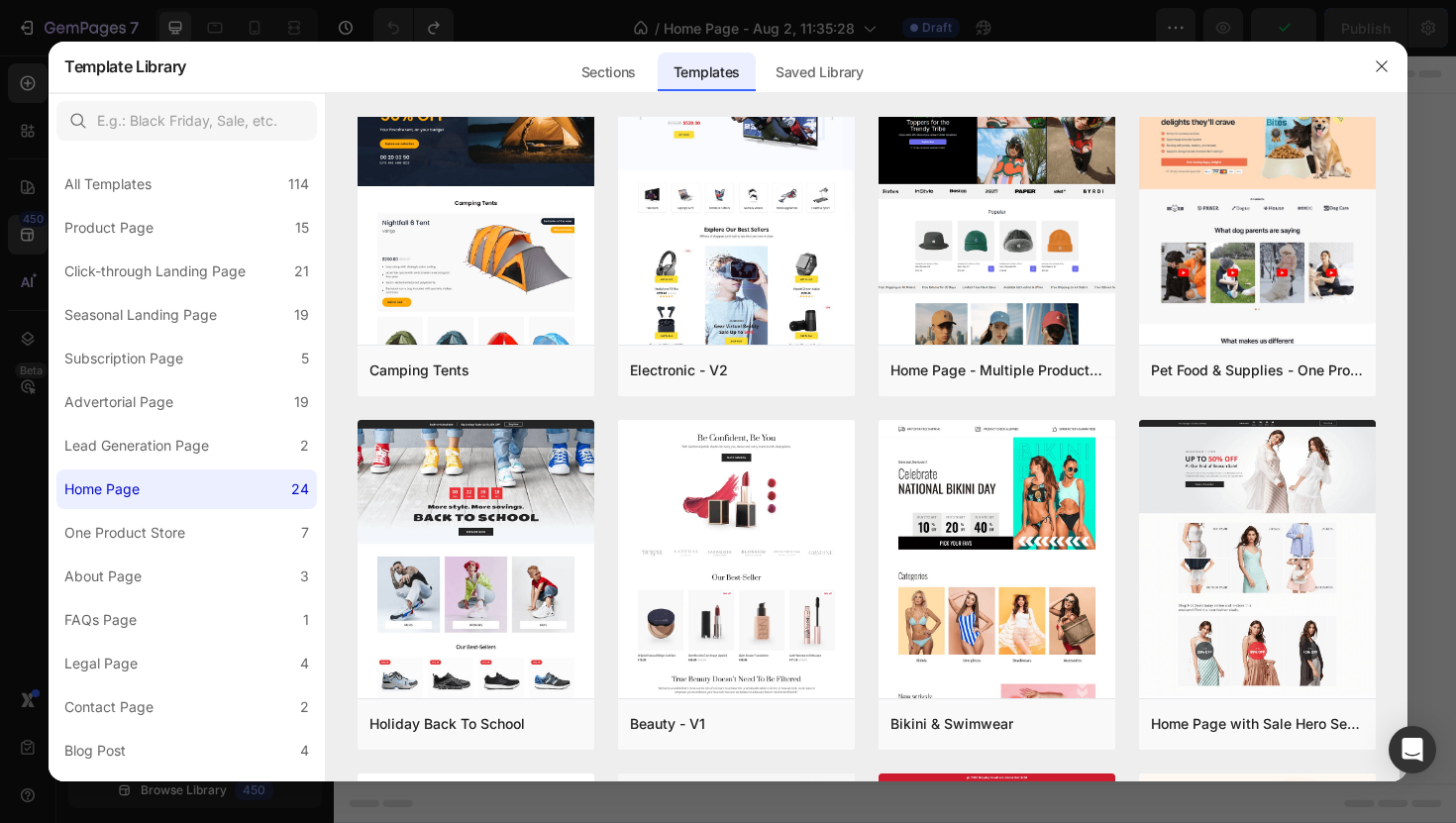 scroll, scrollTop: 0, scrollLeft: 0, axis: both 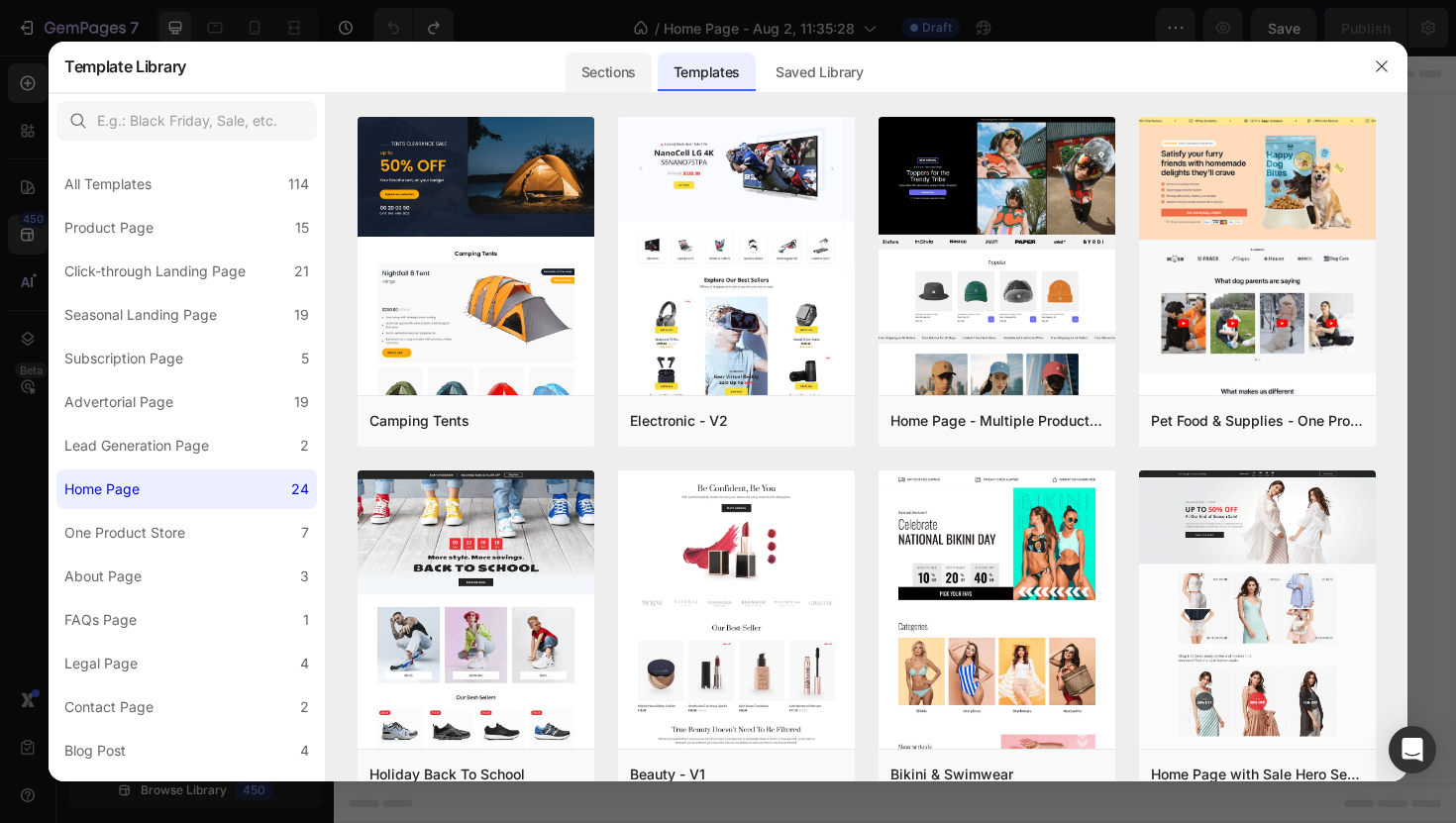 click on "Sections" 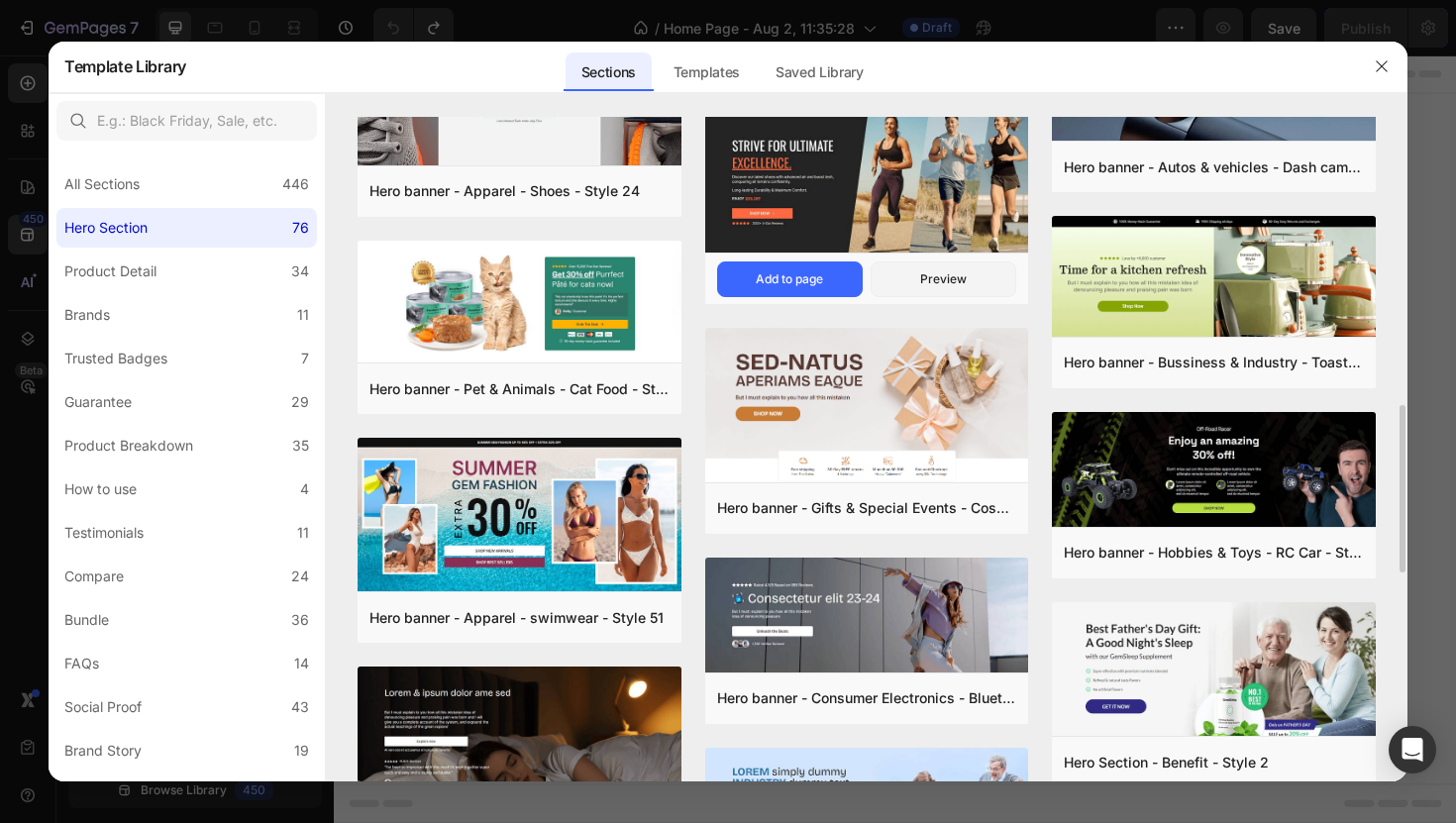 scroll, scrollTop: 1191, scrollLeft: 0, axis: vertical 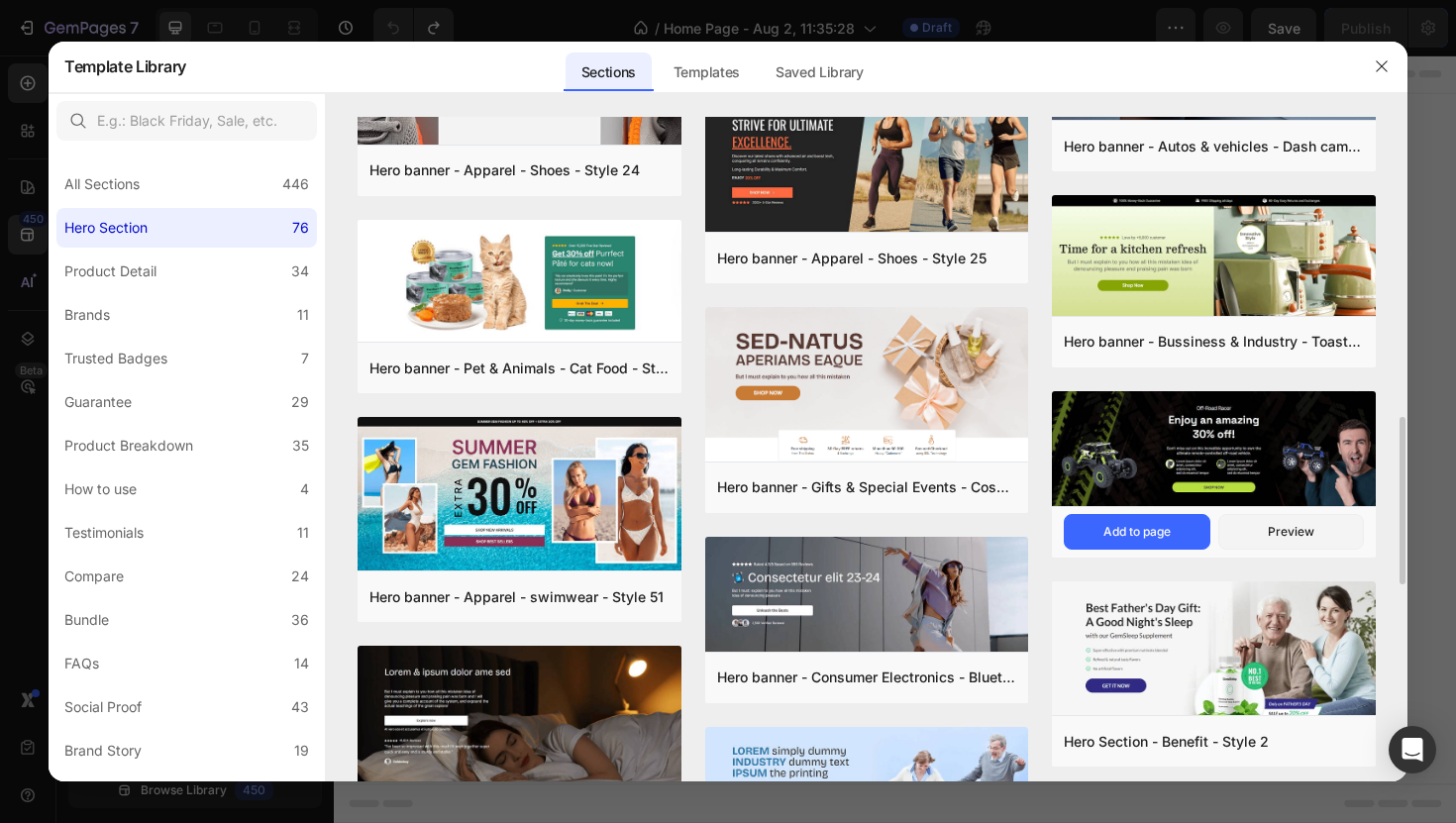 click at bounding box center [1213, 449] 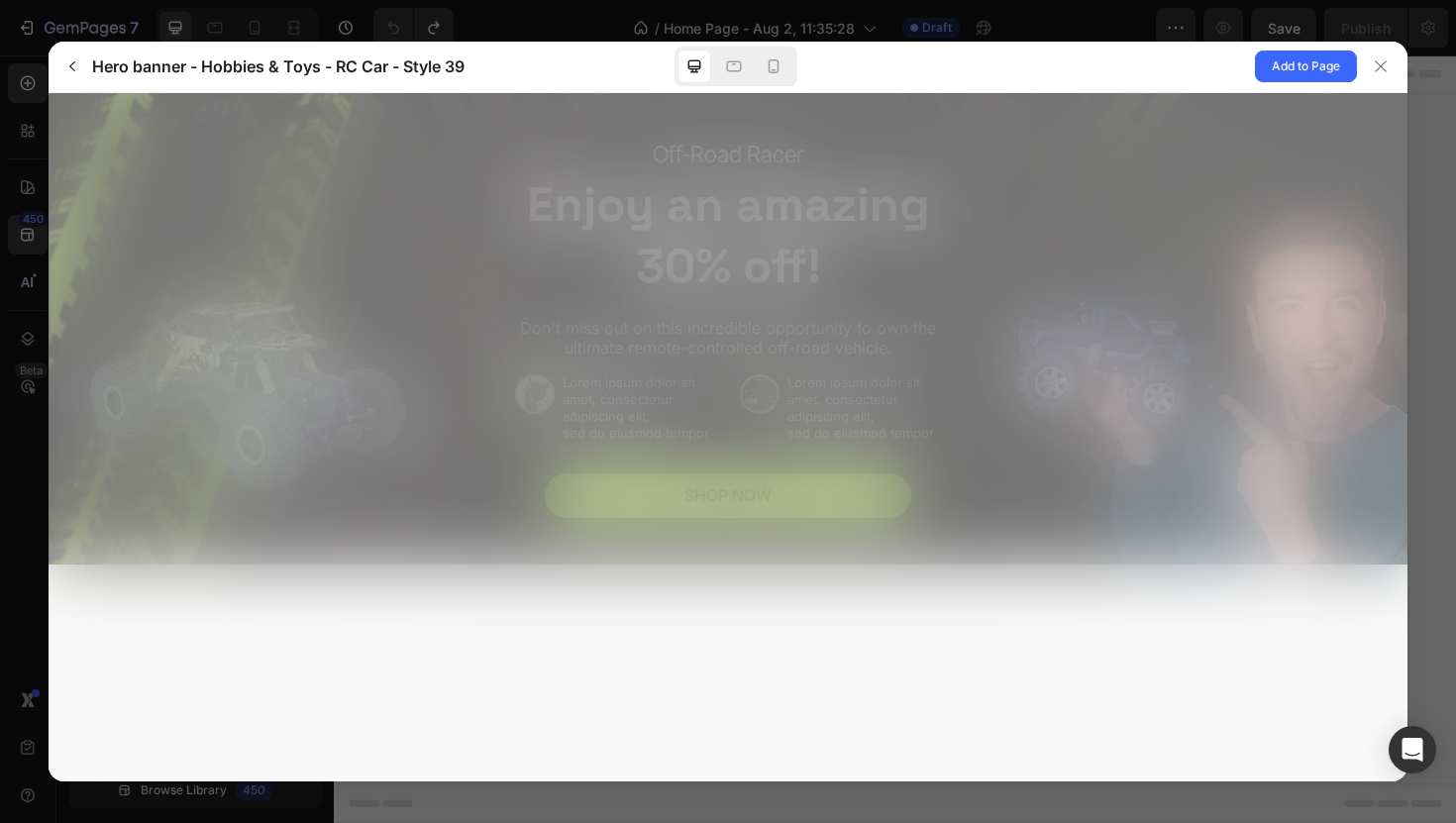 scroll, scrollTop: 0, scrollLeft: 0, axis: both 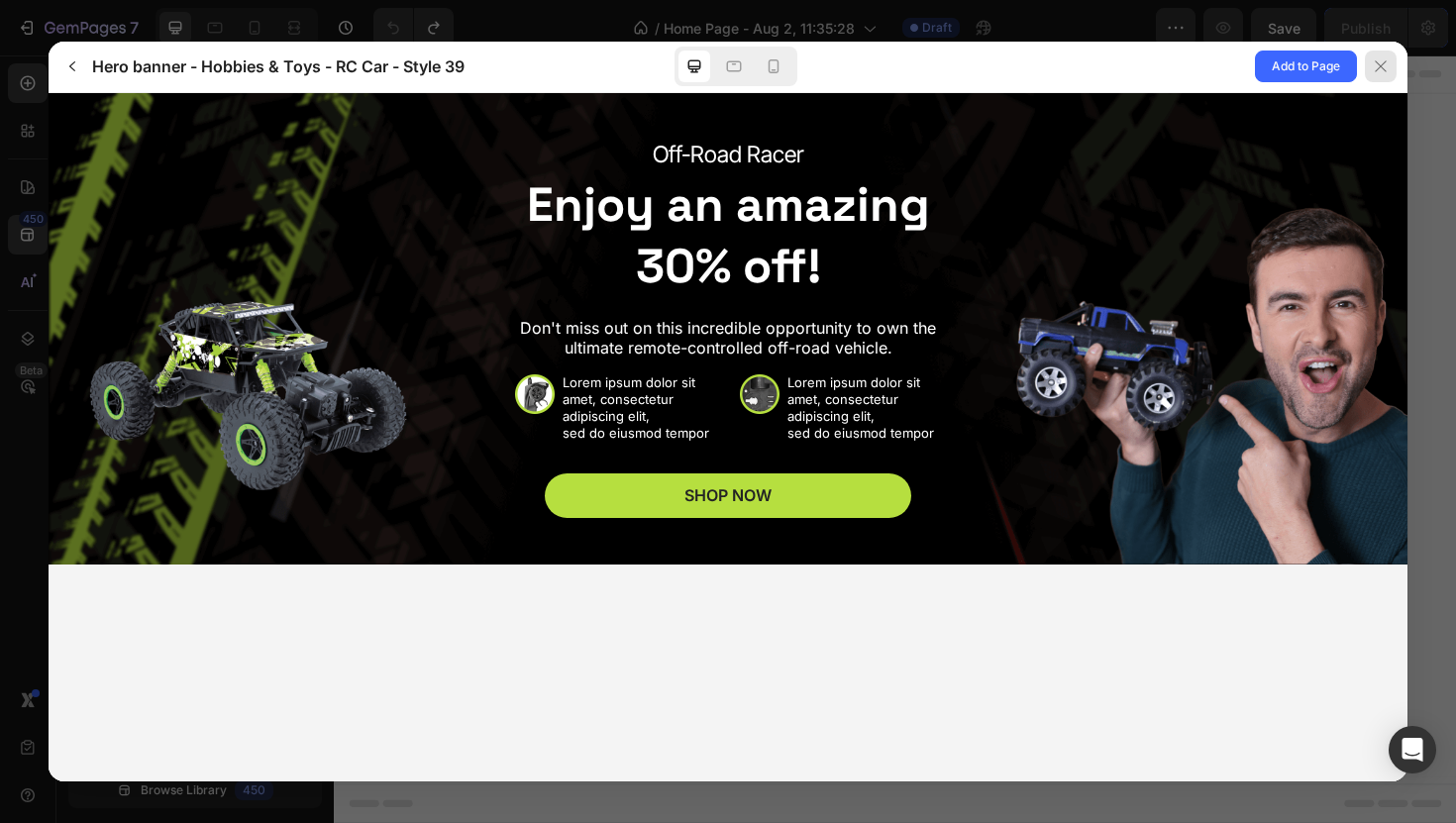 click 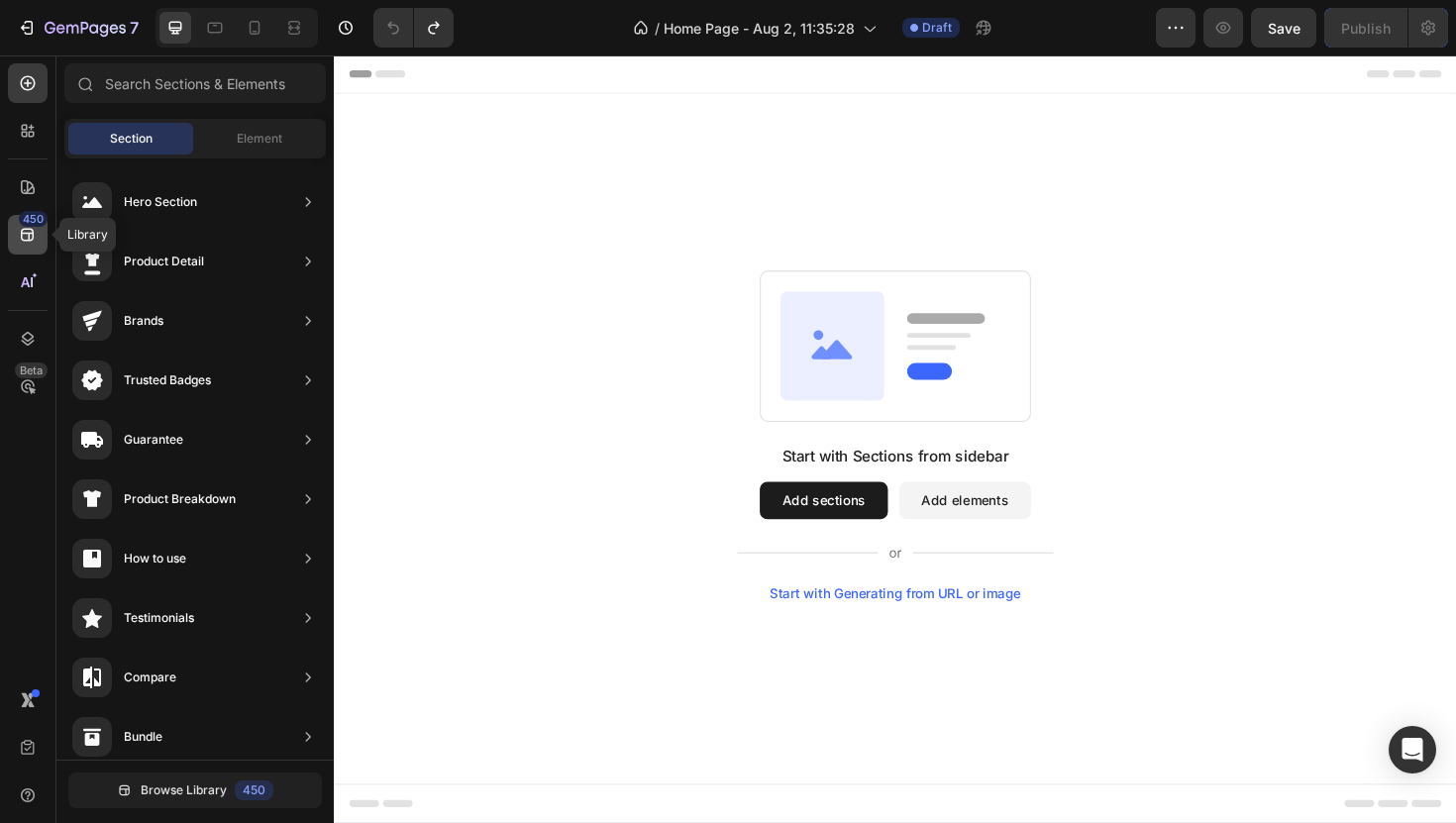 click 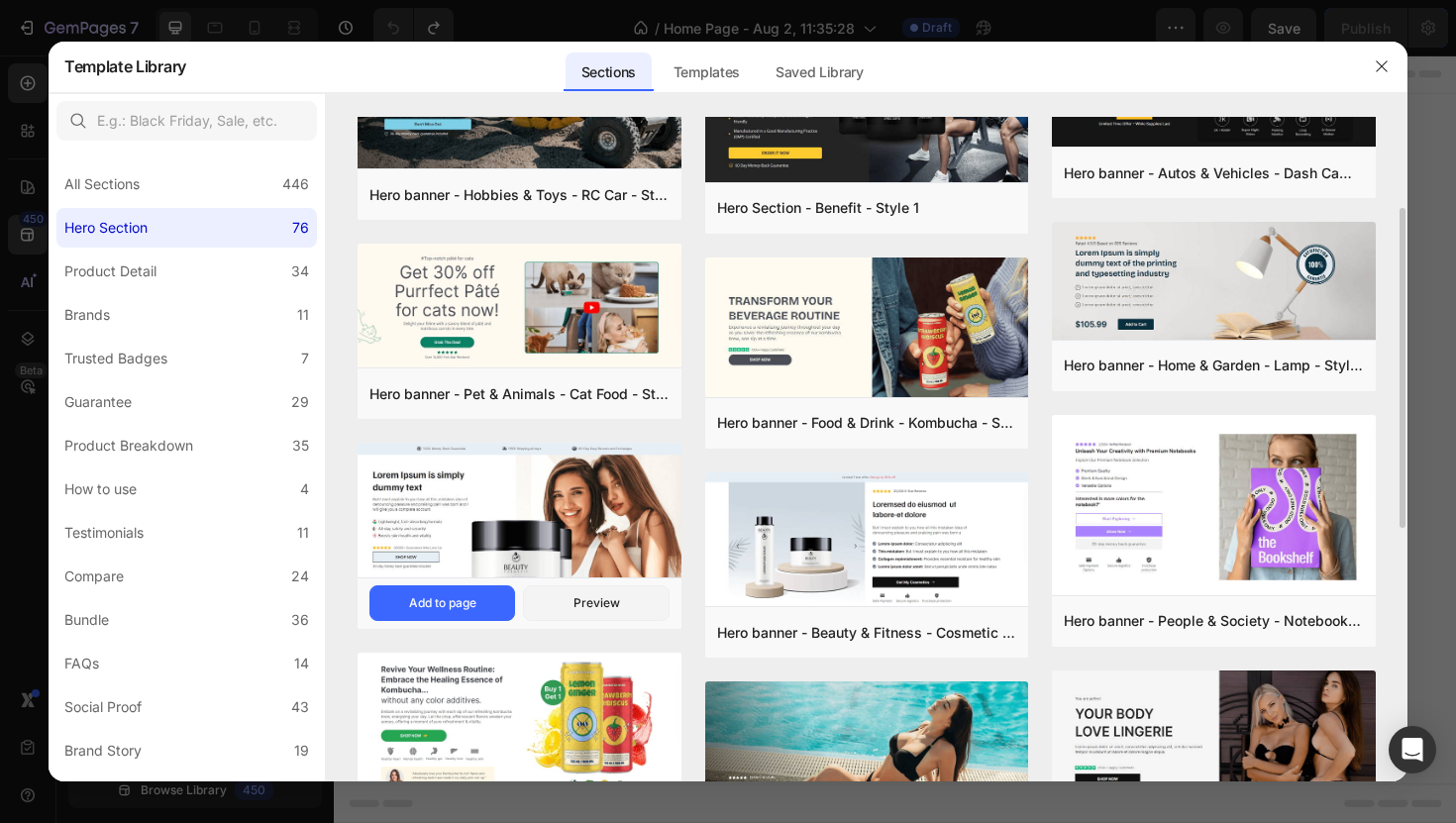 scroll, scrollTop: 199, scrollLeft: 0, axis: vertical 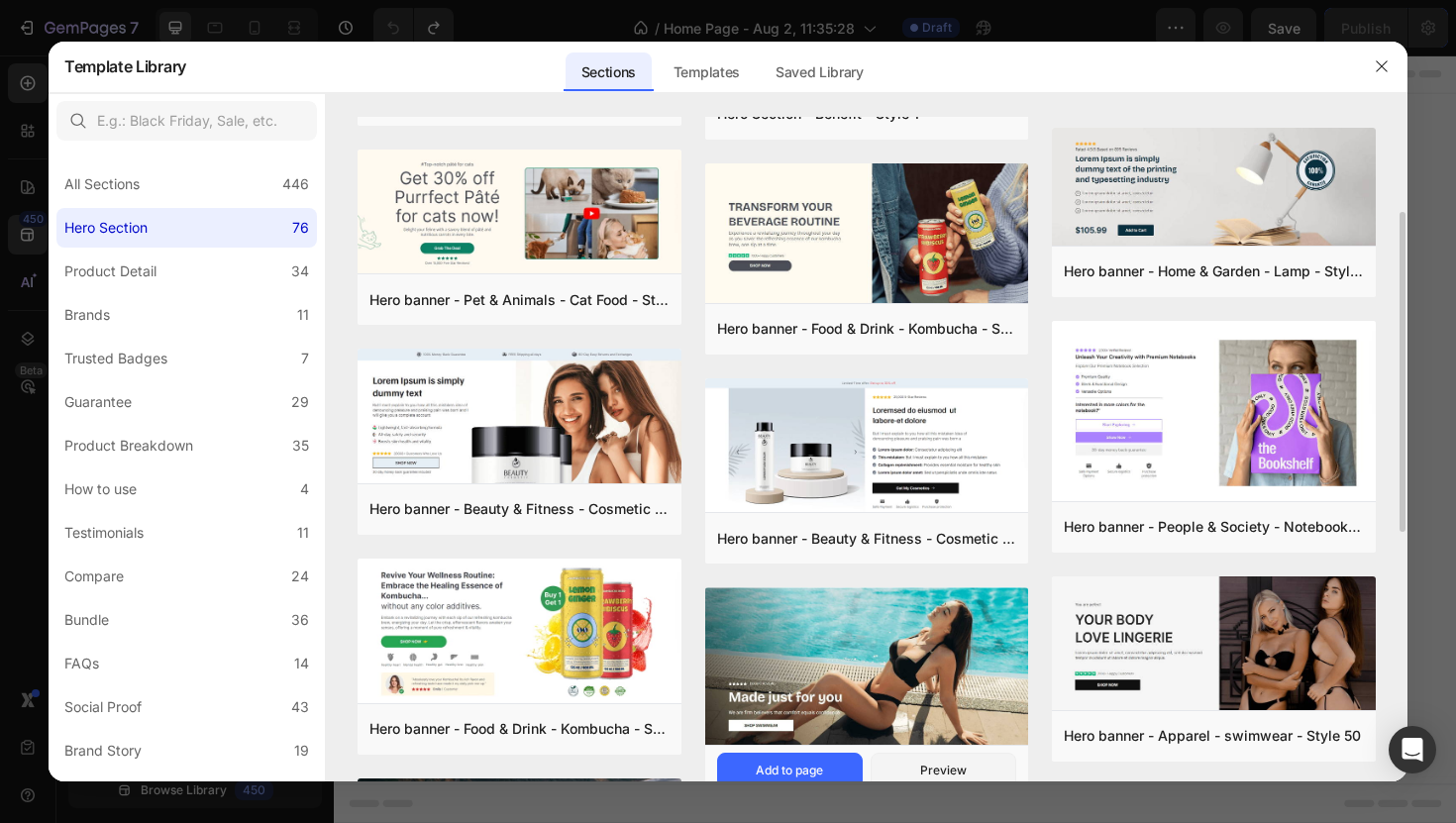 click at bounding box center [867, 669] 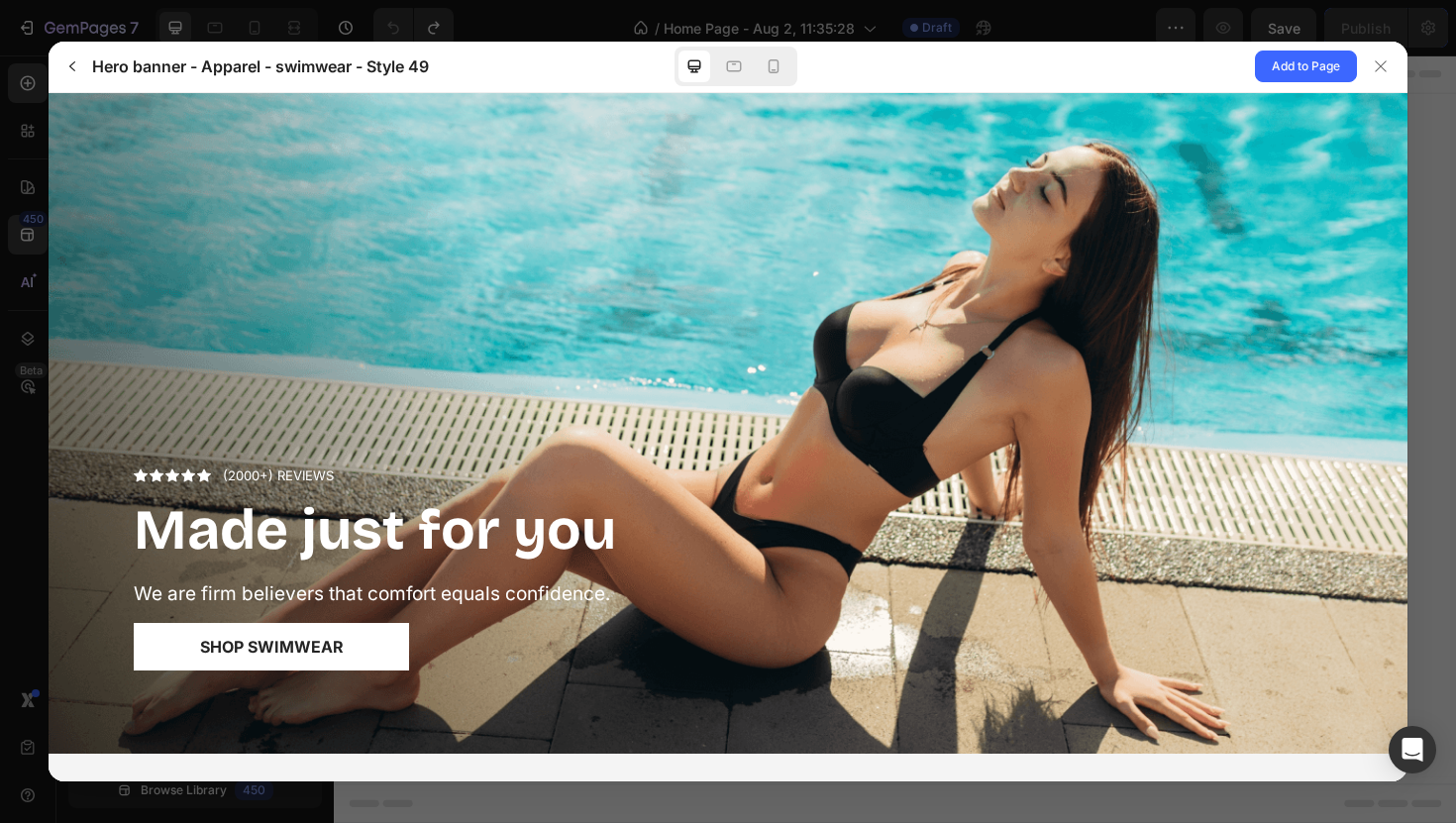 scroll, scrollTop: 0, scrollLeft: 0, axis: both 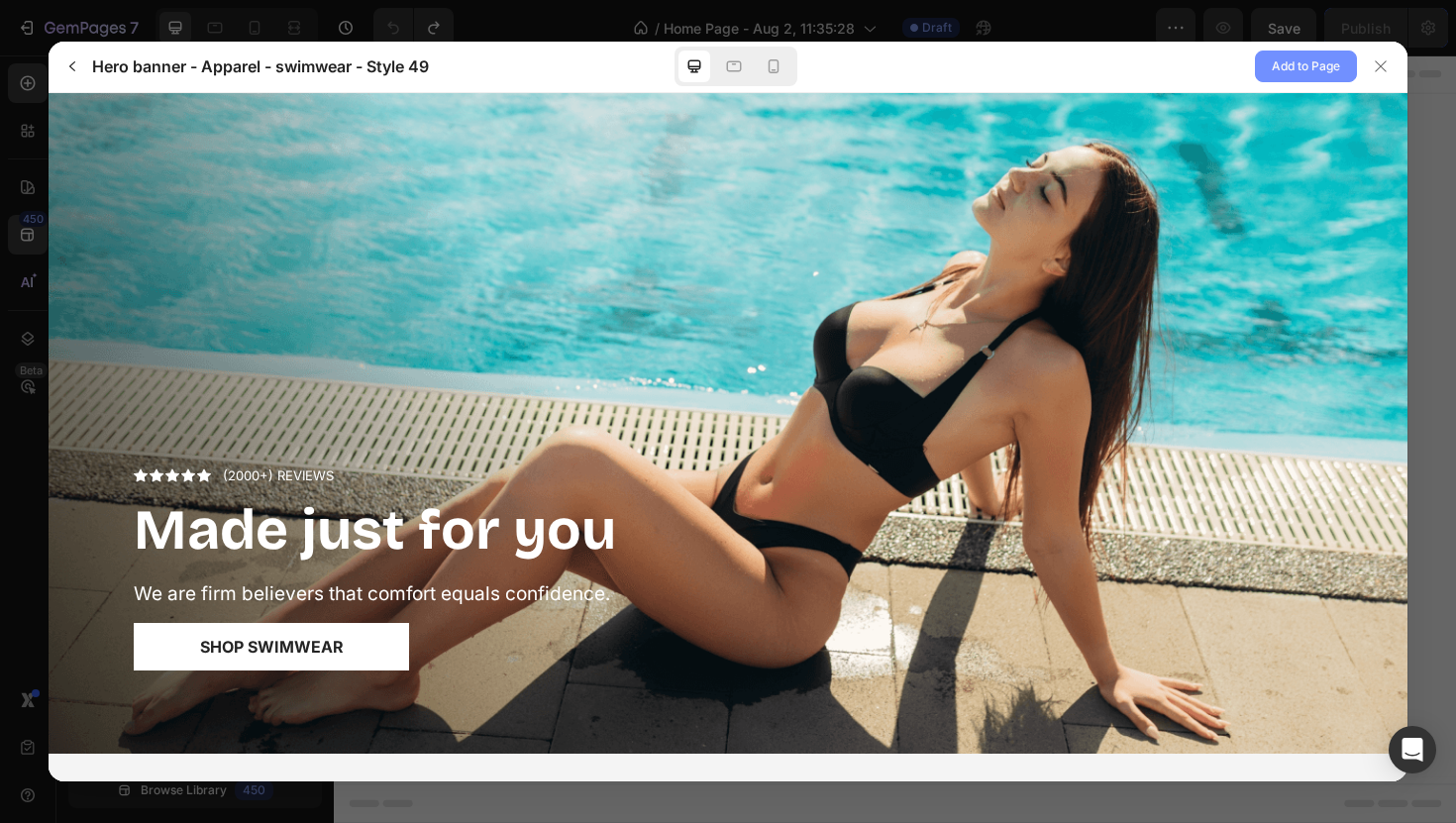 click on "Add to Page" 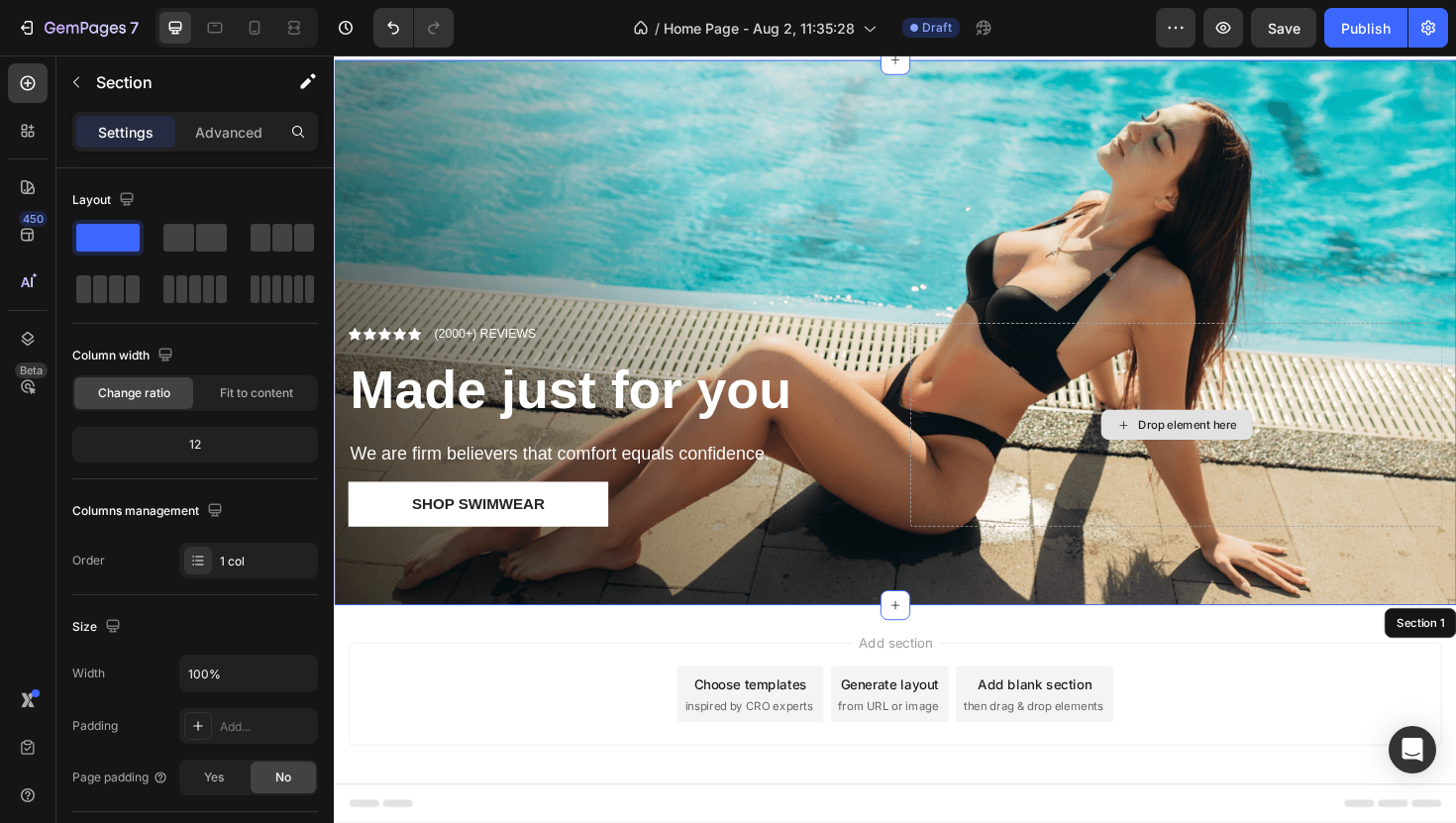 scroll, scrollTop: 41, scrollLeft: 0, axis: vertical 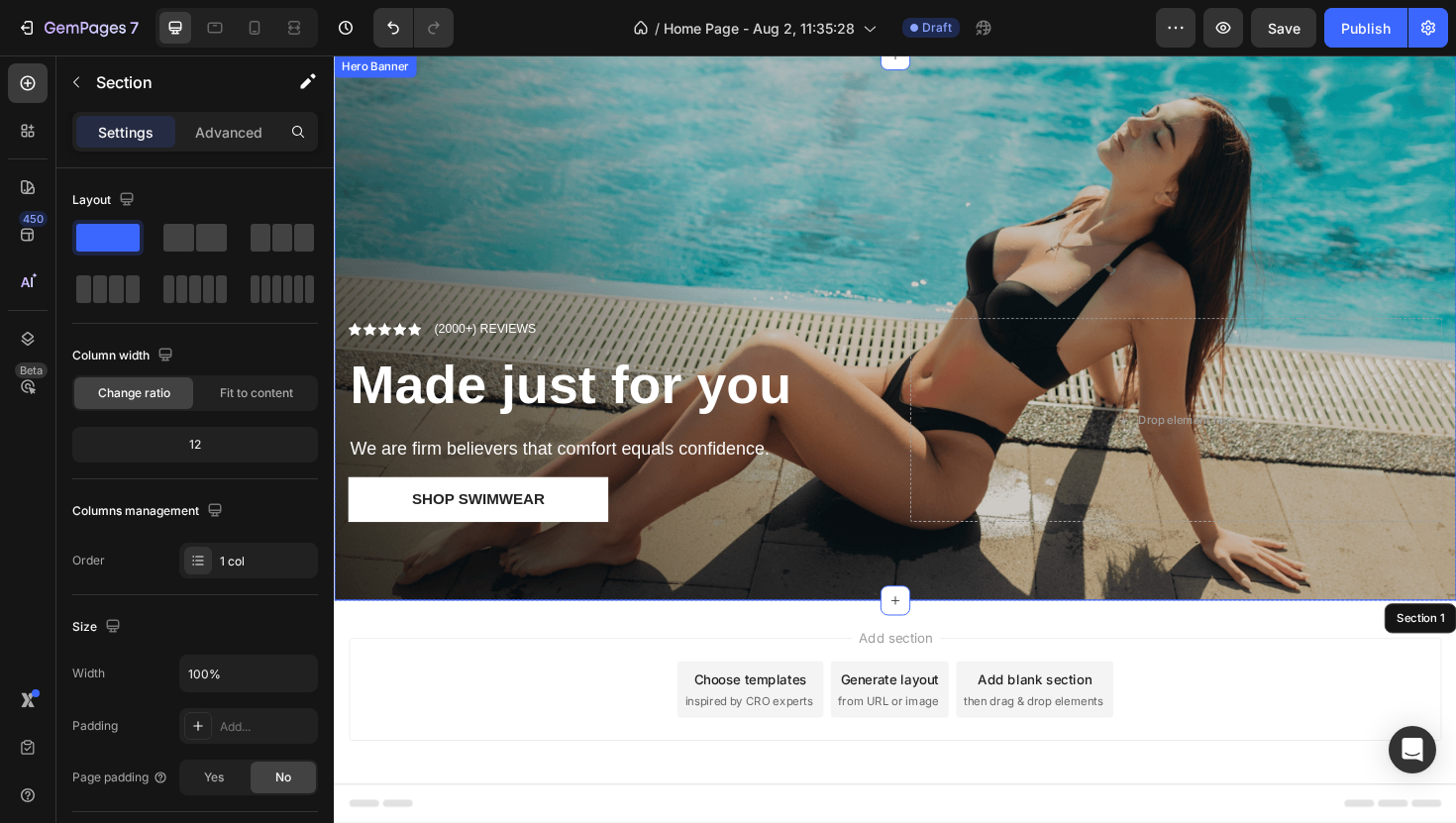 click at bounding box center (928, 344) 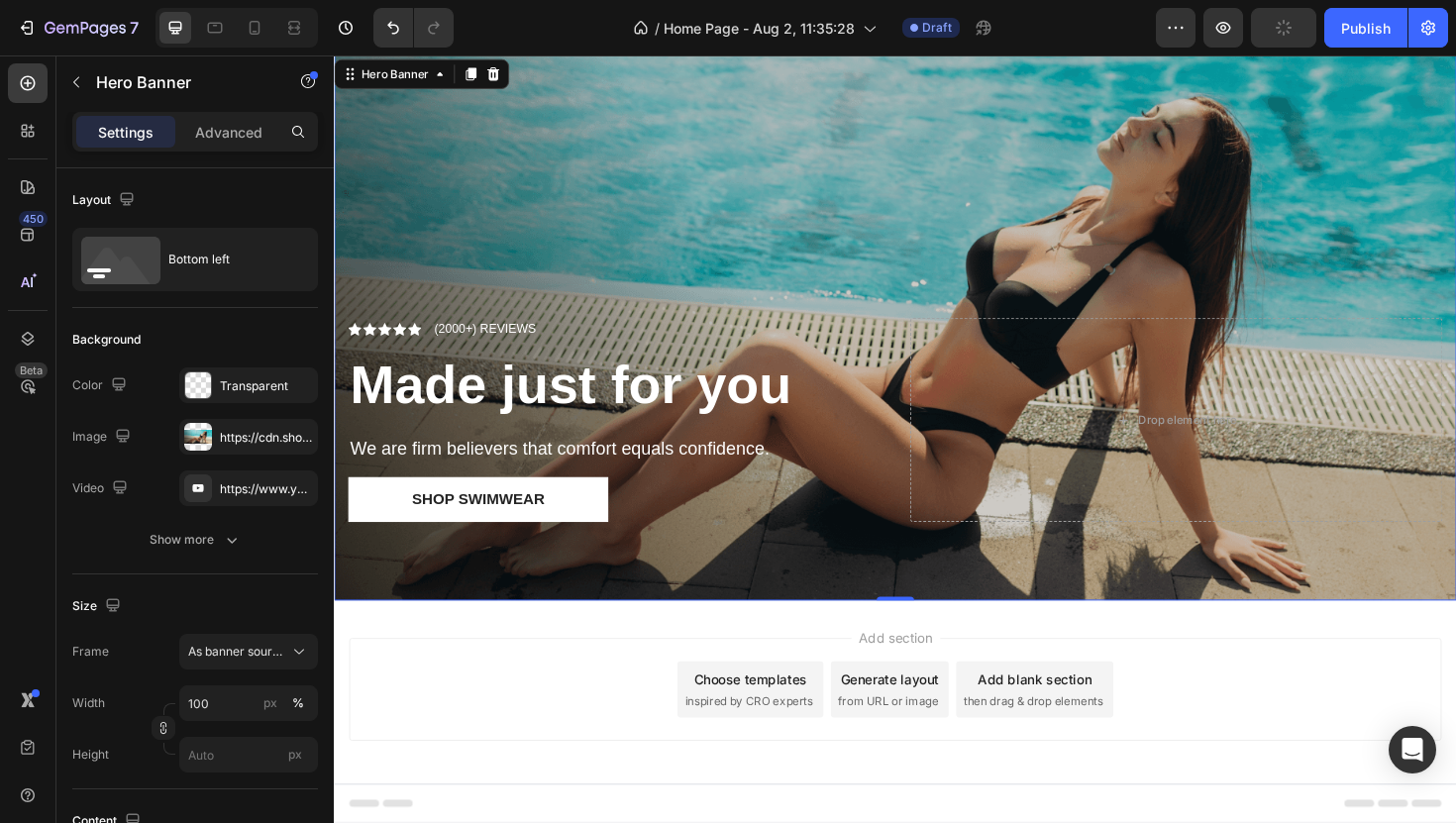 scroll, scrollTop: 0, scrollLeft: 0, axis: both 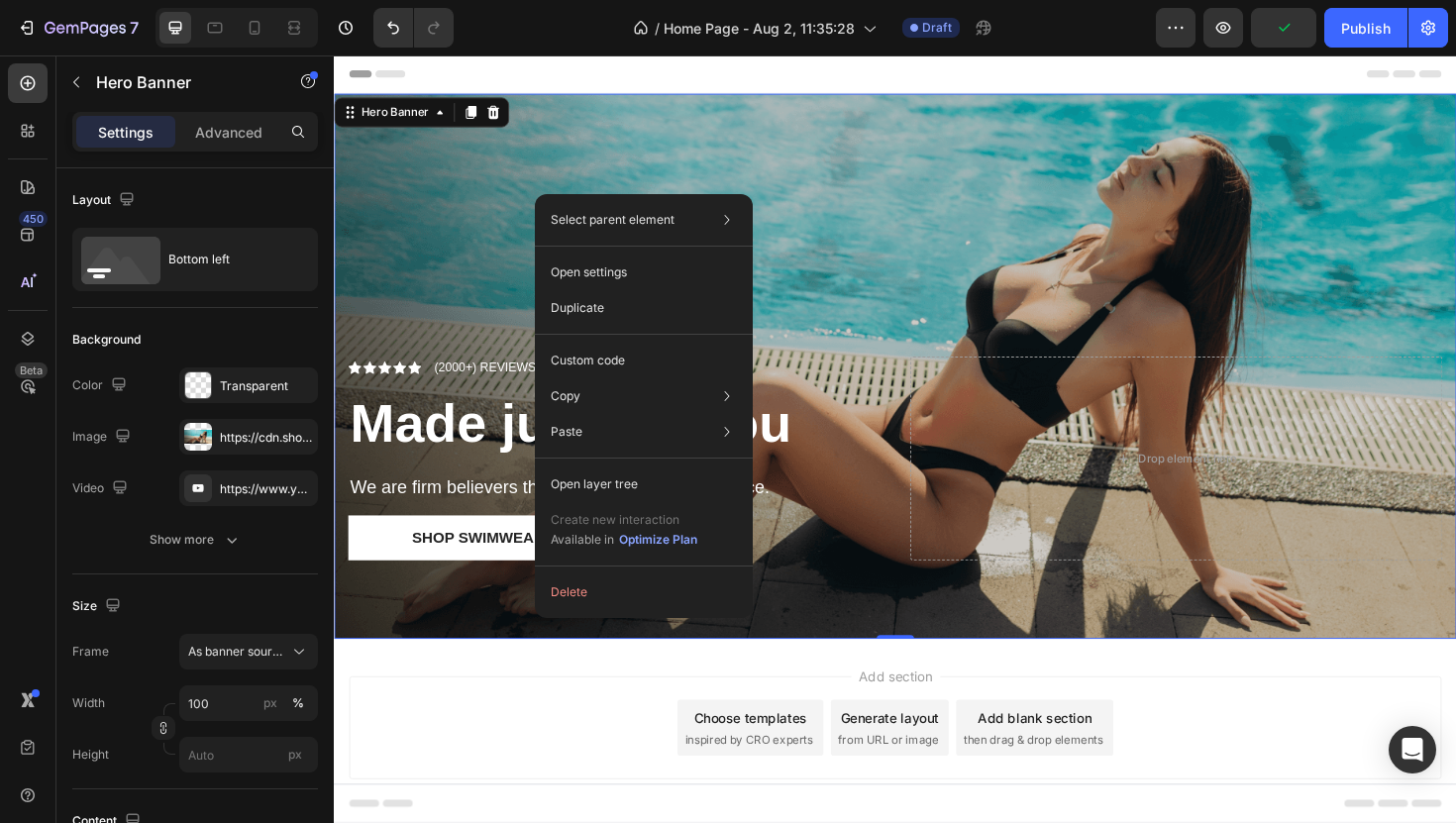 click at bounding box center [928, 384] 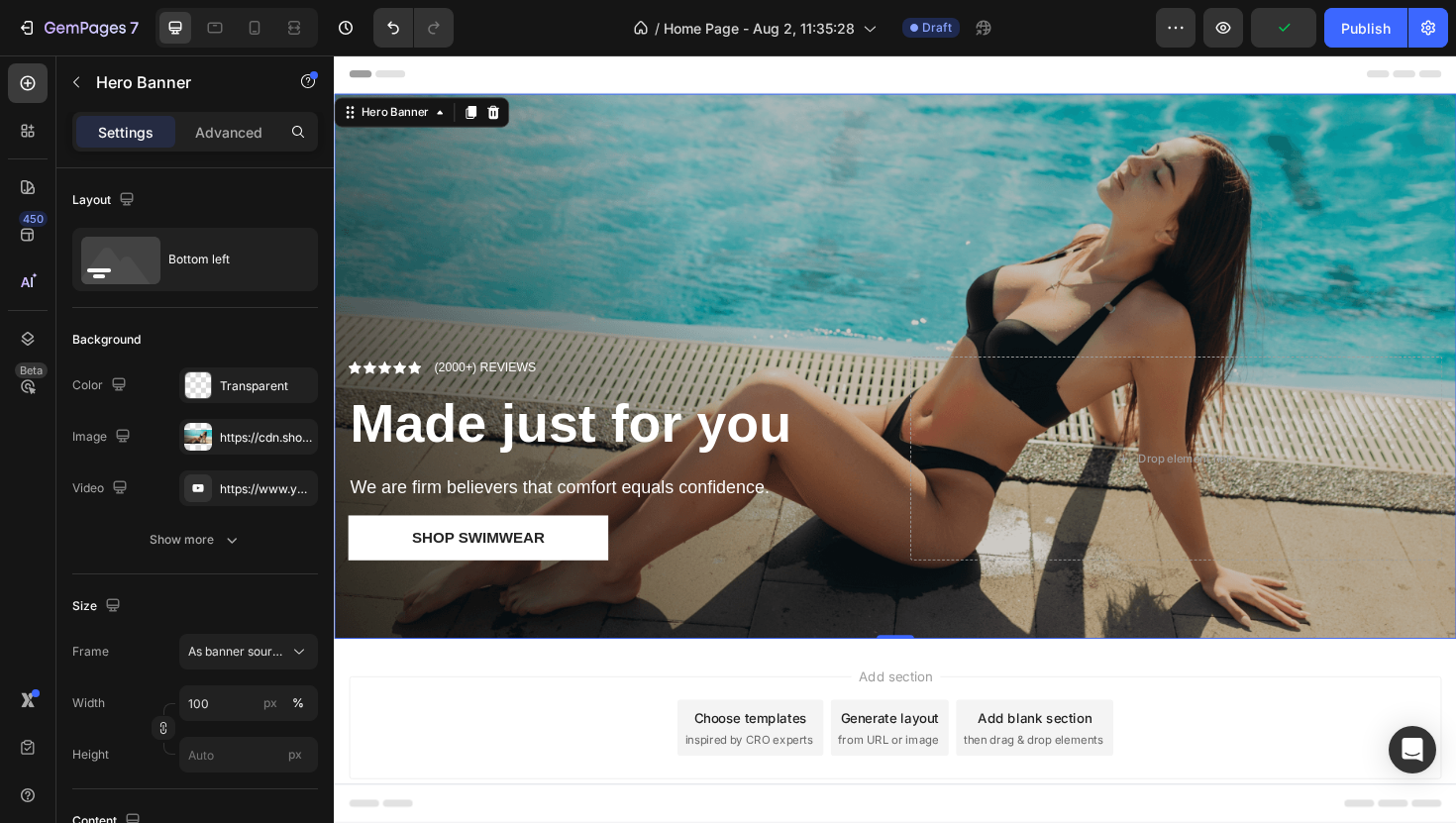 click at bounding box center (928, 384) 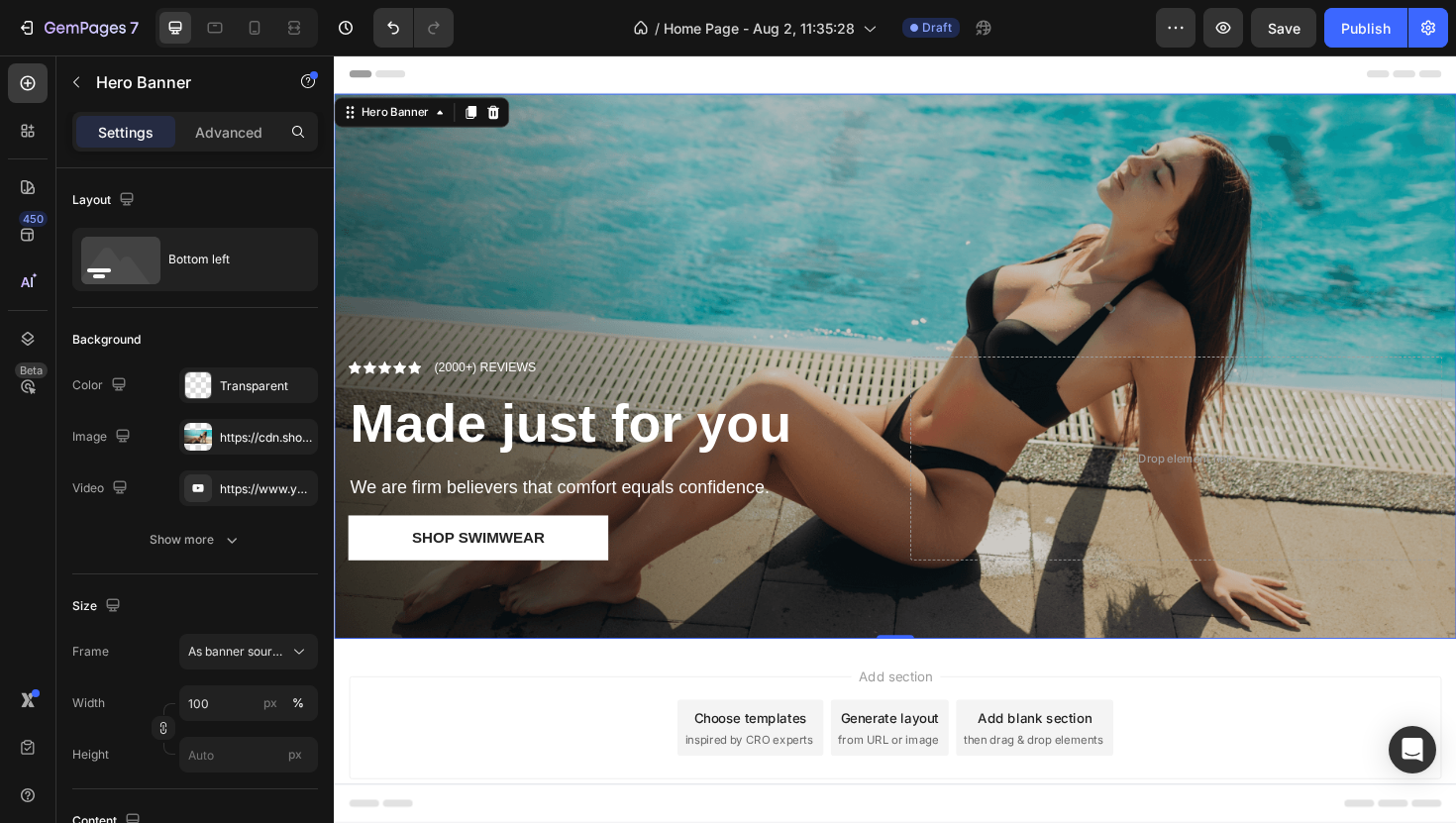 click at bounding box center (928, 384) 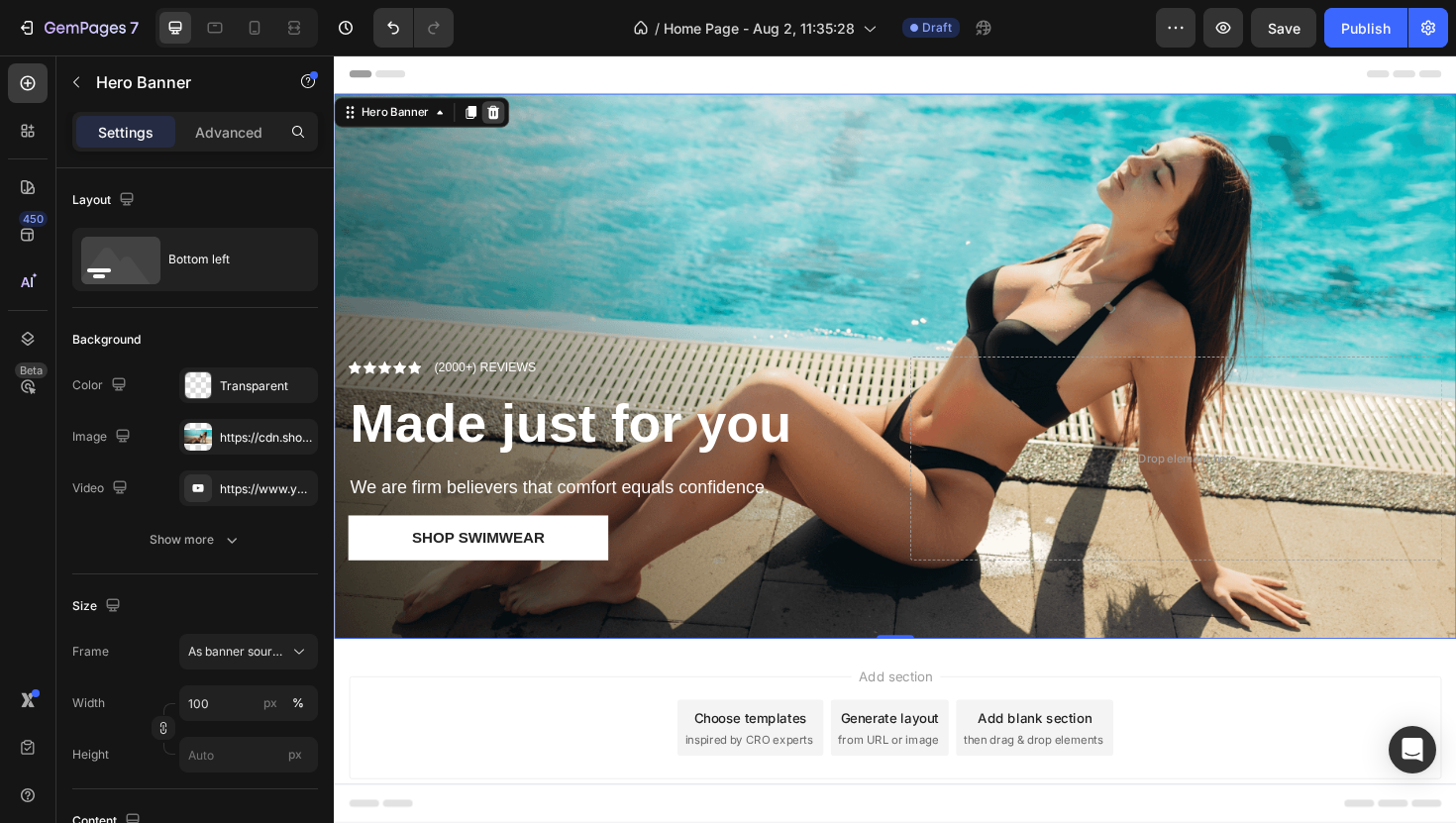 click at bounding box center [502, 116] 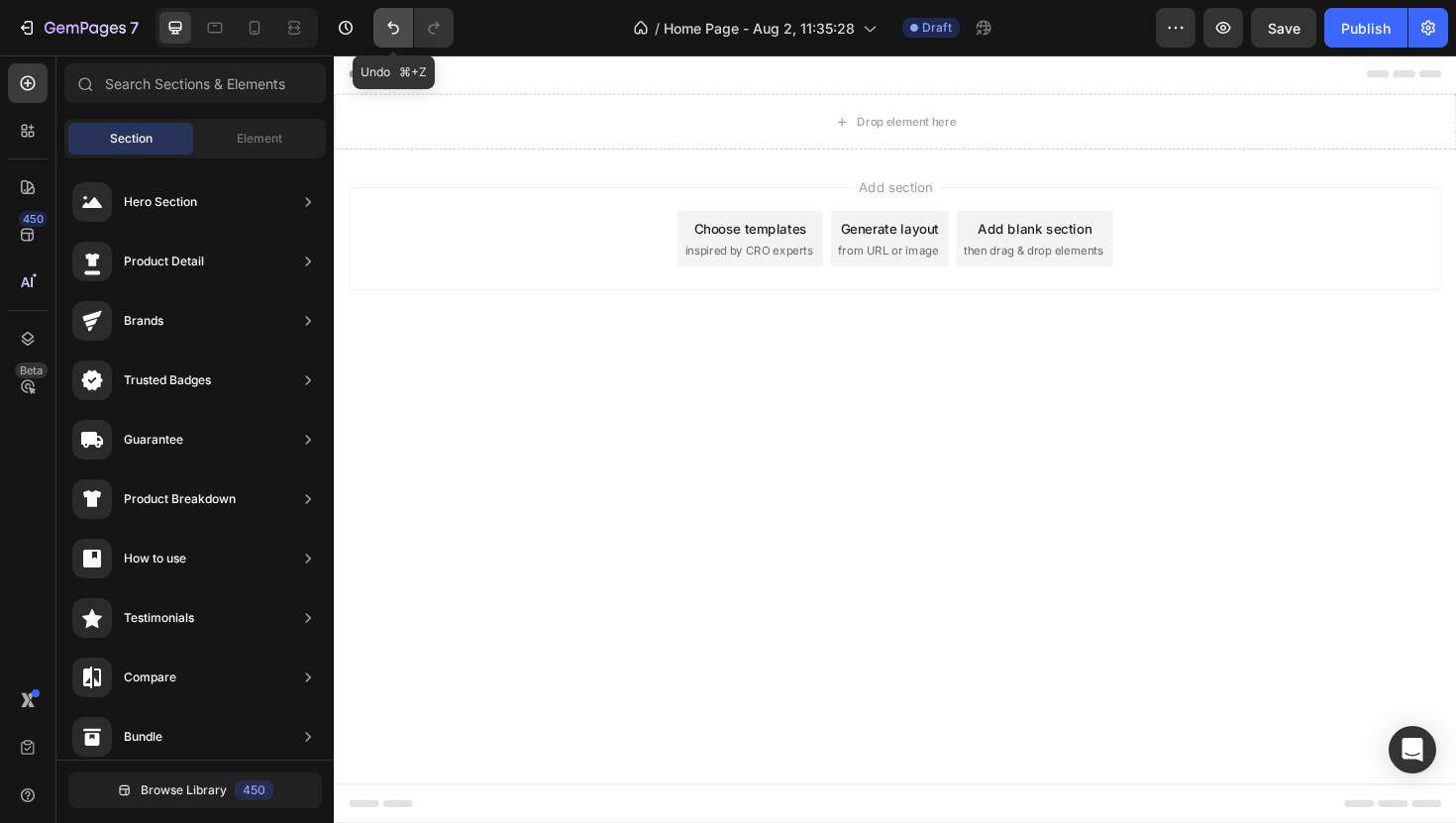 click 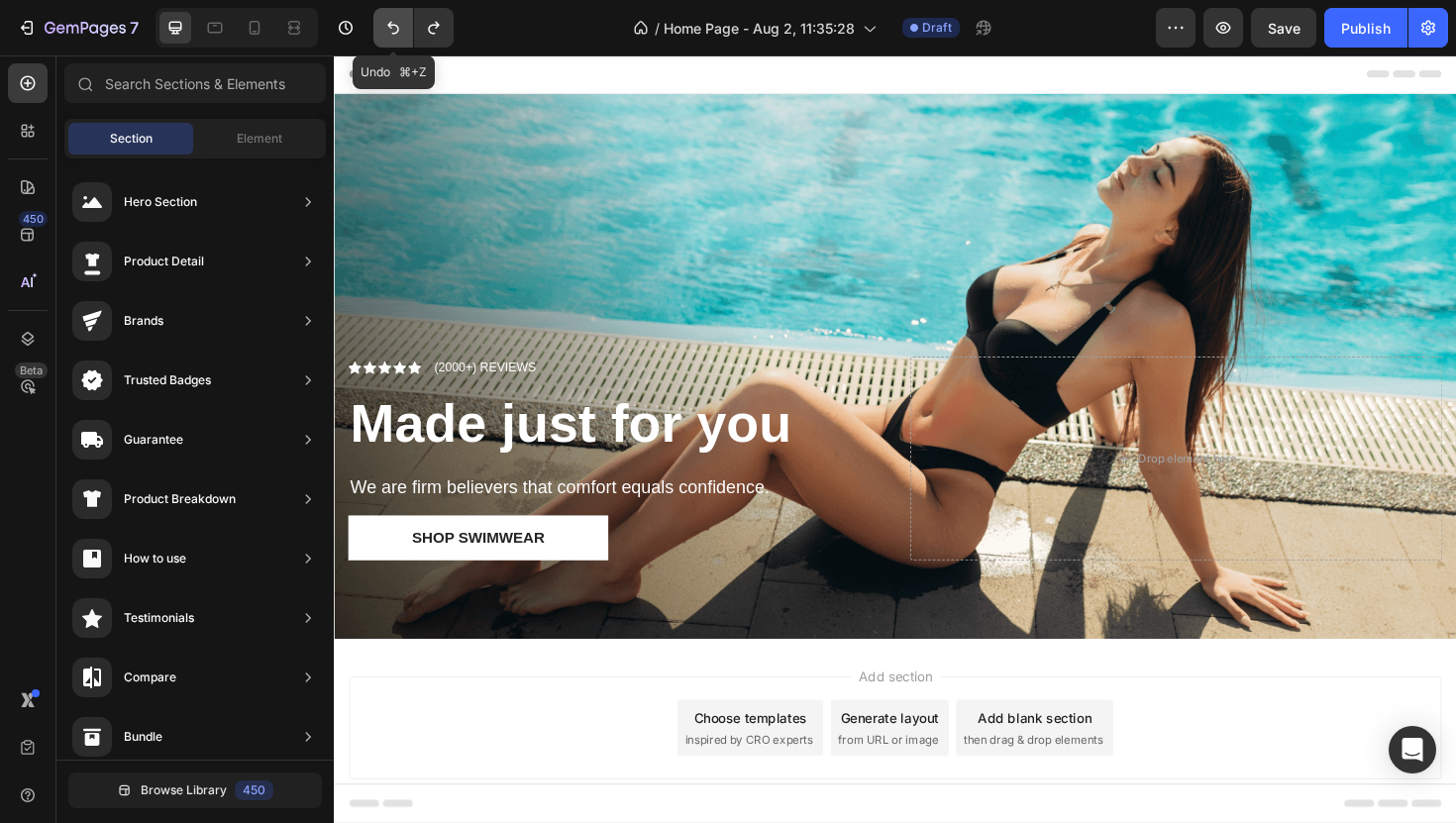 click 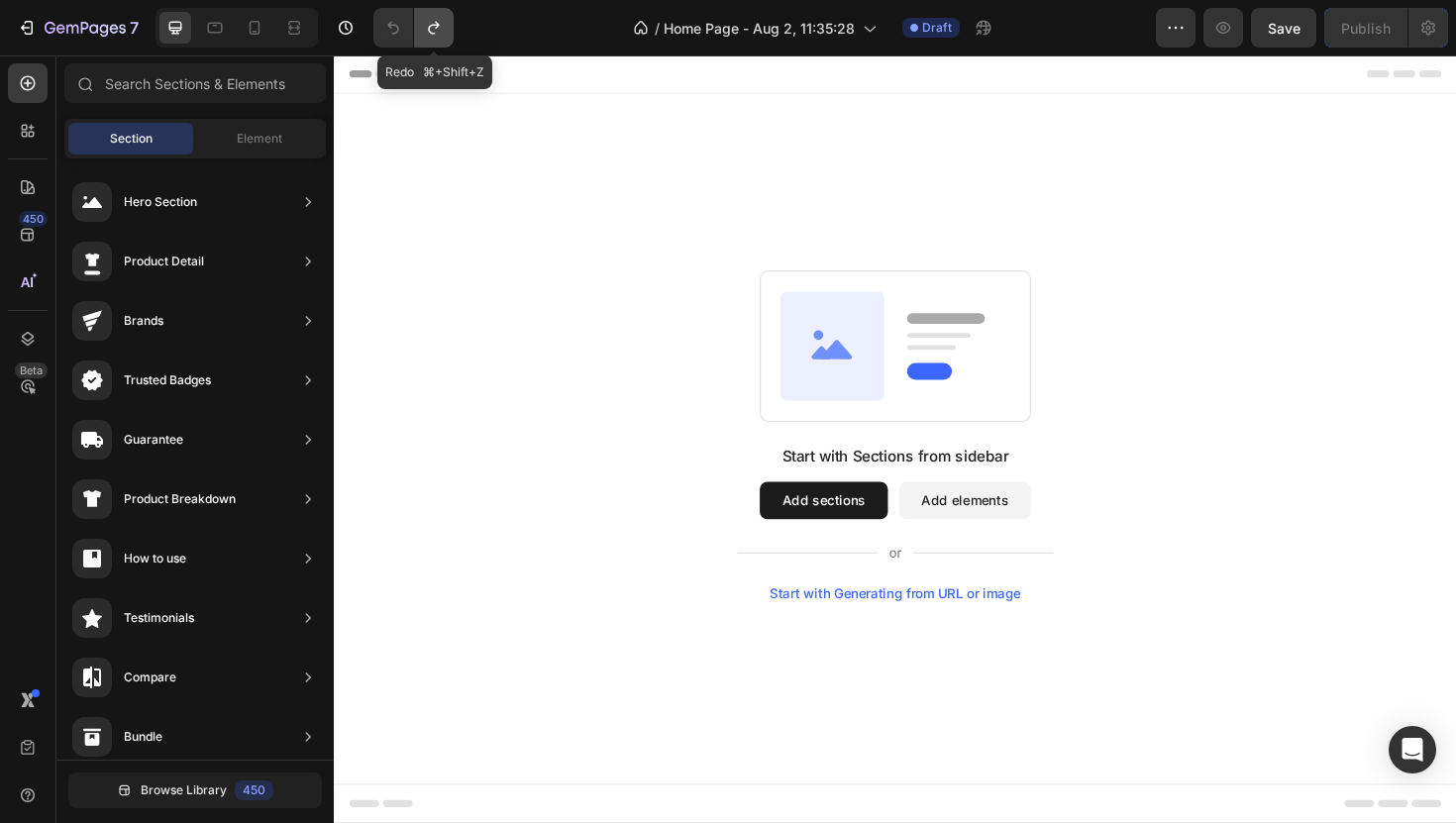 click 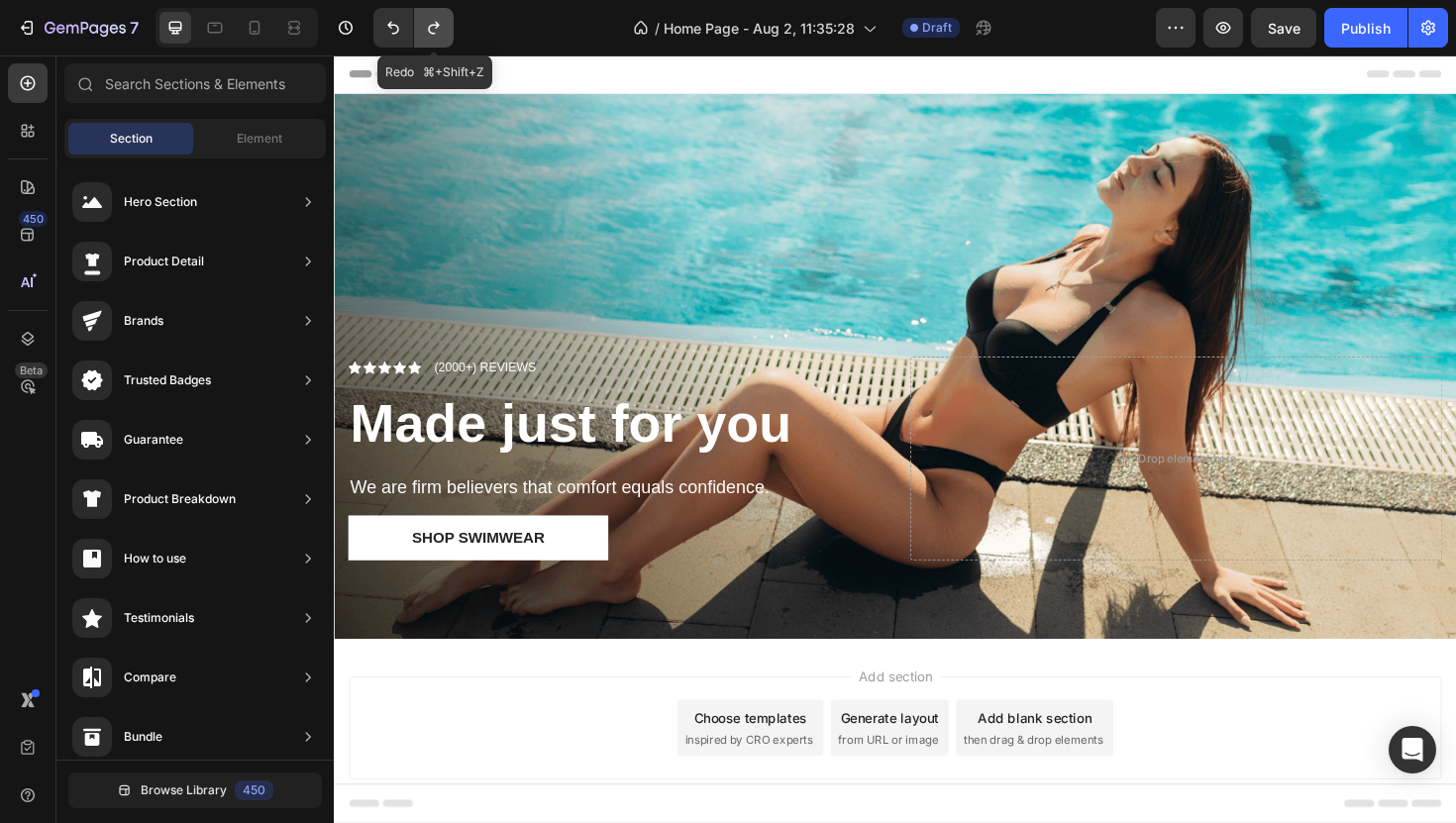 click 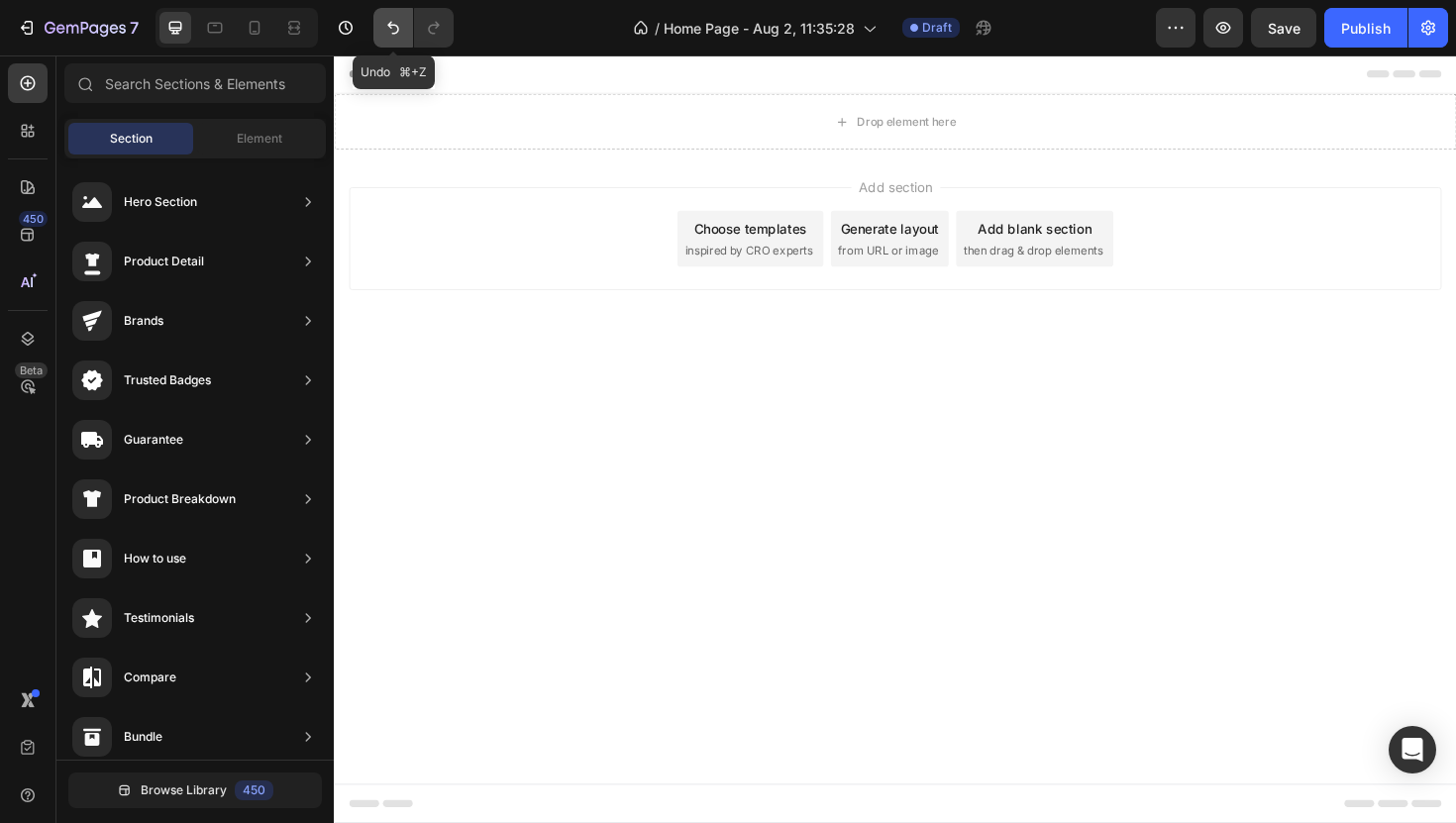 click 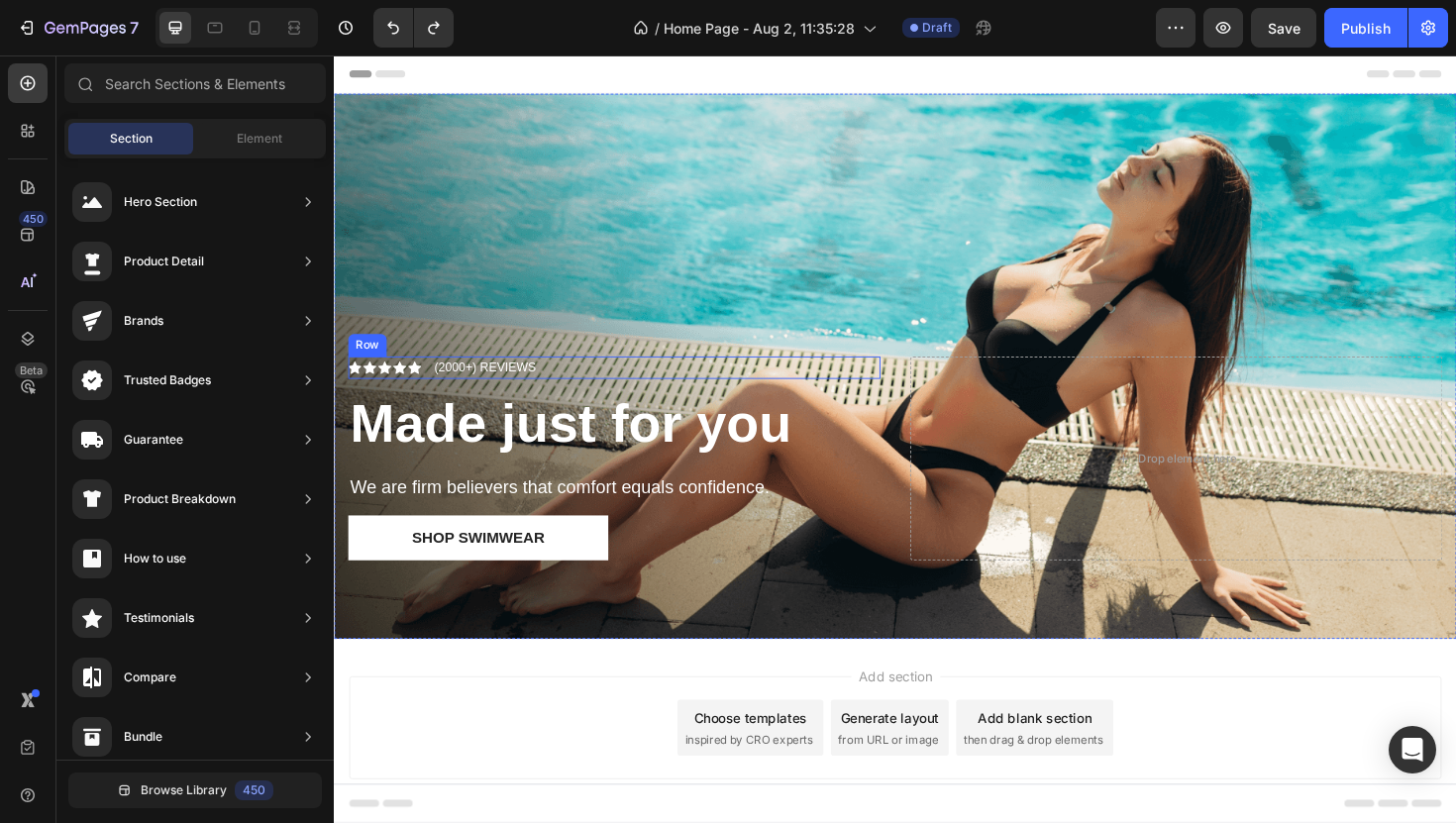 click on "Icon Icon Icon Icon Icon Icon List (2000+) REVIEWS Text Block Row" at bounding box center (630, 386) 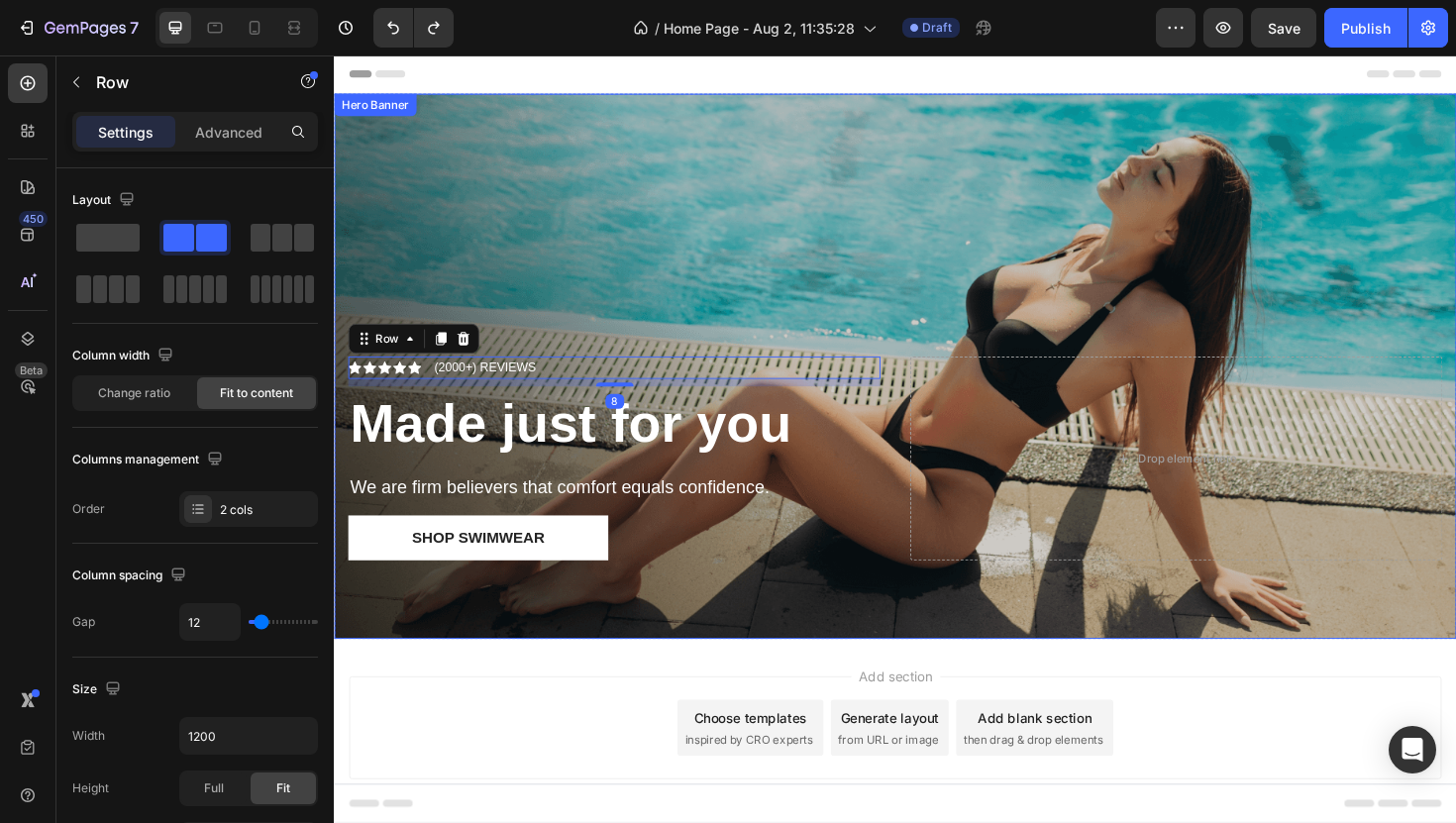 click at bounding box center (928, 384) 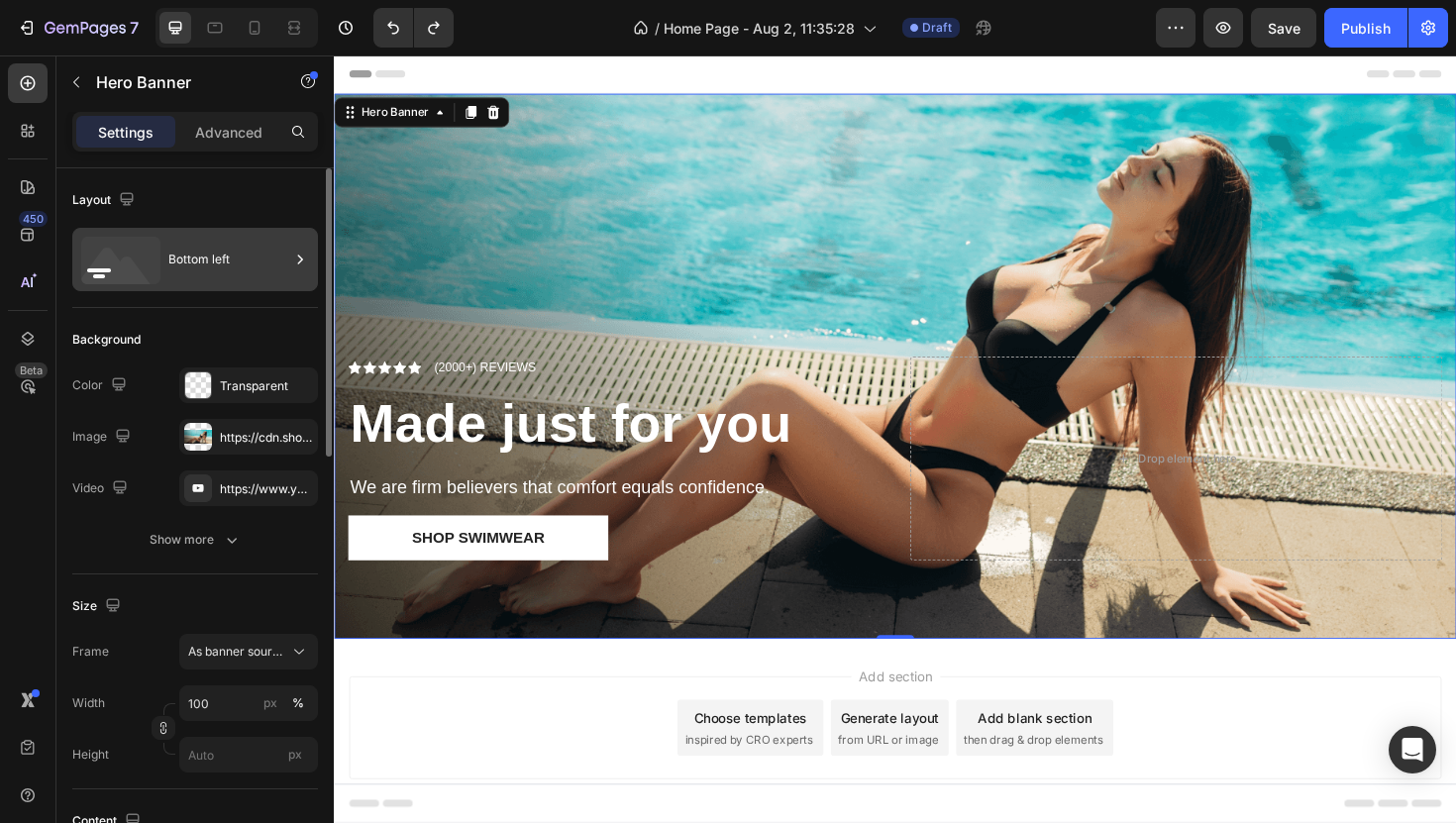 click on "Bottom left" at bounding box center (229, 259) 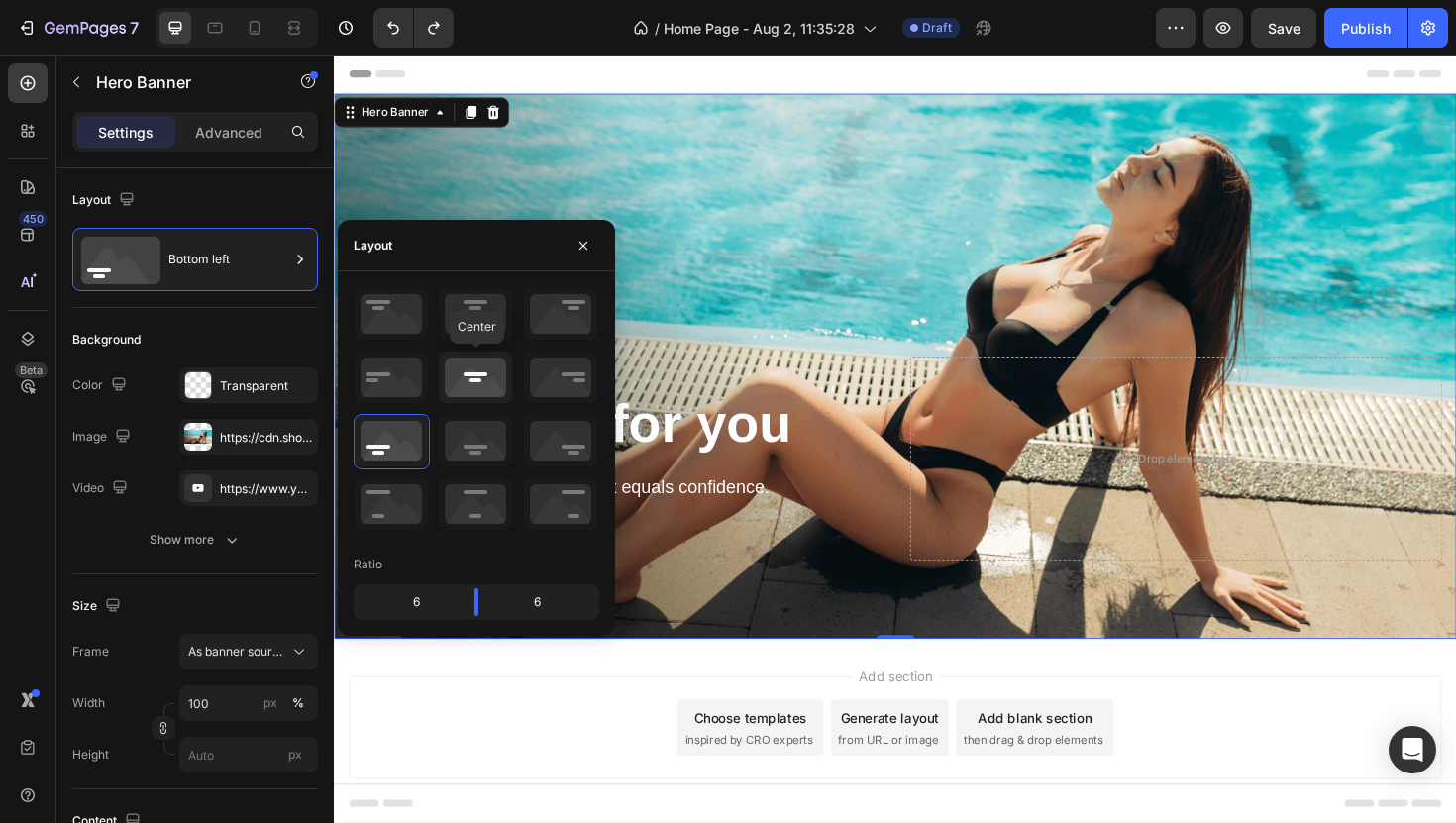 click 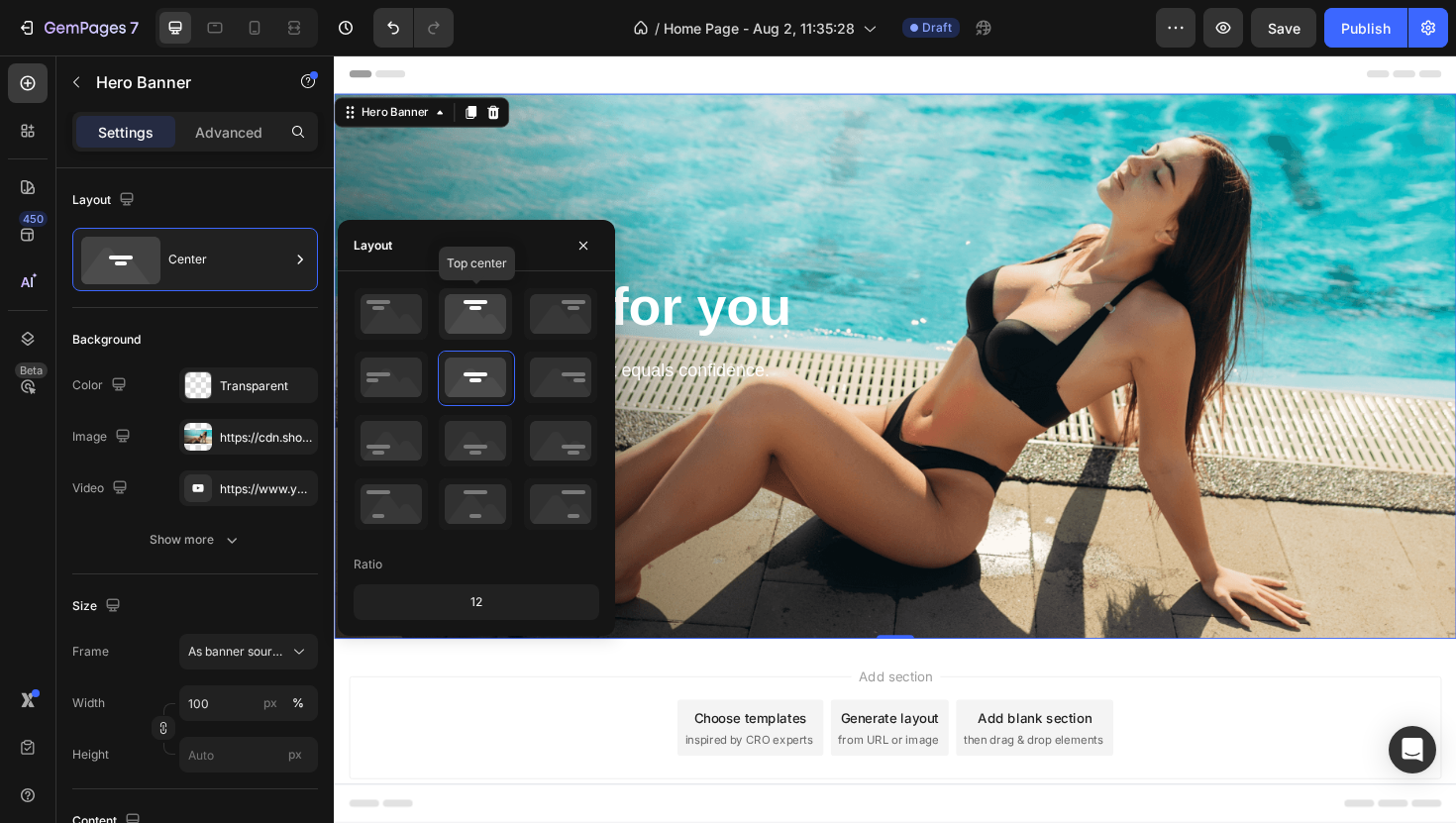 click 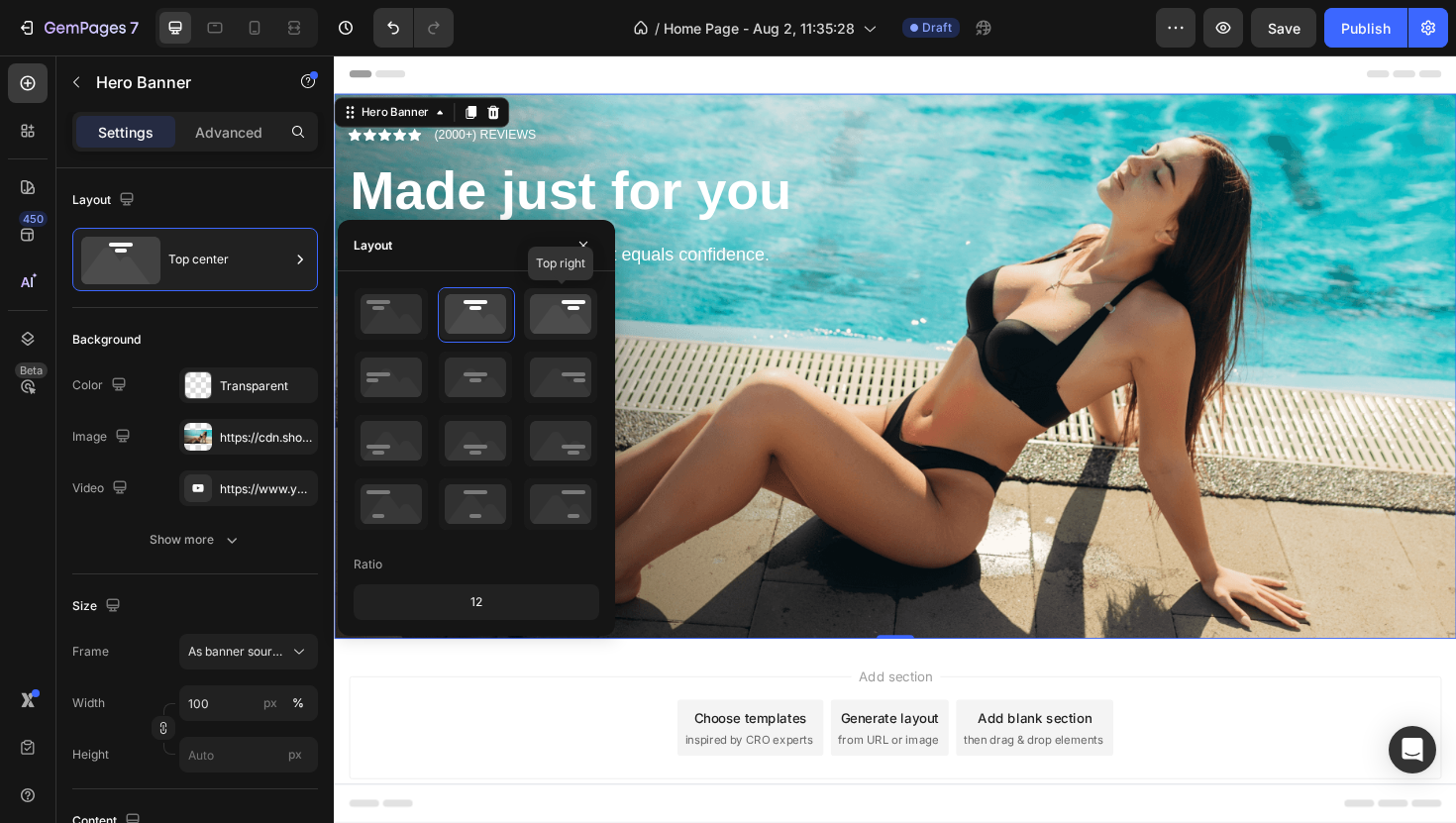 click 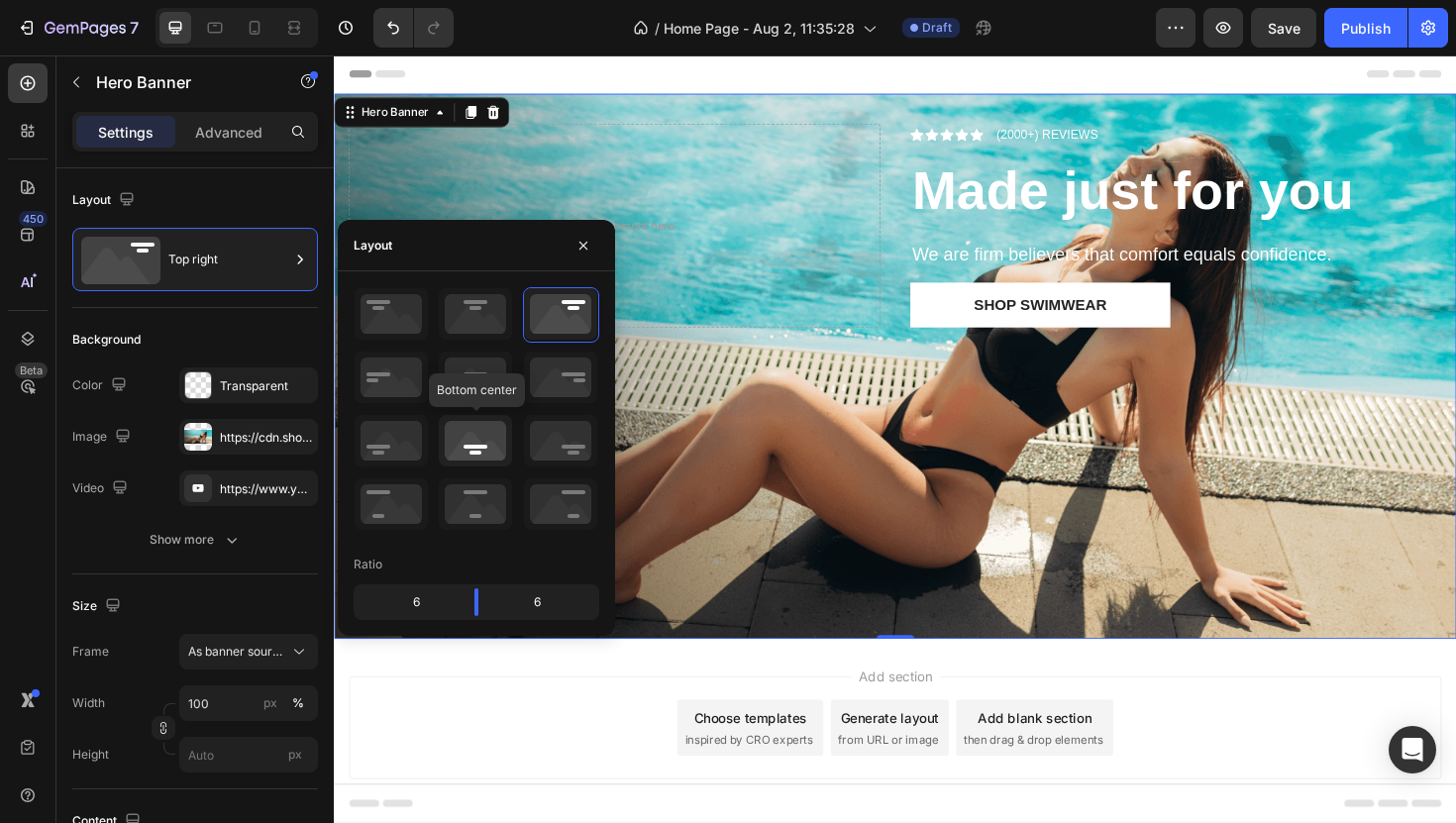 click 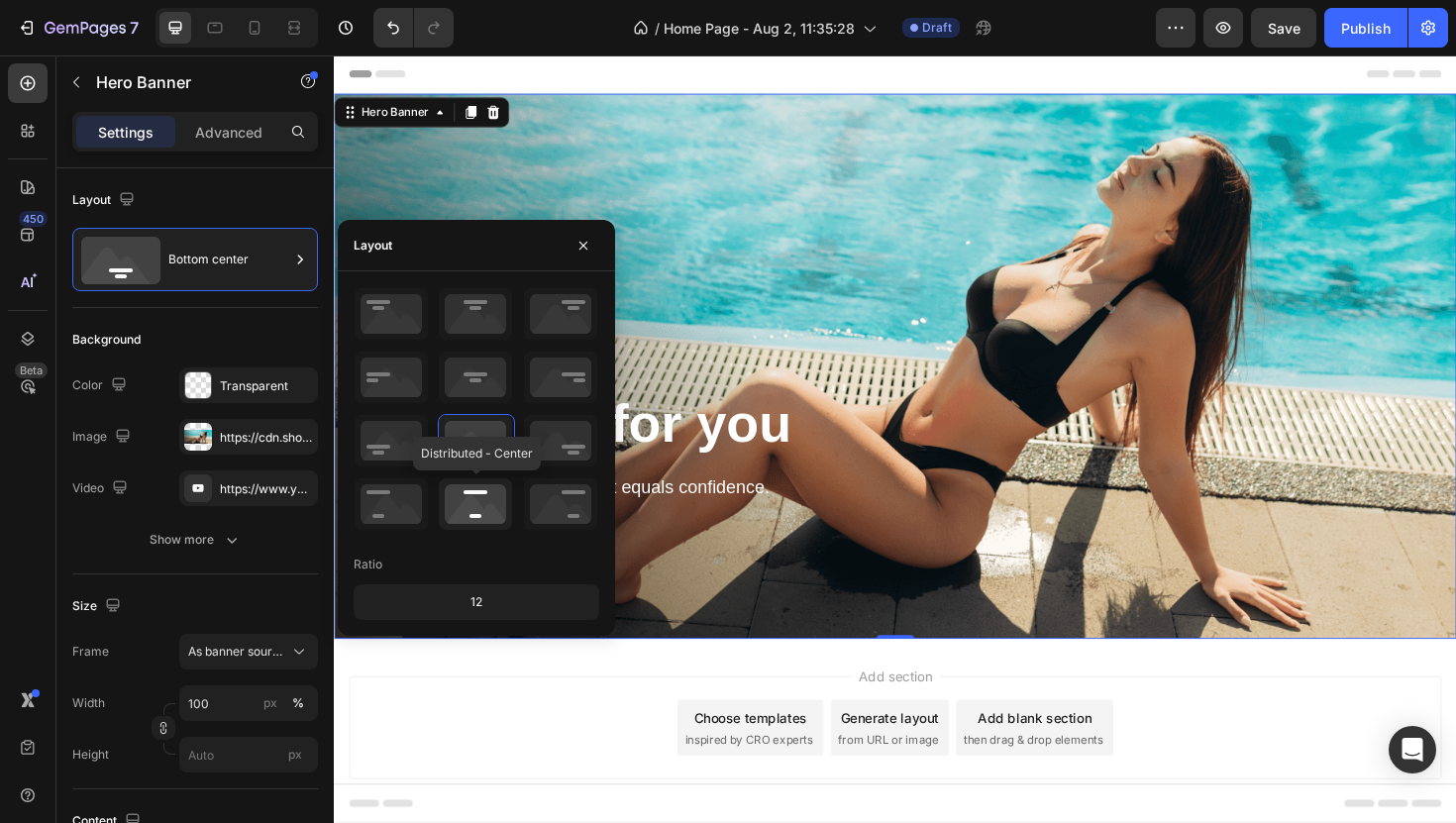 click 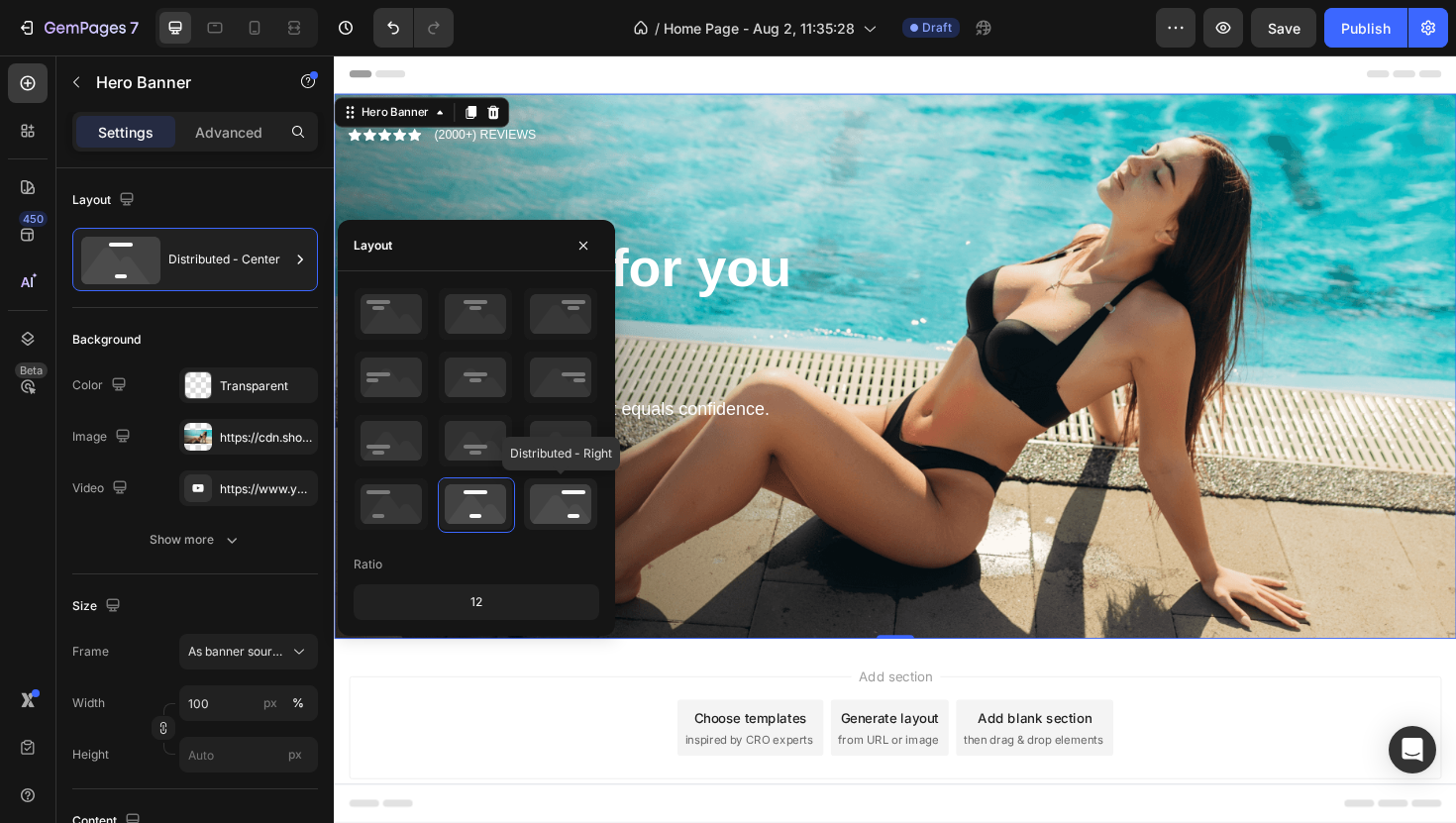 click 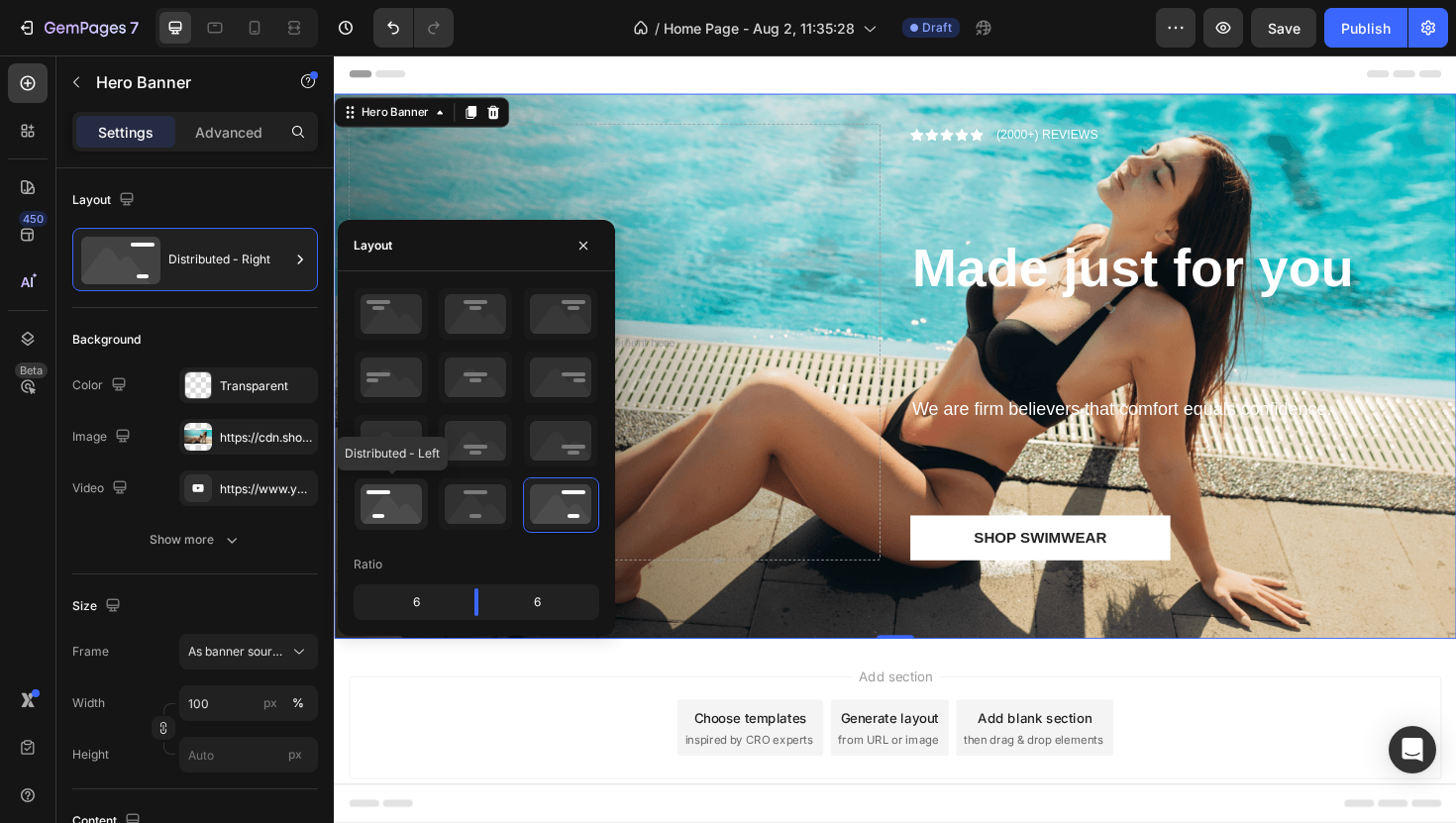 click 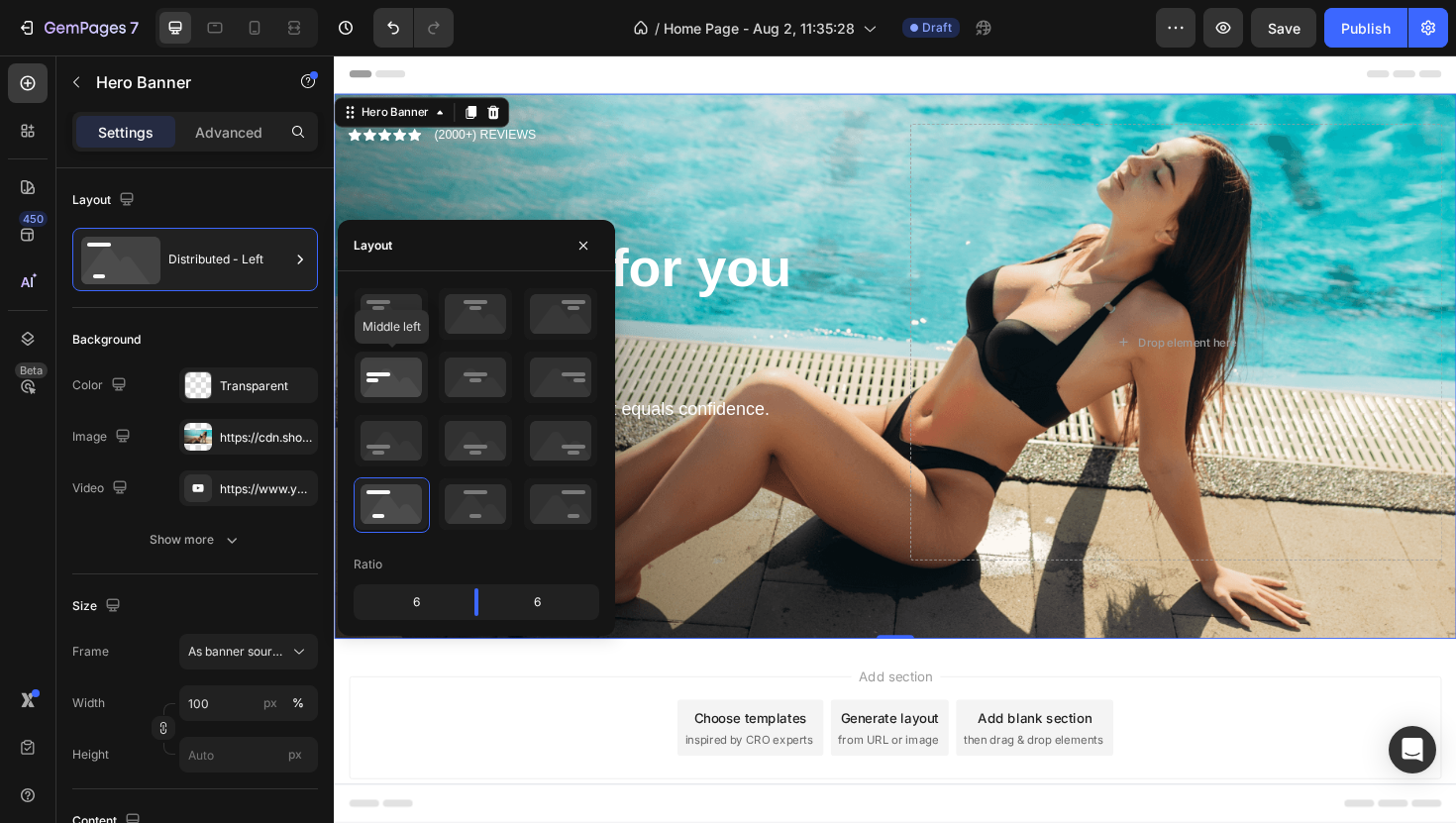 click 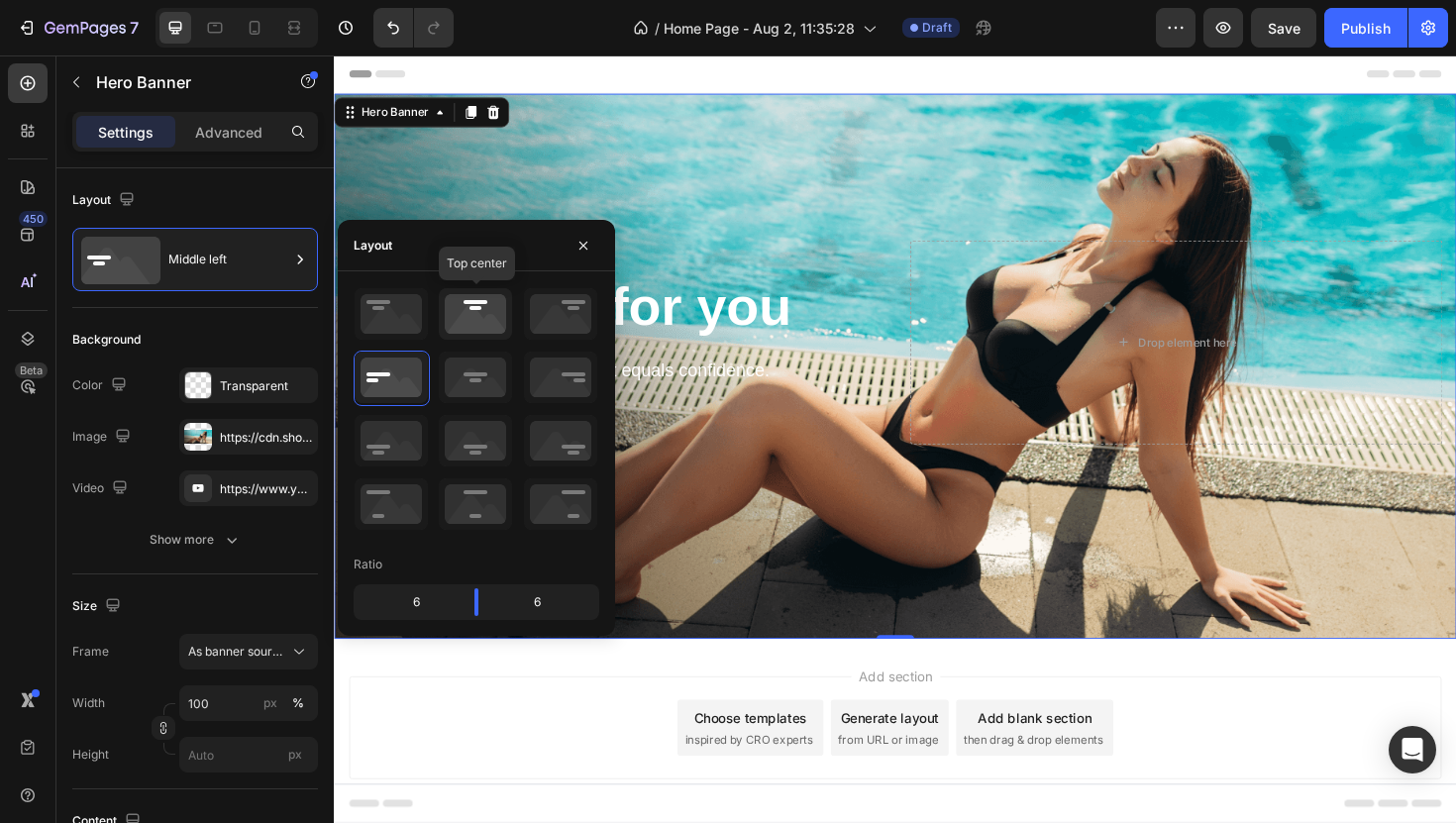 click 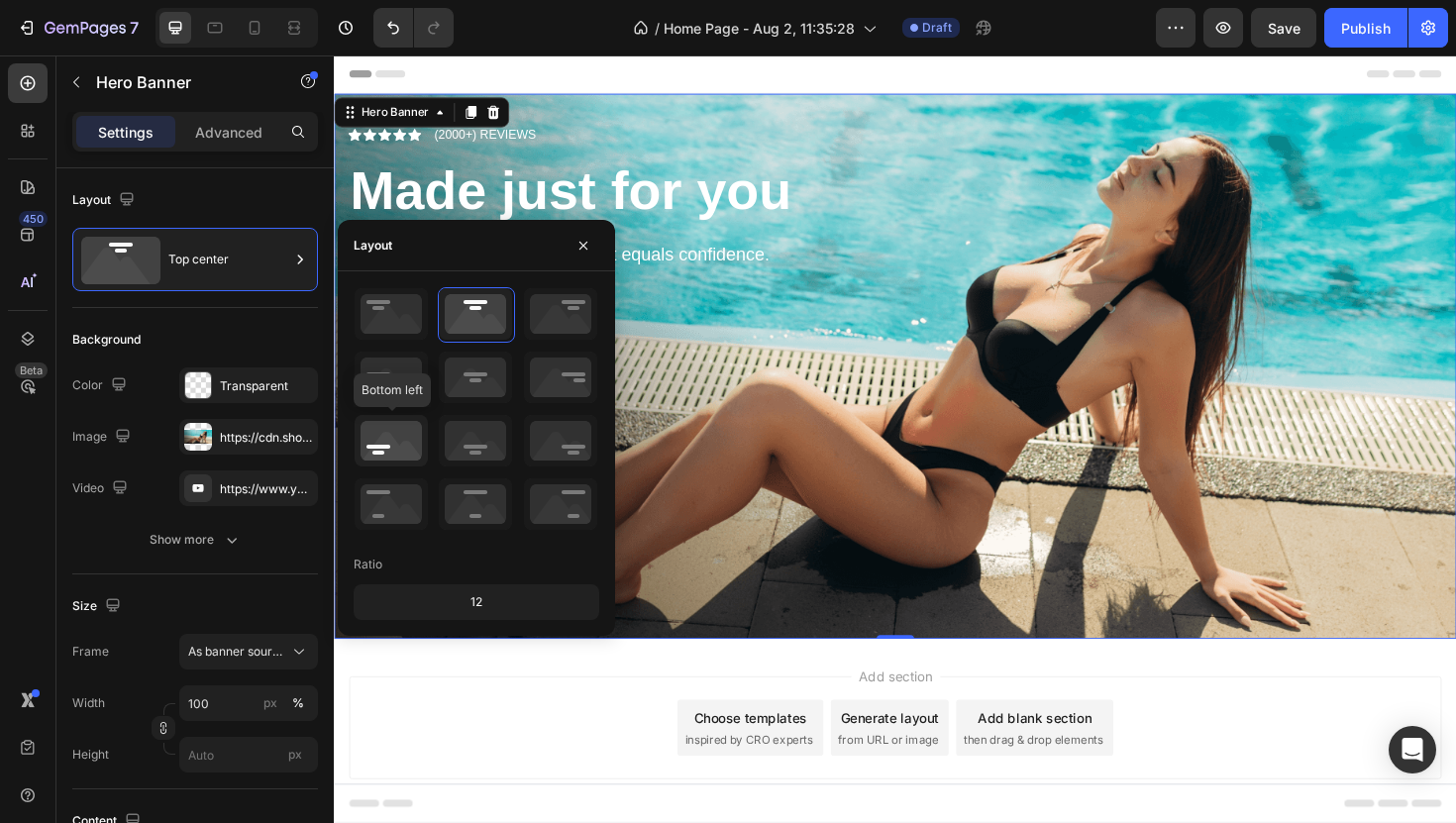 click 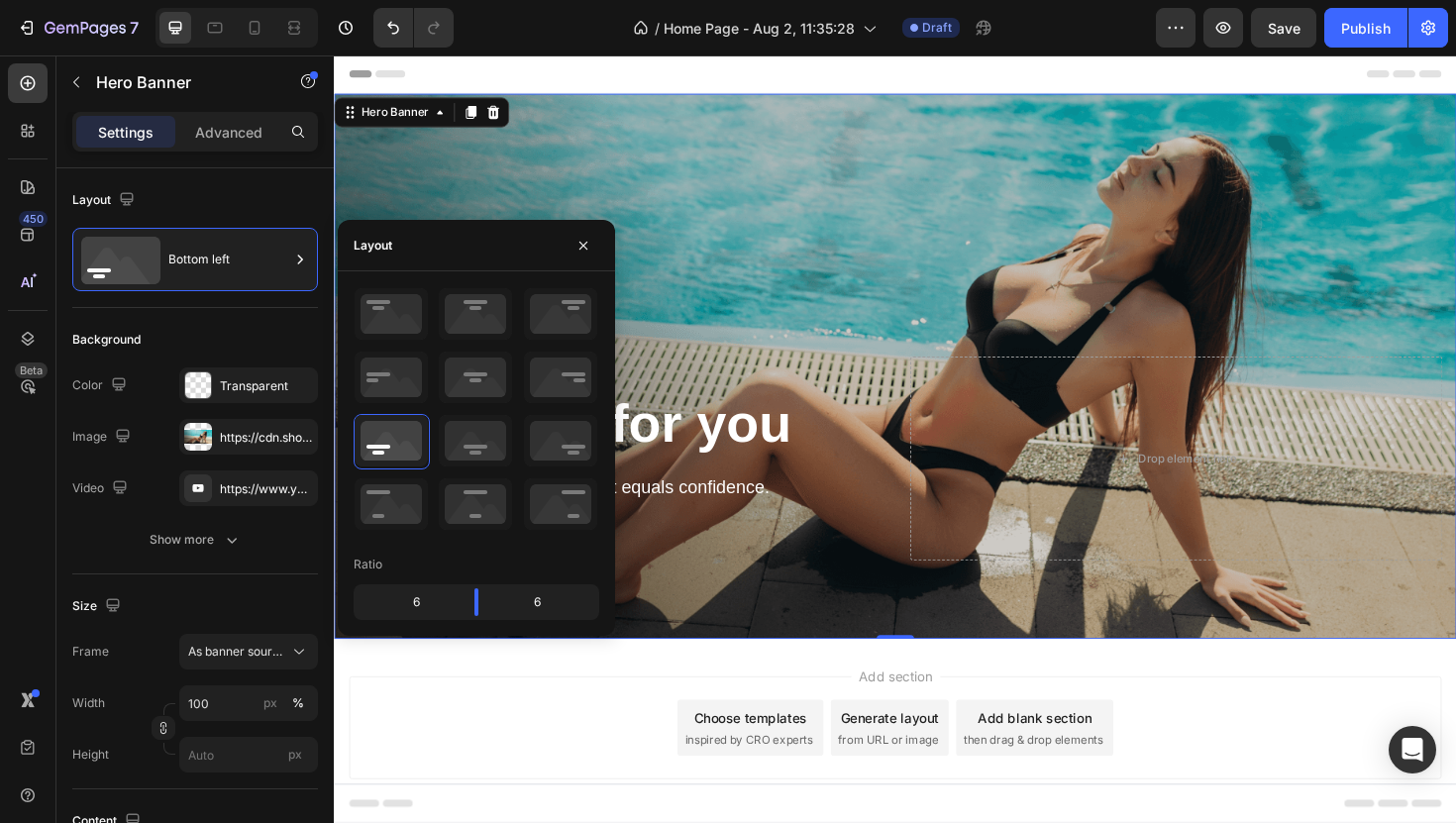 click at bounding box center (928, 384) 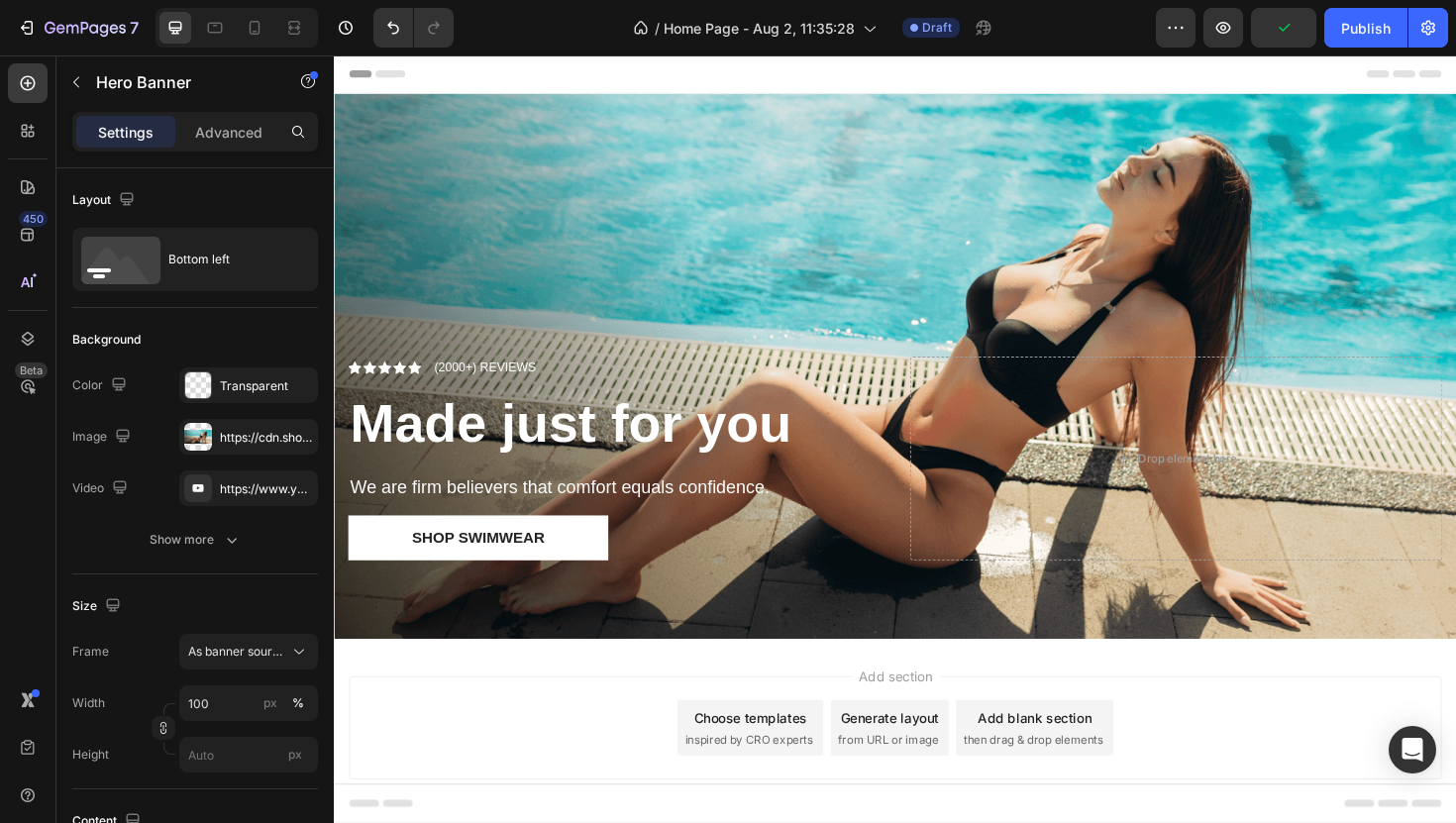 click 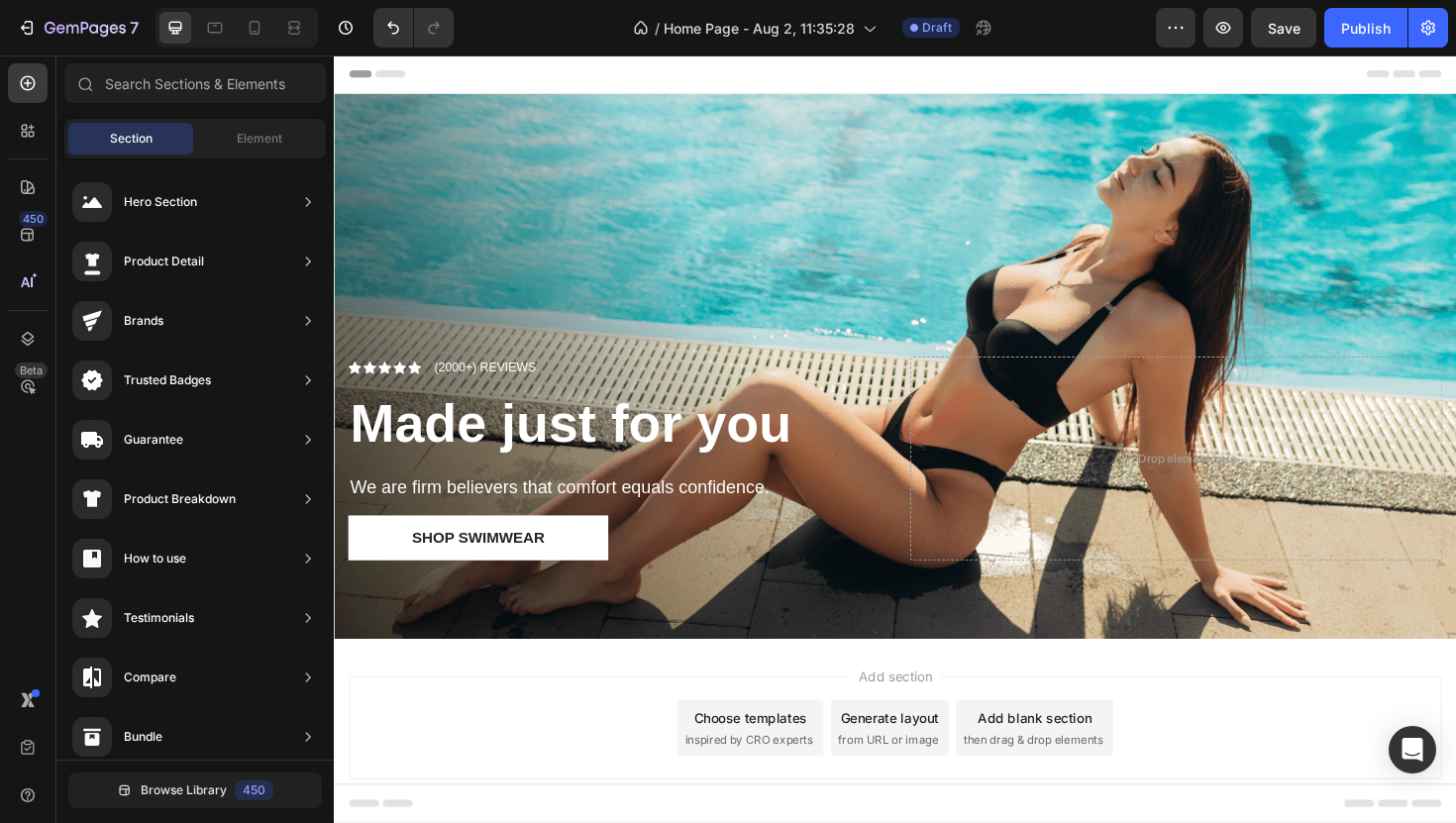 click 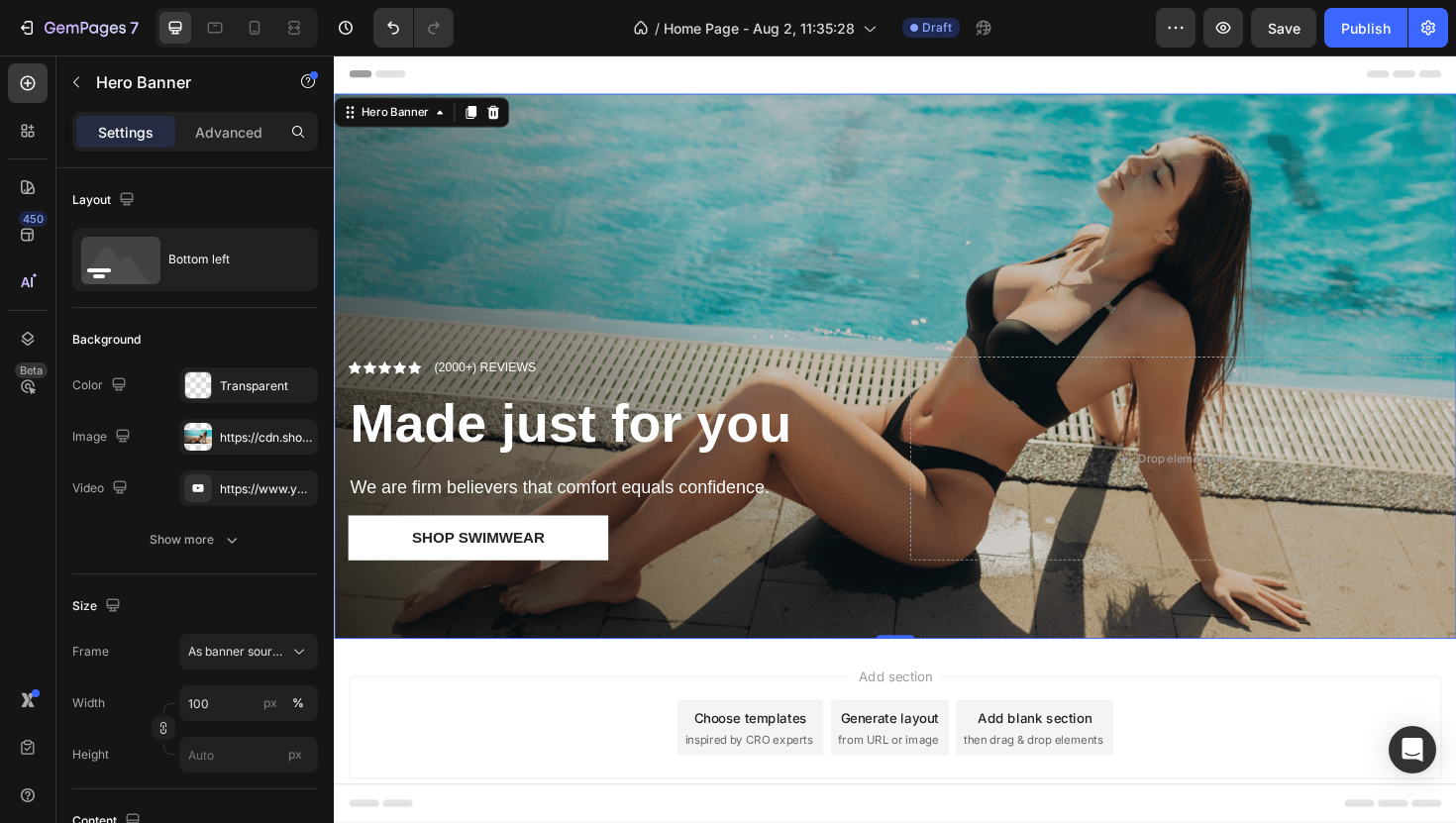 click at bounding box center [928, 384] 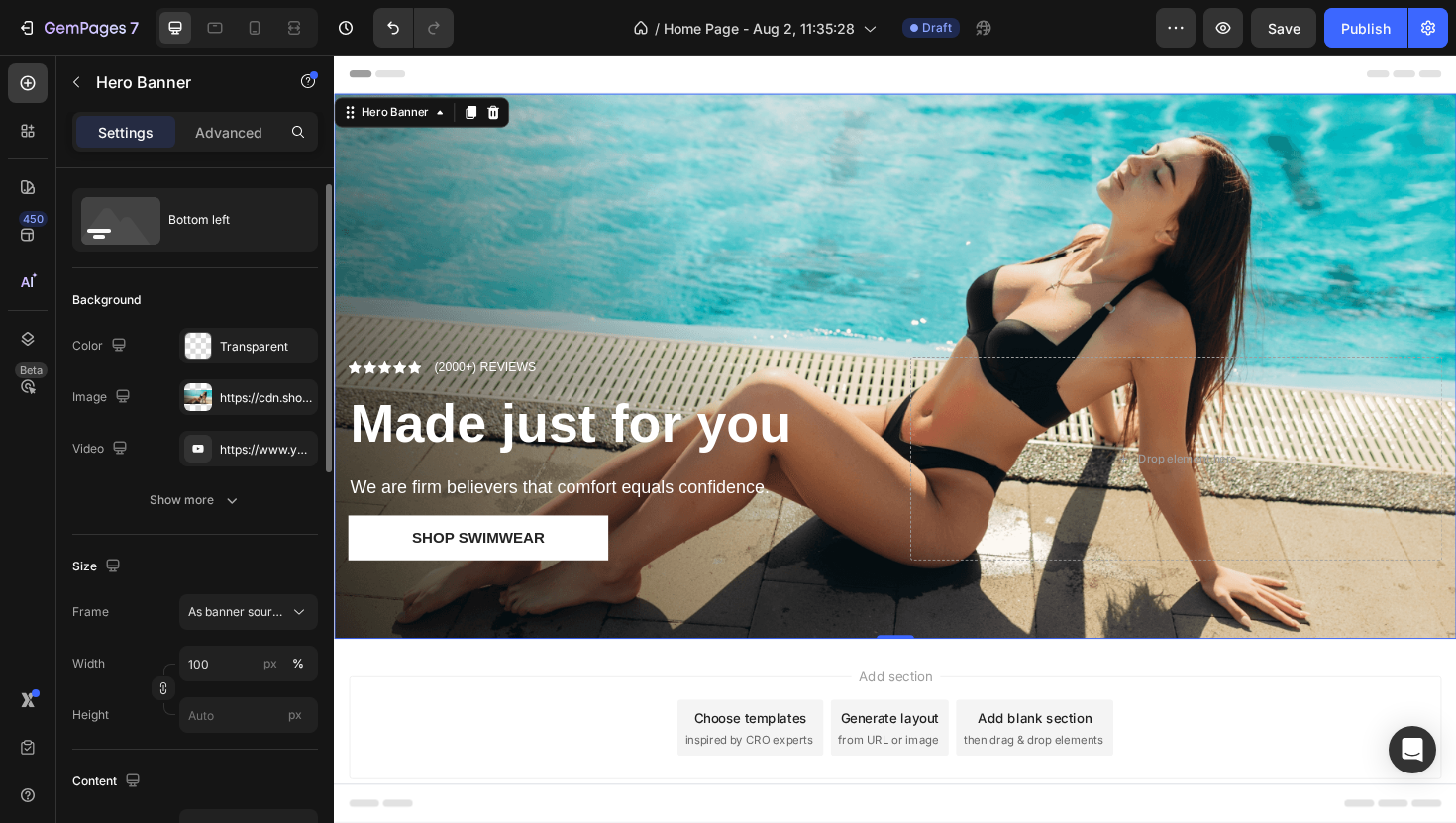 scroll, scrollTop: 0, scrollLeft: 0, axis: both 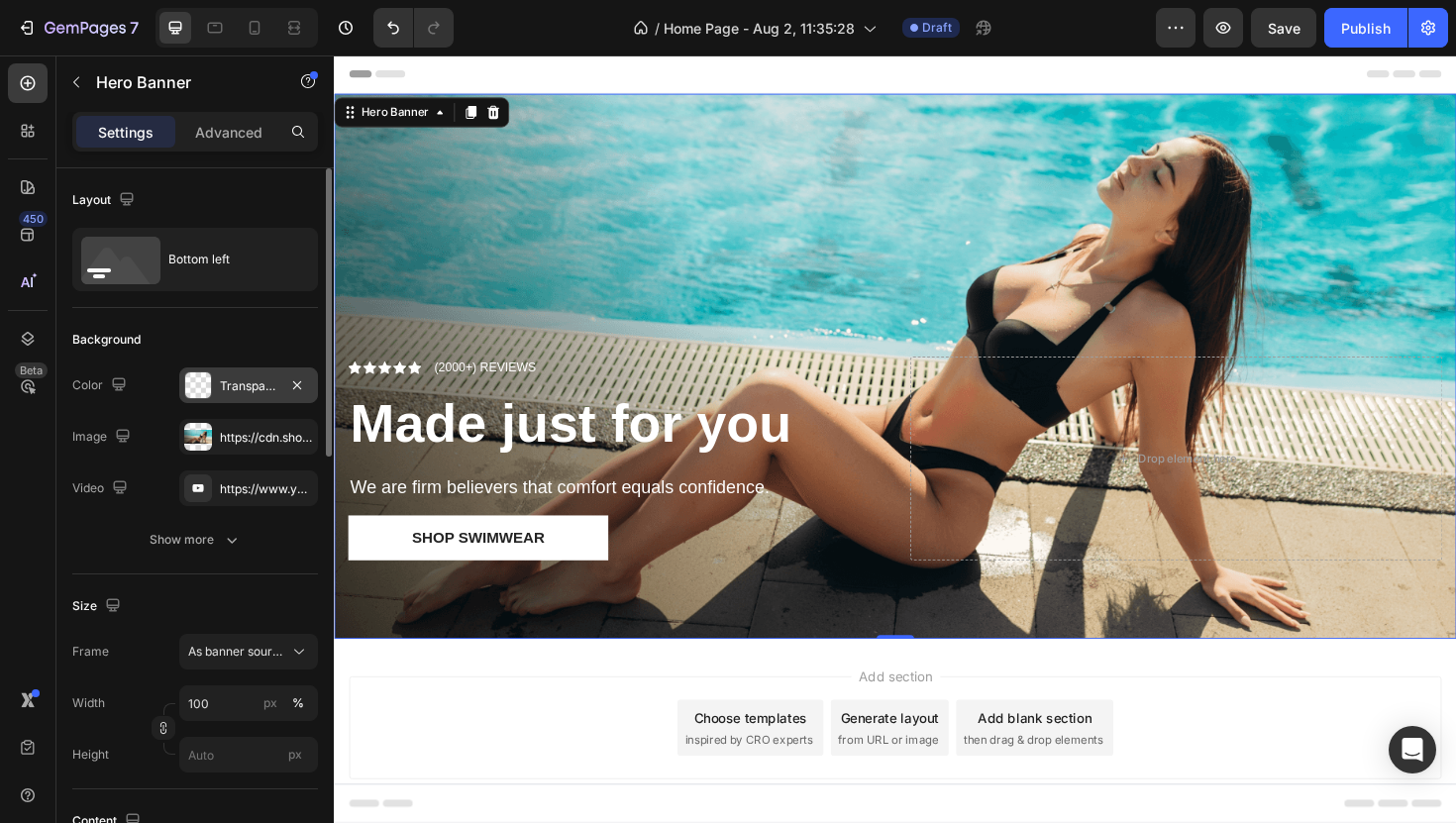 click on "Transparent" at bounding box center [249, 385] 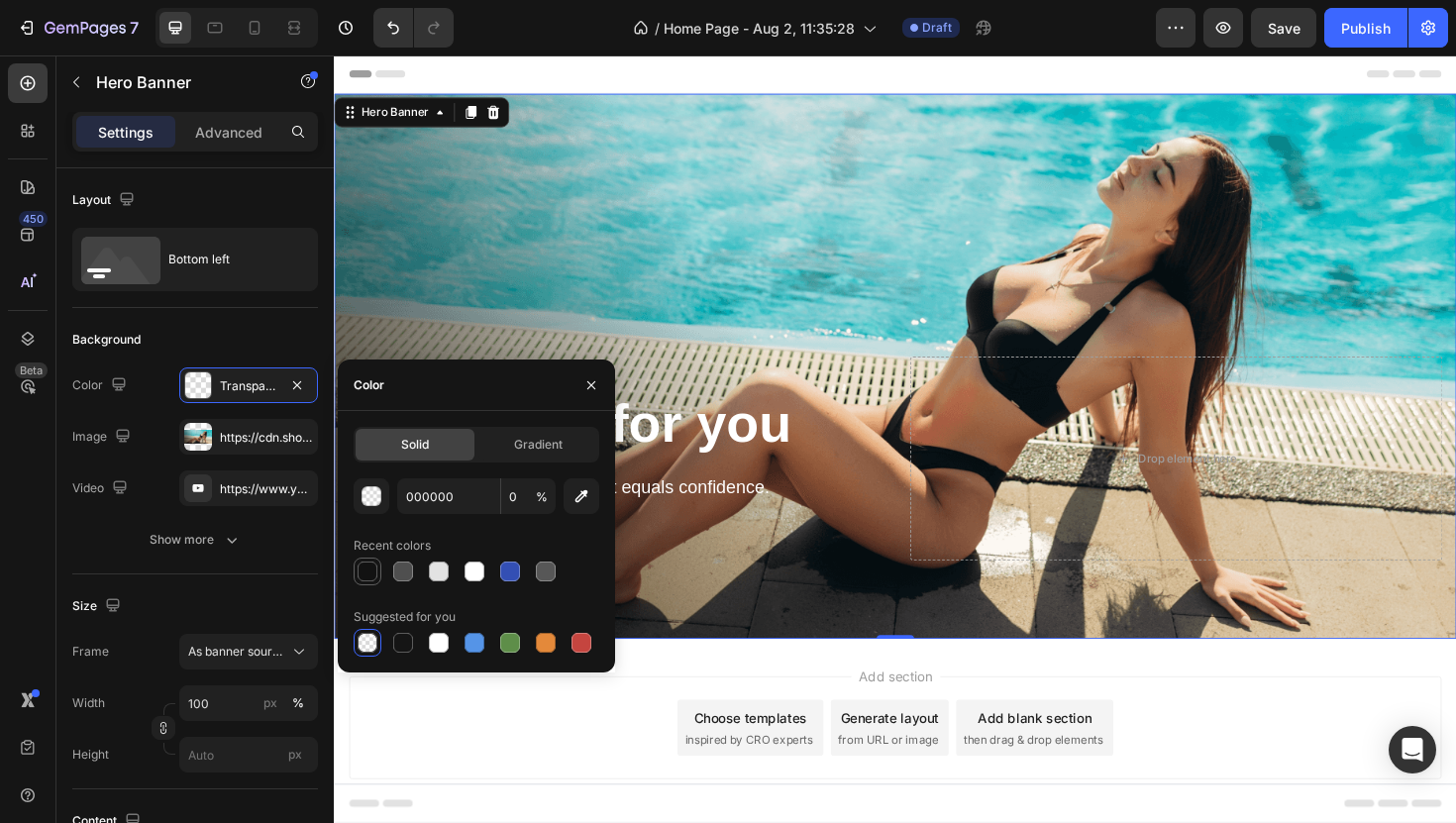 click at bounding box center (367, 571) 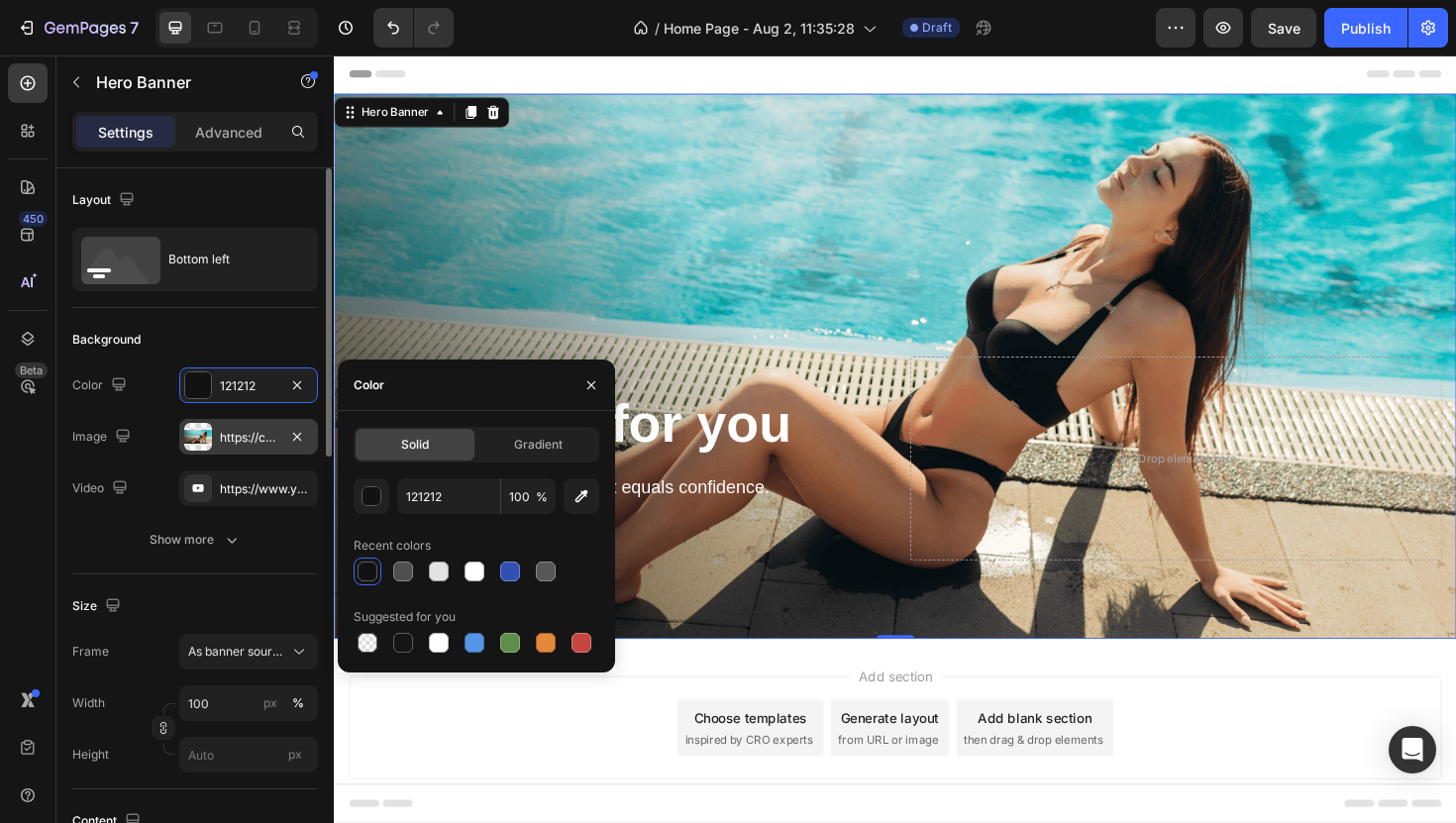 click on "https://cdn.shopify.com/s/files/1/0739/1648/1781/files/gempages_576221450046800722-34fabf26-9d09-4ce5-abcd-4ffb6d2d1c44.png" at bounding box center [249, 438] 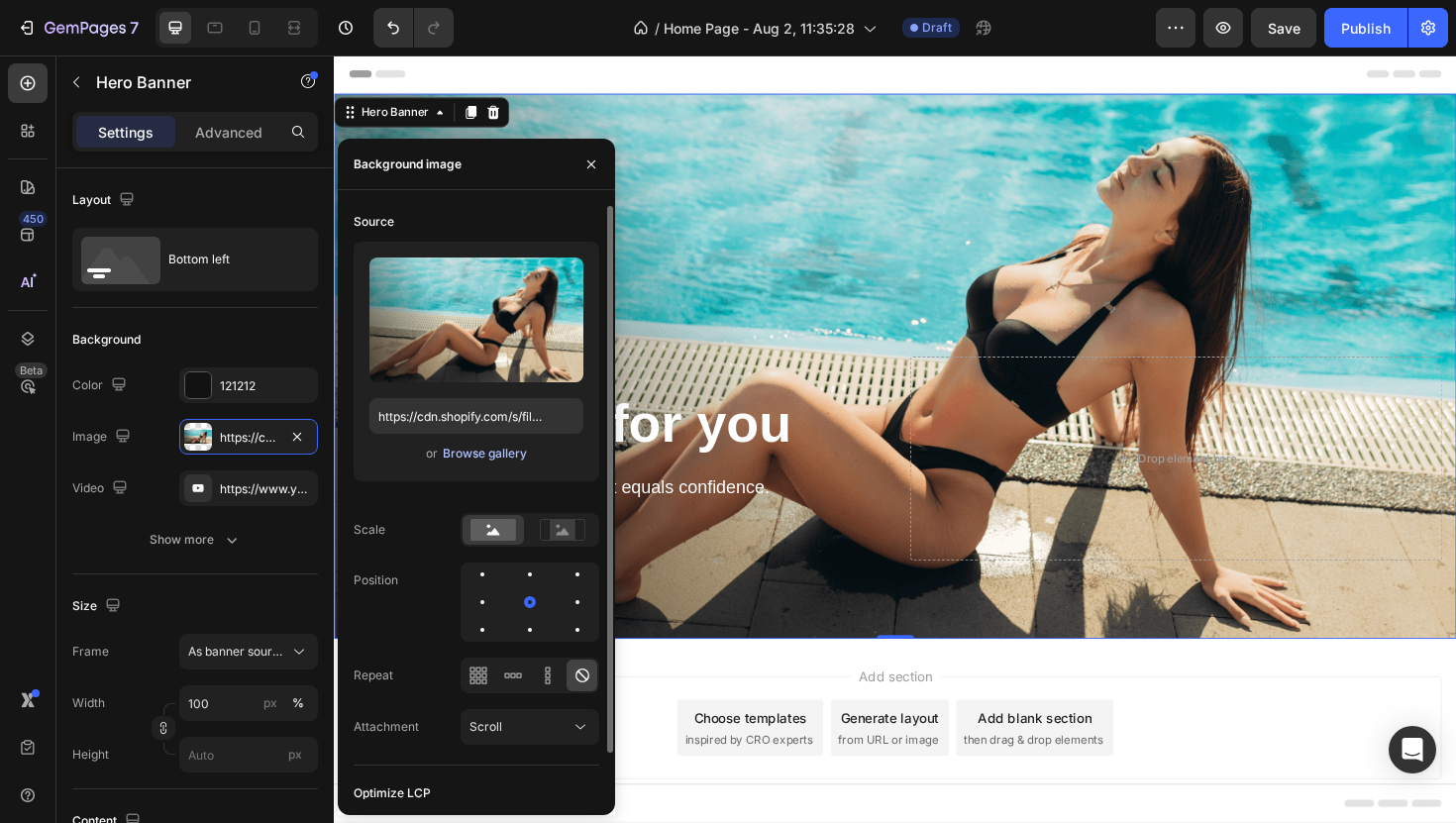click on "Browse gallery" at bounding box center [484, 454] 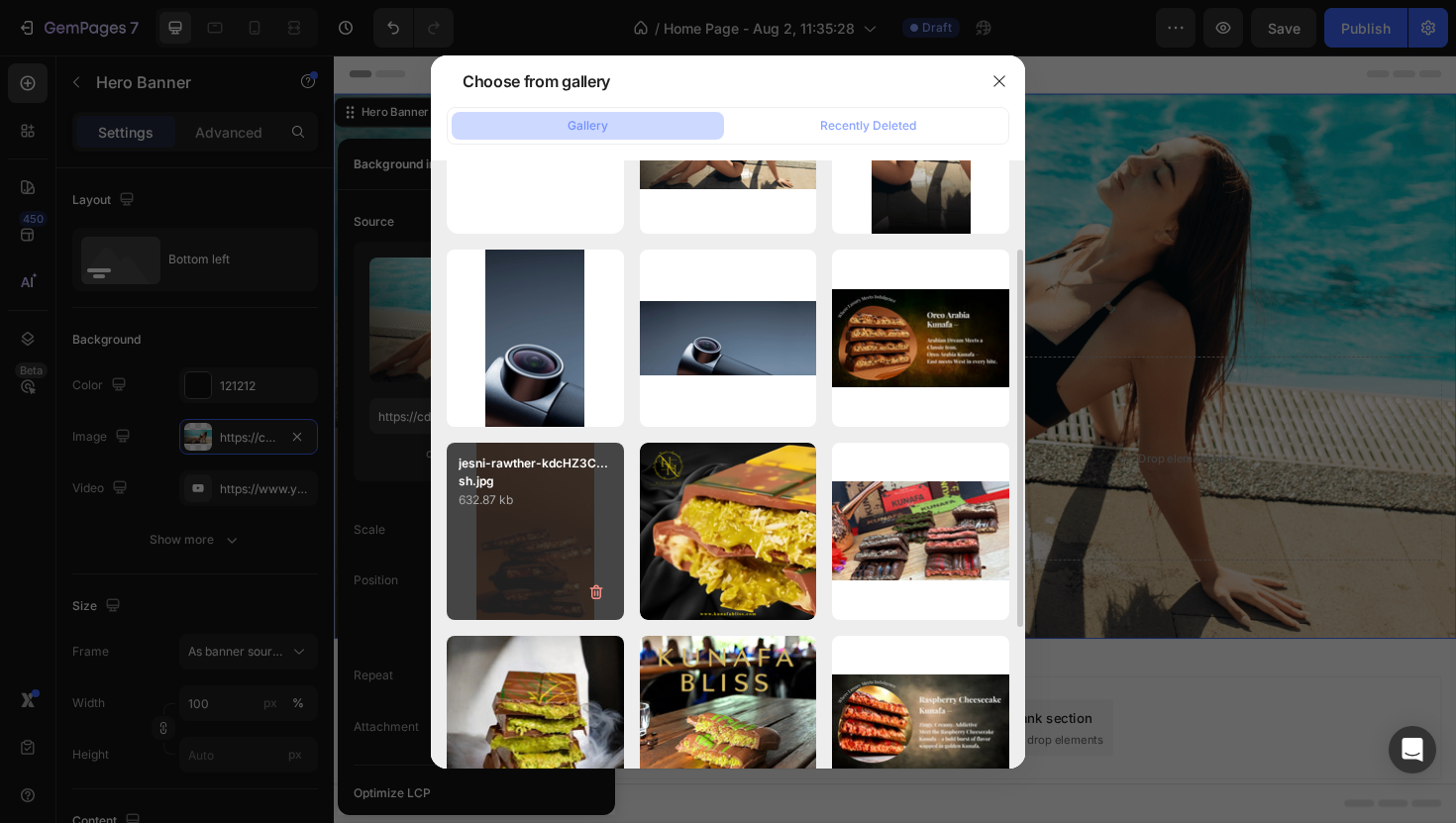 scroll, scrollTop: 202, scrollLeft: 0, axis: vertical 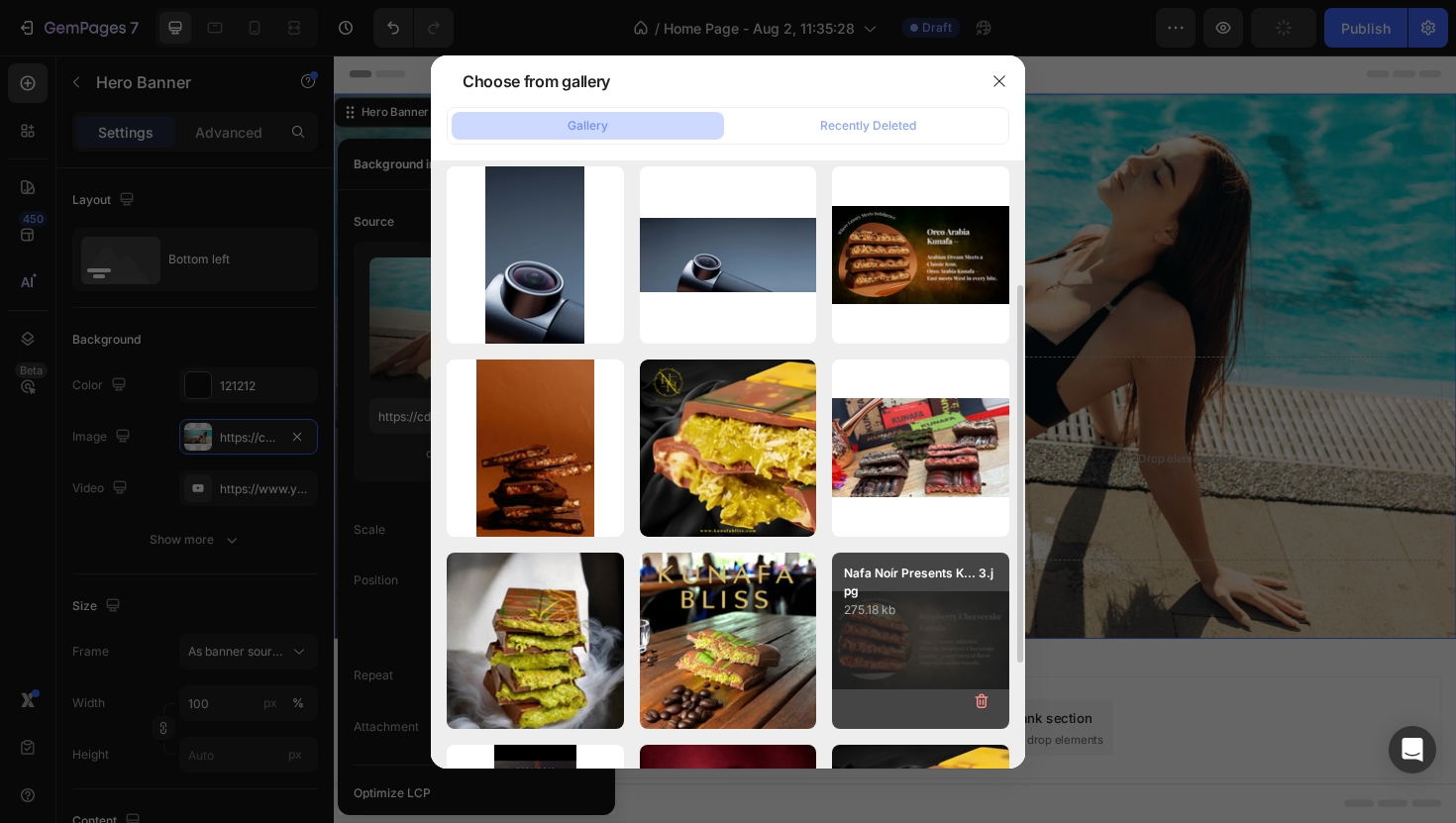 click on "Nafa Noír Presents K... 3.jpg 275.18 kb" at bounding box center [920, 641] 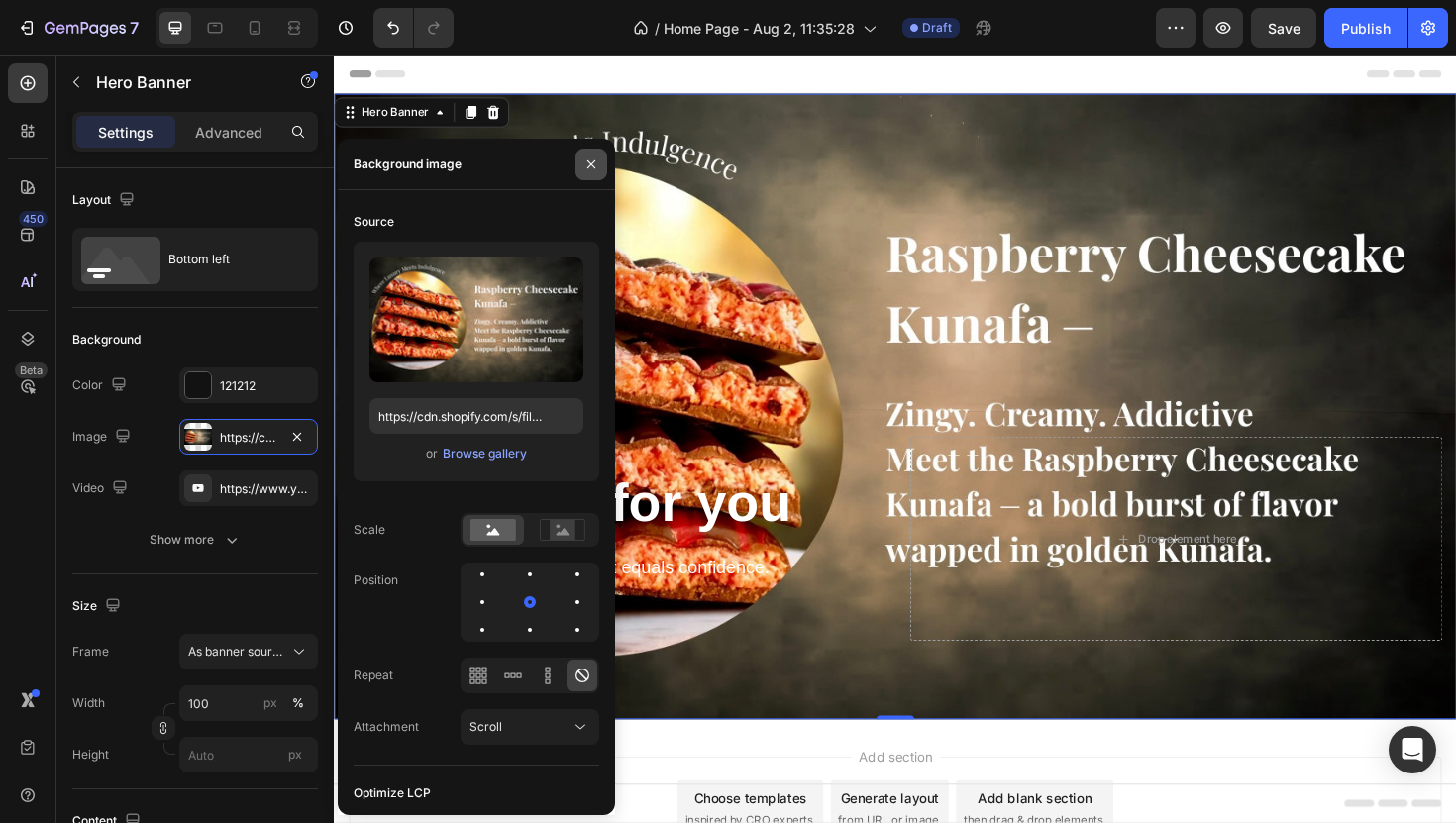 click 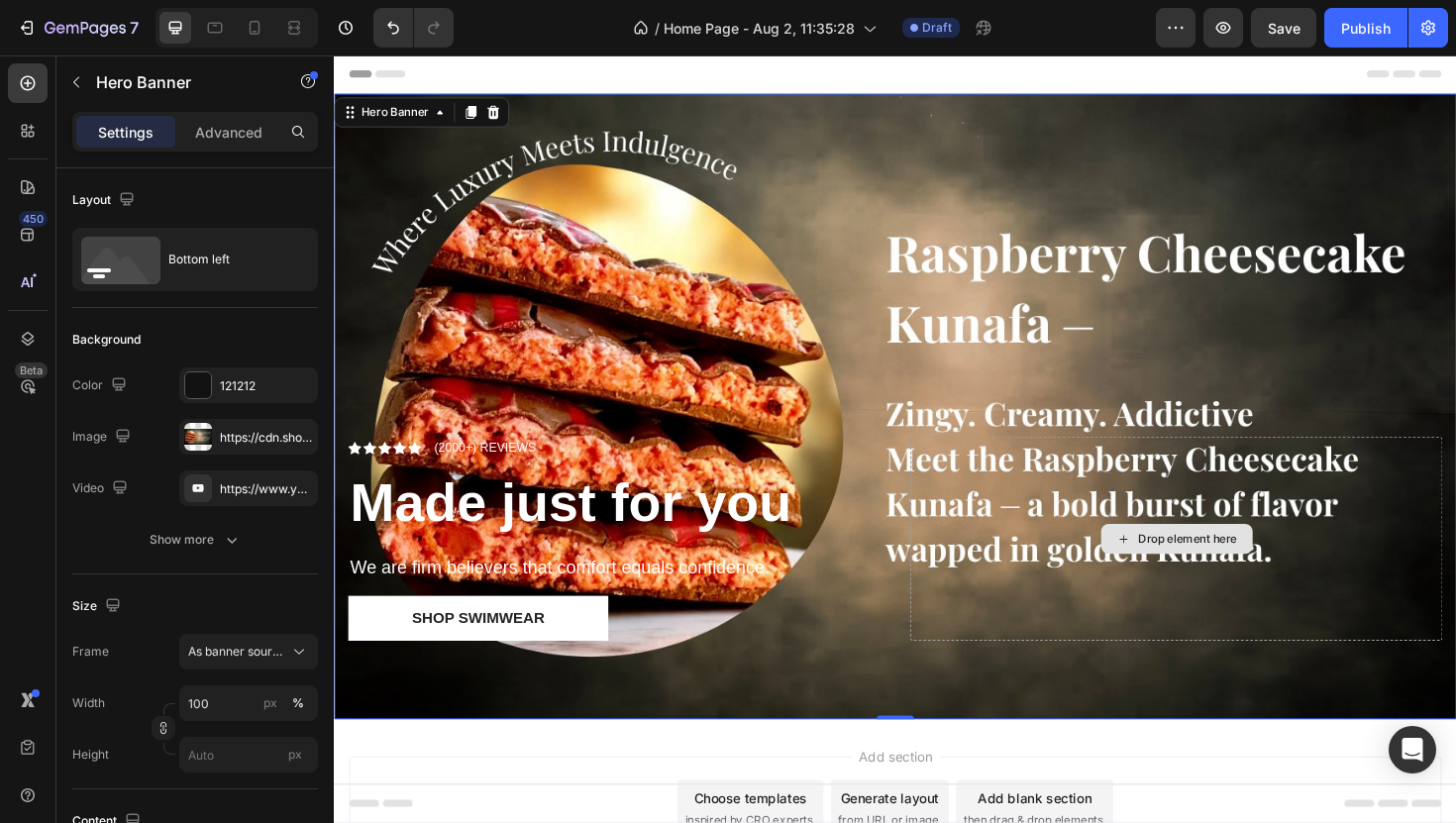 click on "Drop element here" at bounding box center (1225, 567) 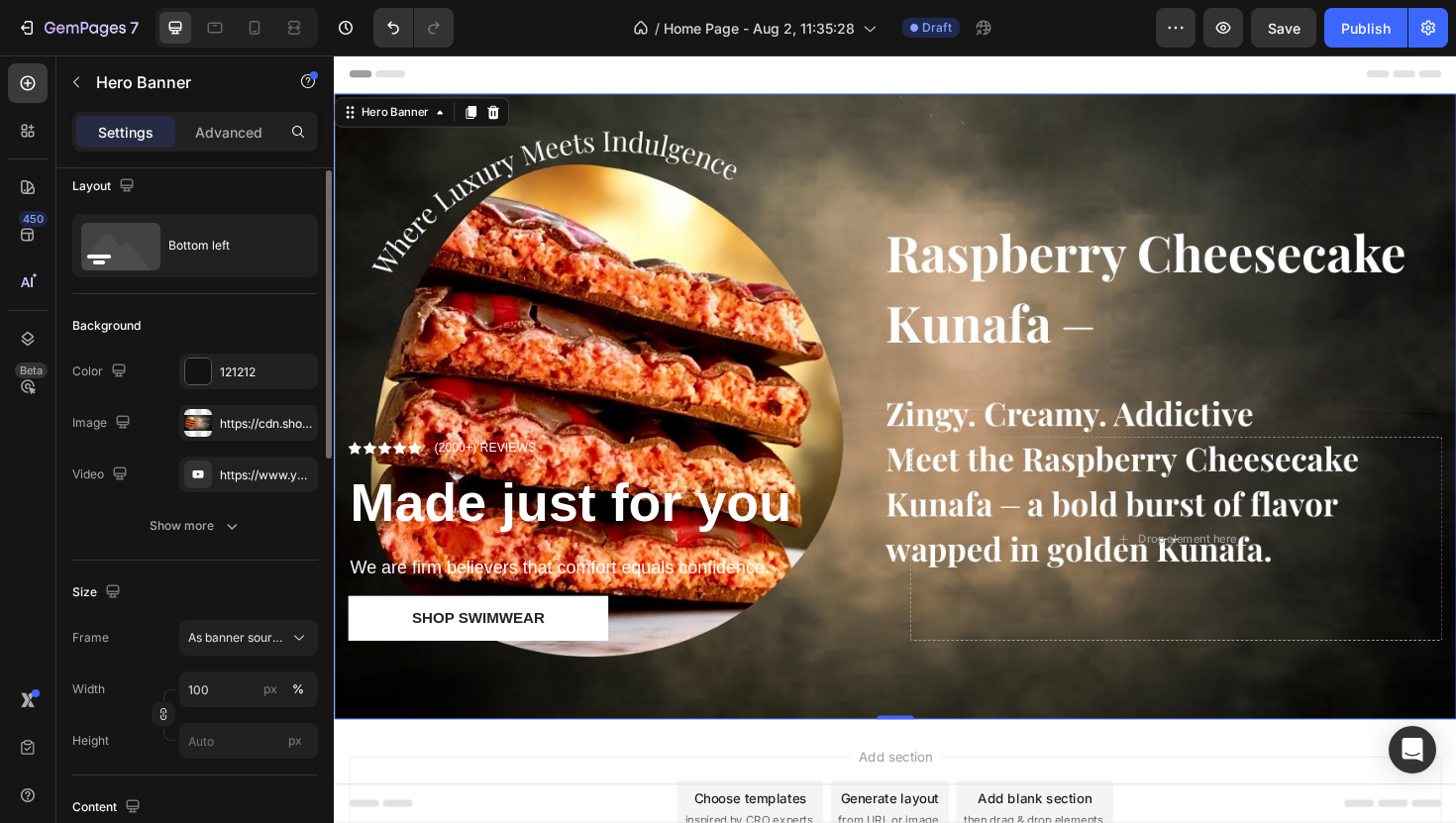 scroll, scrollTop: 15, scrollLeft: 0, axis: vertical 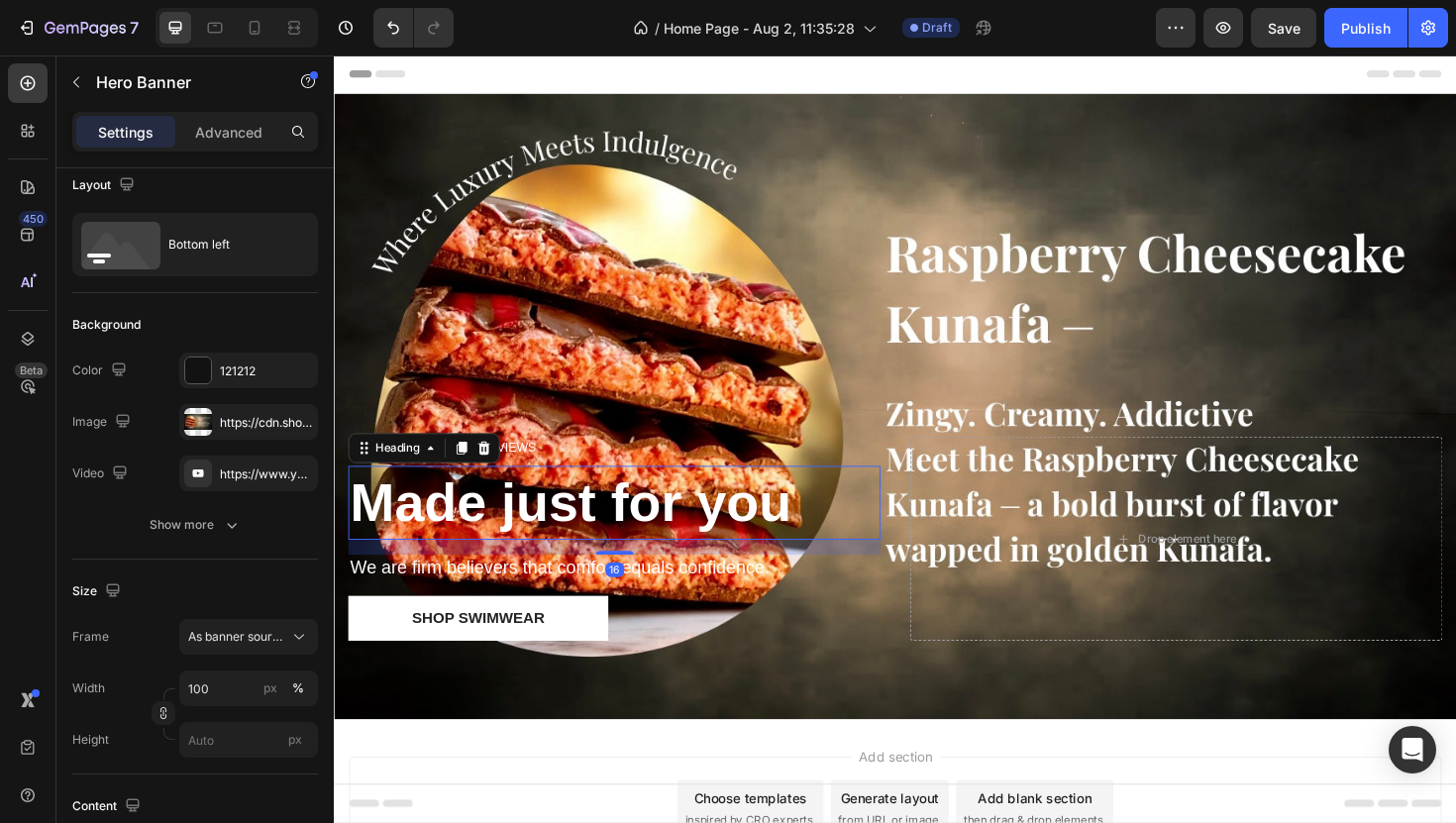 click on "Made just for you" at bounding box center (584, 529) 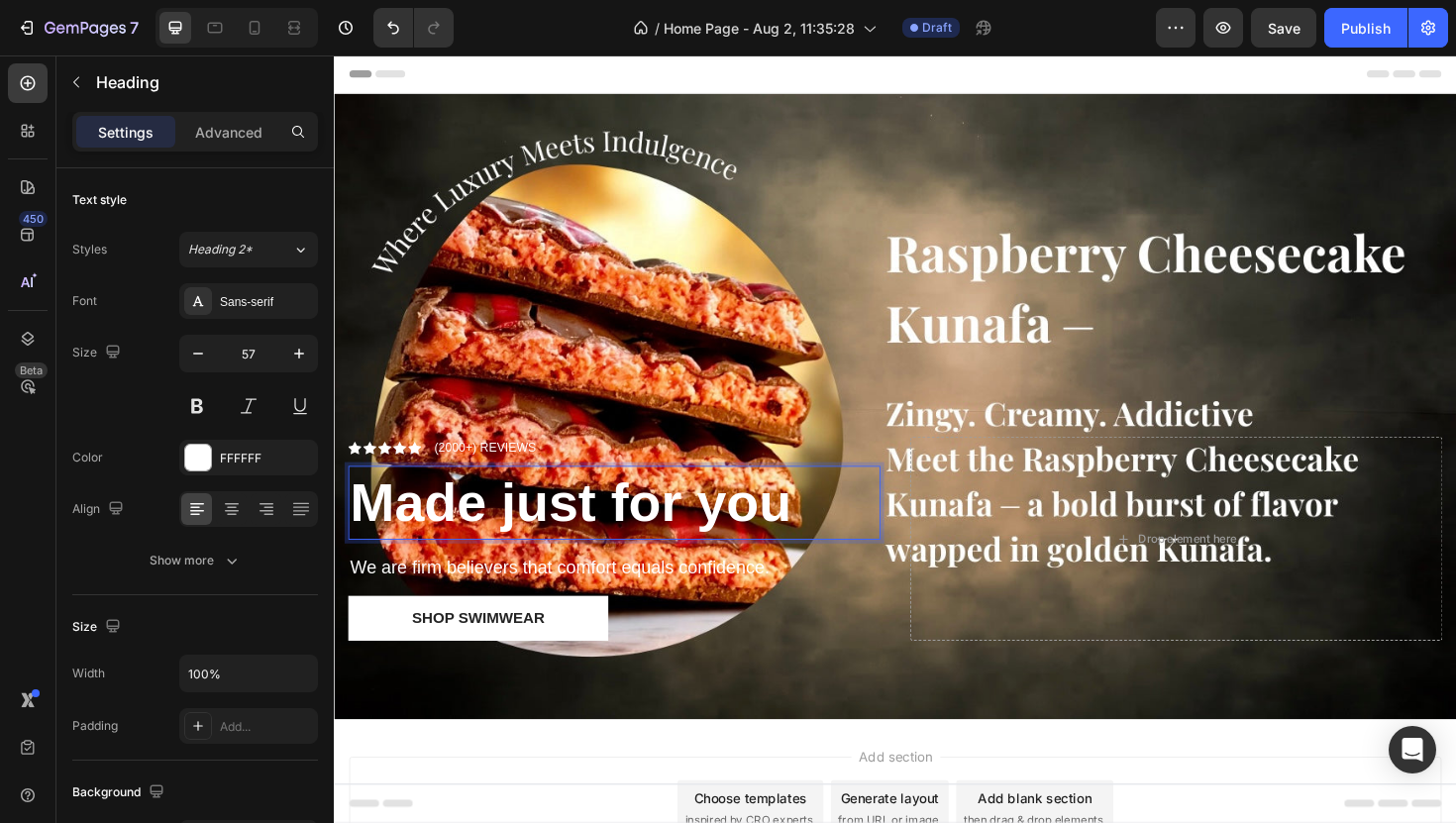 click on "Made just for you" at bounding box center [630, 529] 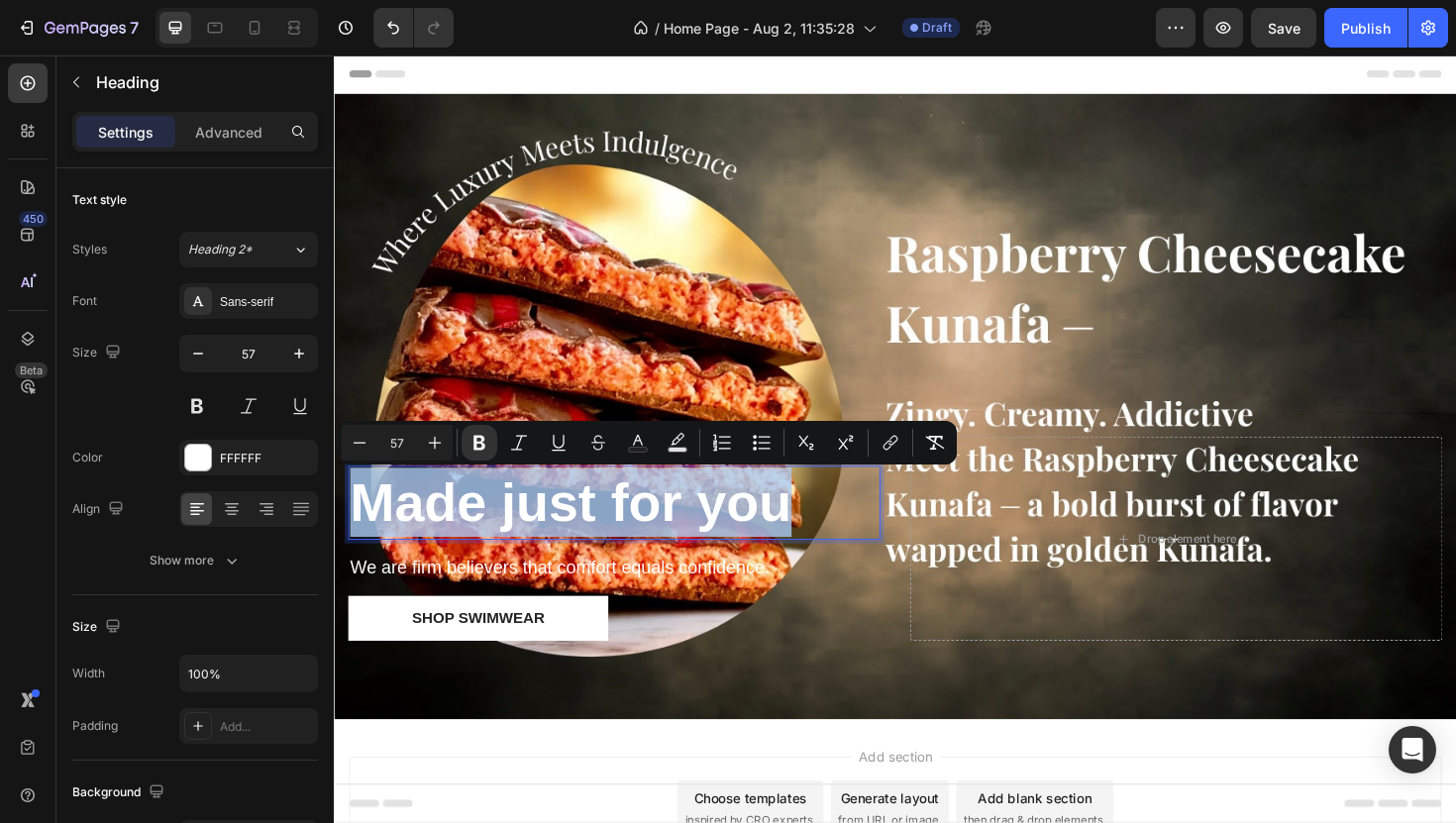 drag, startPoint x: 828, startPoint y: 537, endPoint x: 350, endPoint y: 536, distance: 478.00105 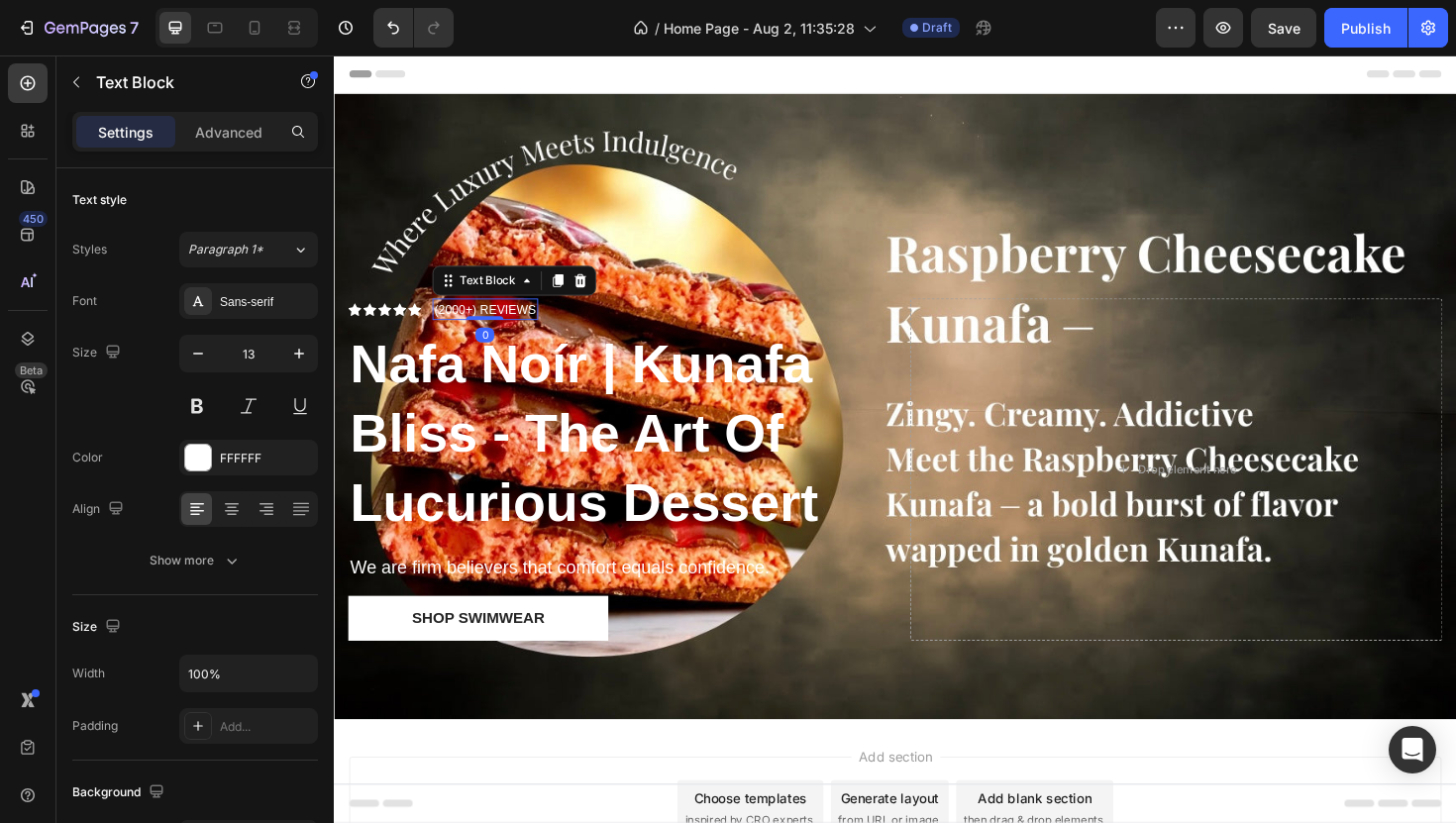click on "(2000+) REVIEWS" at bounding box center [493, 325] 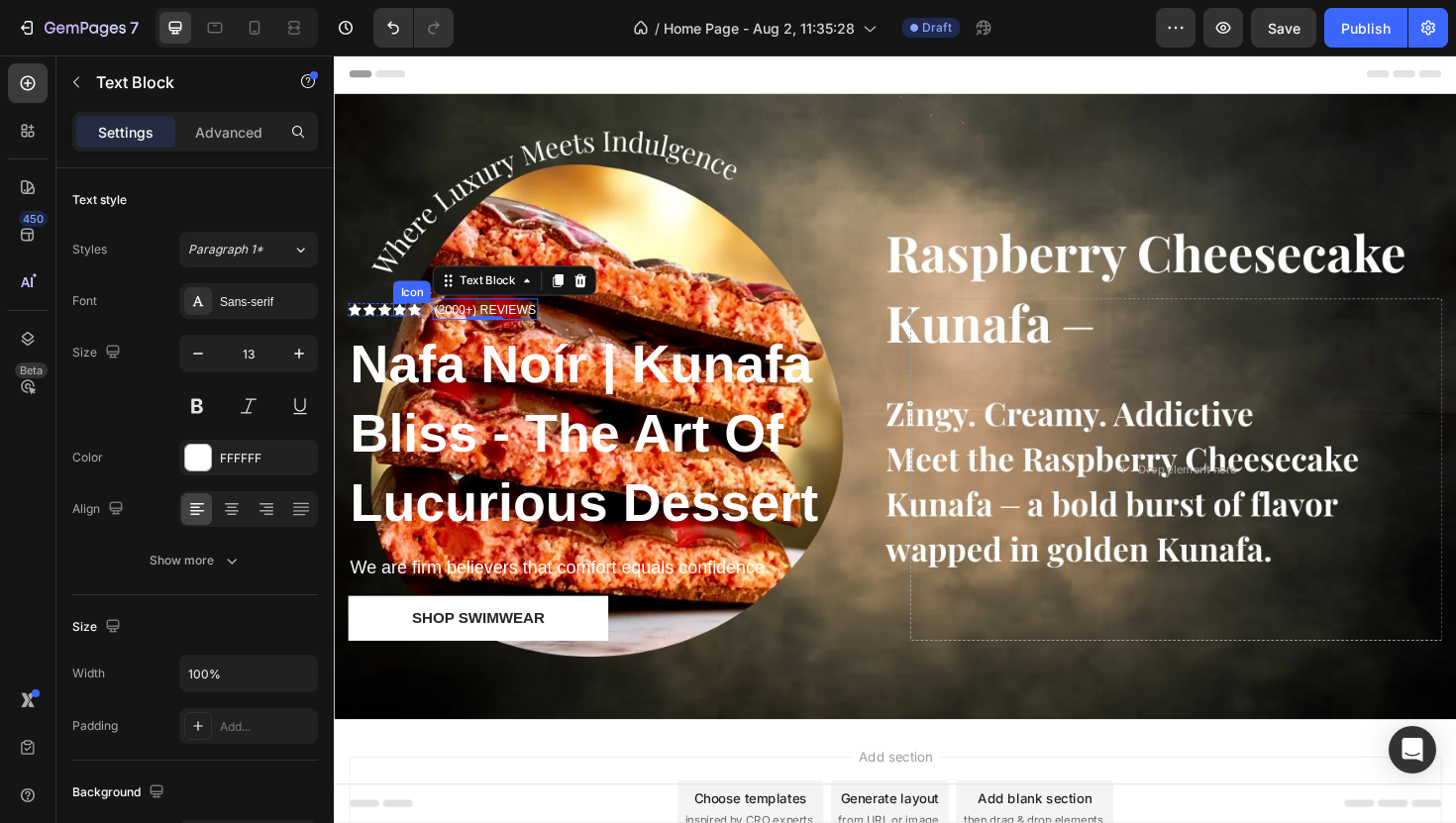 click 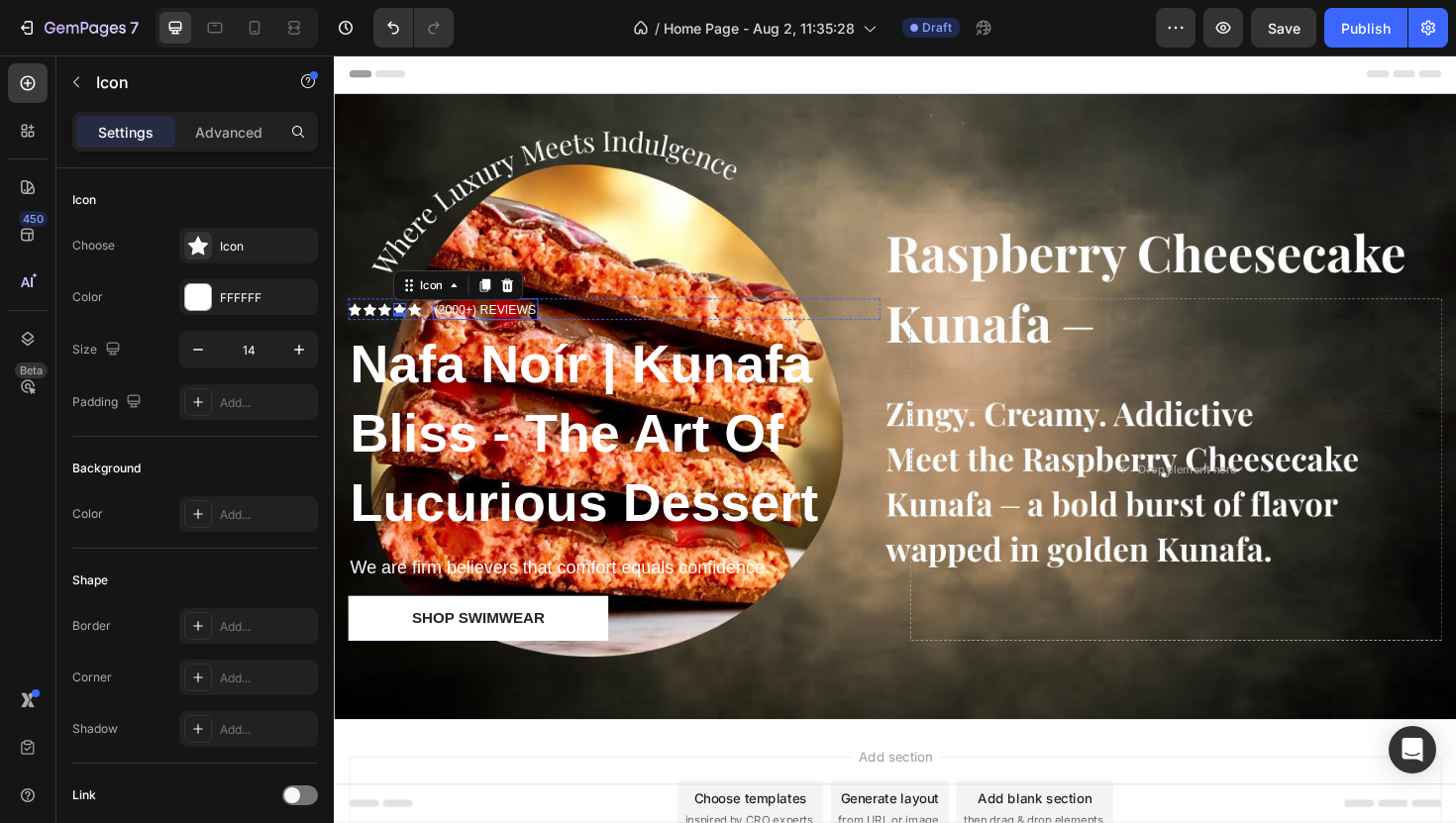 click on "(2000+) REVIEWS" at bounding box center [493, 325] 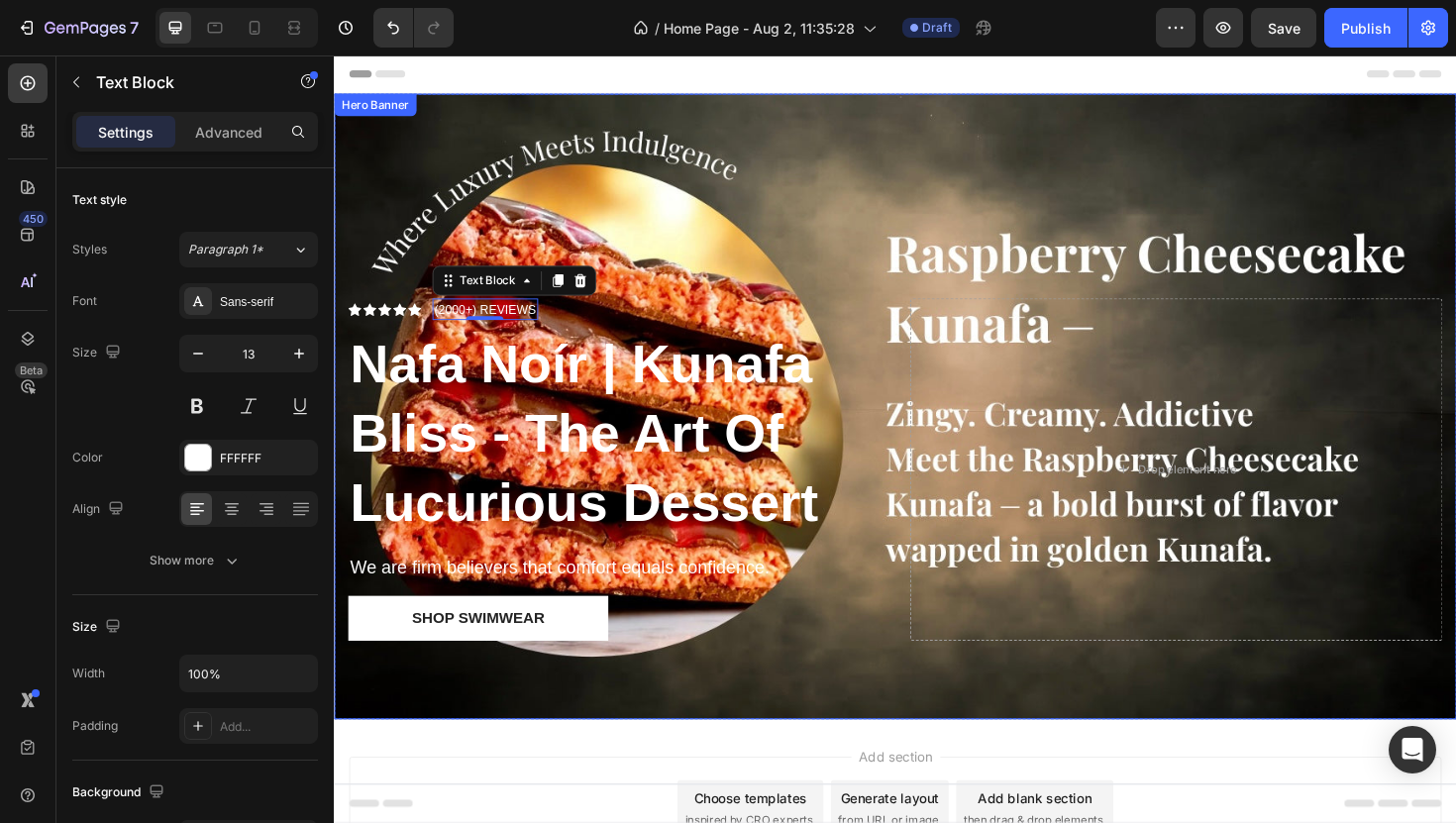 click on "Icon Icon Icon Icon Icon Icon List (2000+) REVIEWS Text Block   0 Row ⁠⁠⁠⁠⁠⁠⁠ Nafa Noír | Kunafa Bliss - The Art Of Lucurious Dessert Heading We are firm believers that comfort equals confidence. Text Block Shop Swimwear Button
Drop element here" at bounding box center (928, 520) 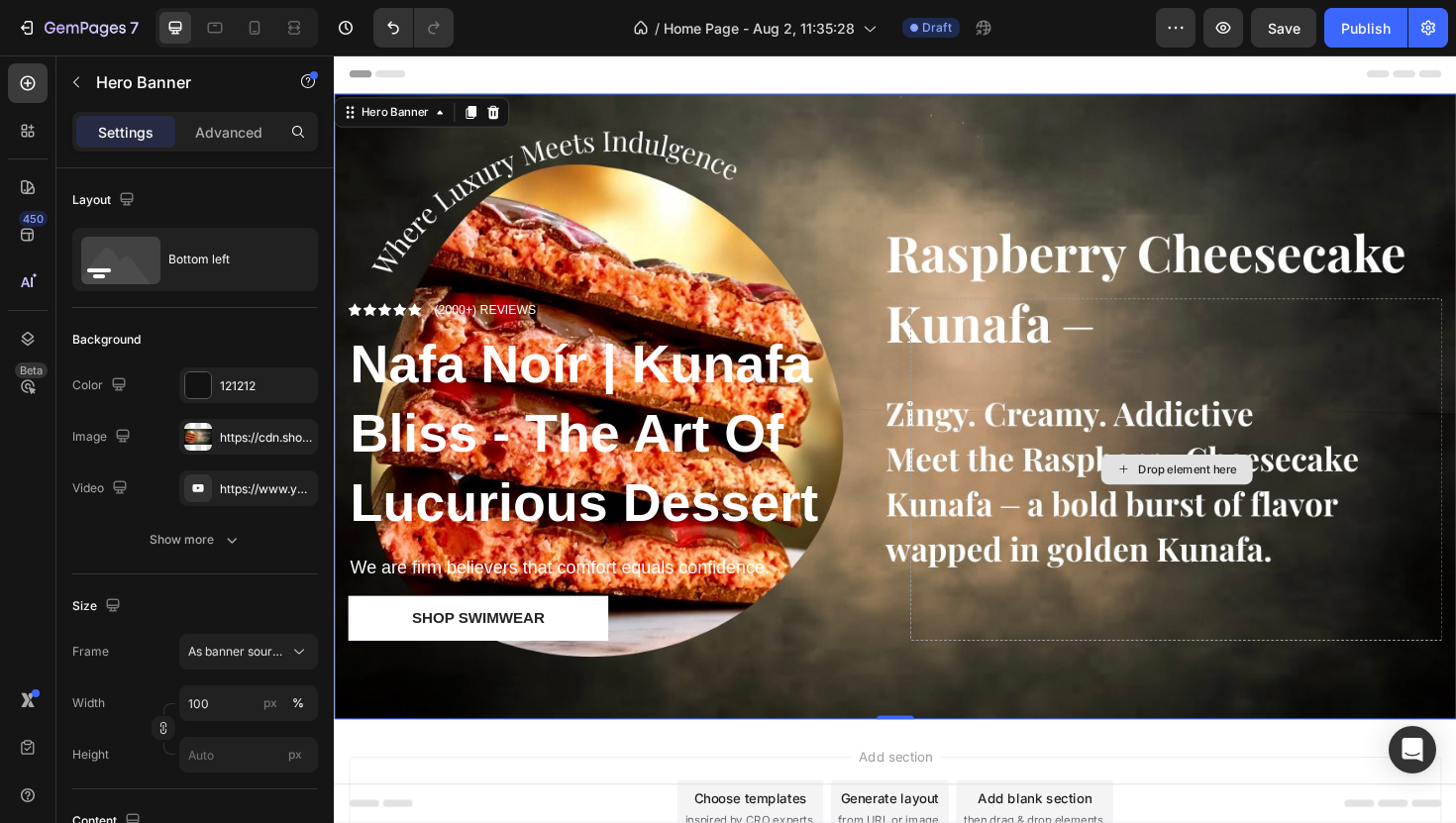 click on "Drop element here" at bounding box center (1225, 494) 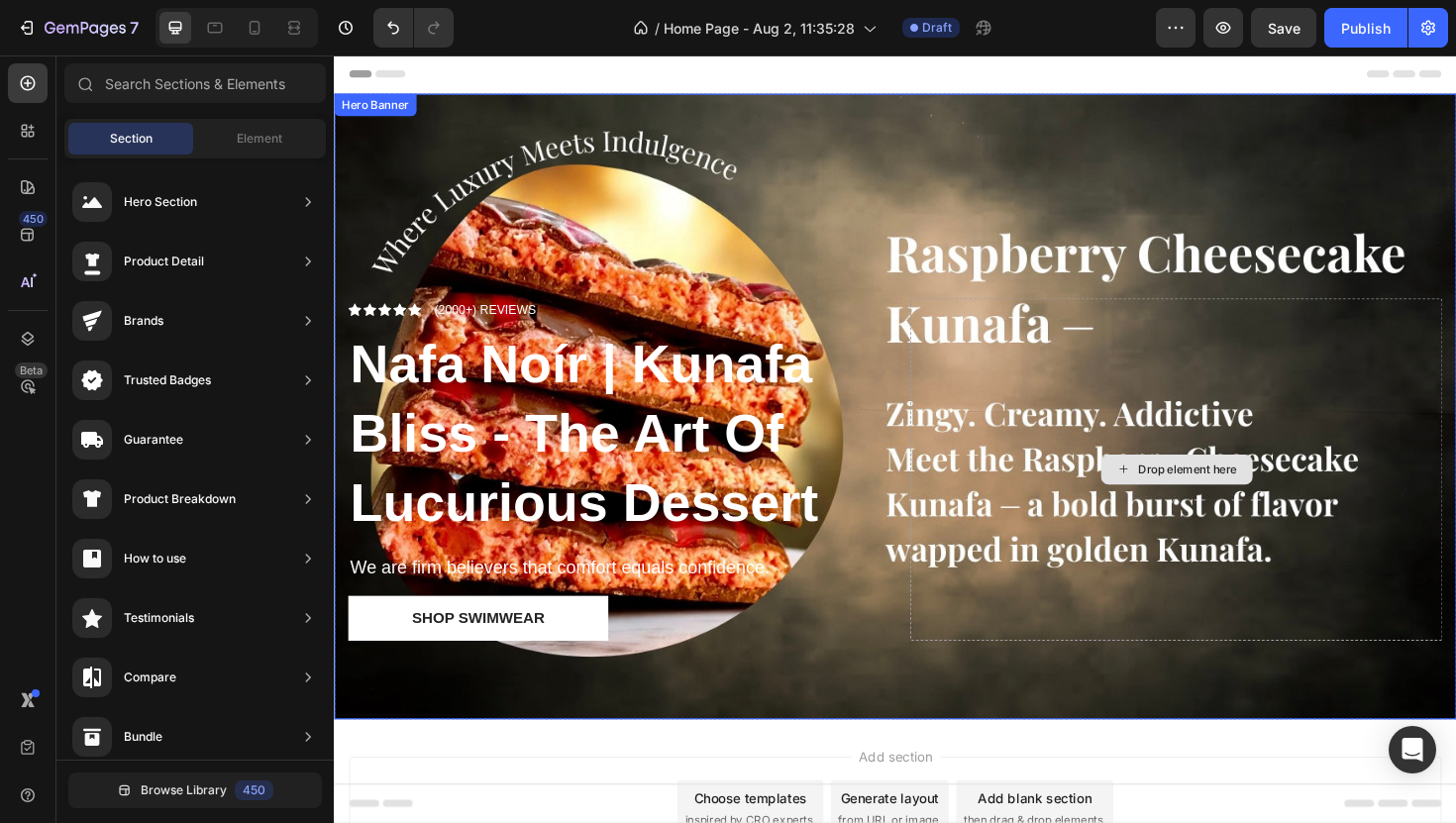 click on "Drop element here" at bounding box center [1238, 494] 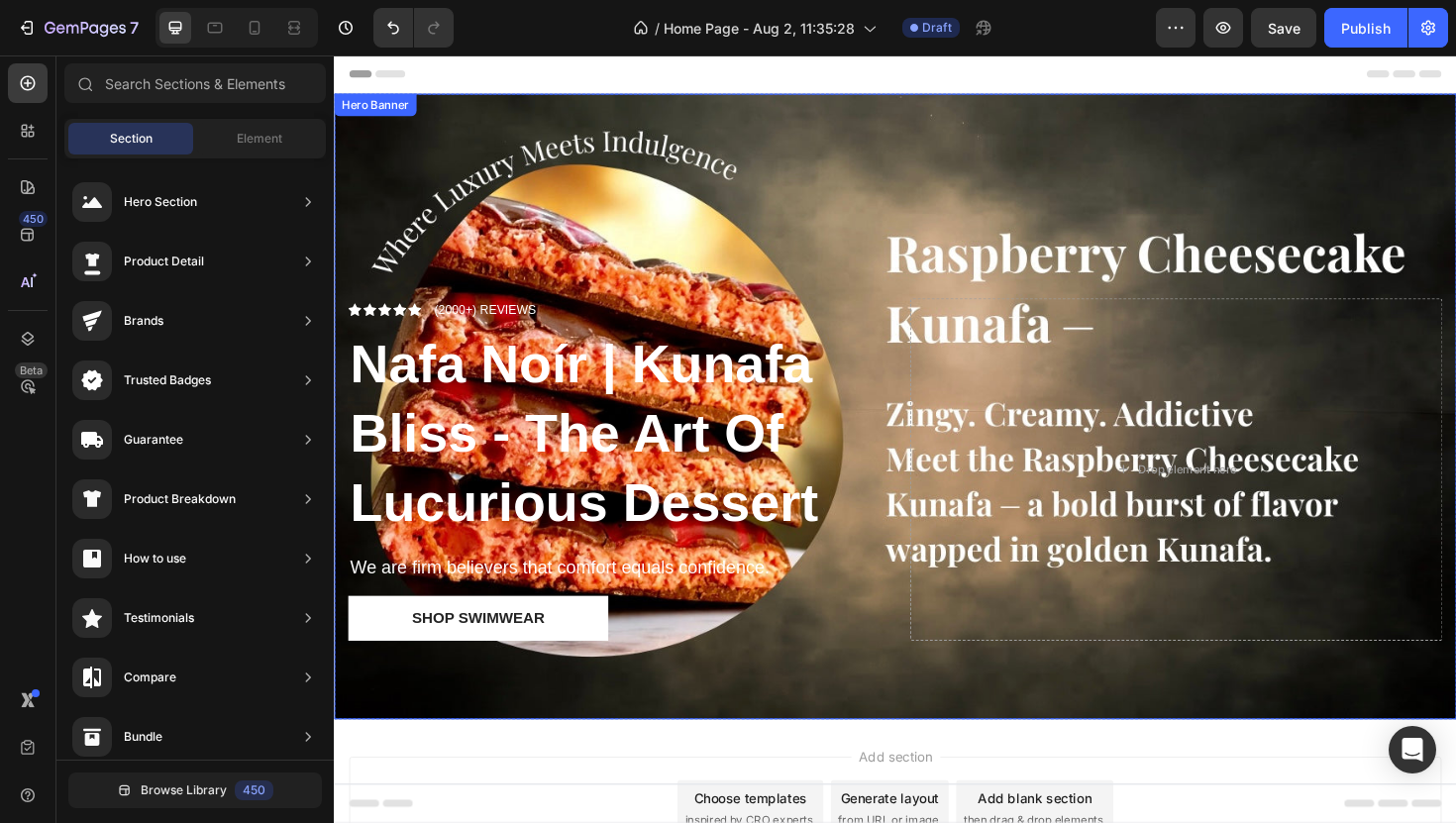 click on "Icon Icon Icon Icon Icon Icon List (2000+) REVIEWS Text Block Row ⁠⁠⁠⁠⁠⁠⁠ Nafa Noír | Kunafa Bliss - The Art Of Lucurious Dessert Heading We are firm believers that comfort equals confidence. Text Block Shop Swimwear Button
Drop element here" at bounding box center (928, 520) 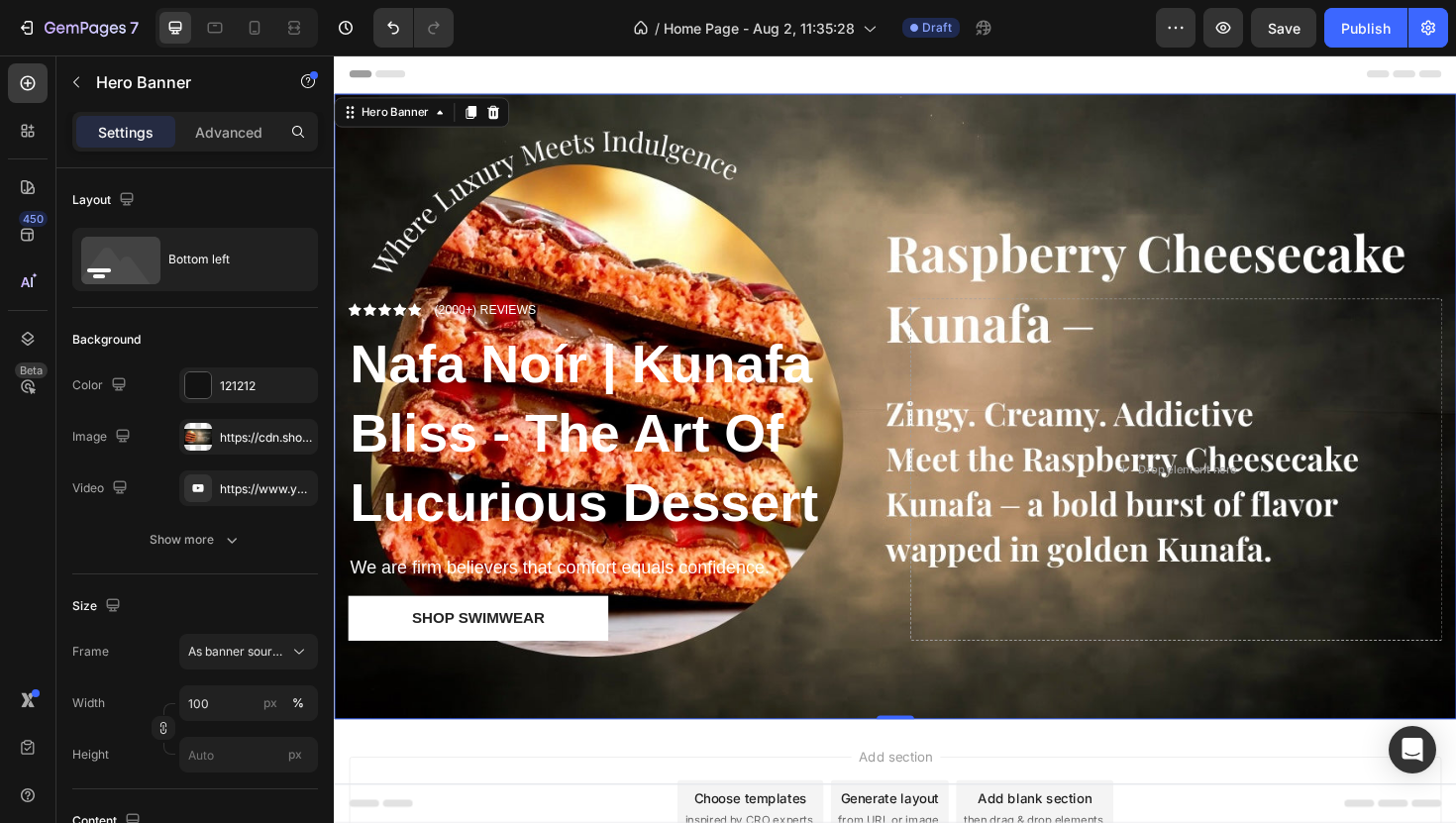 click on "Footer" at bounding box center [928, 848] 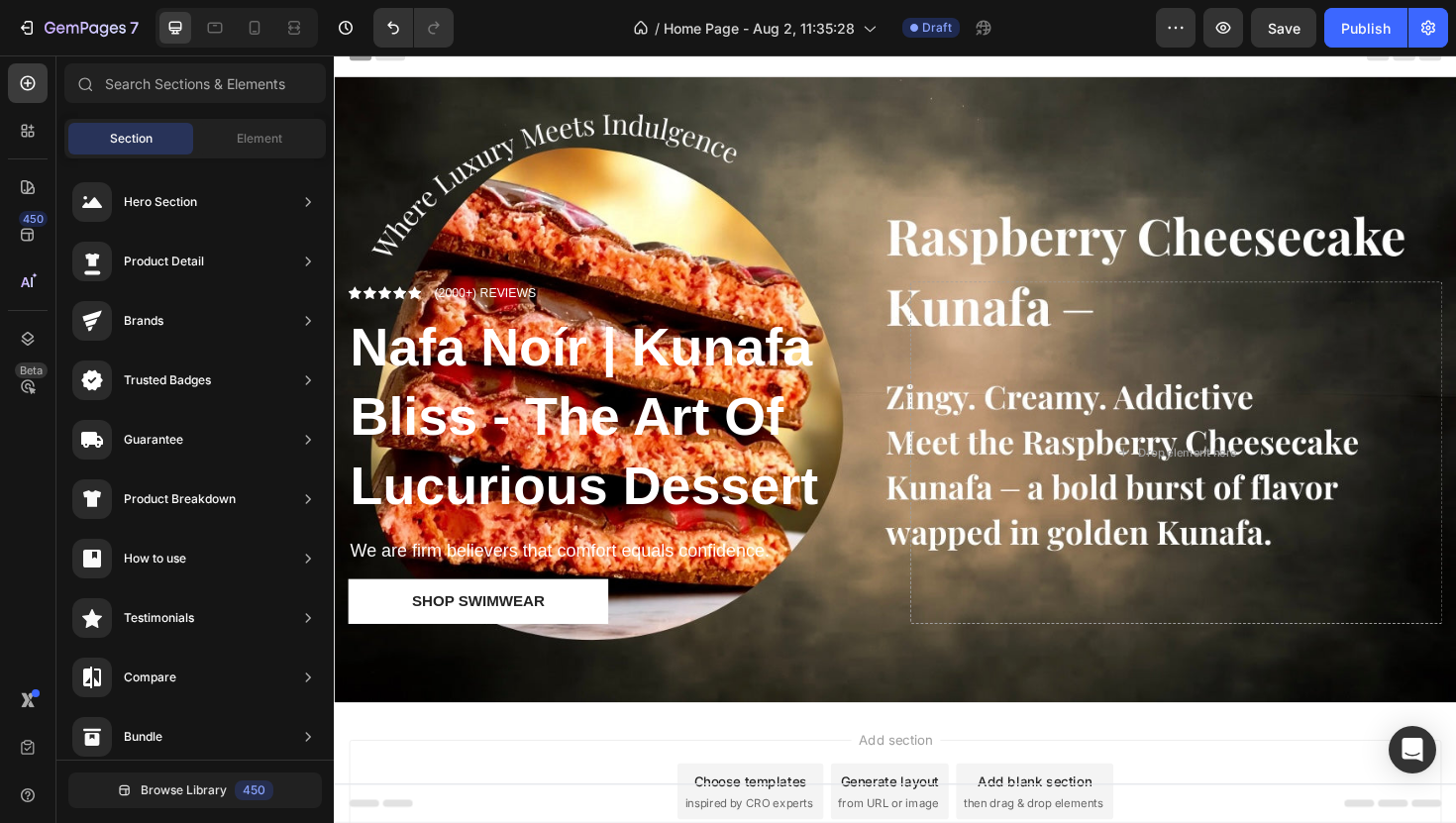 scroll, scrollTop: 0, scrollLeft: 0, axis: both 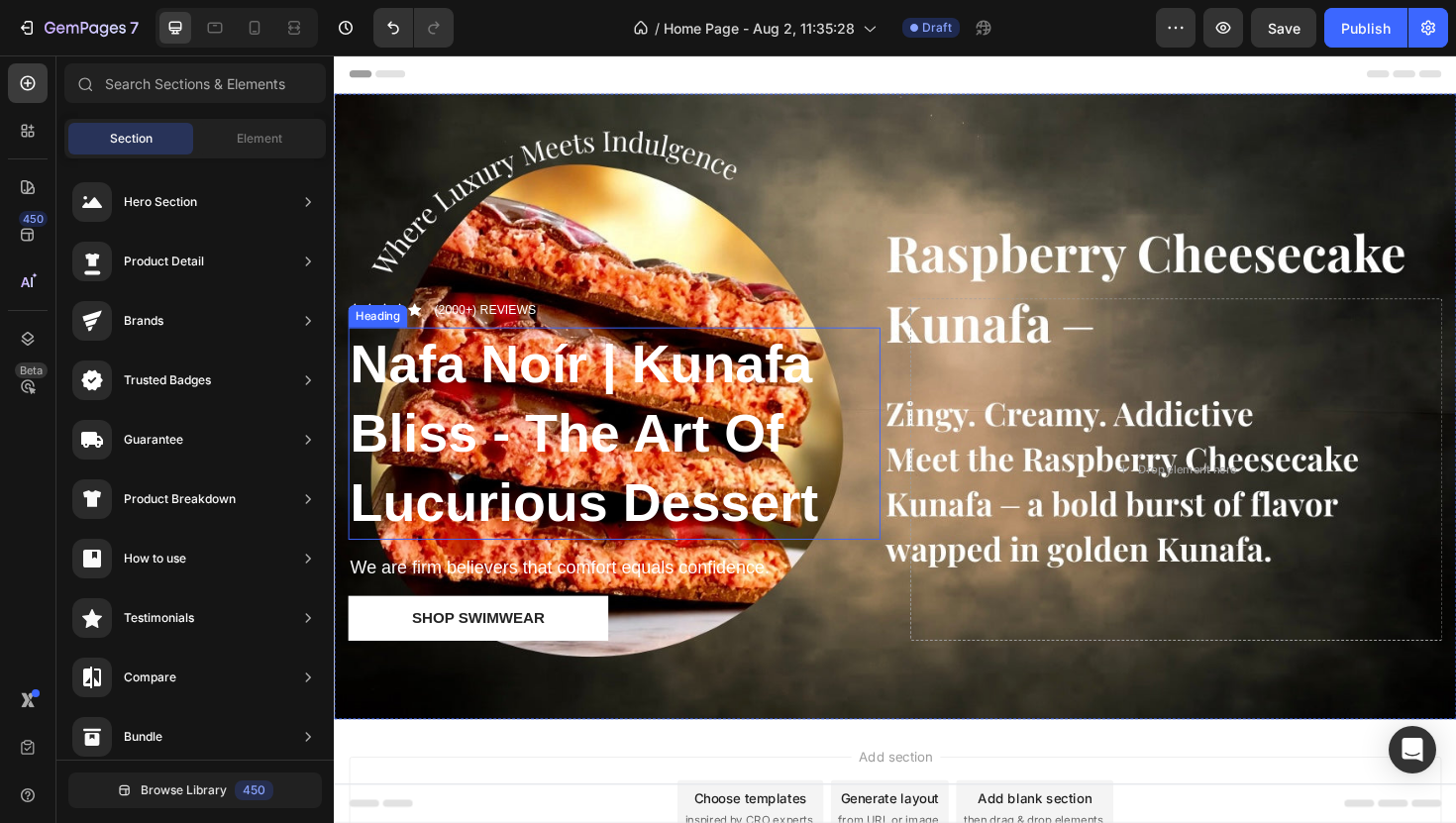 click on "⁠⁠⁠⁠⁠⁠⁠ Nafa Noír | Kunafa Bliss - The Art Of Lucurious Dessert" at bounding box center [630, 456] 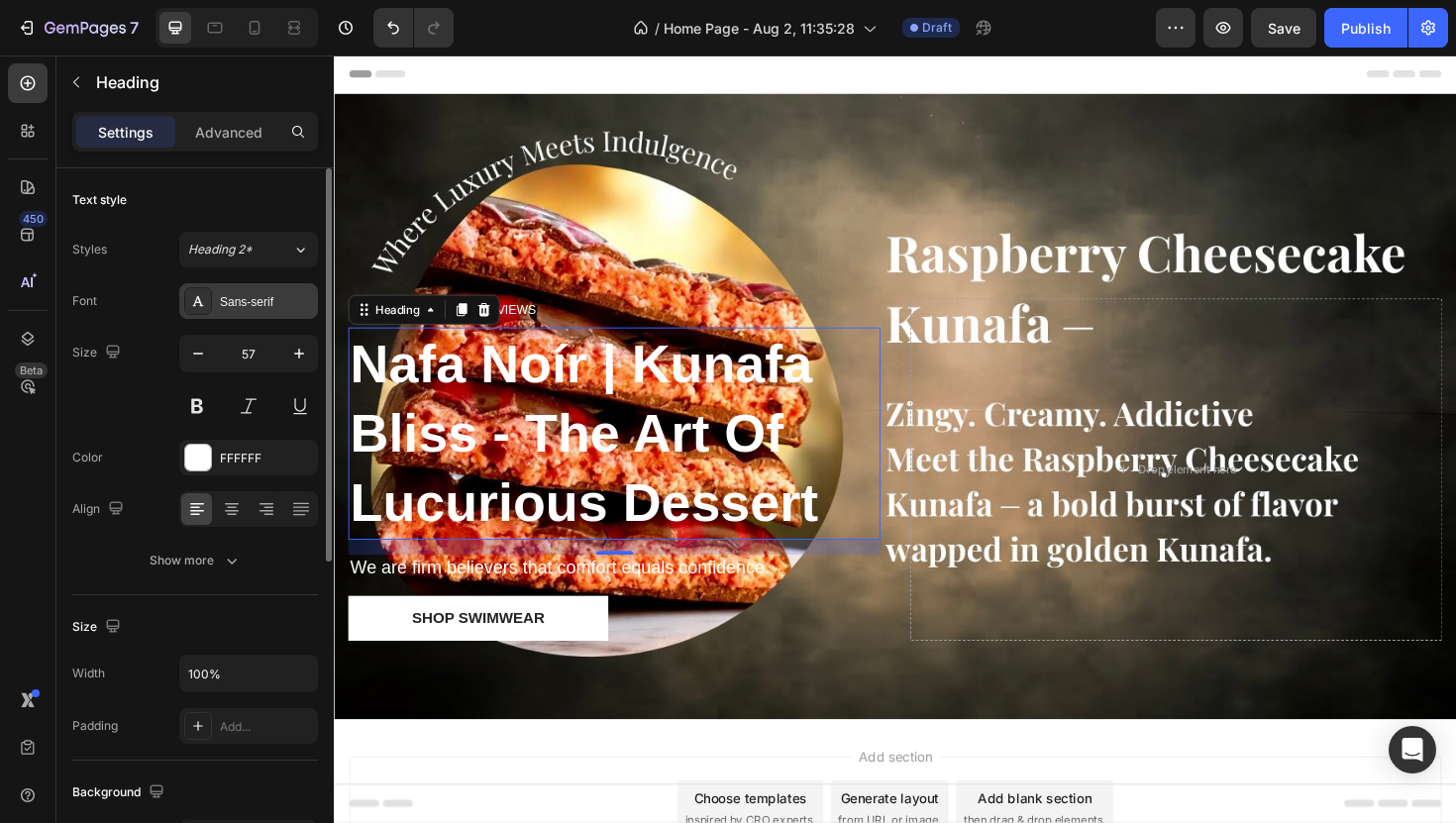 click on "Sans-serif" at bounding box center (266, 302) 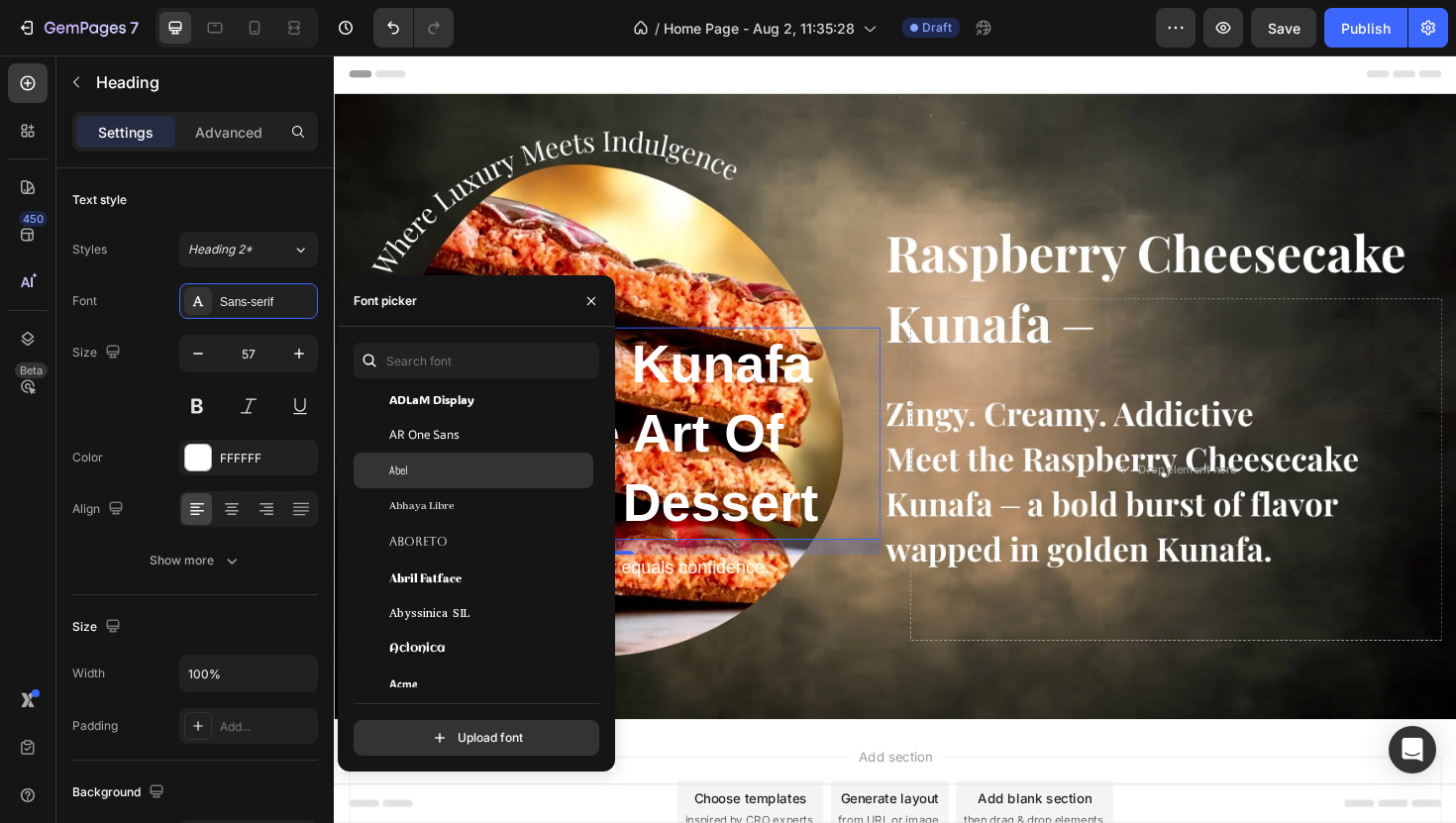 scroll, scrollTop: 0, scrollLeft: 0, axis: both 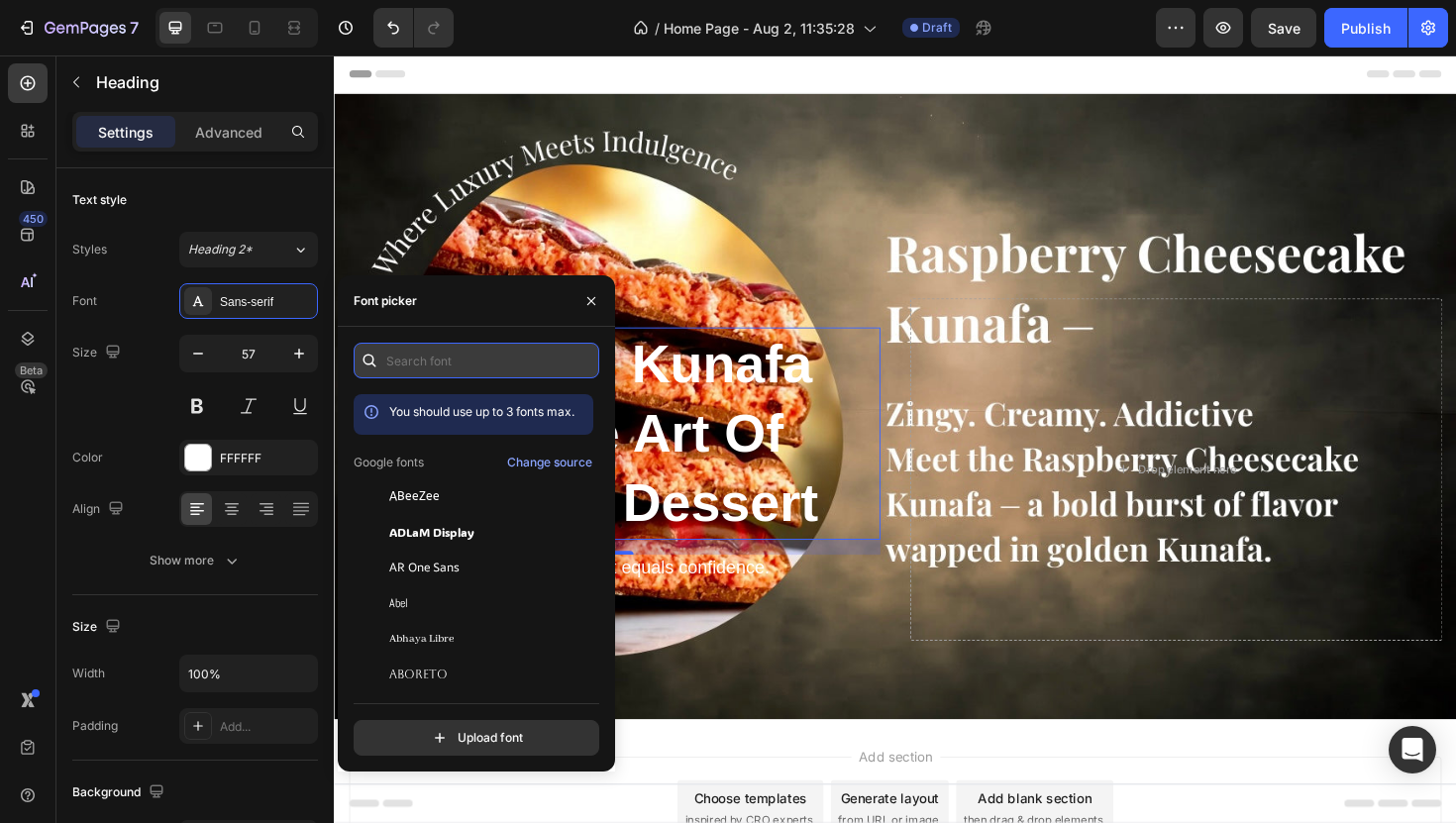 click at bounding box center [476, 360] 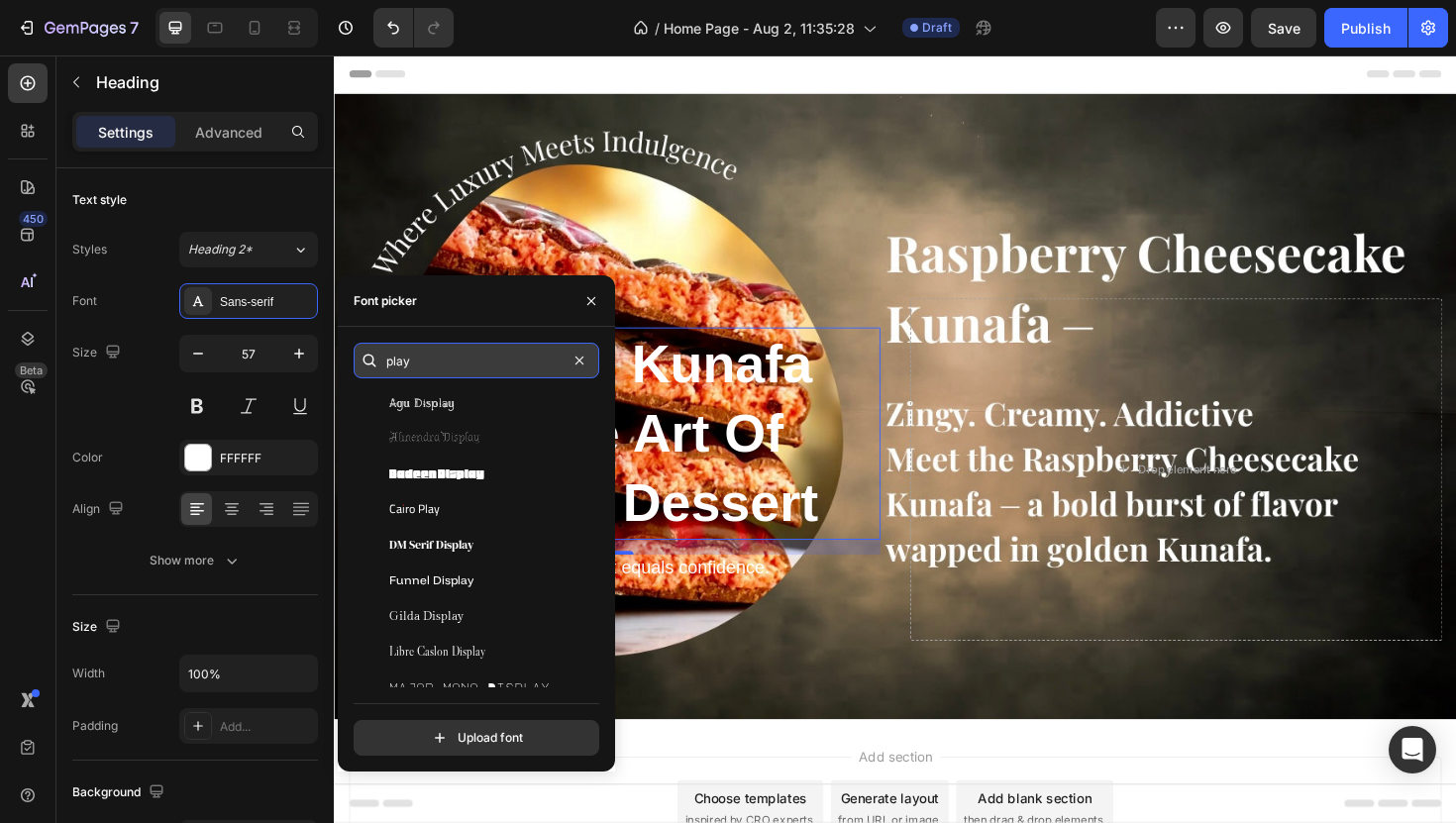 scroll, scrollTop: 0, scrollLeft: 0, axis: both 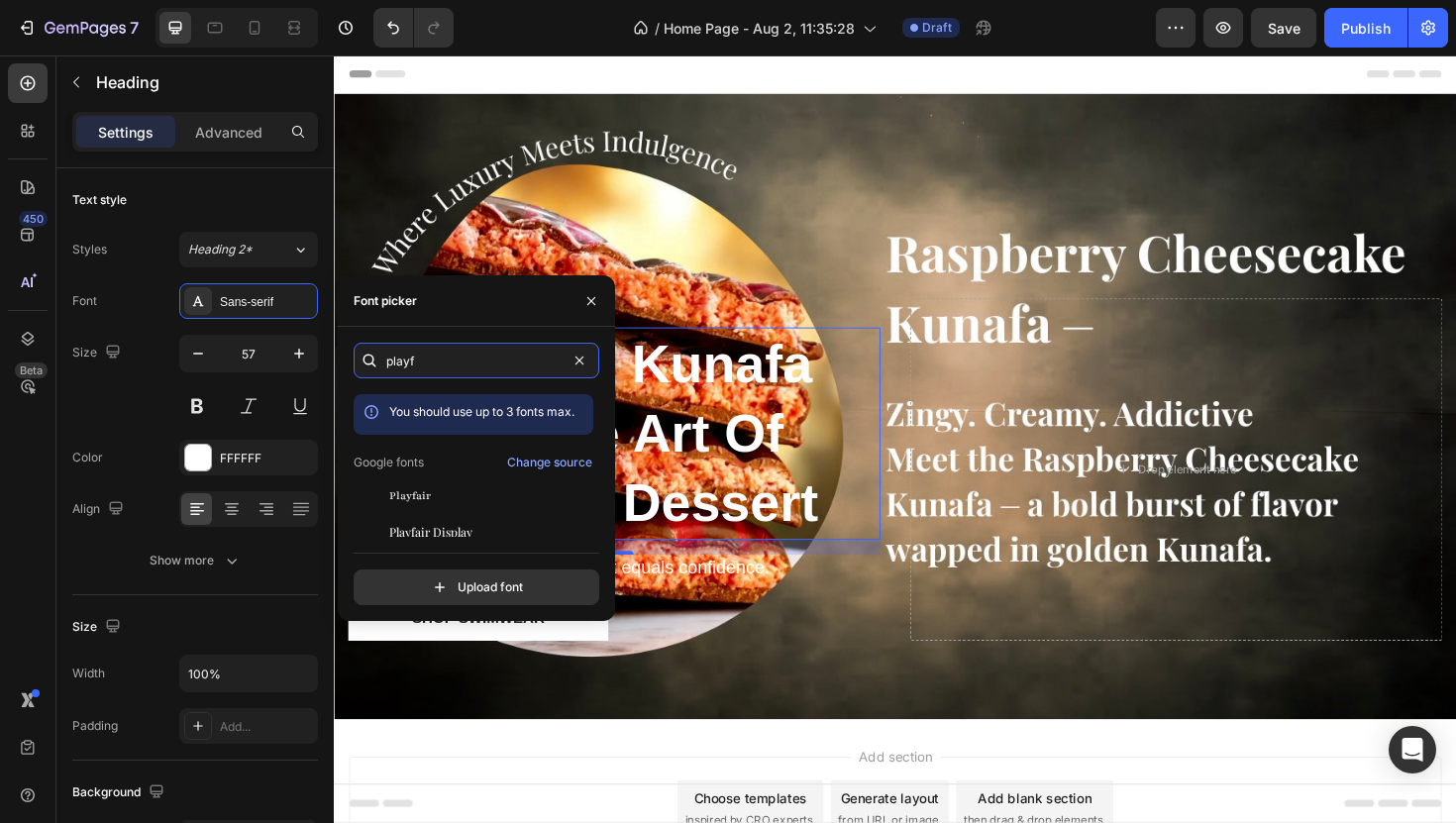type on "playf" 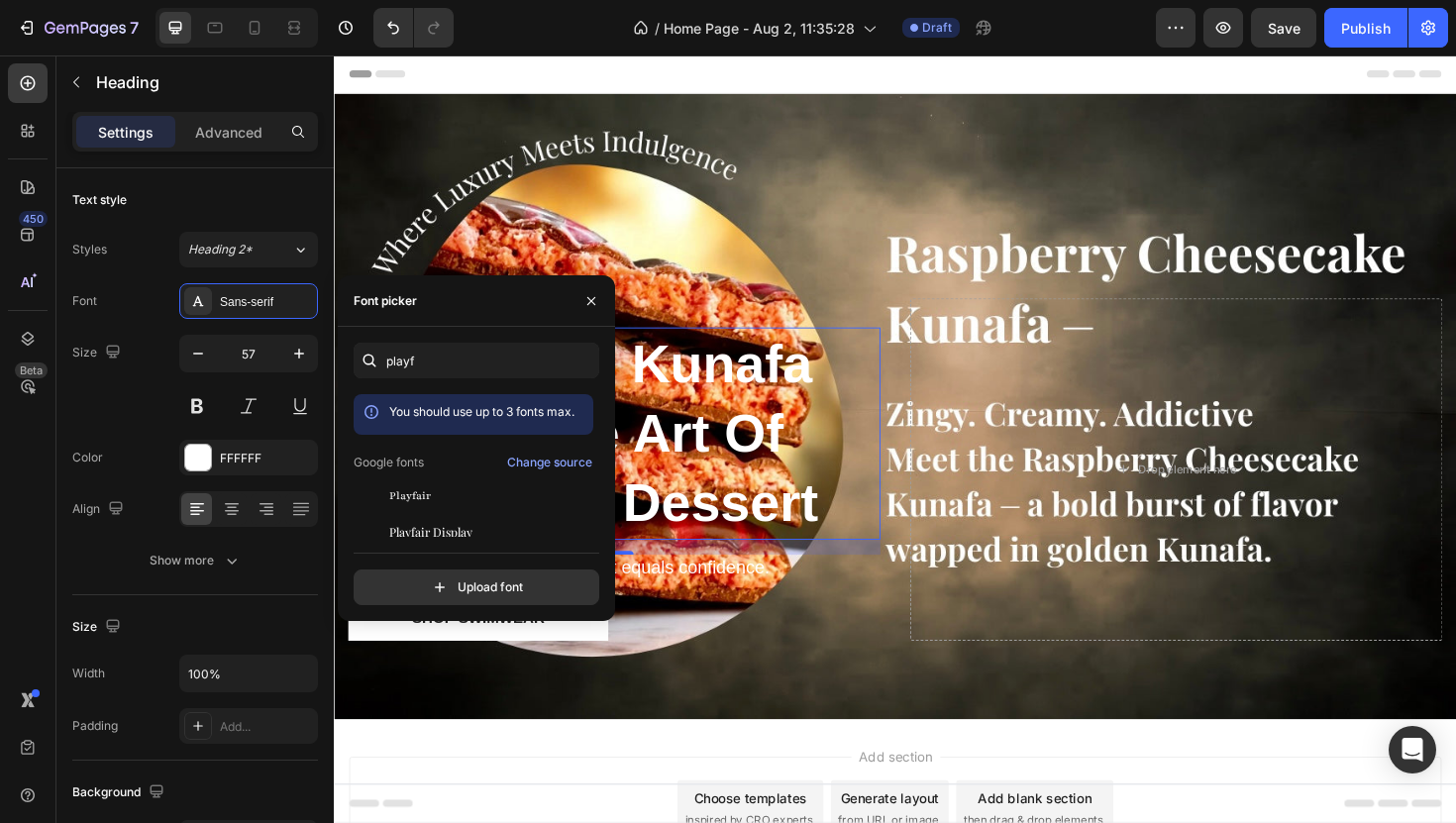 click on "playf You should use up to 3 fonts max. Google fonts Change source Playfair Playfair Display Playfair Display SC ⎯ Upload font" 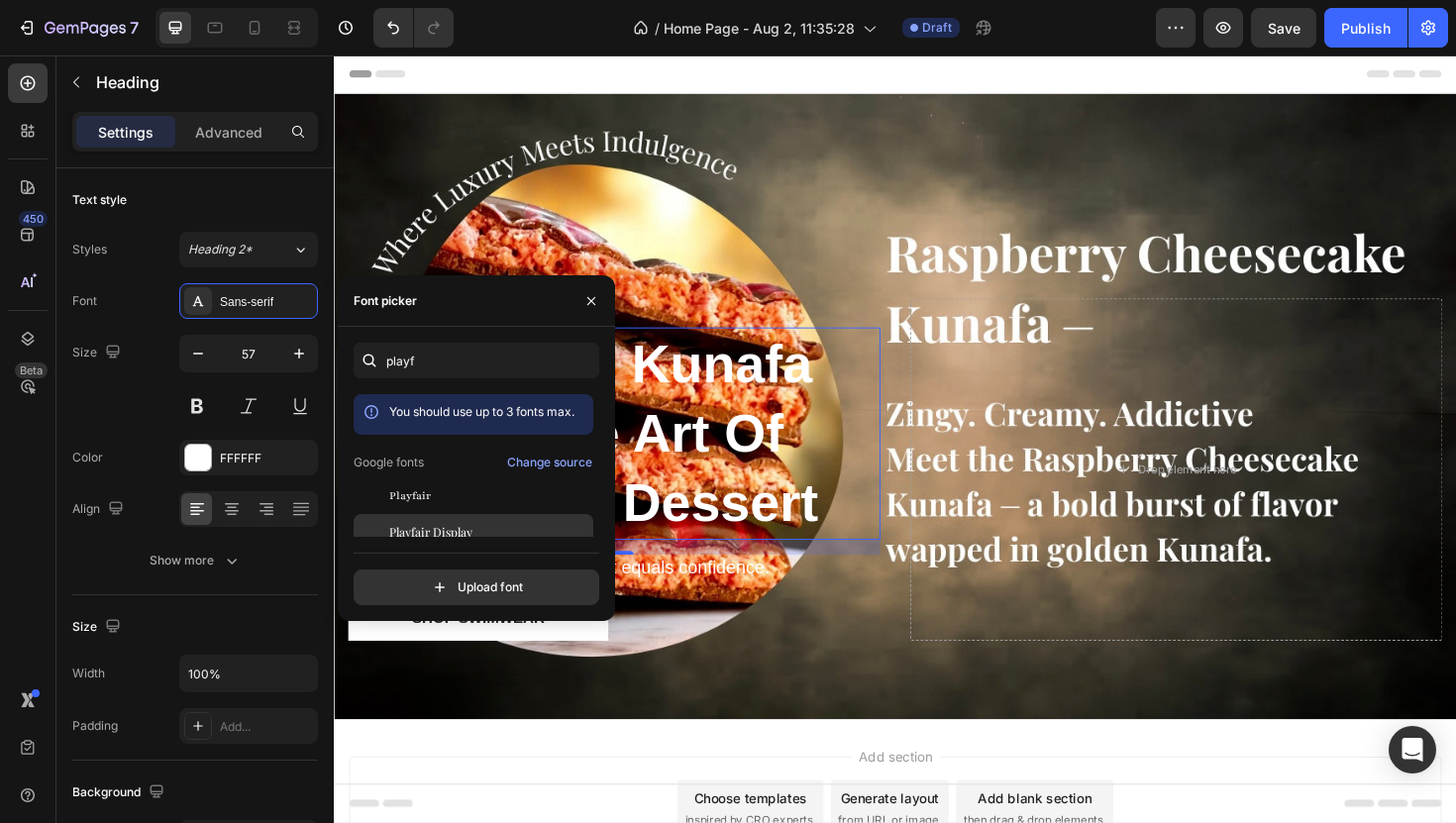 click on "Playfair Display" at bounding box center (431, 532) 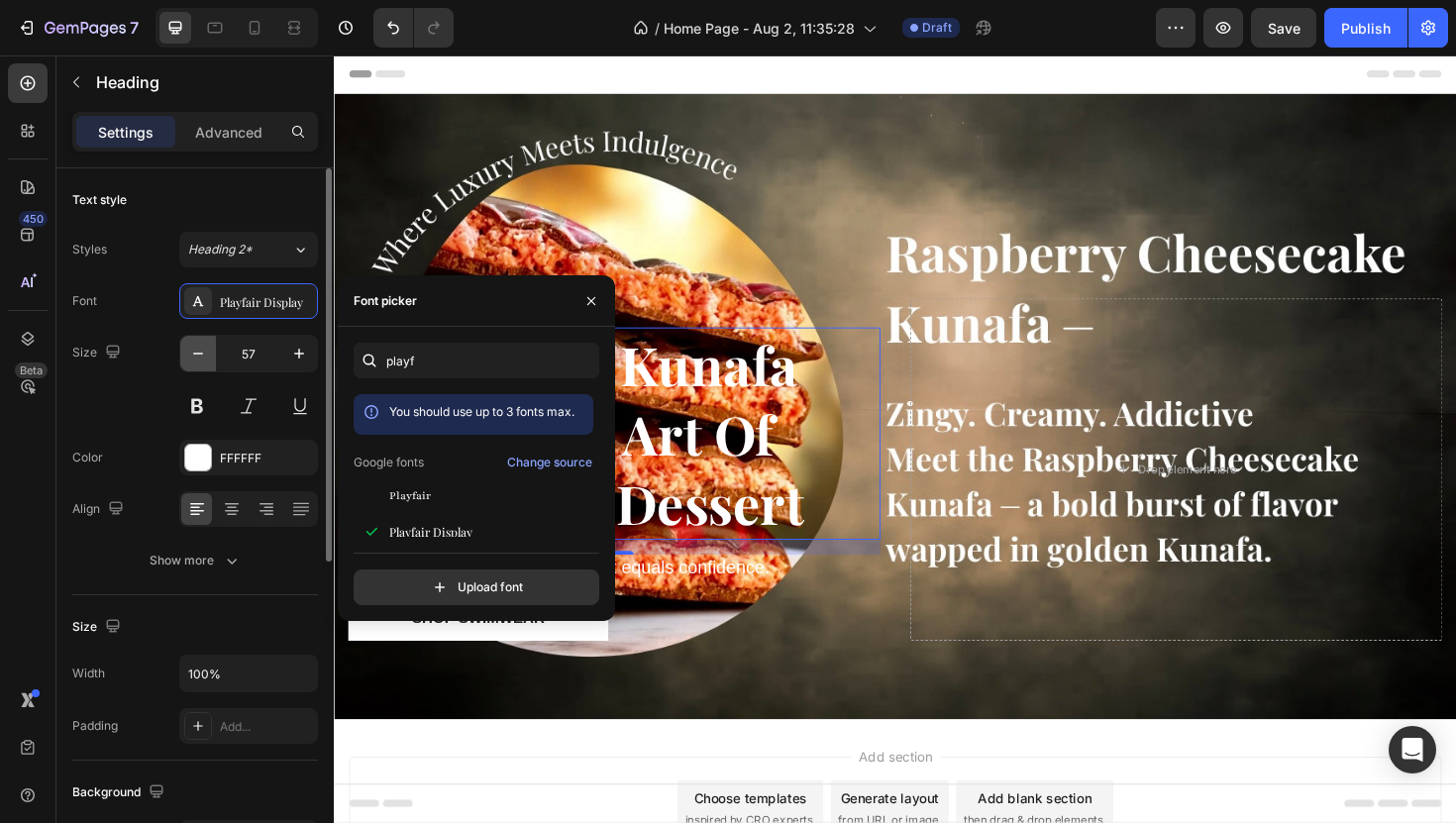 click 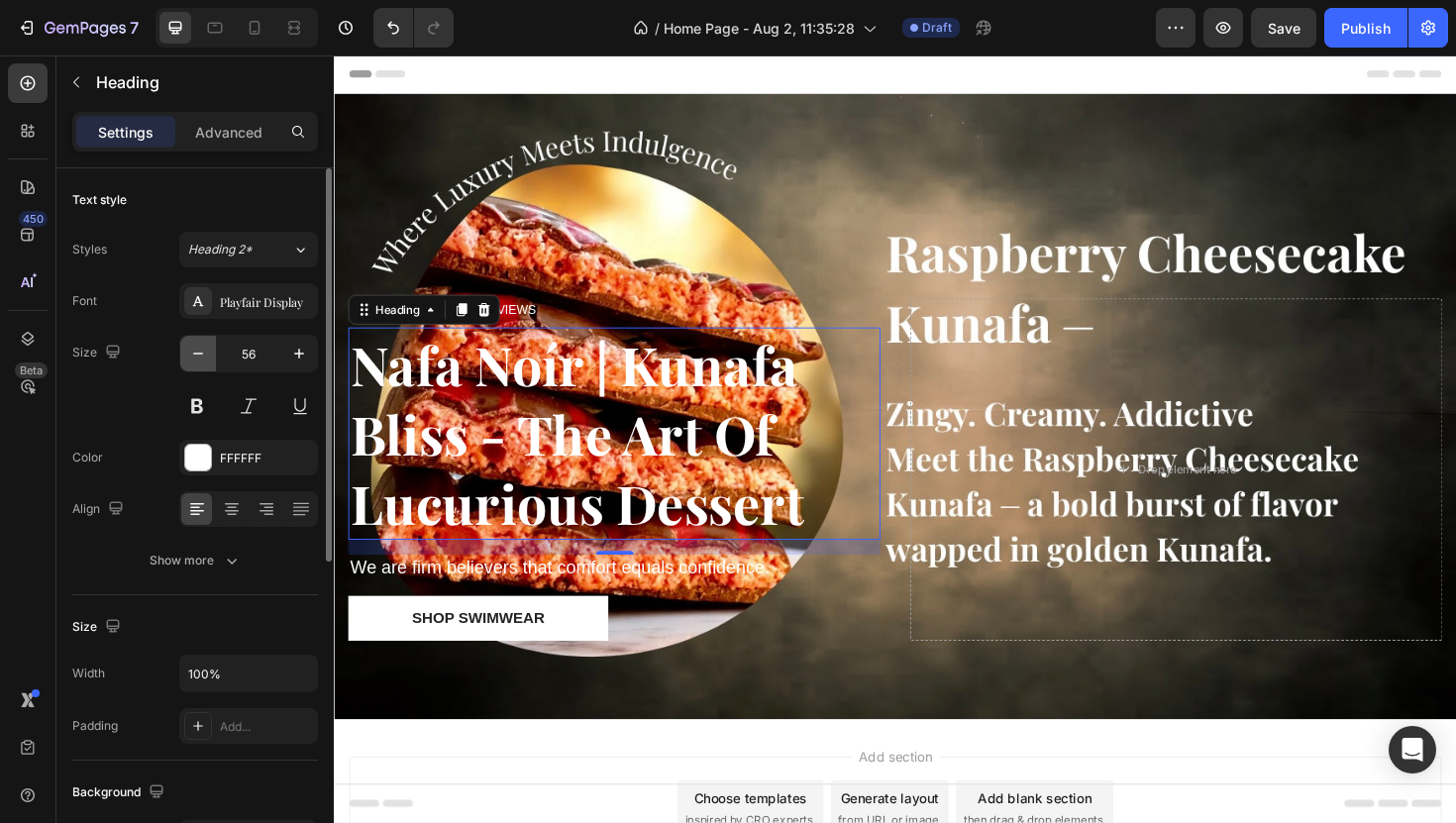 click 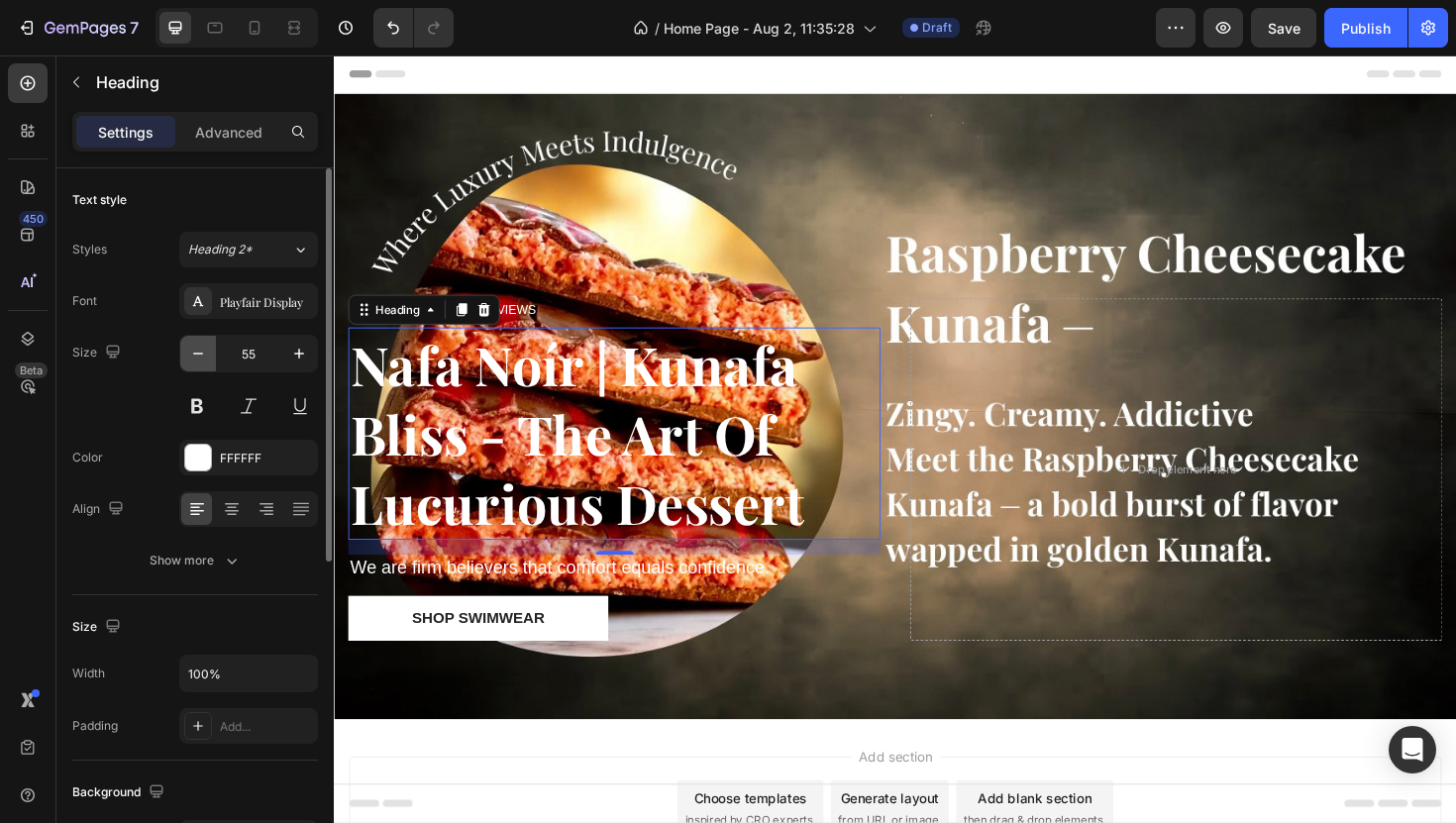 click 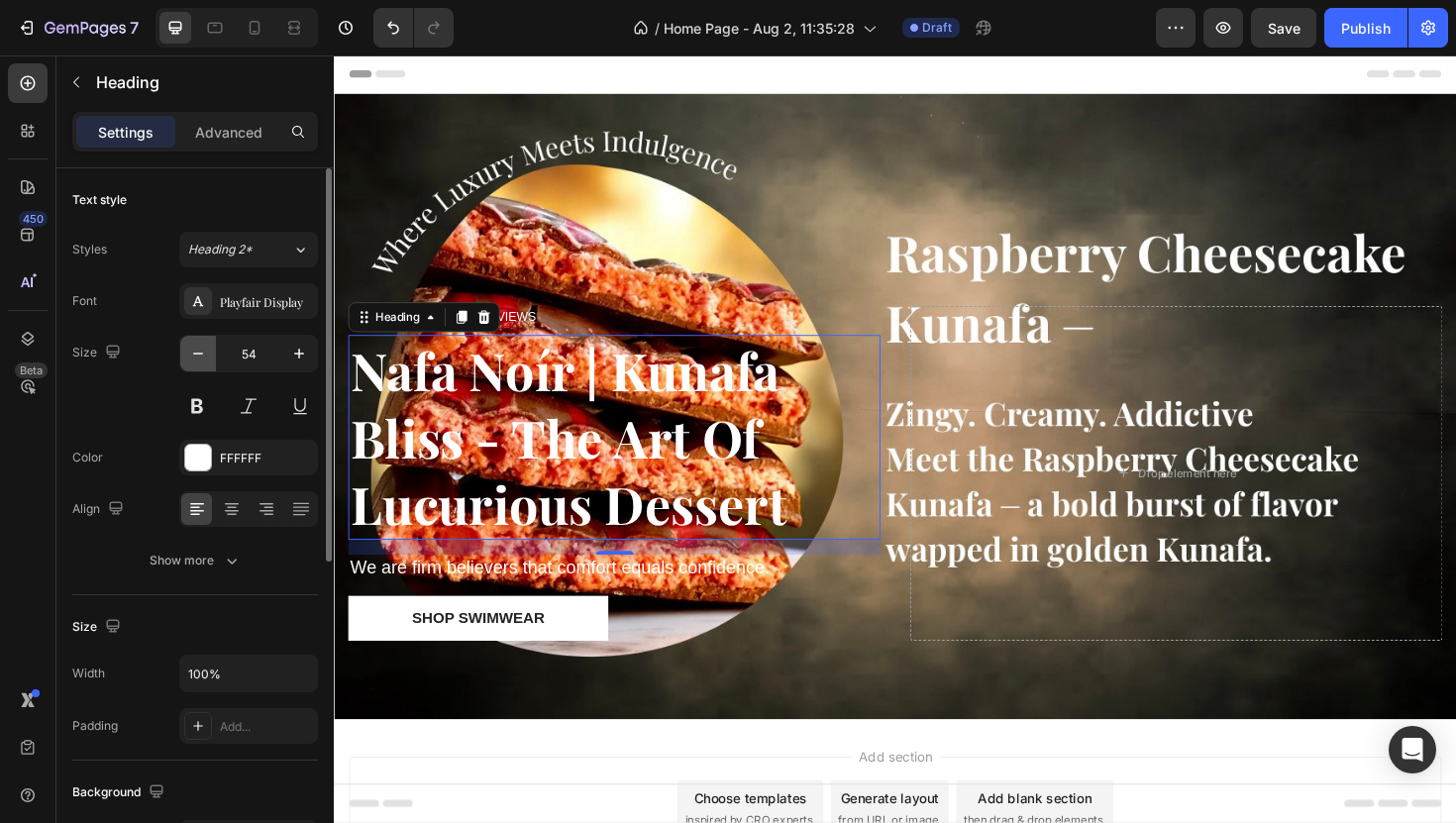 click 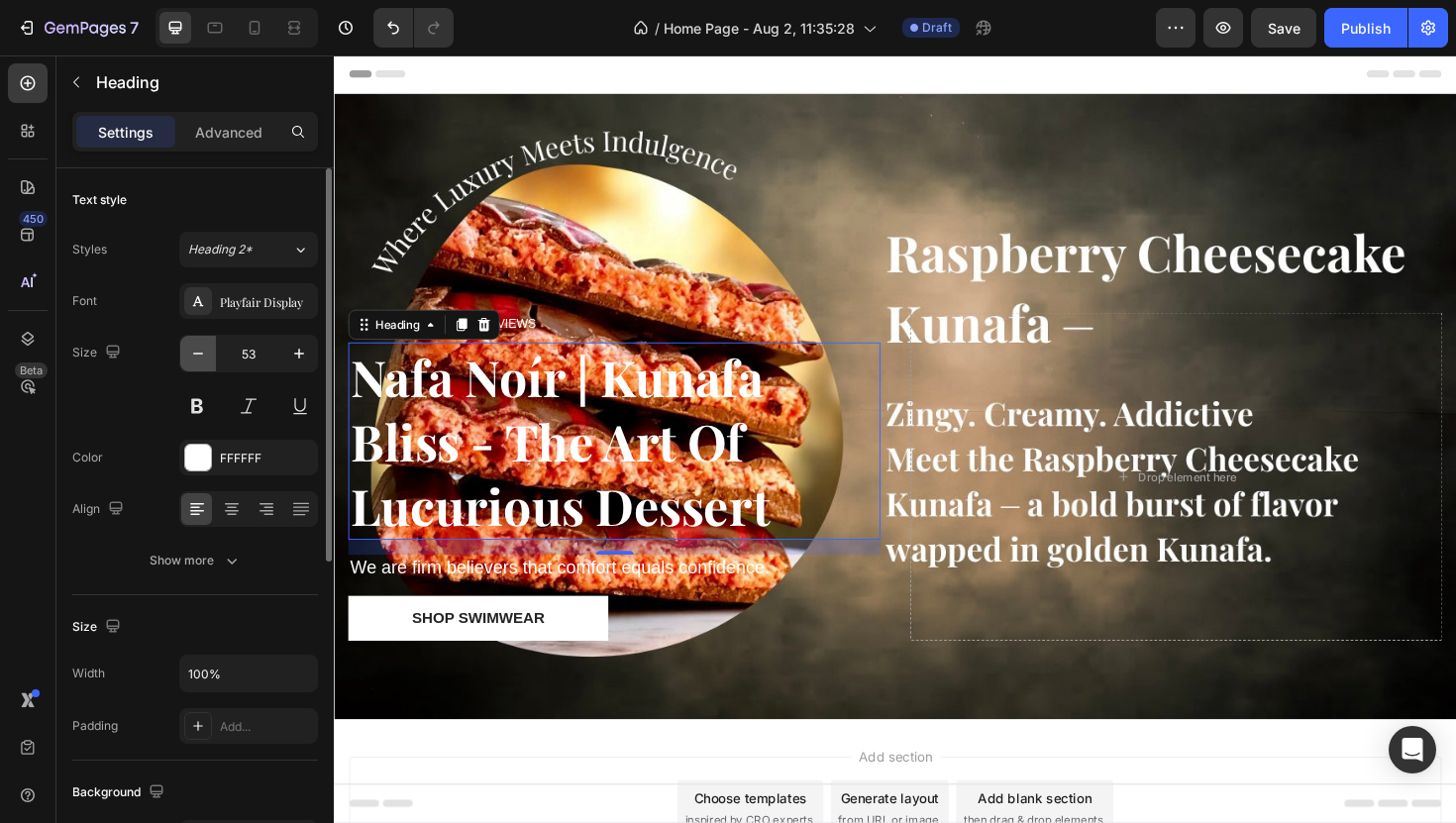 click 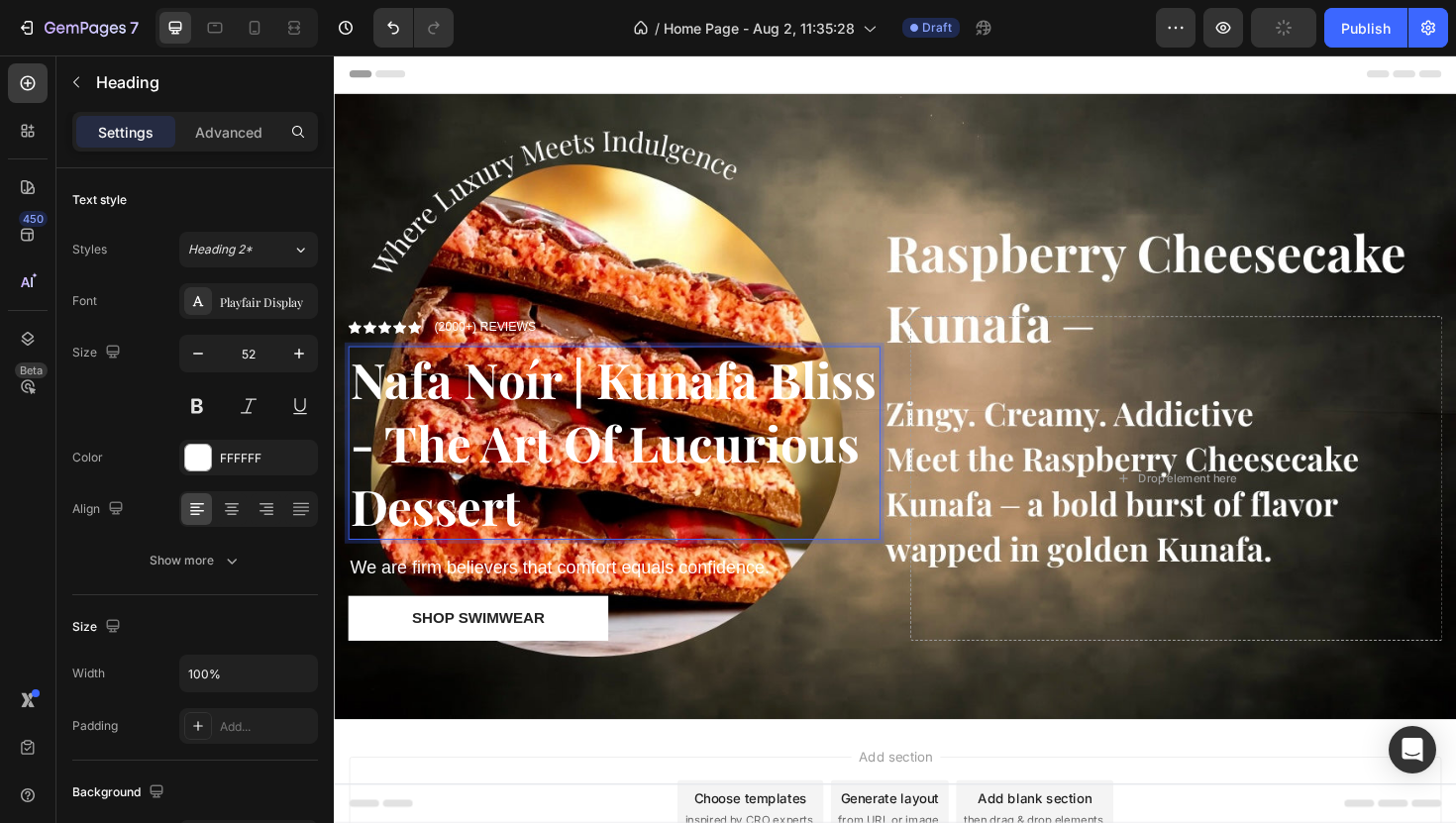 click on "Nafa Noír | Kunafa Bliss - The Art Of Lucurious Dessert" at bounding box center [629, 465] 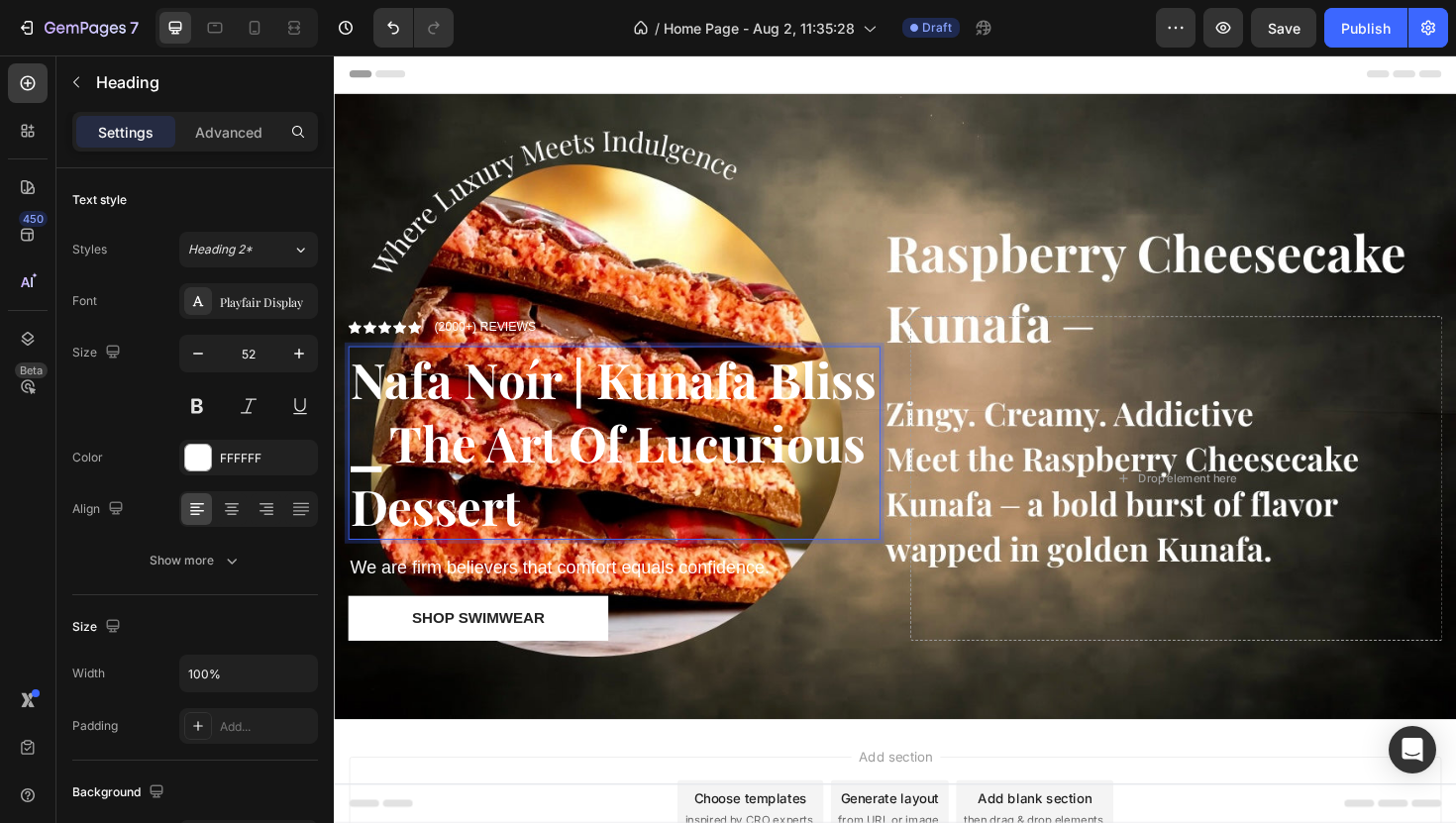 click on "Nafa Noír | Kunafa Bliss ⎯ The Art Of Lucurious Dessert" at bounding box center (629, 465) 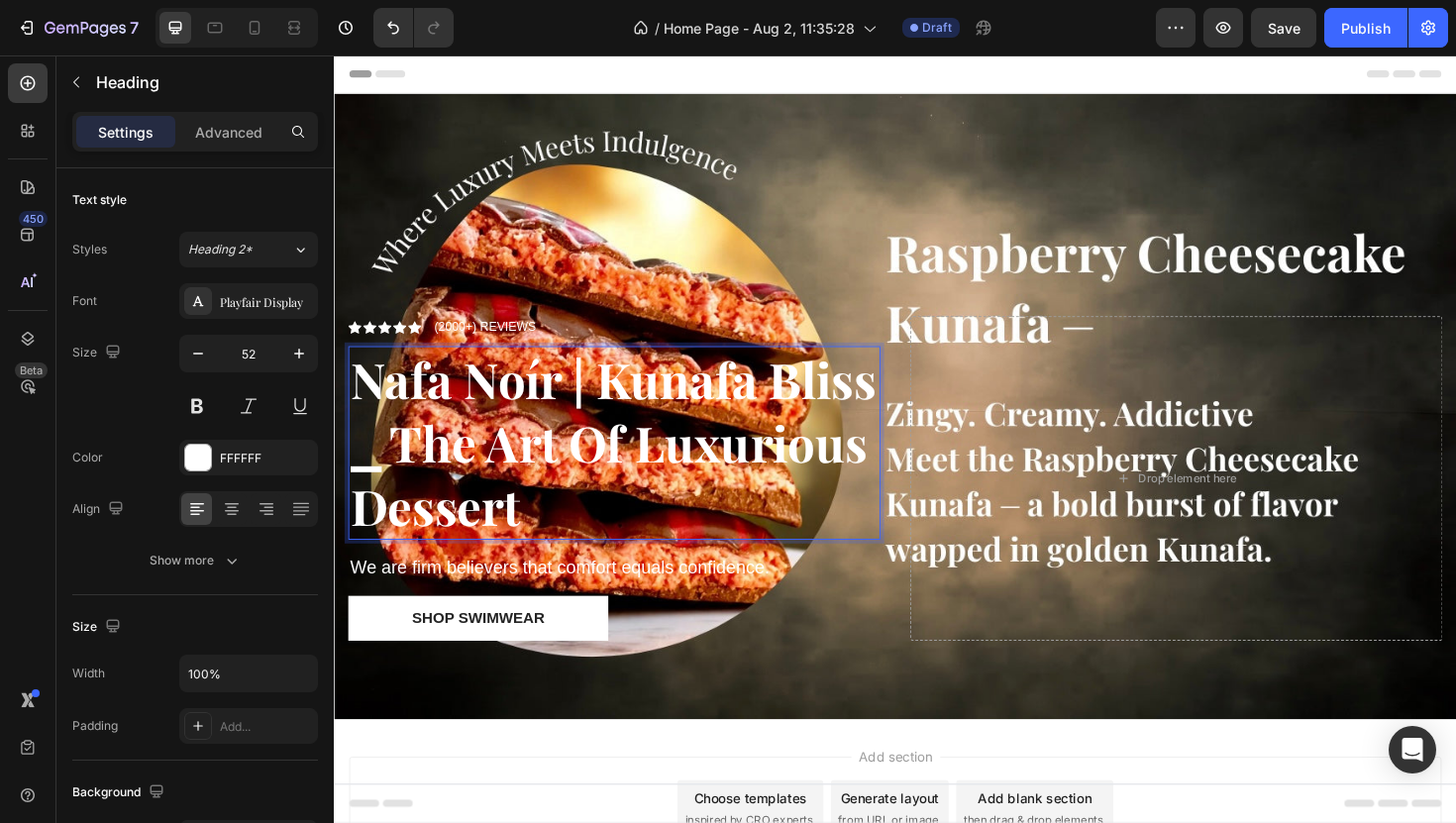 click on "Nafa Noír | Kunafa Bliss ⎯ The Art Of Luxurious Dessert" at bounding box center [629, 465] 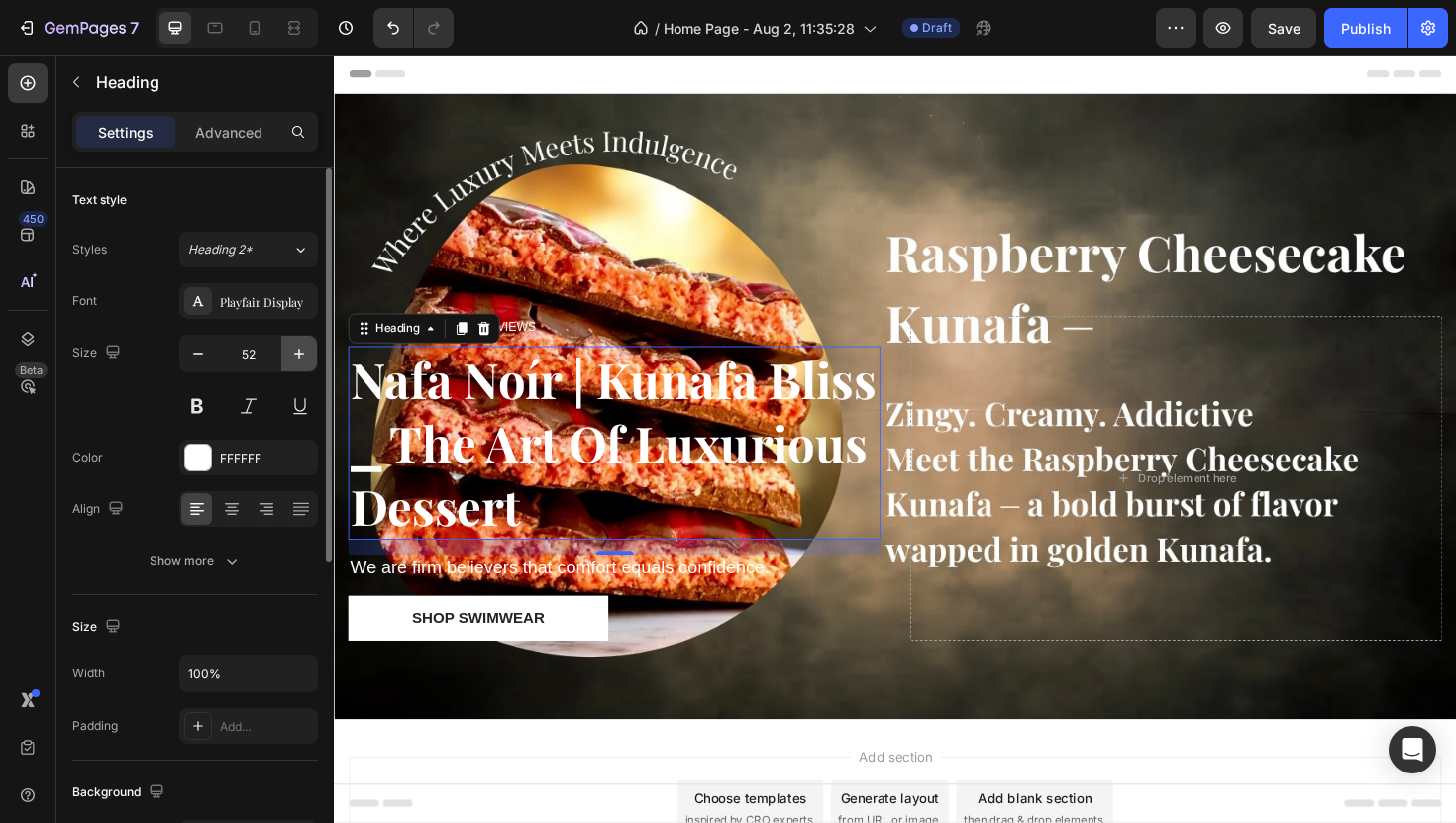 click 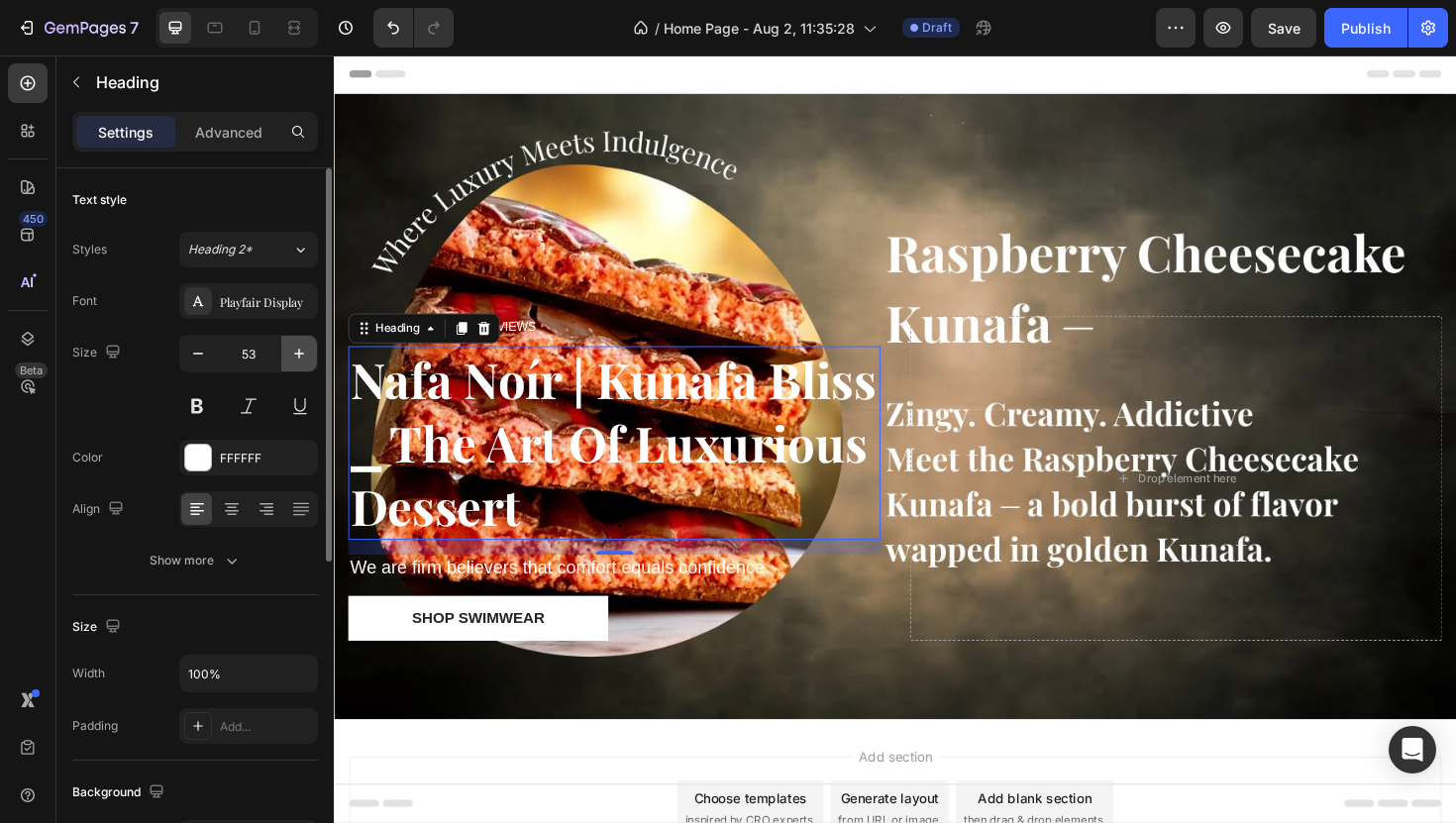 click 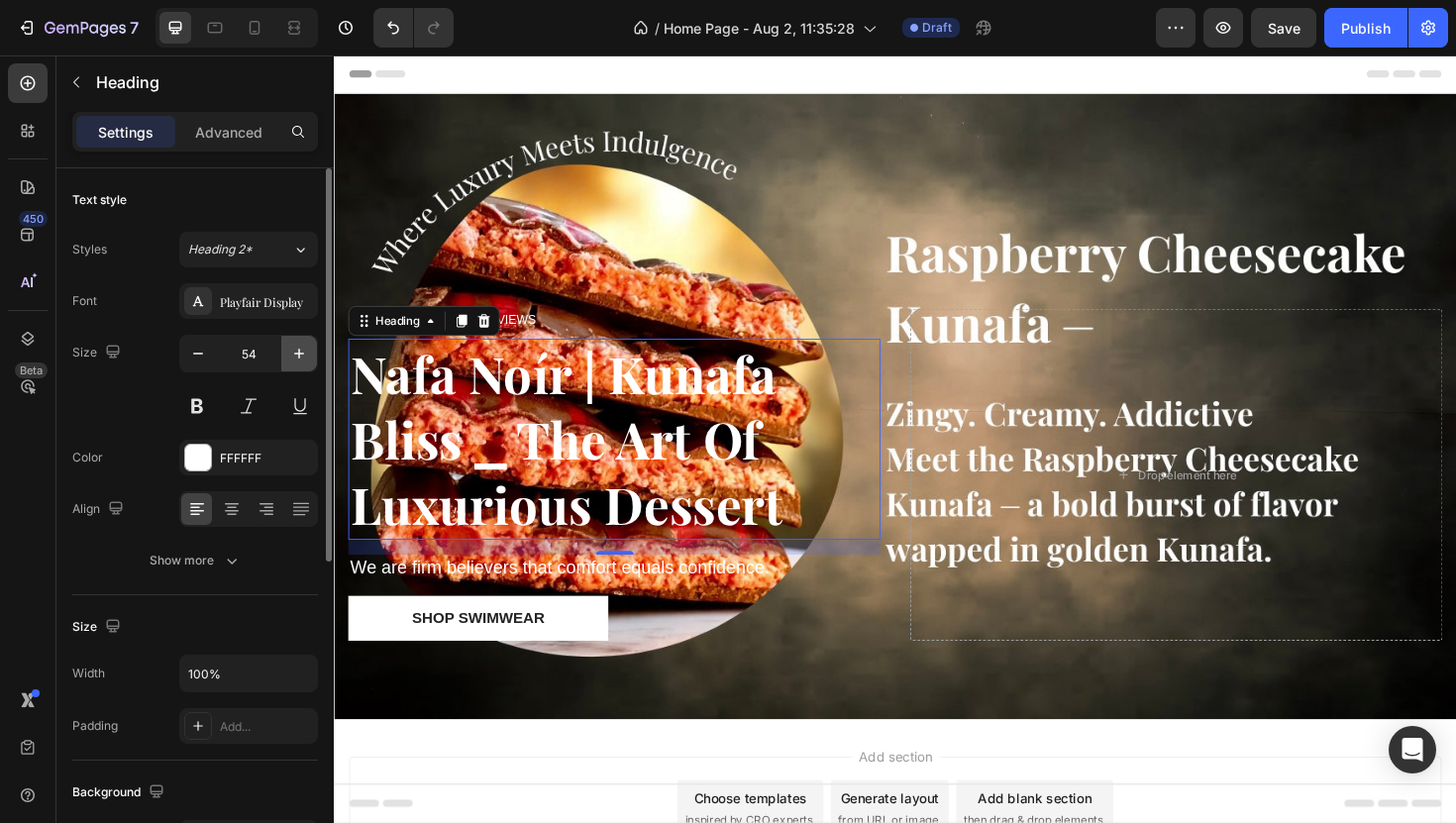 click 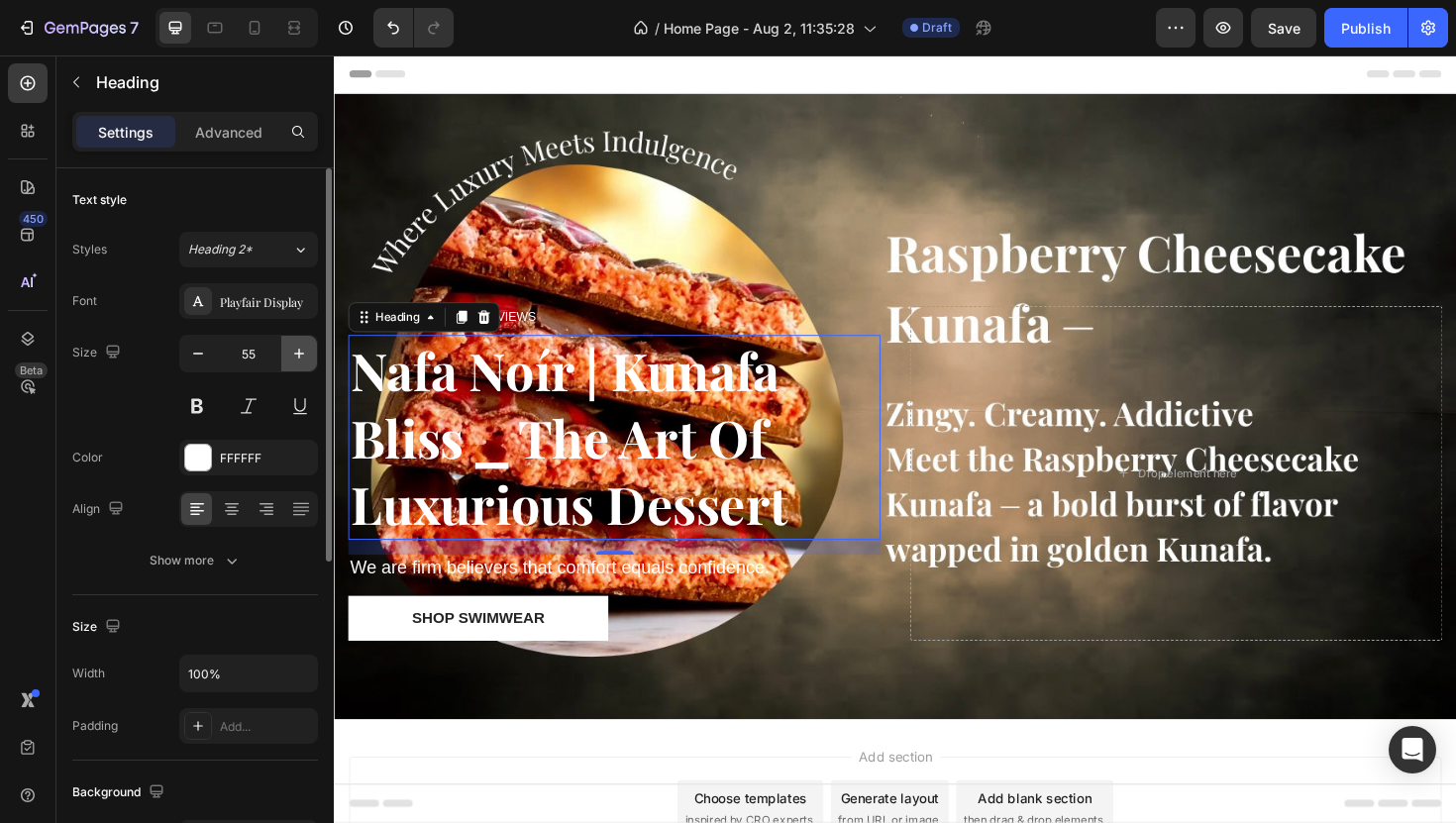 click 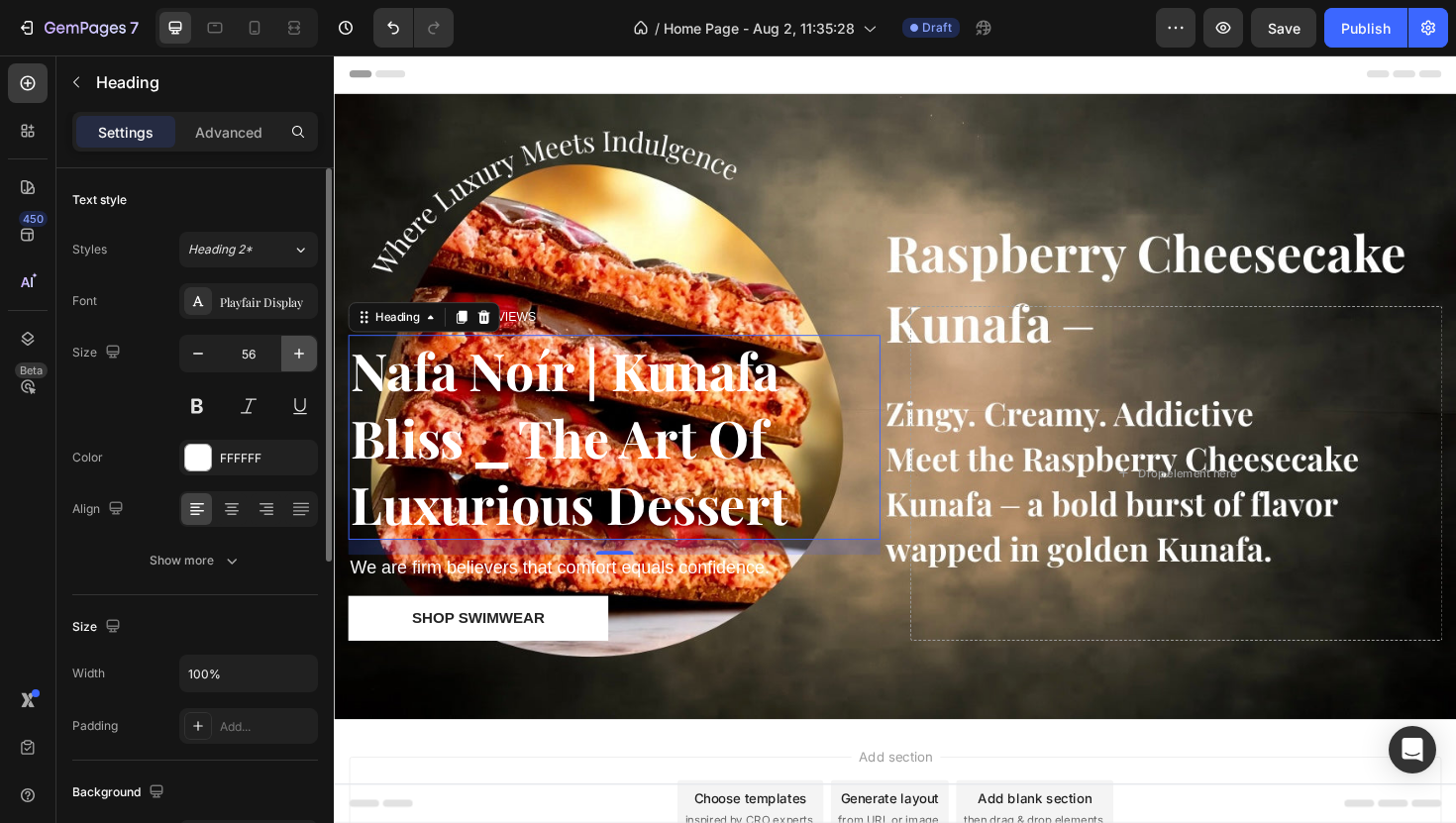 click 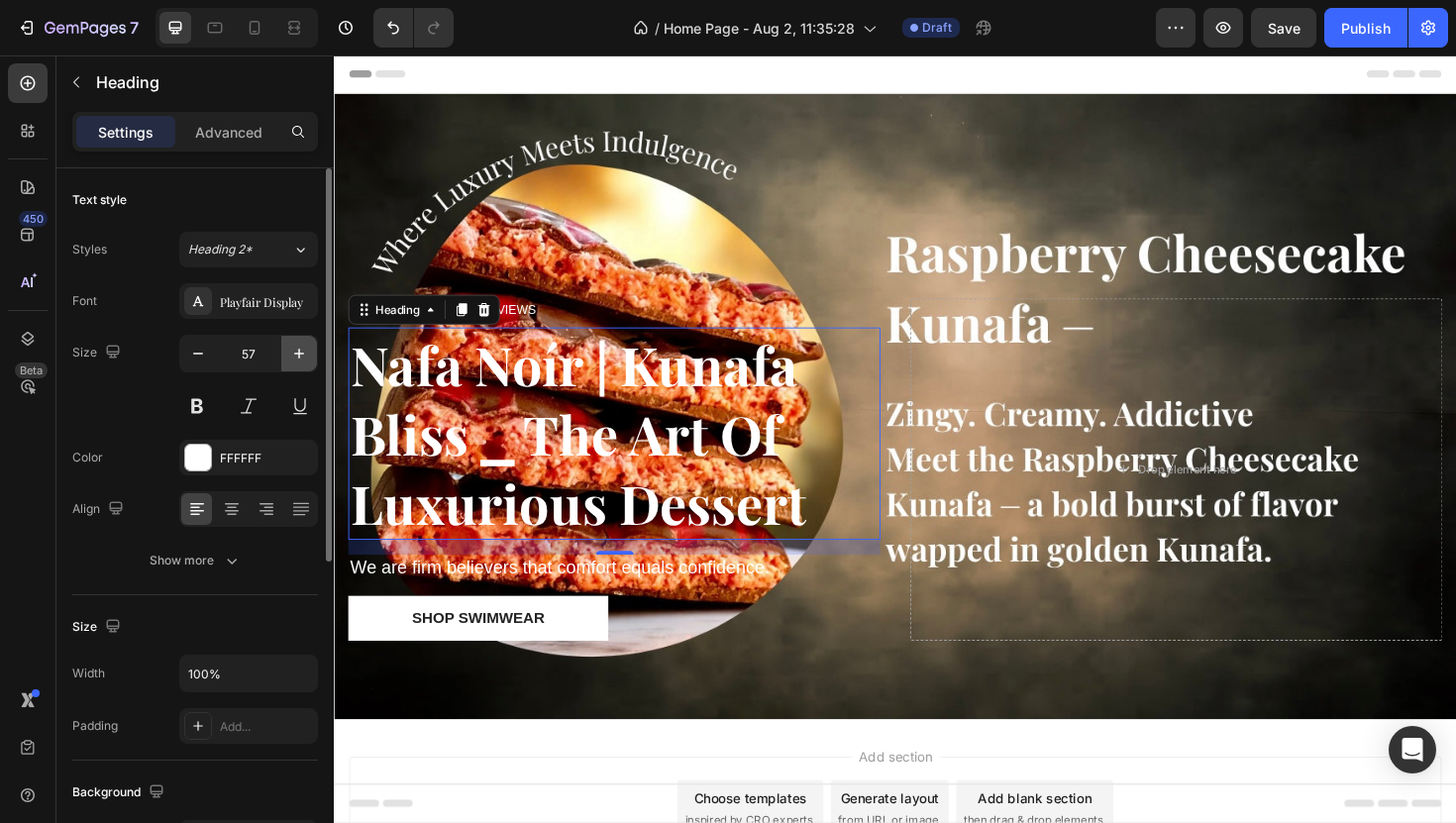 click 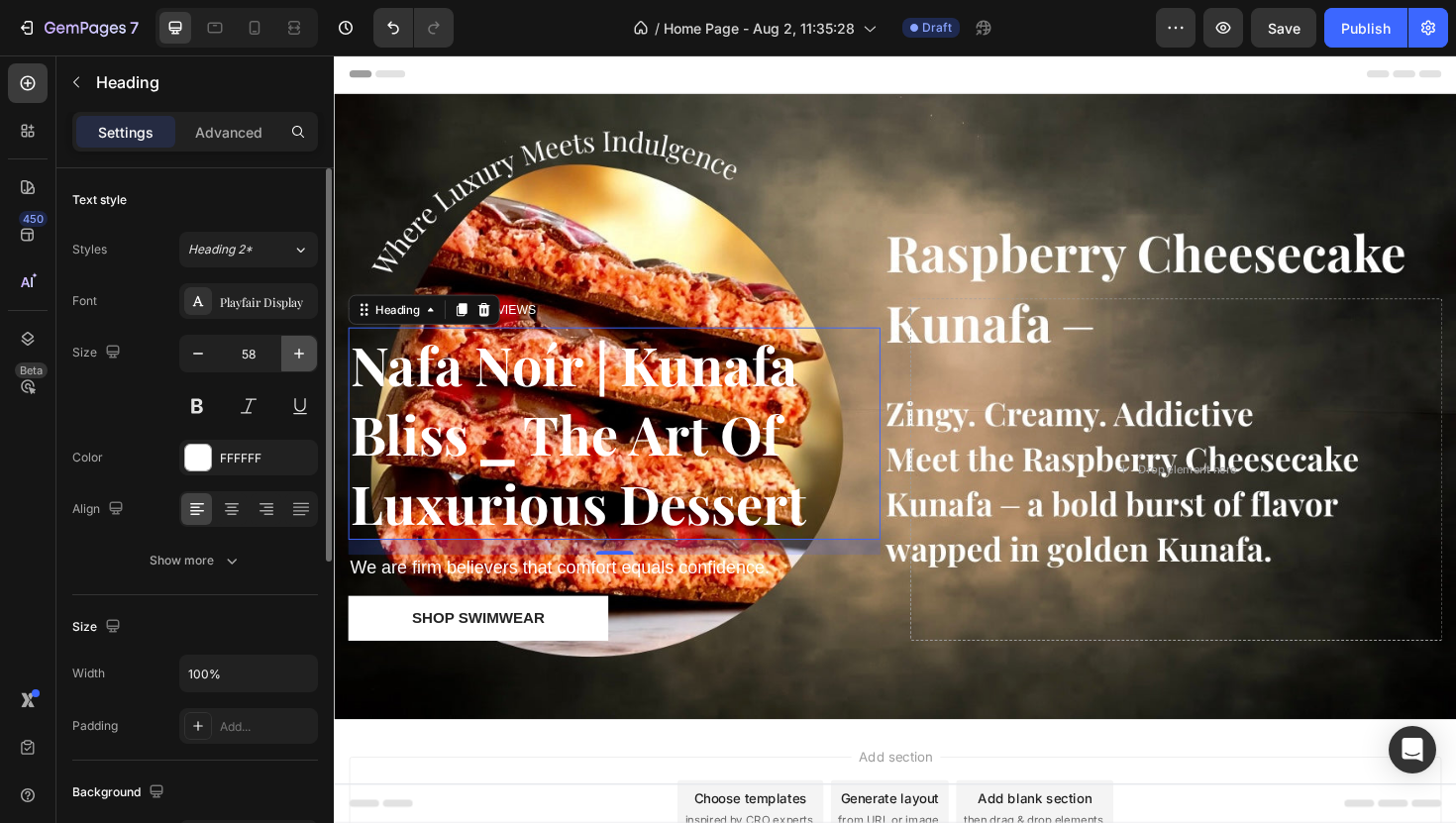 click 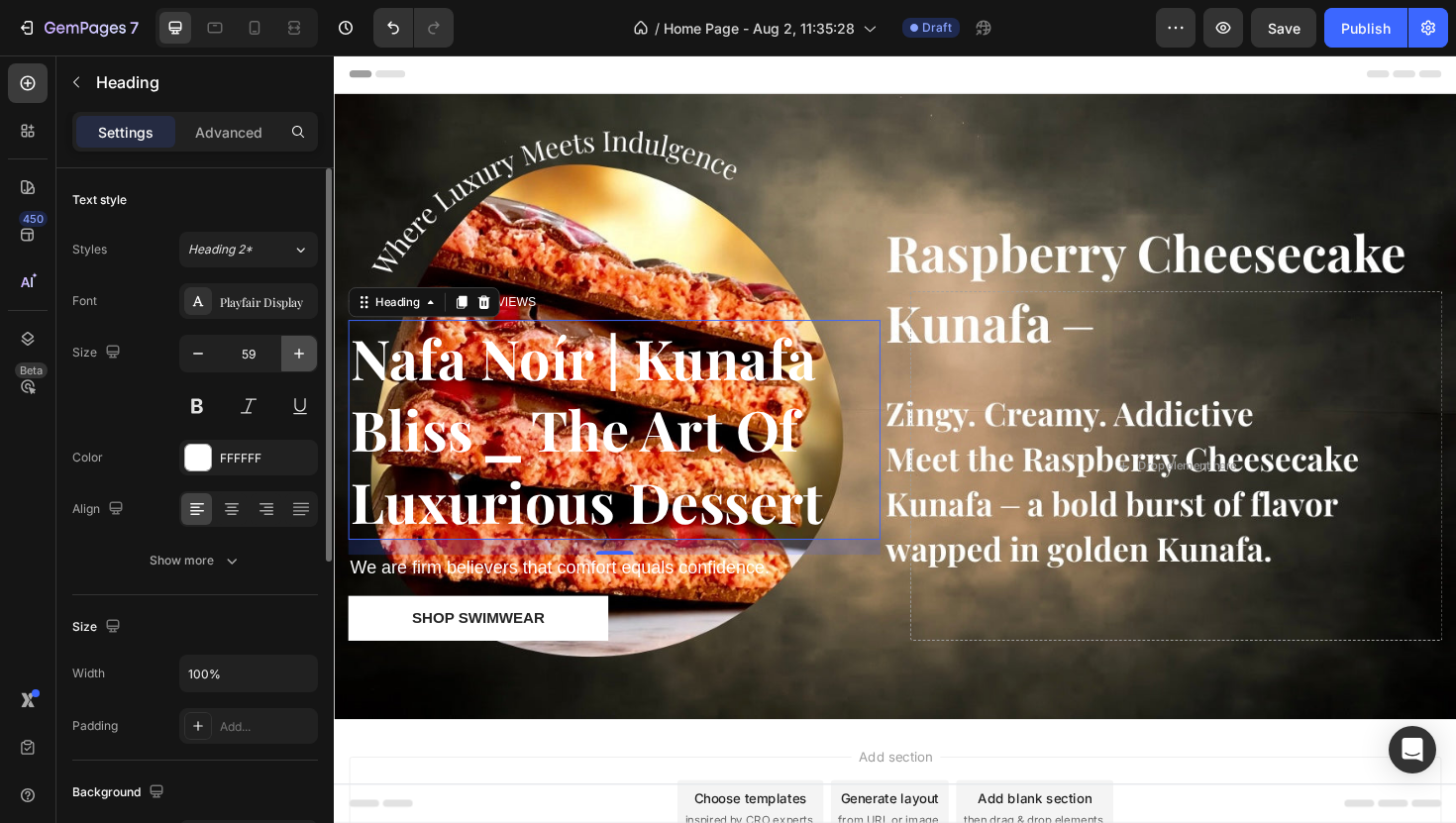 click 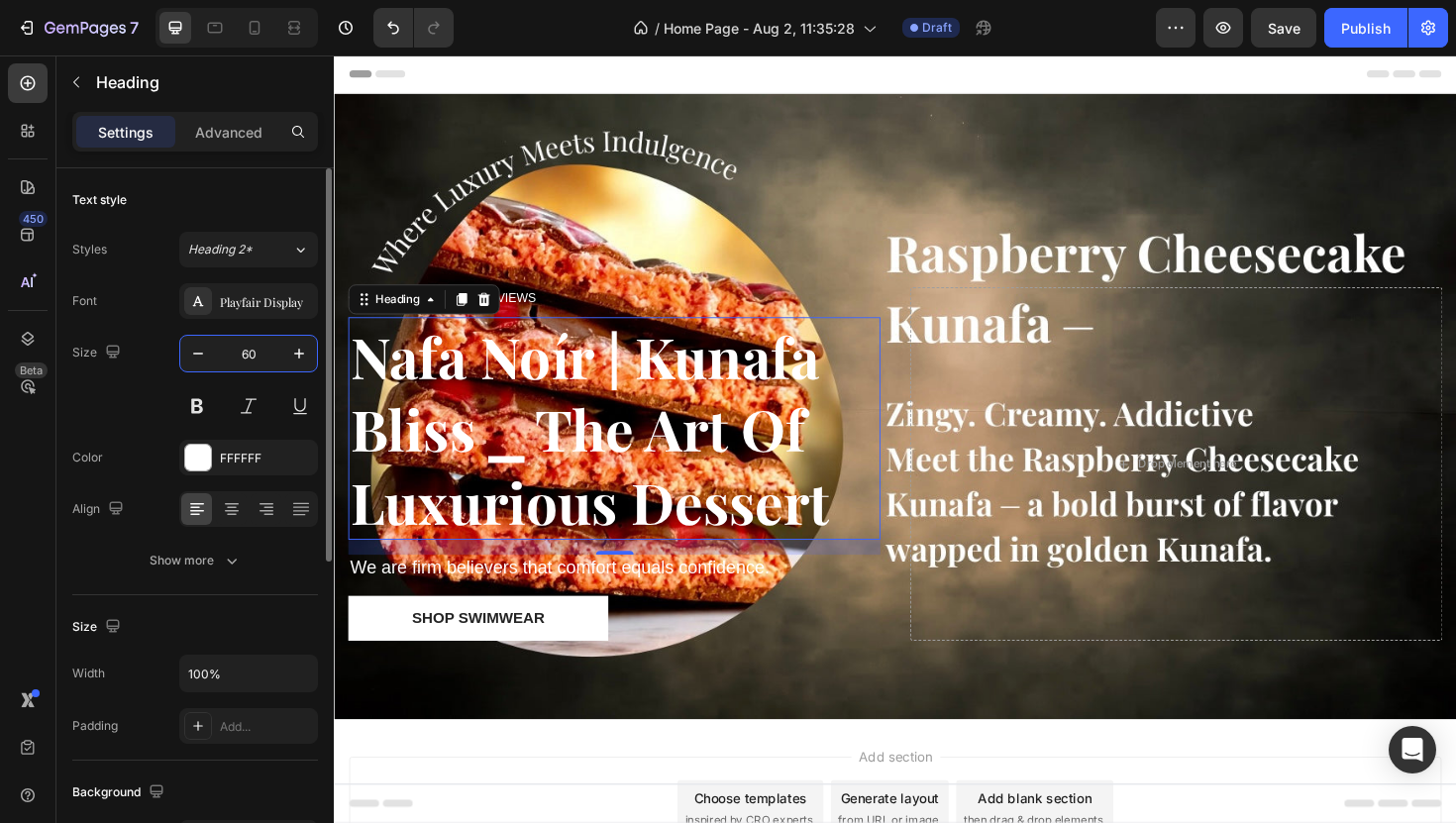 click on "60" at bounding box center (249, 354) 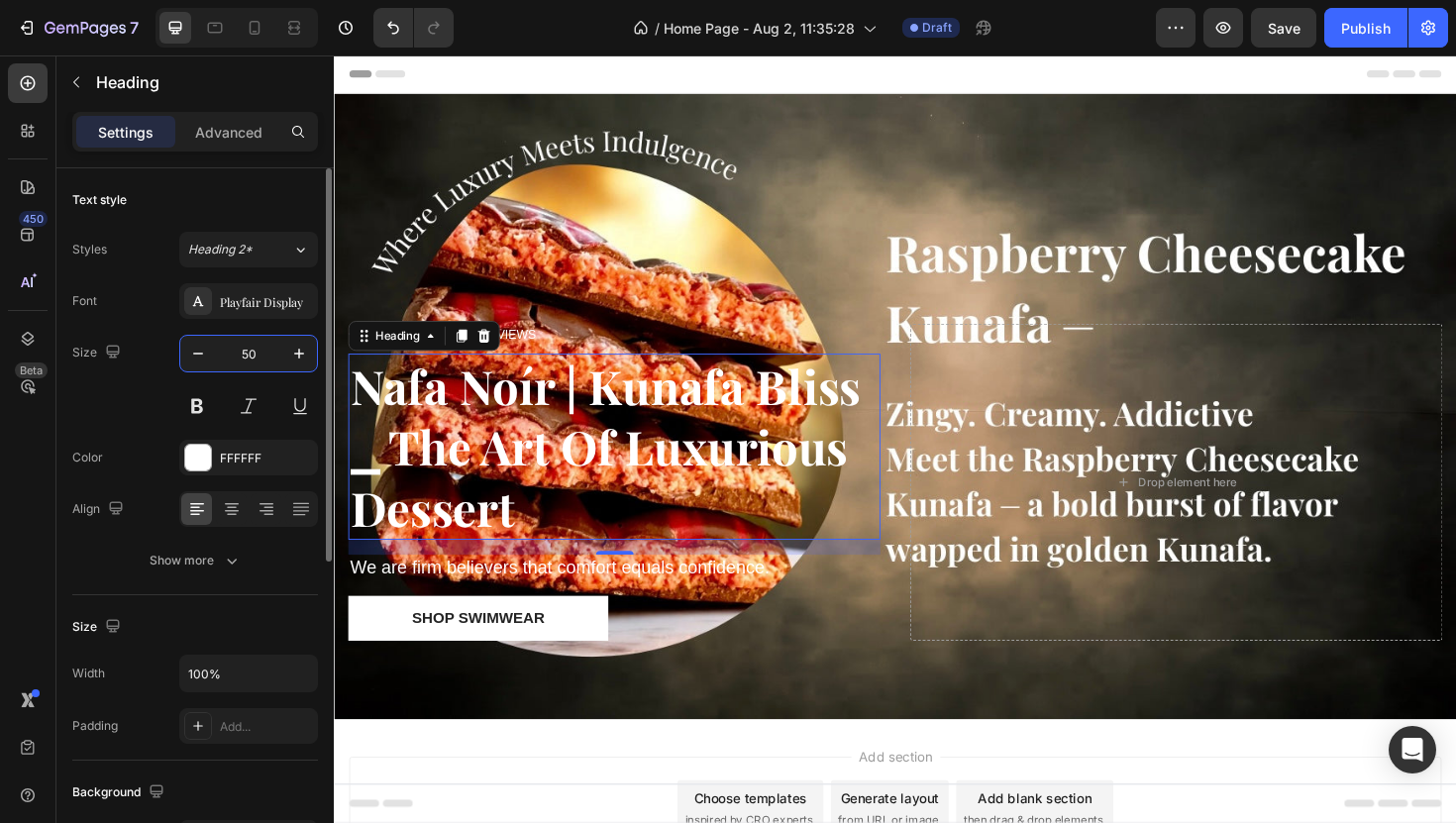 type on "5" 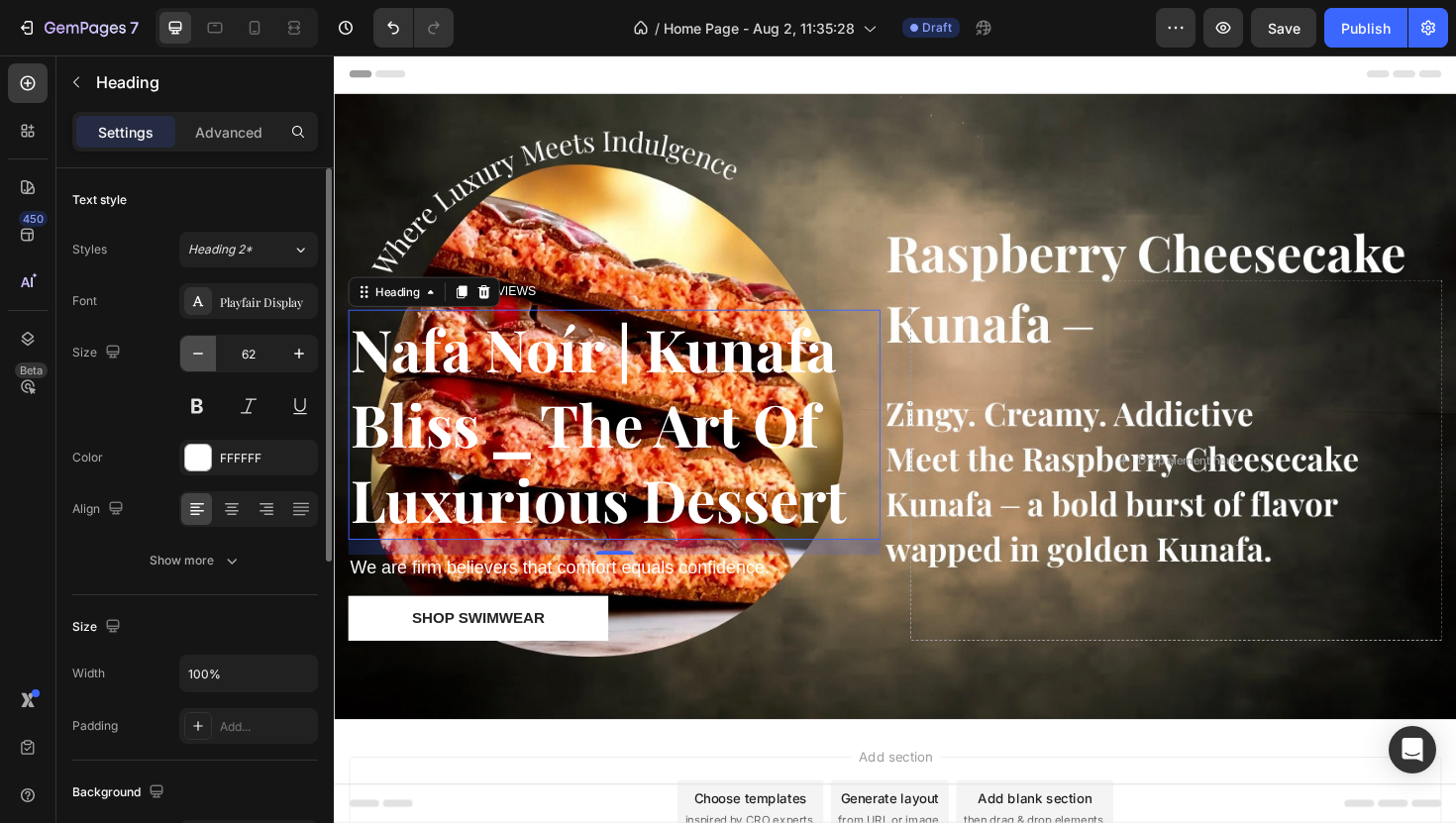 click at bounding box center (198, 354) 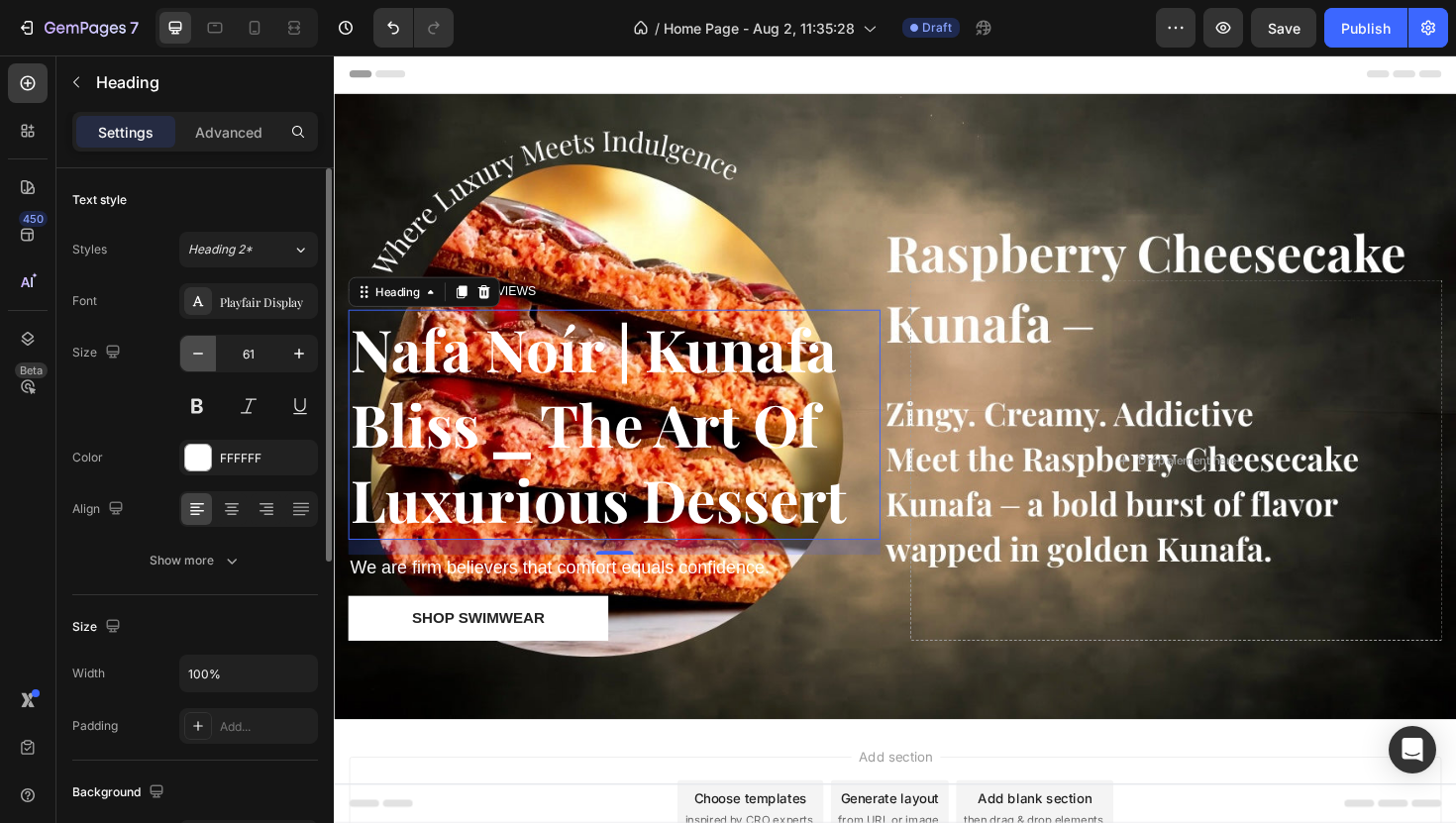 click at bounding box center [198, 354] 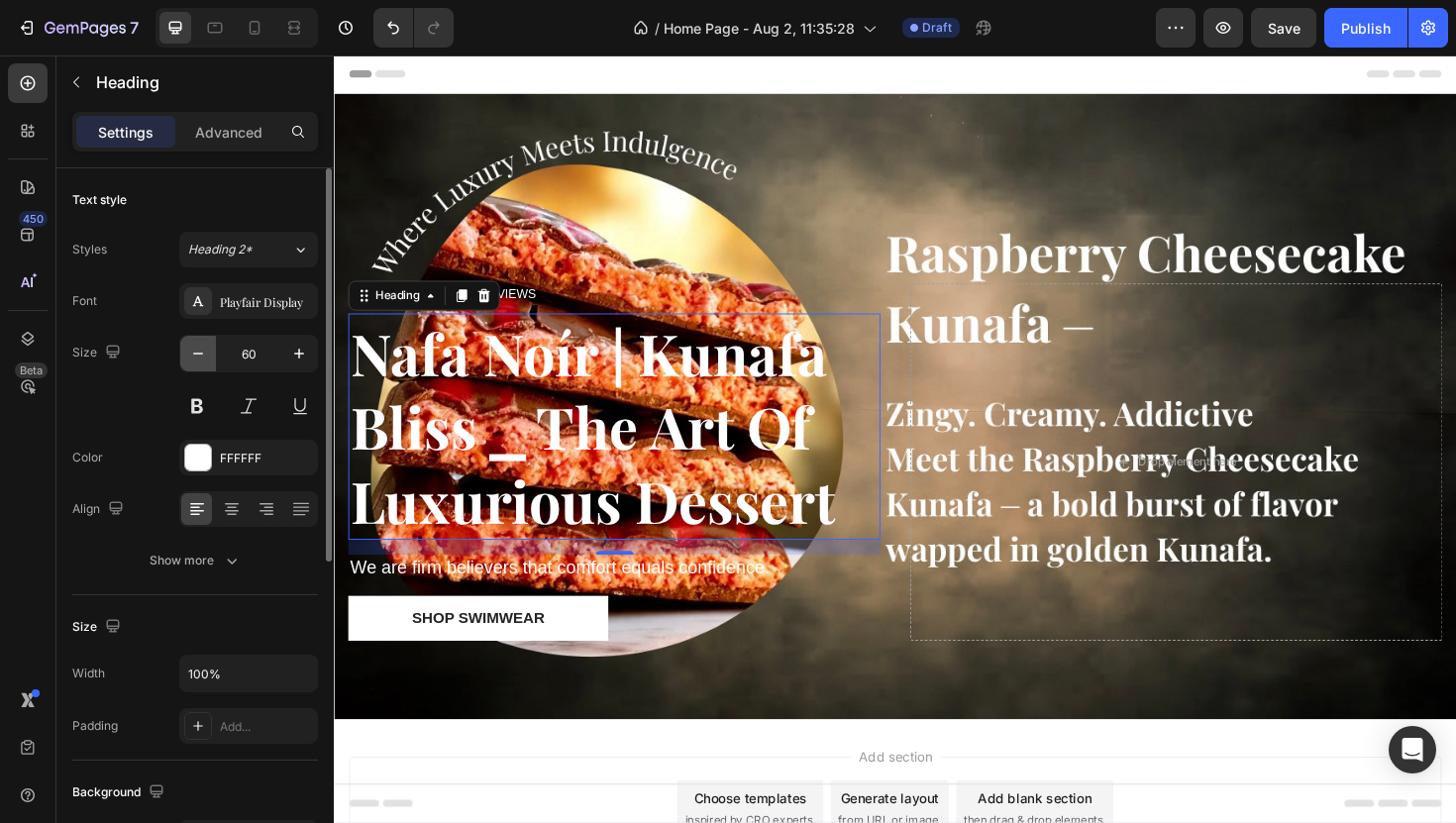 click at bounding box center [198, 354] 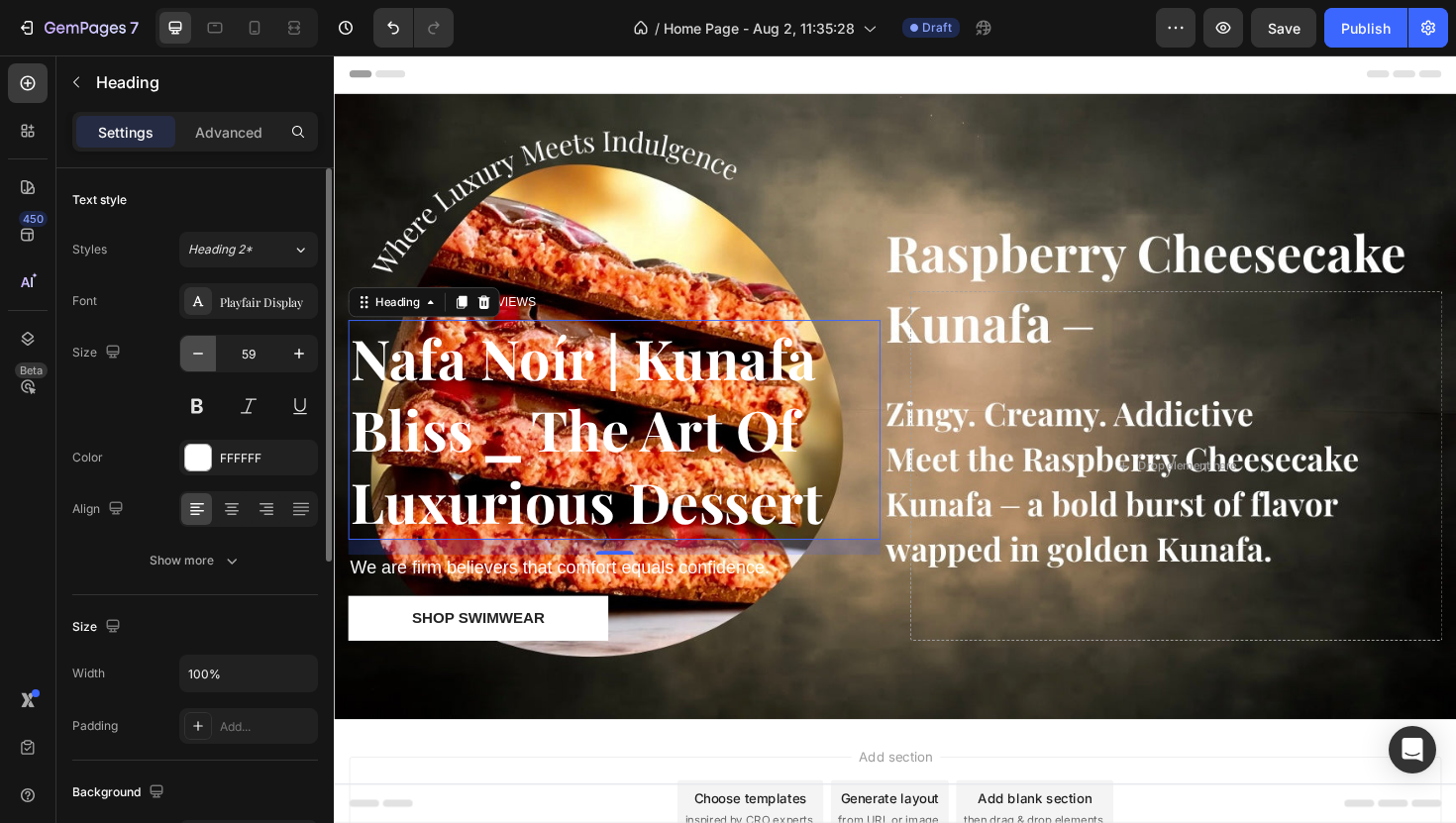 click at bounding box center [198, 354] 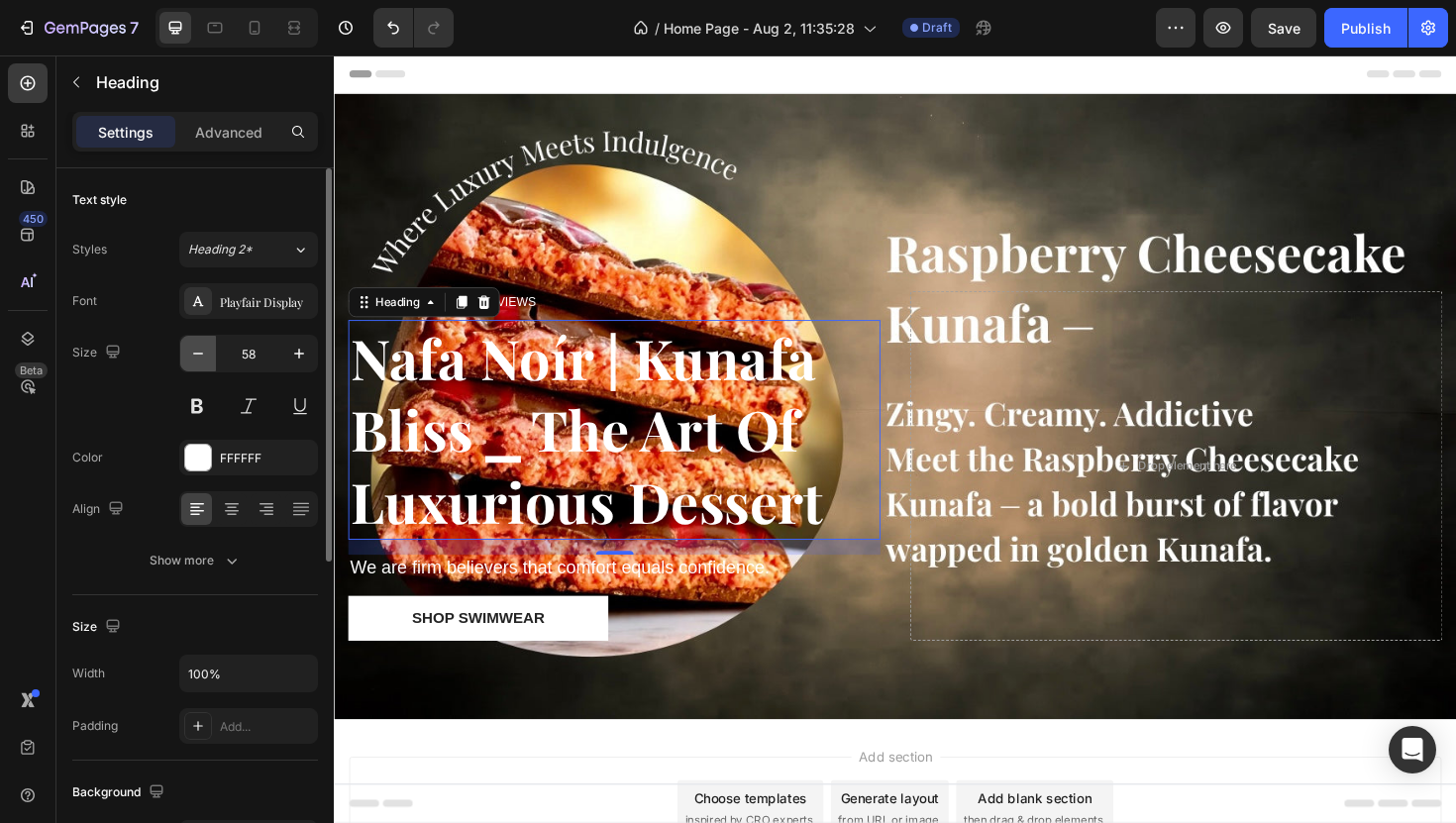 click at bounding box center [198, 354] 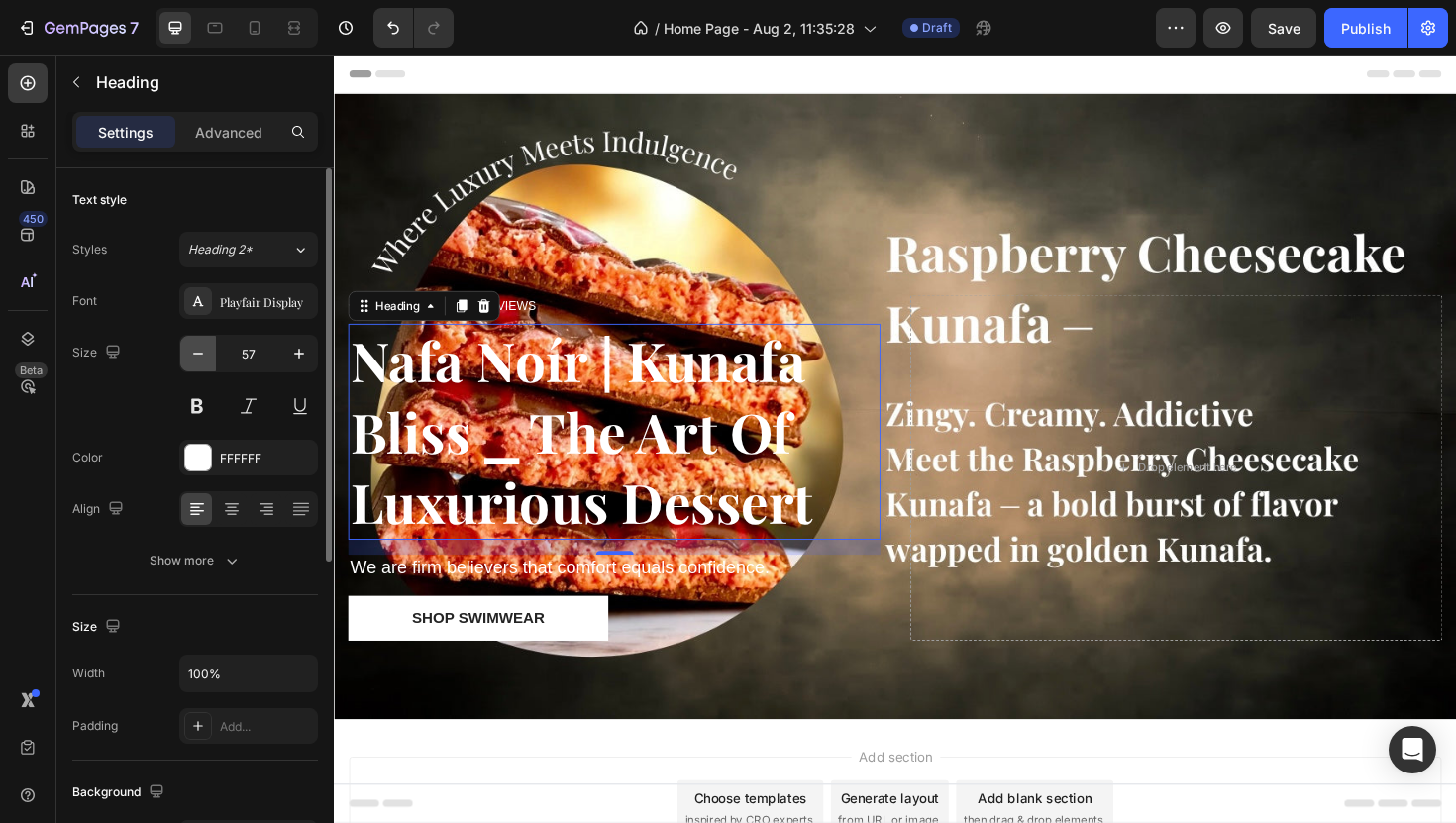 click at bounding box center [198, 354] 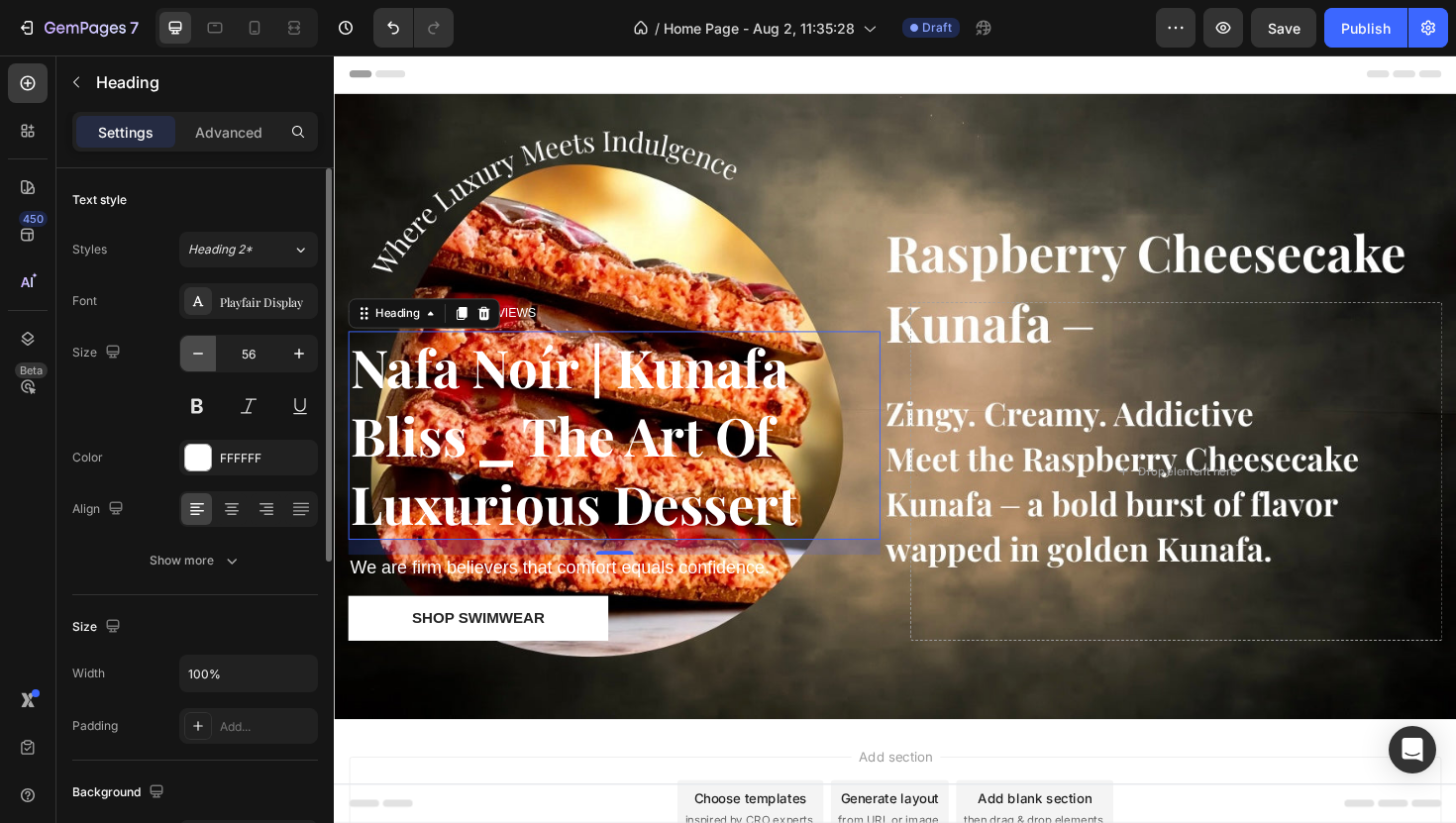 click at bounding box center (198, 354) 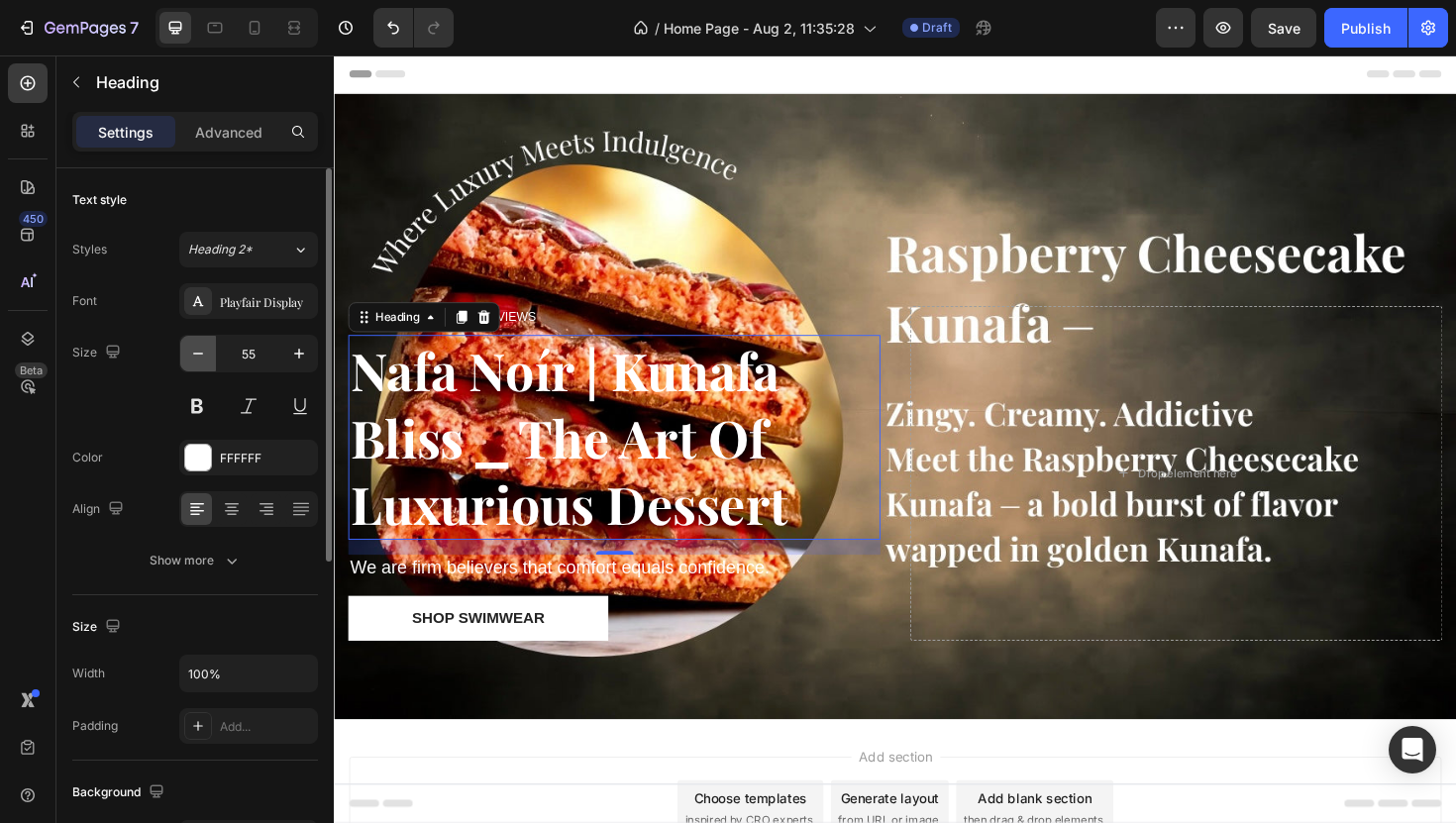 click at bounding box center [198, 354] 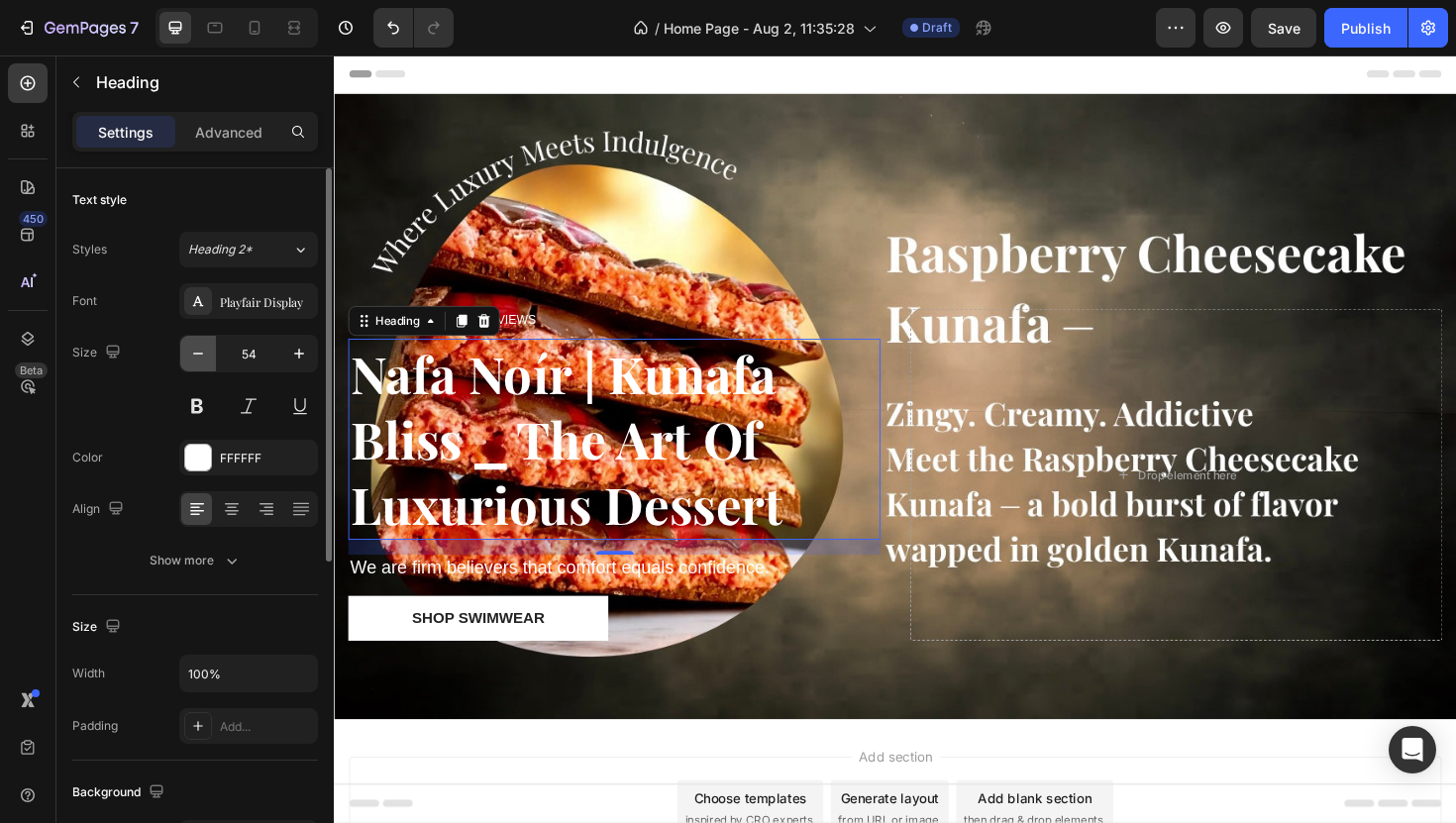 click at bounding box center [198, 354] 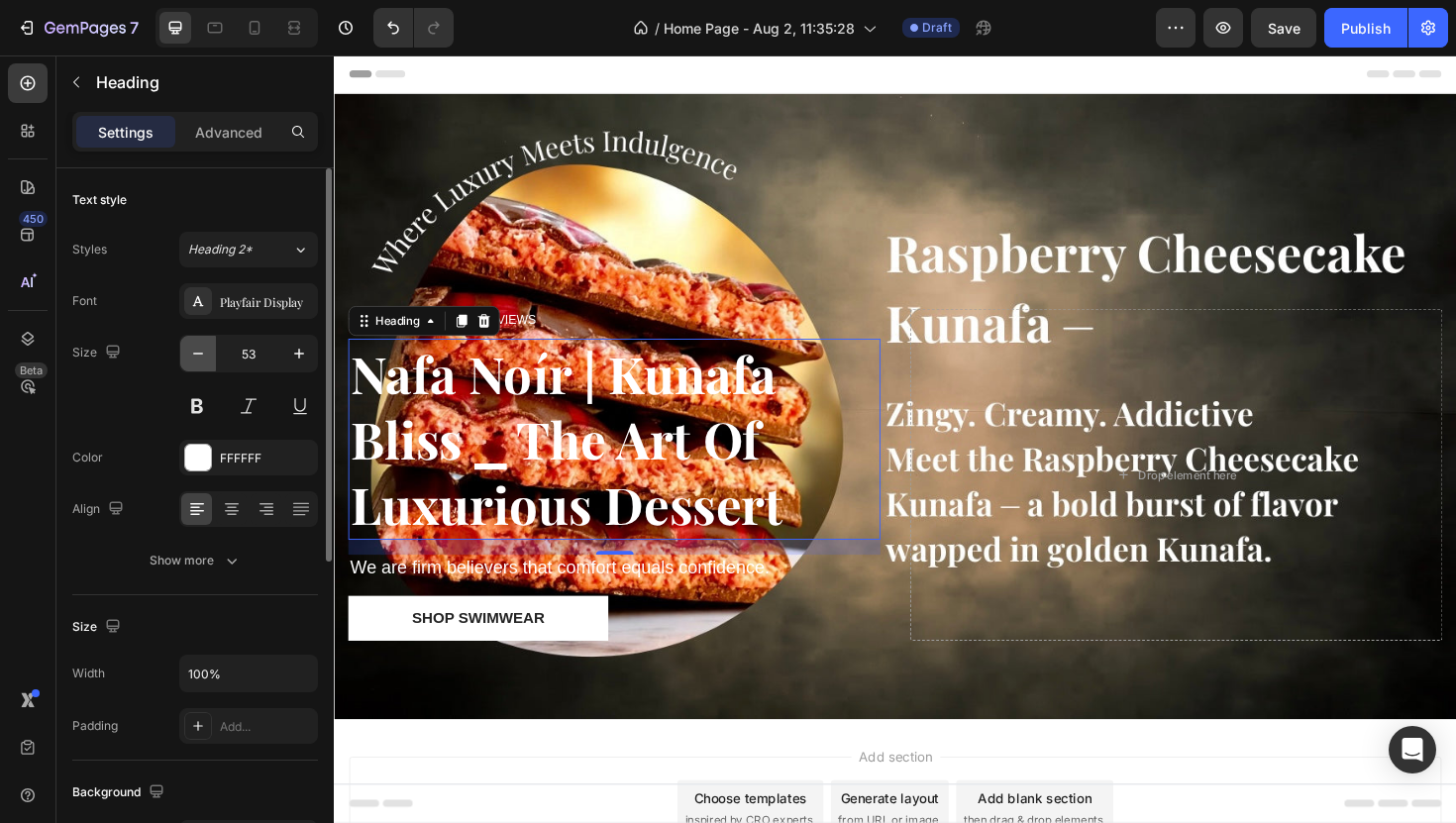 click at bounding box center [198, 354] 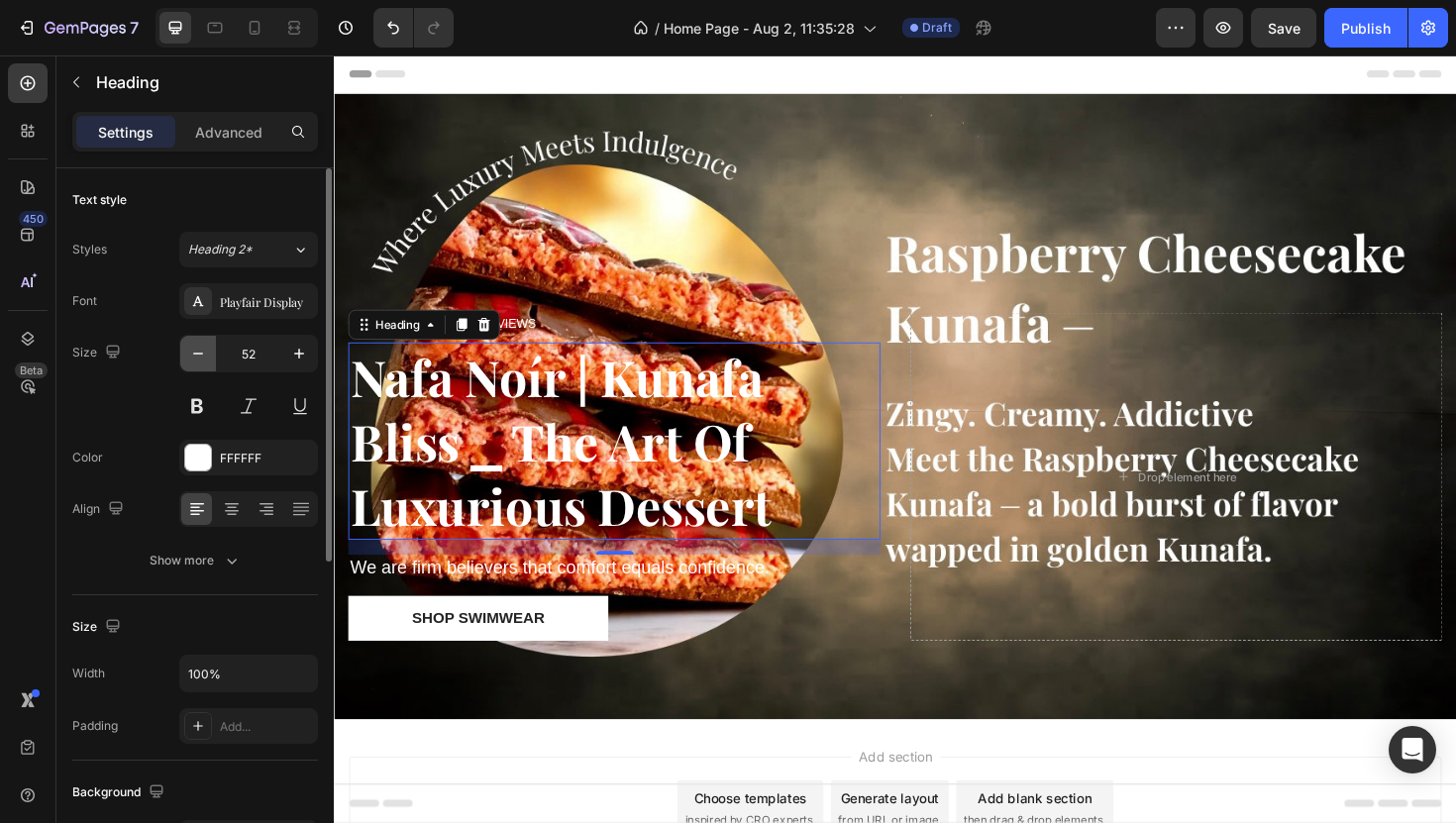 click at bounding box center [198, 354] 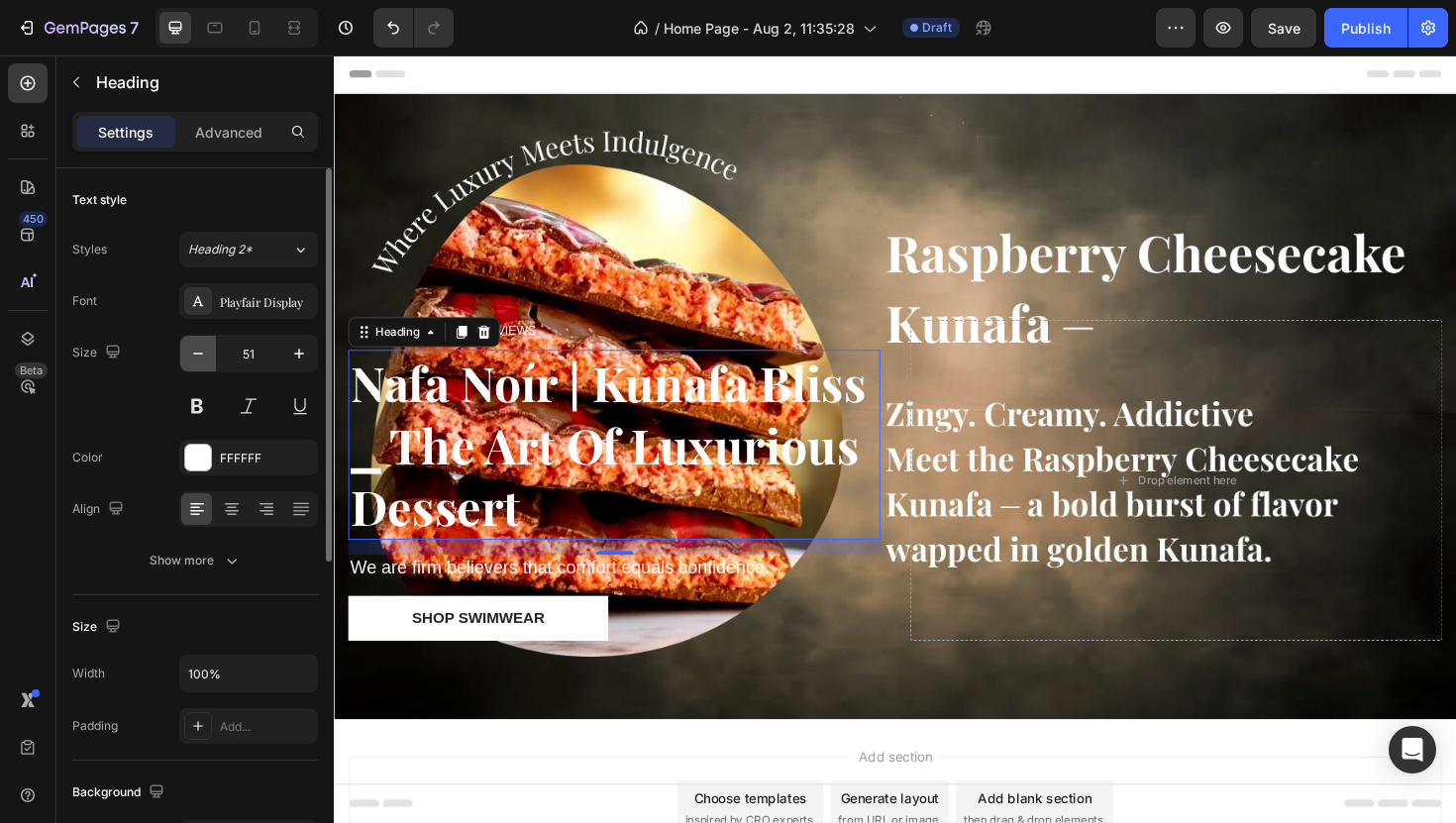 click at bounding box center [198, 354] 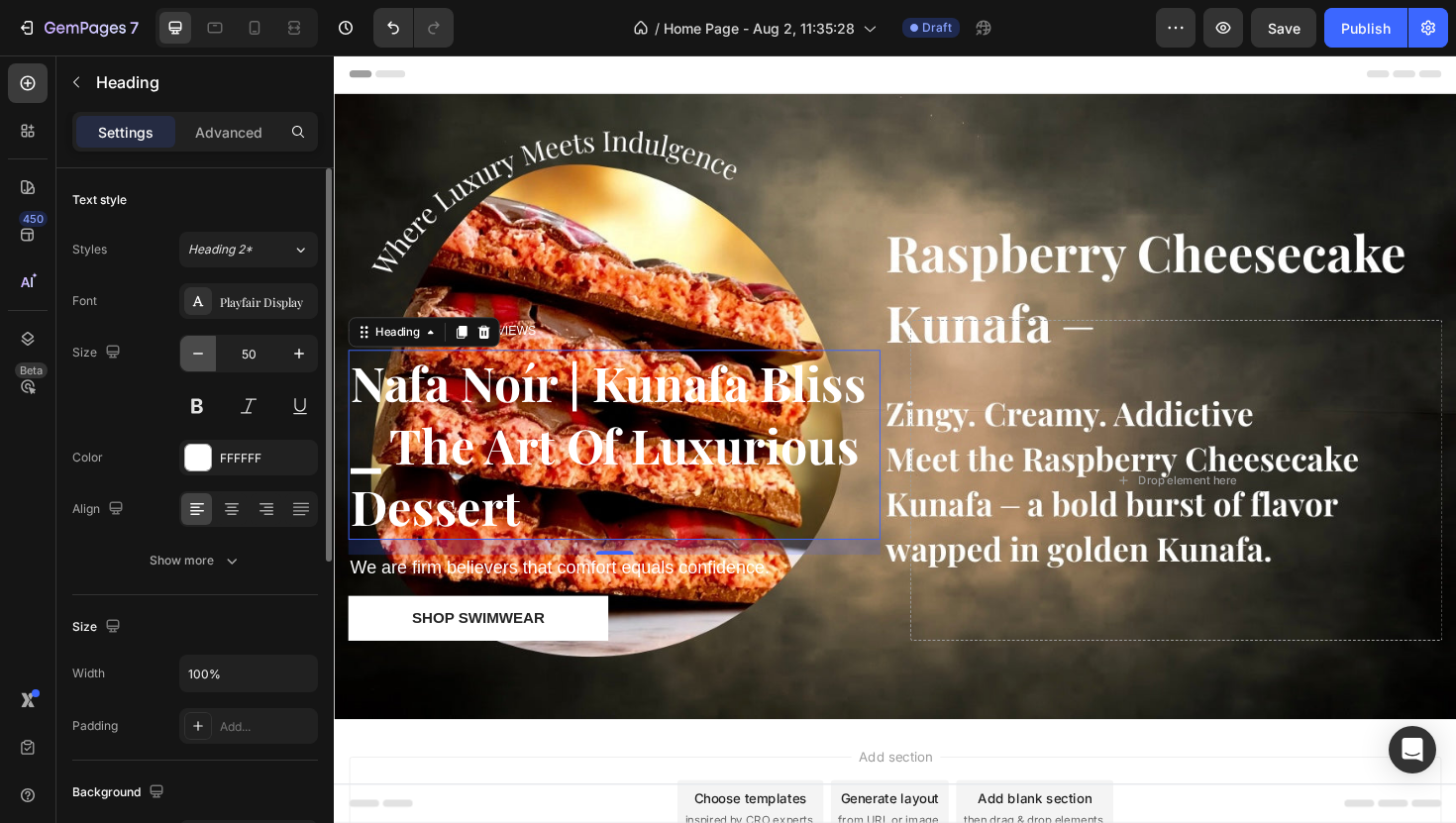 click at bounding box center [198, 354] 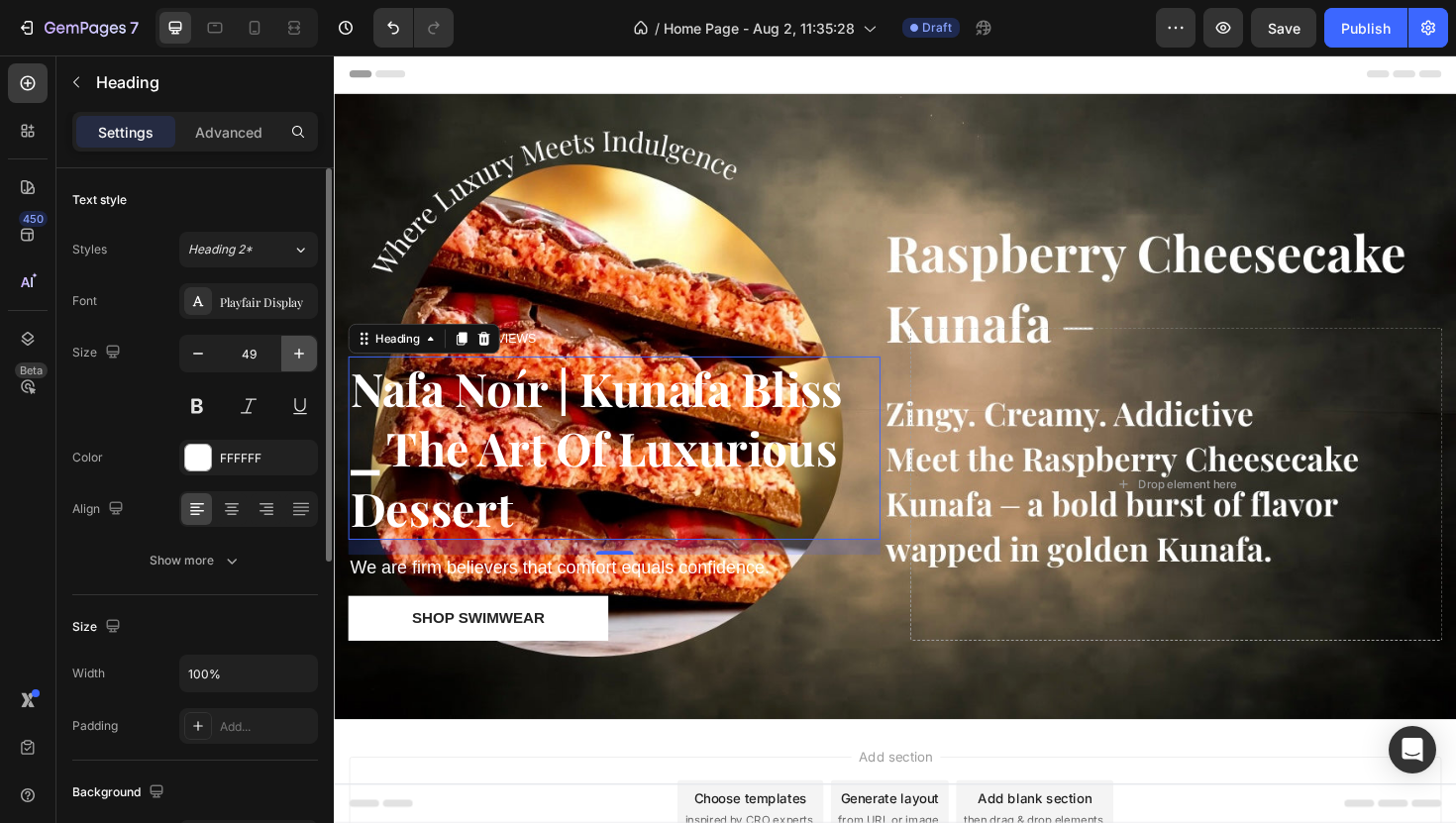 click 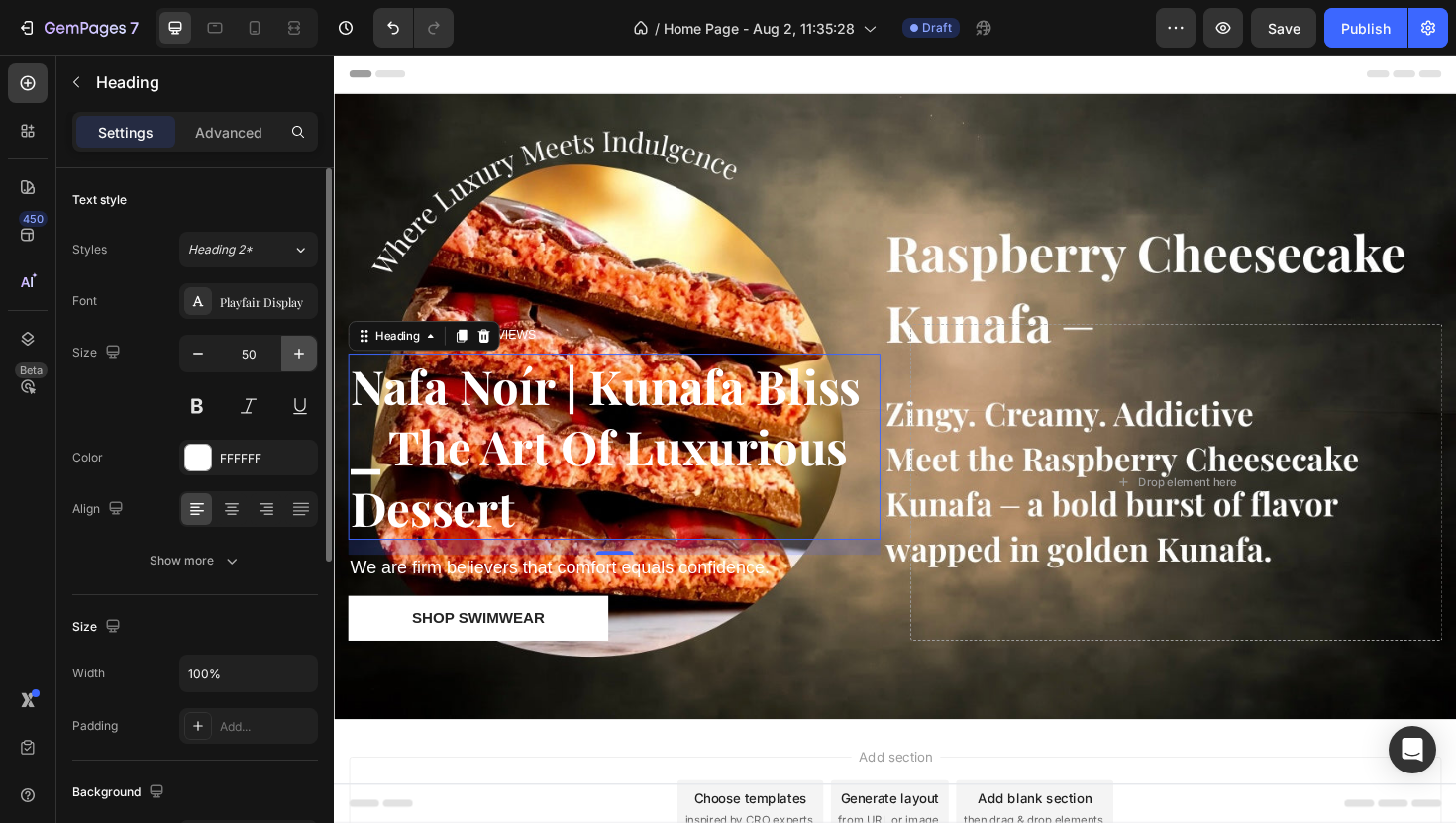 click 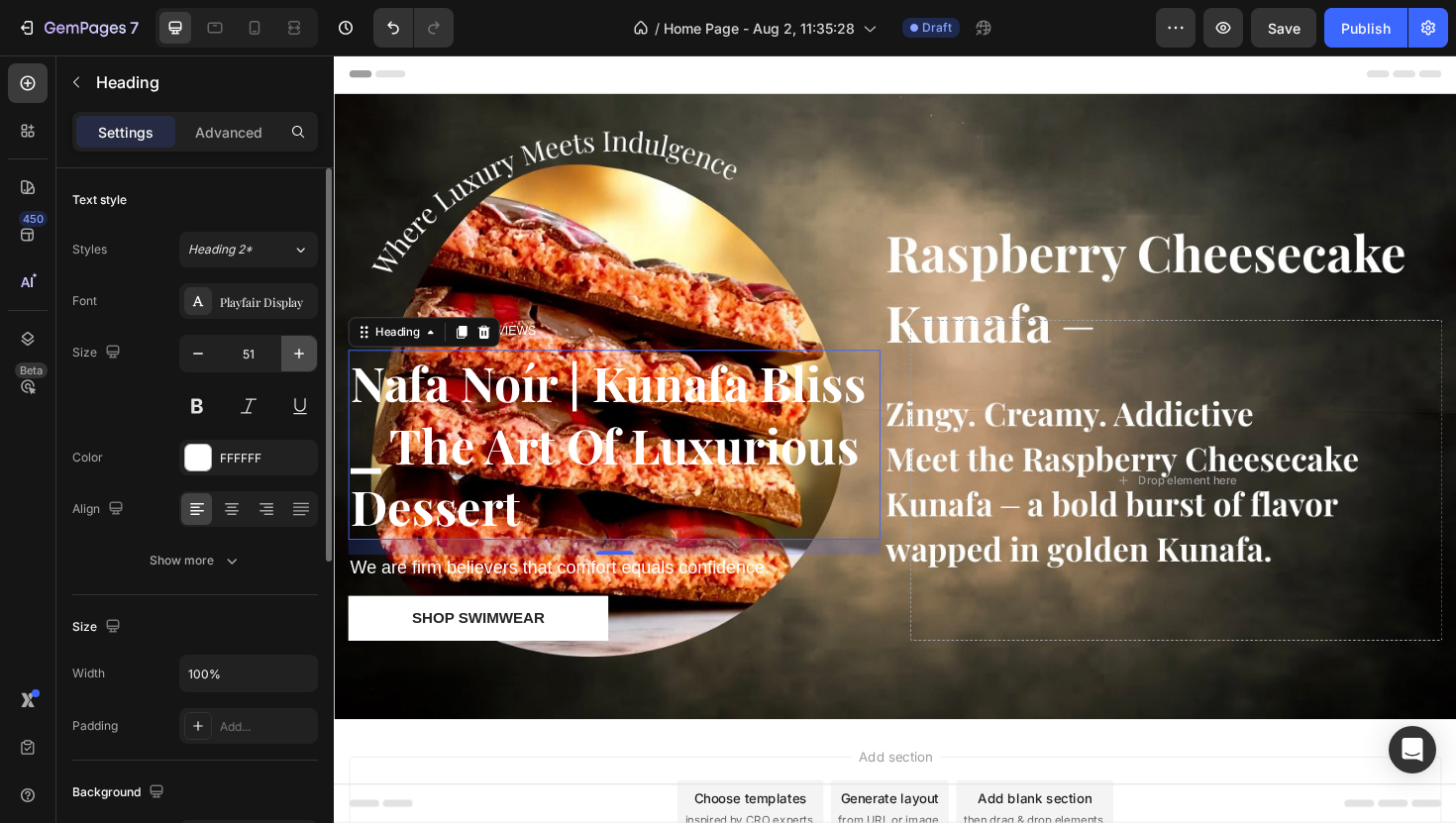 click 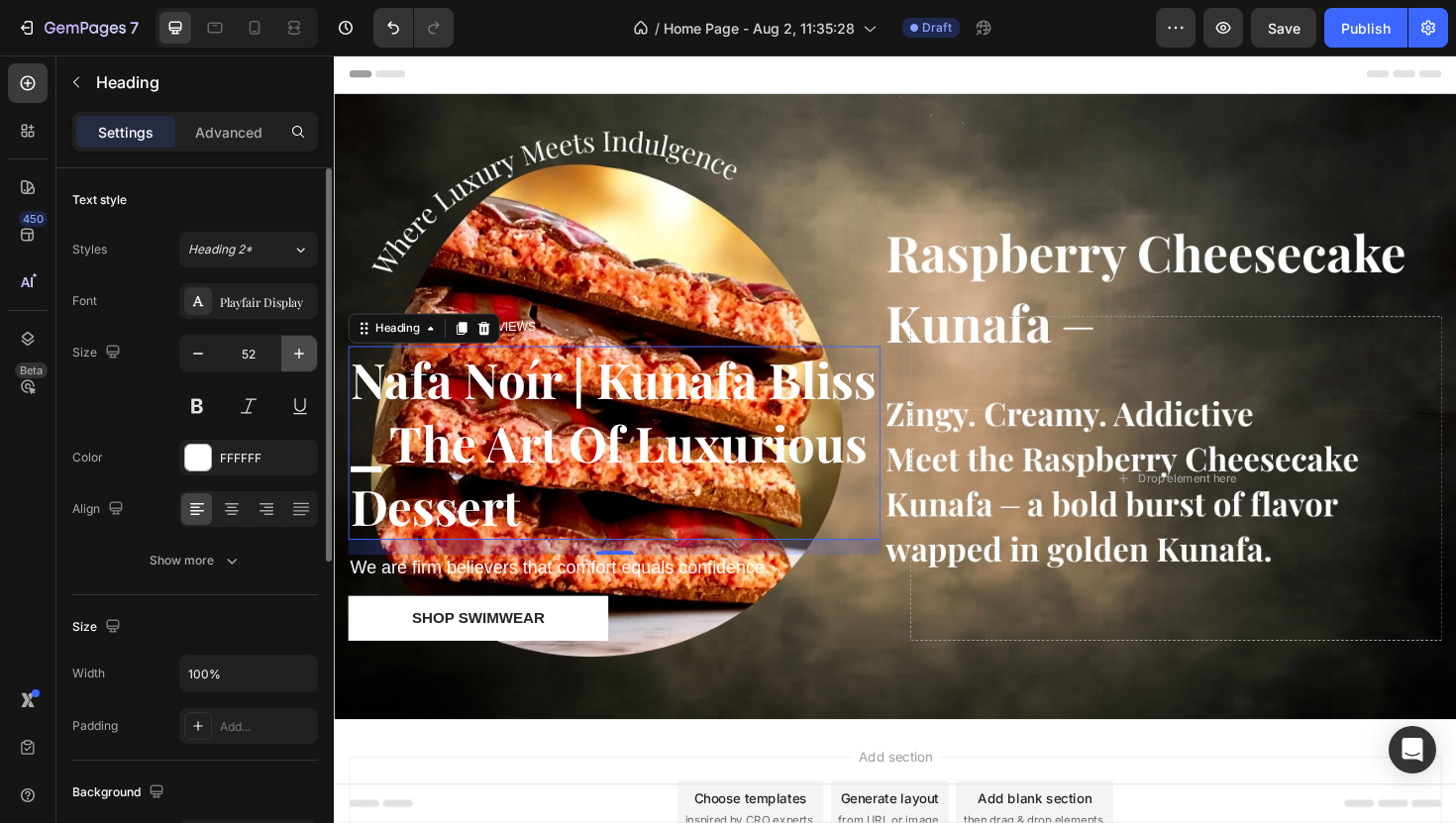 click 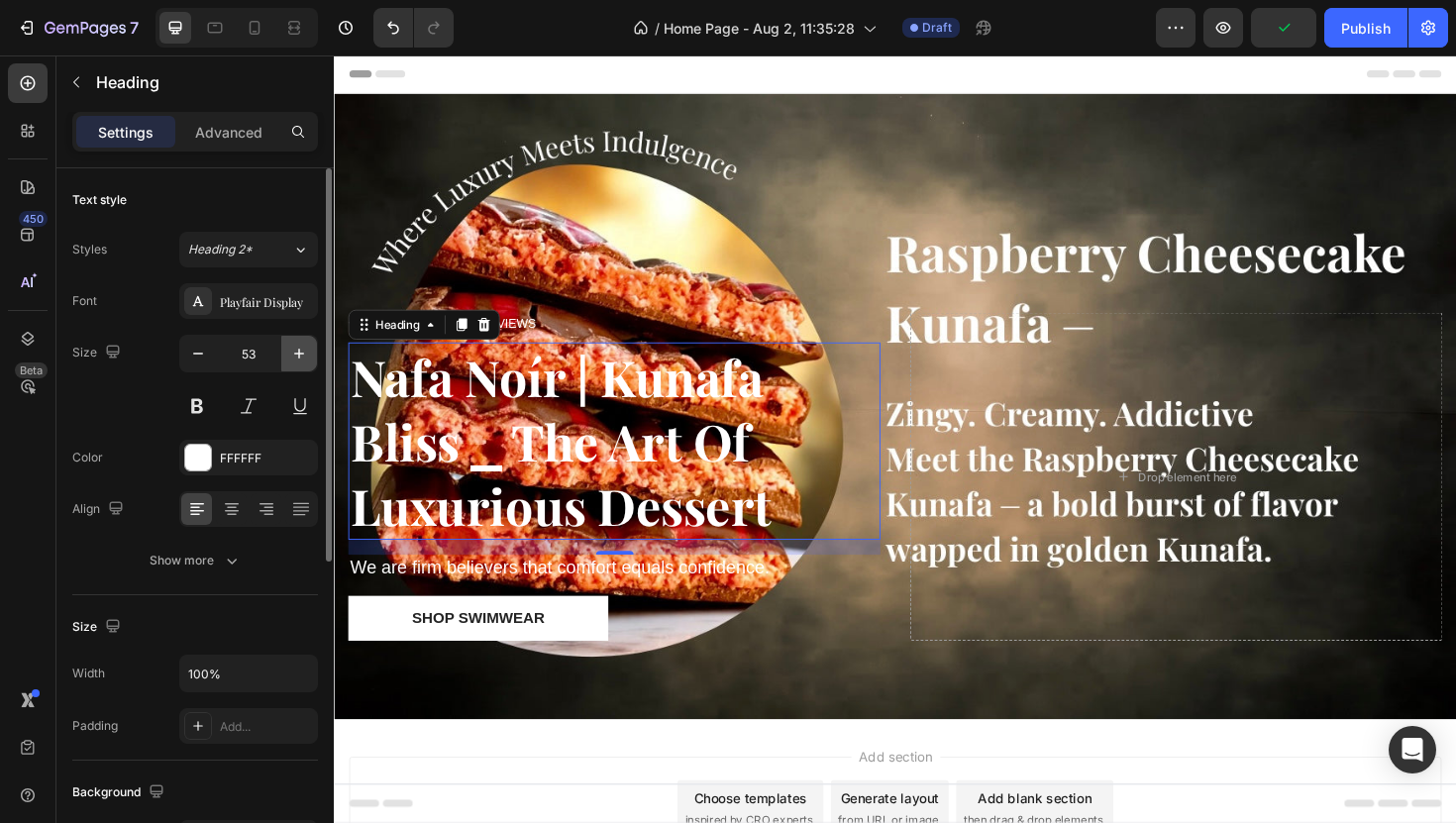 click 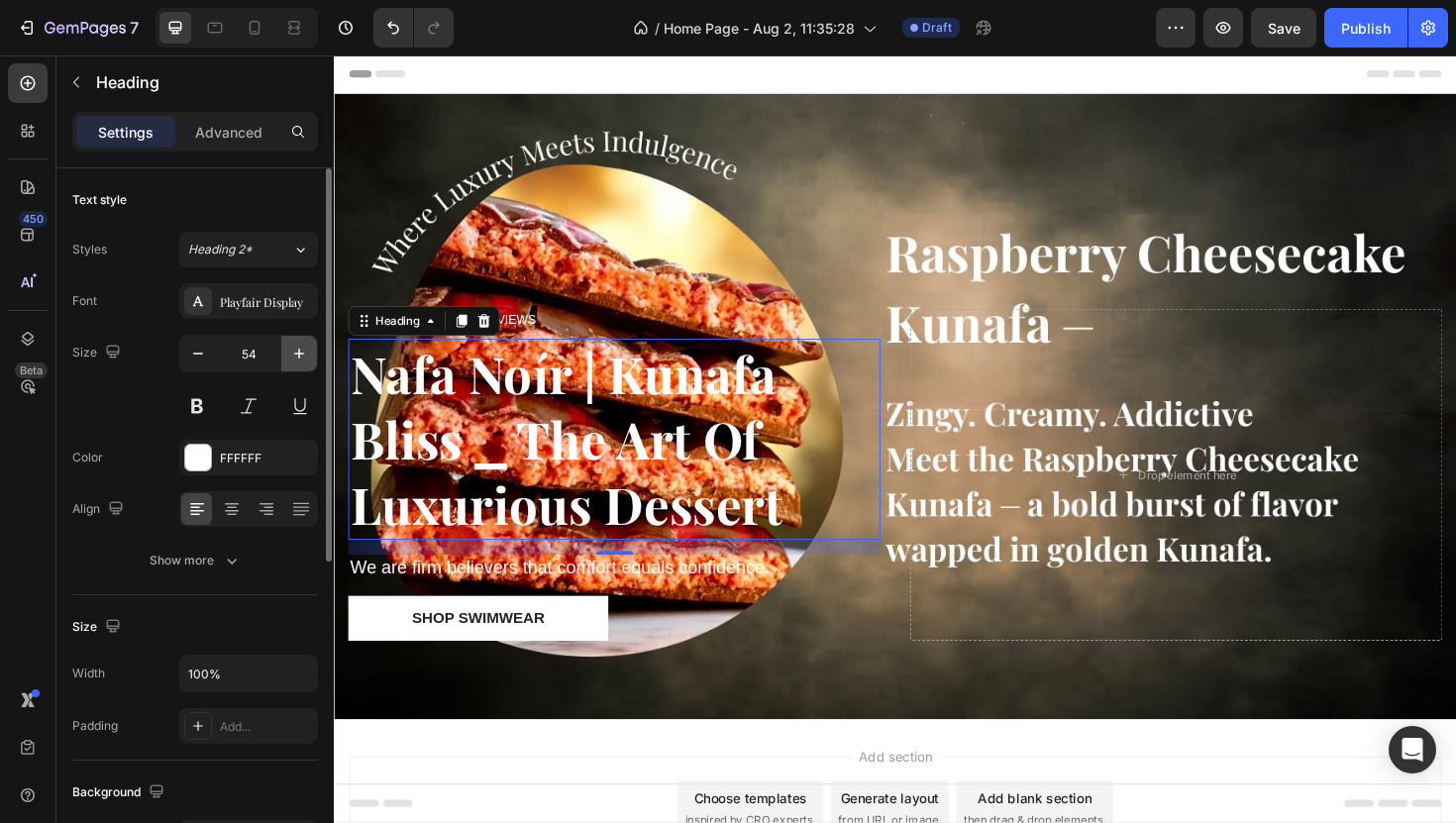 click 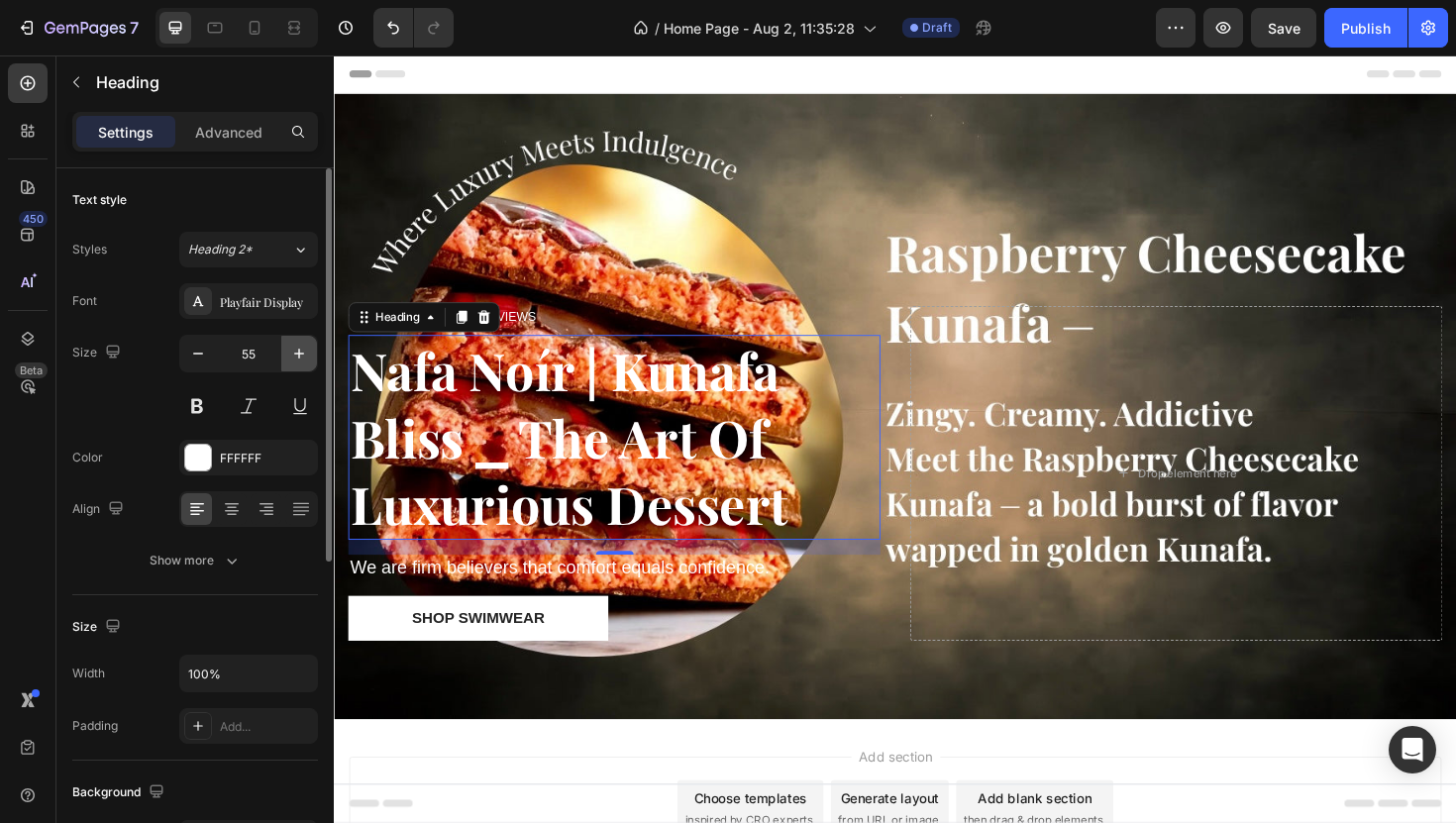 click 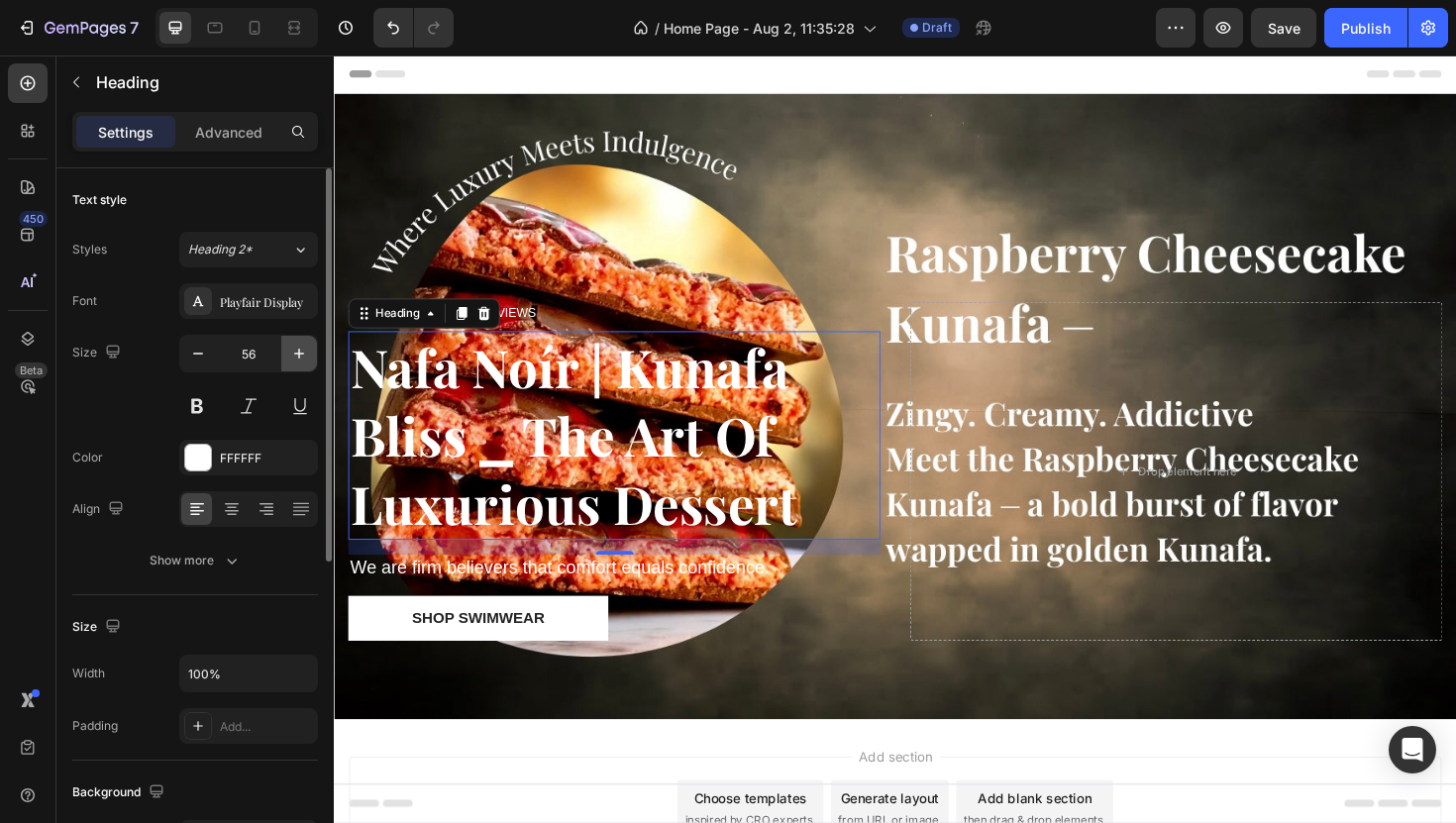 click 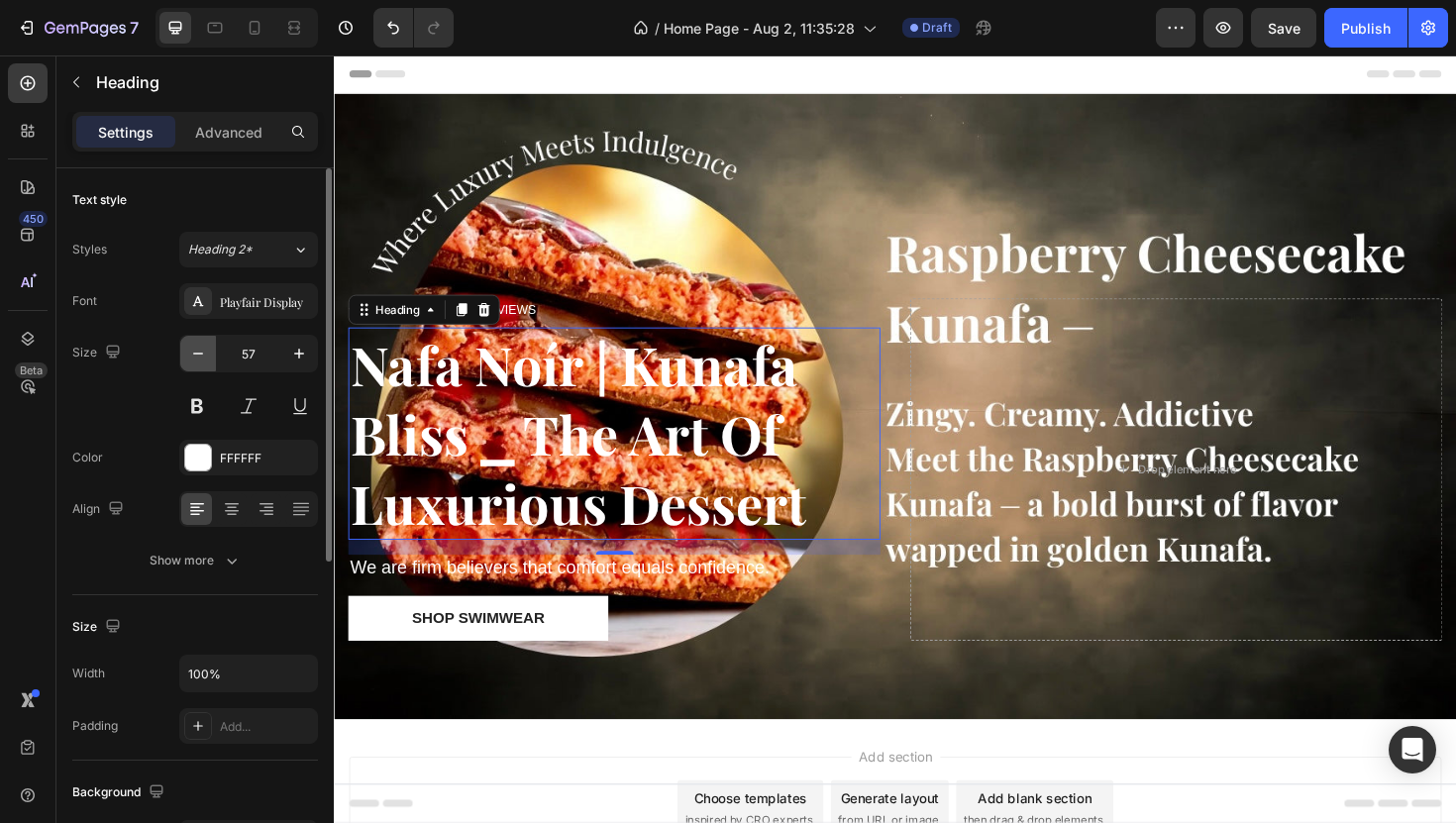 click 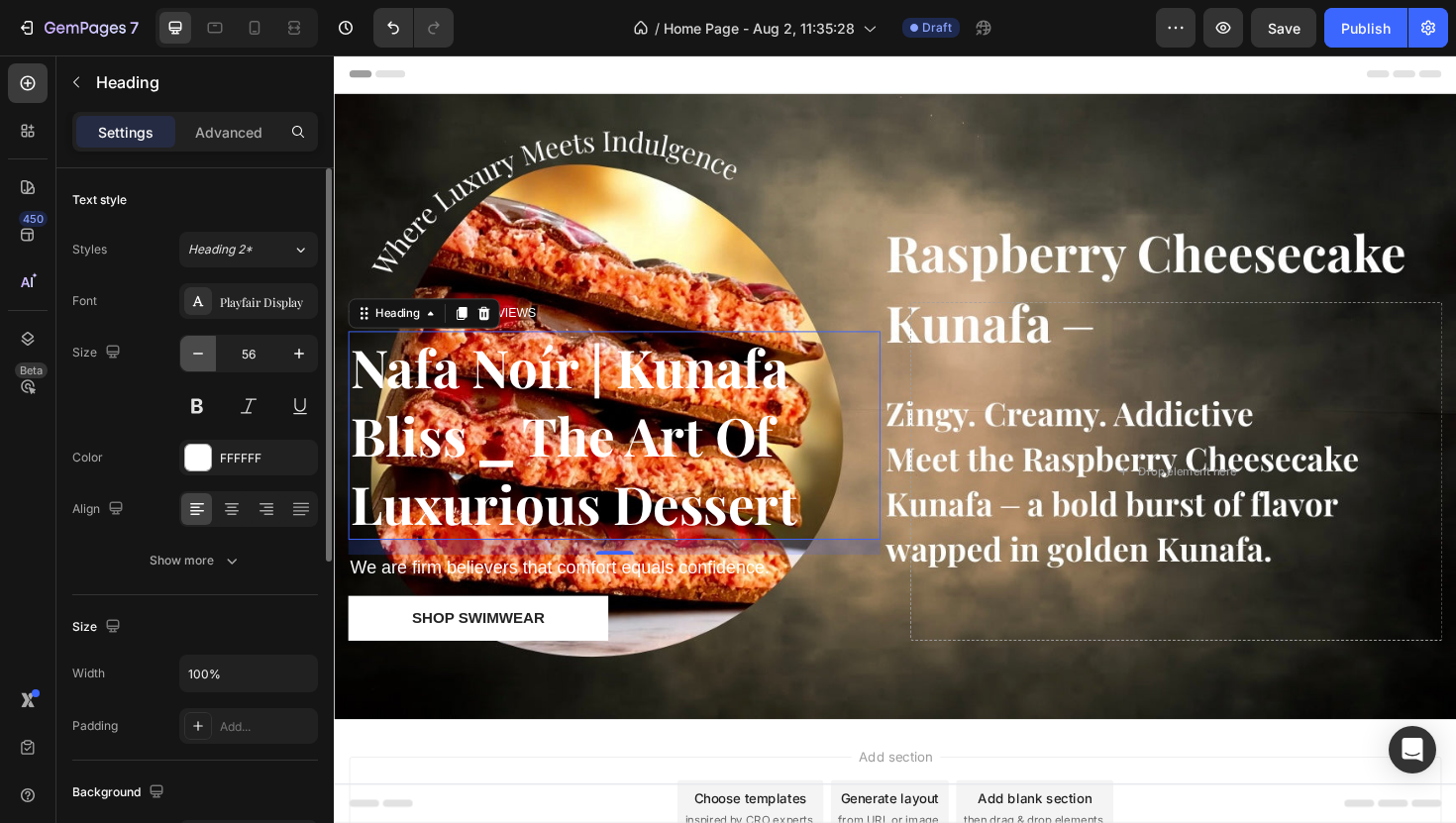 click 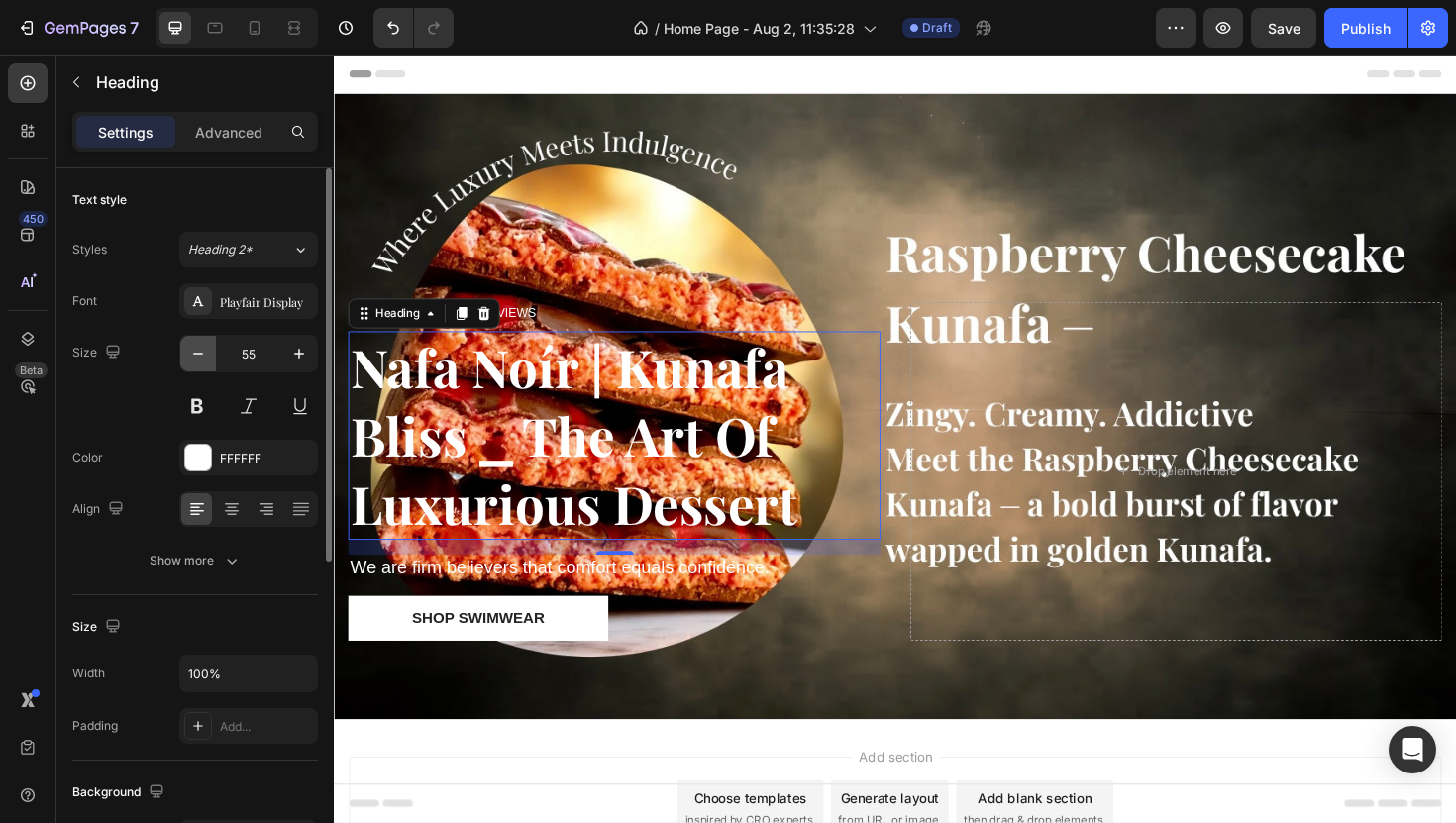 click 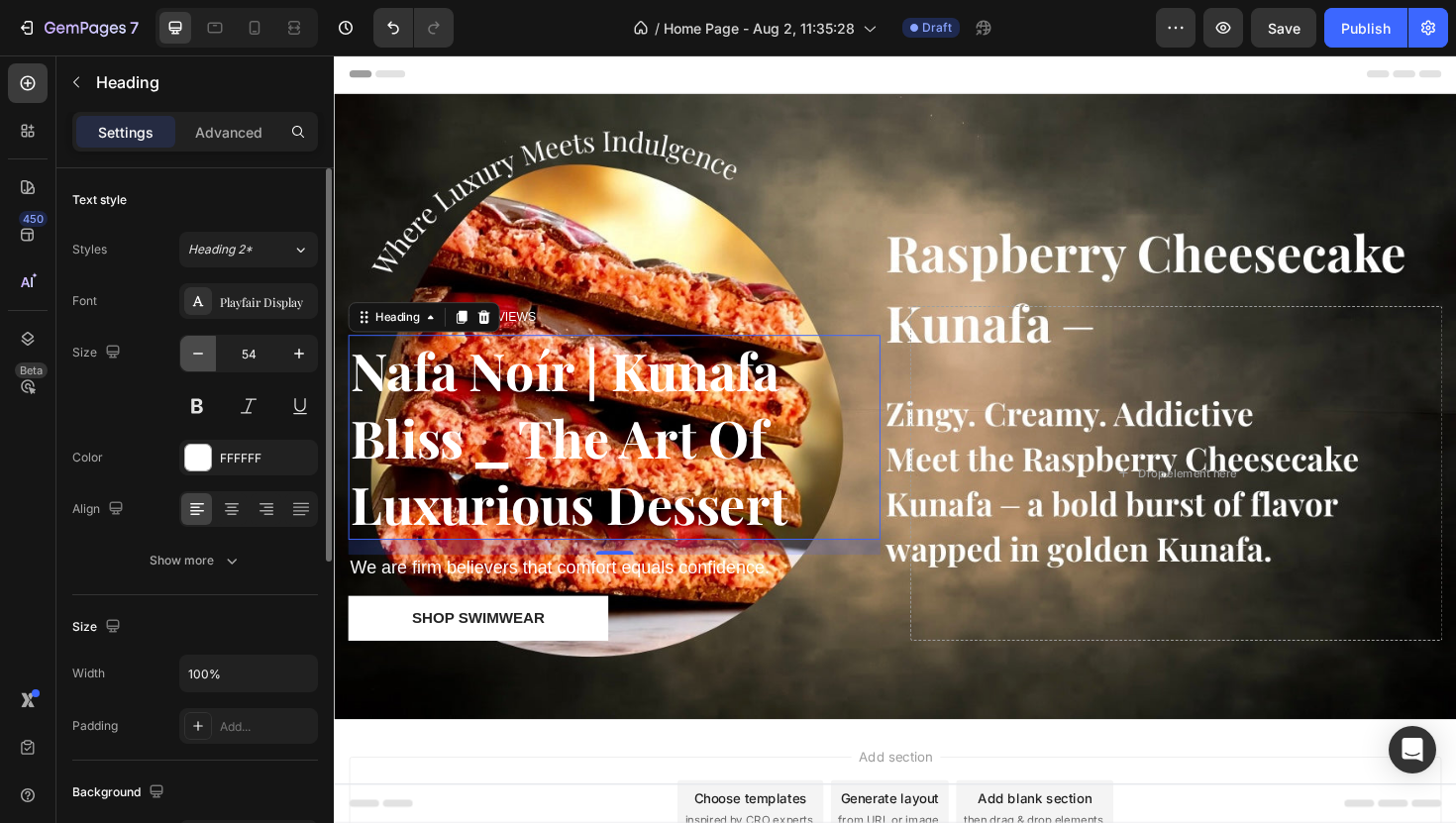 click 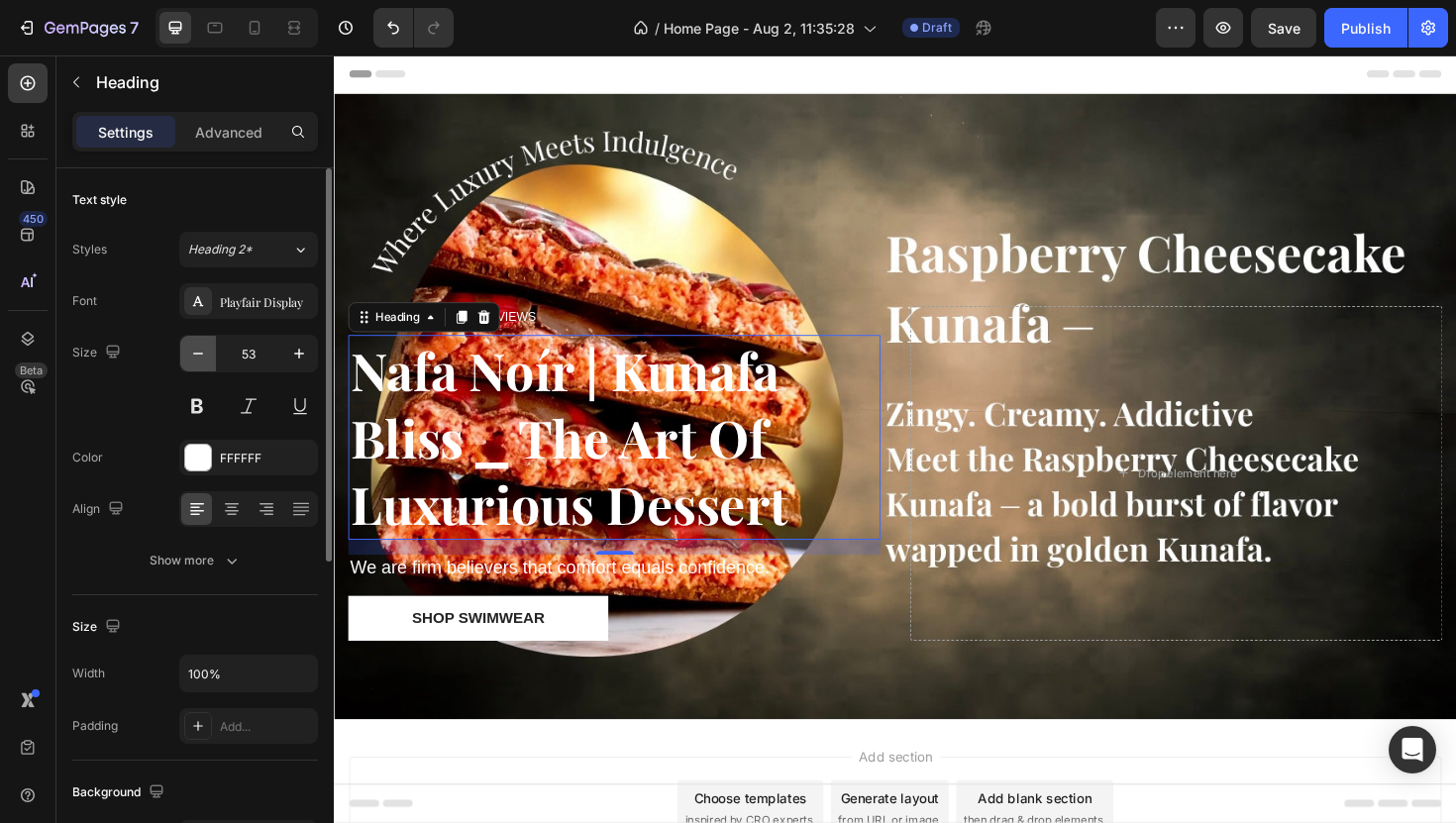 click 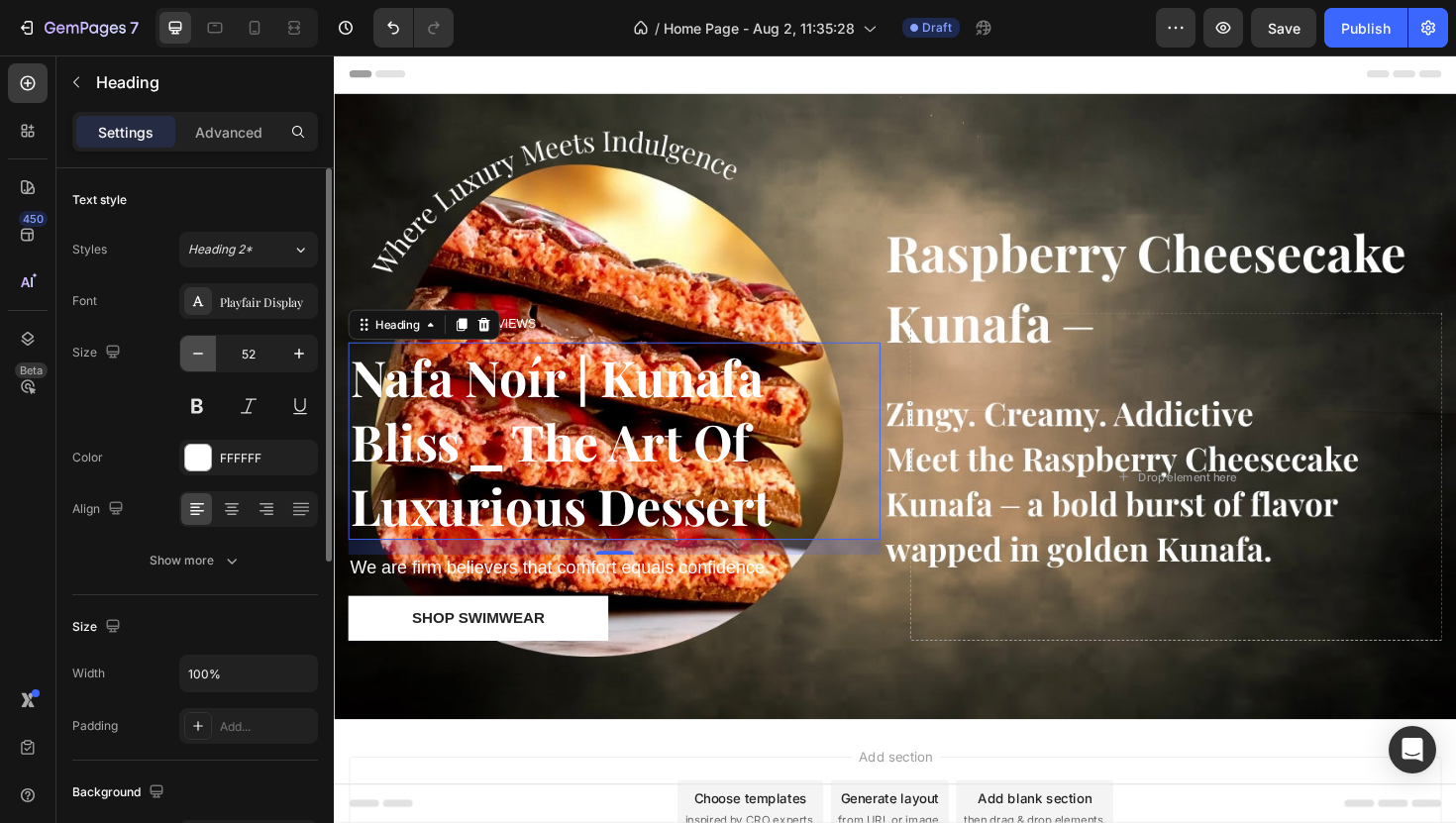 click 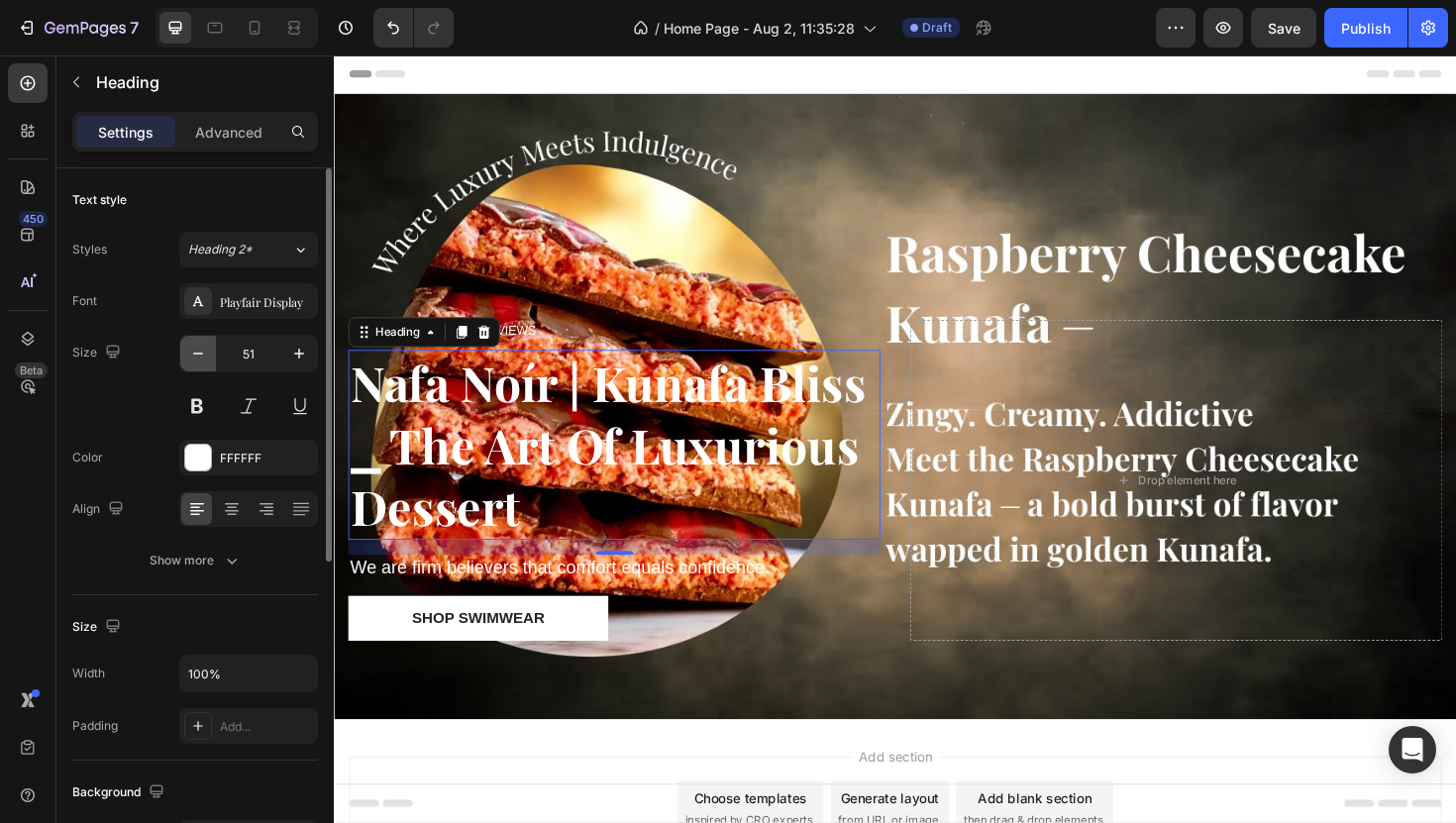 click 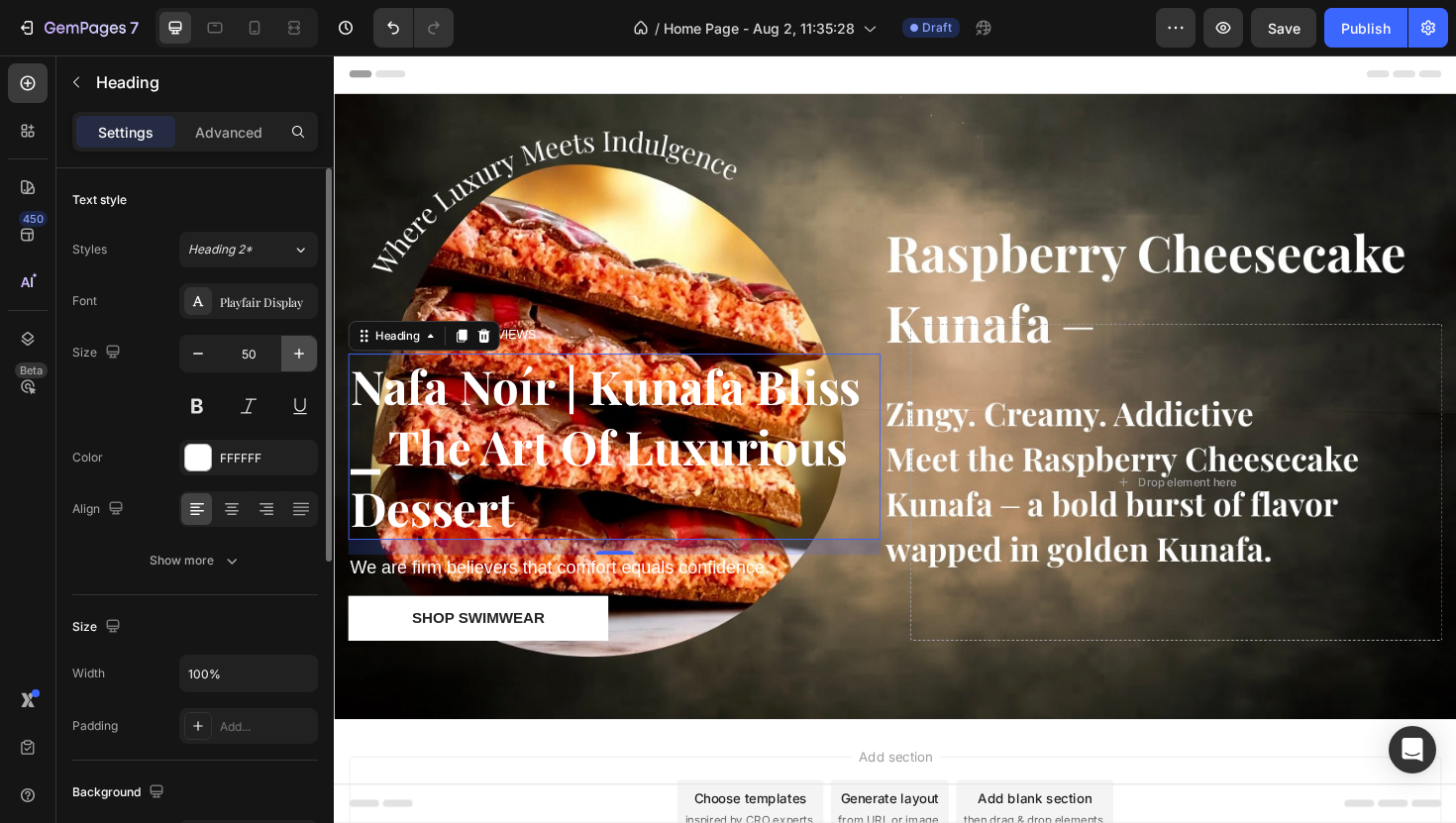 click 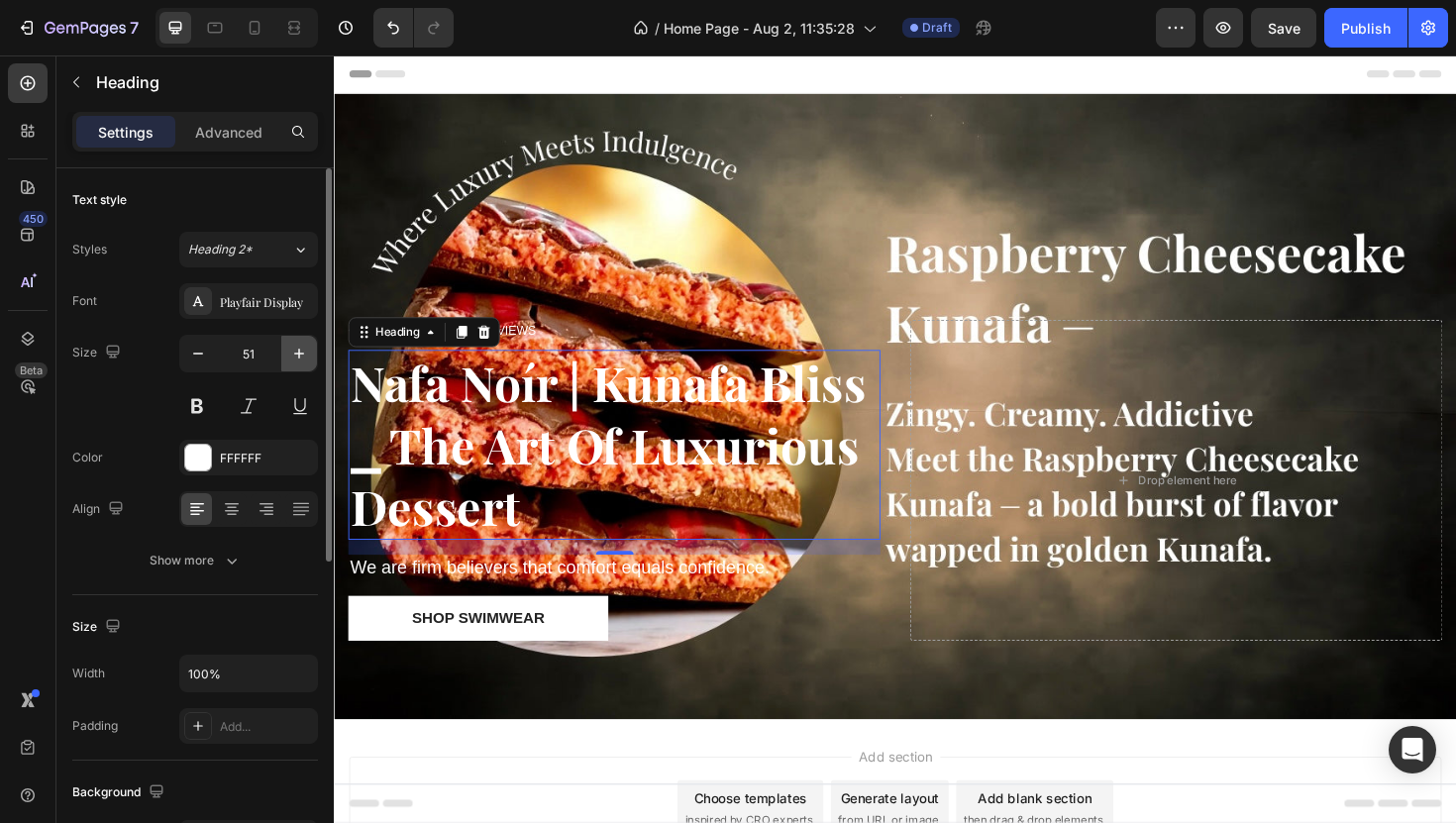 click 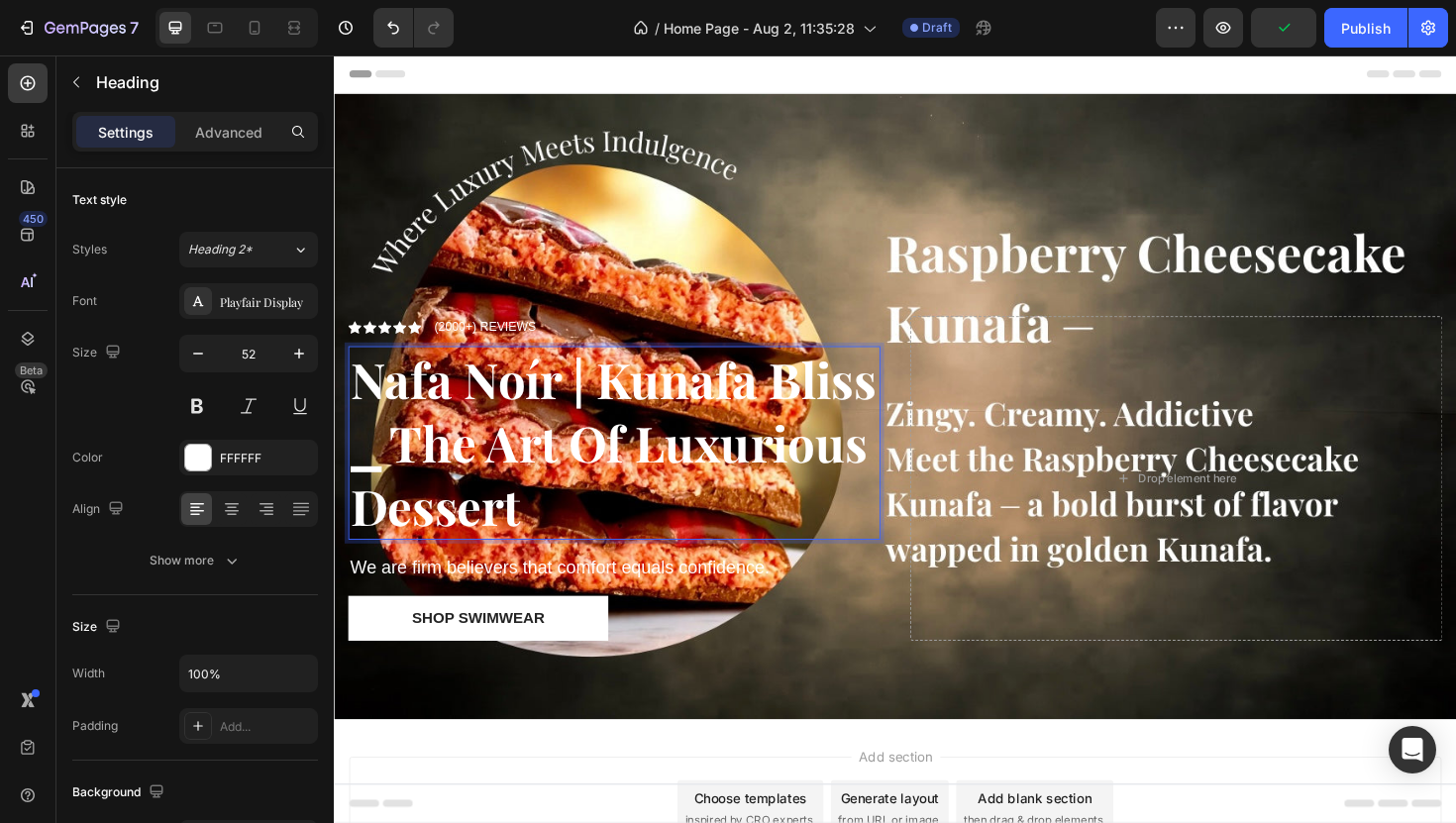 click on "Nafa Noír | Kunafa Bliss ⎯ The Art Of Luxurious Dessert" at bounding box center [629, 465] 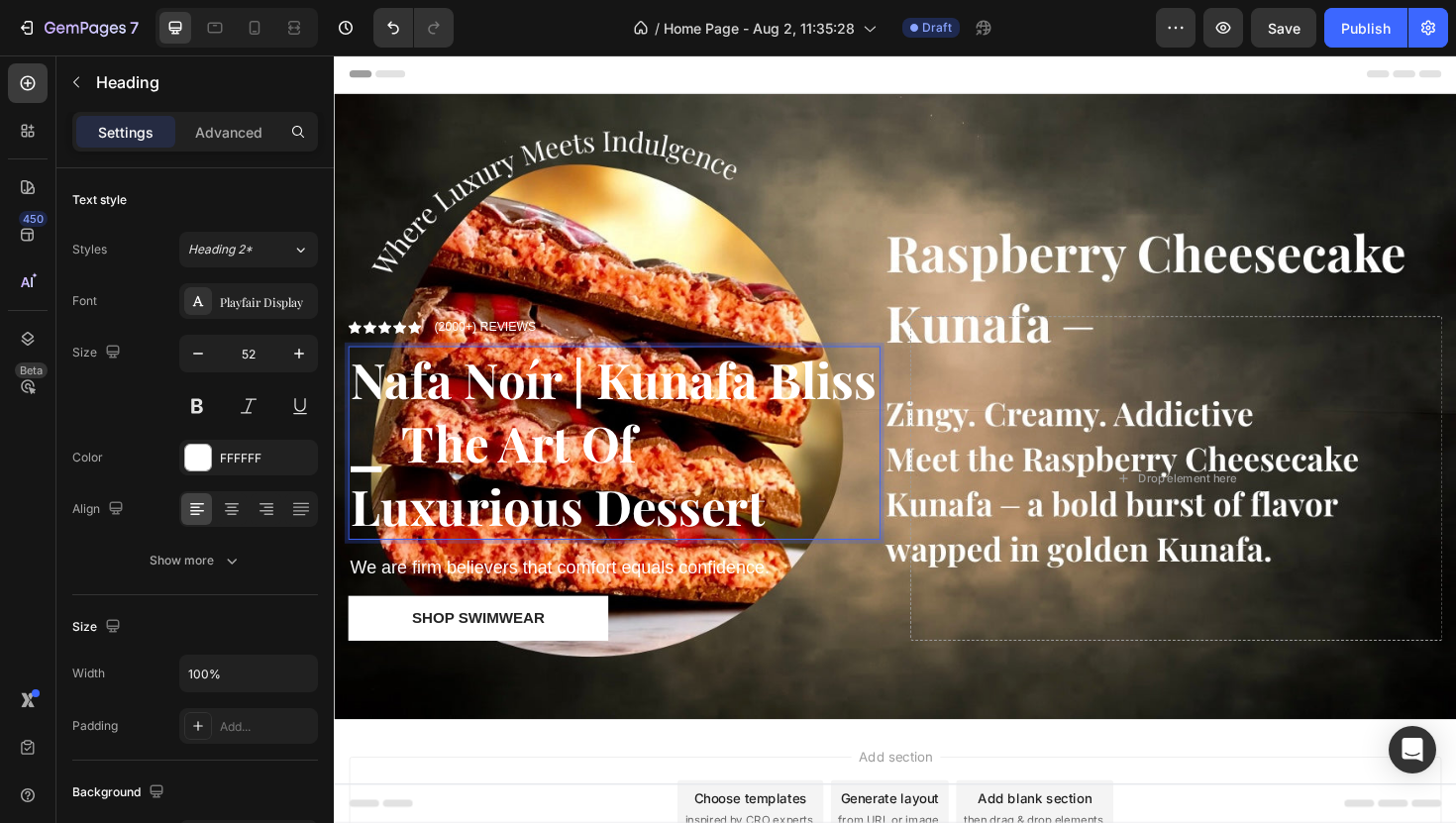 click on "Nafa Noír | Kunafa Bliss ⎯  The Art Of Luxurious Dessert" at bounding box center [630, 465] 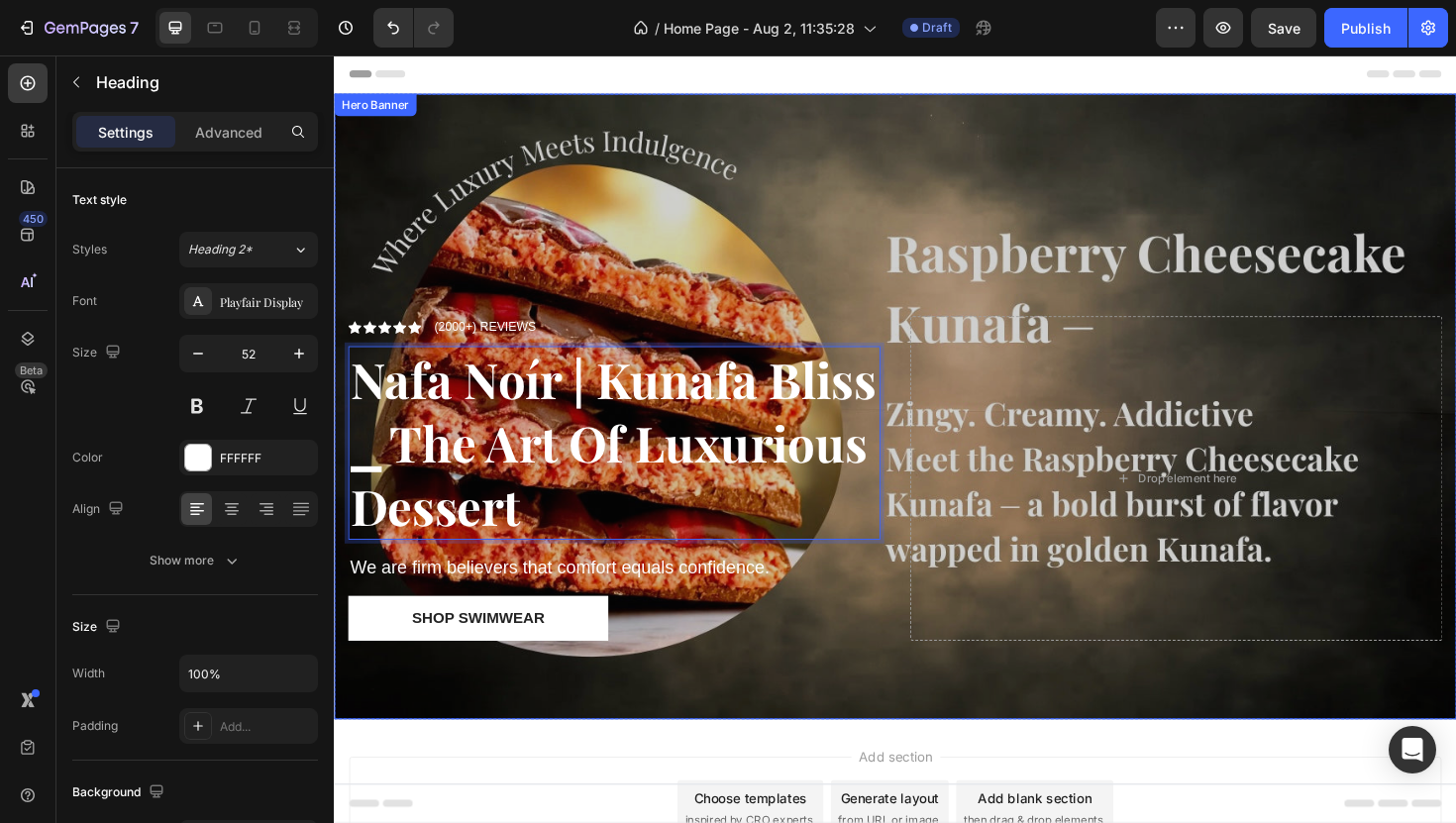 click at bounding box center [928, 427] 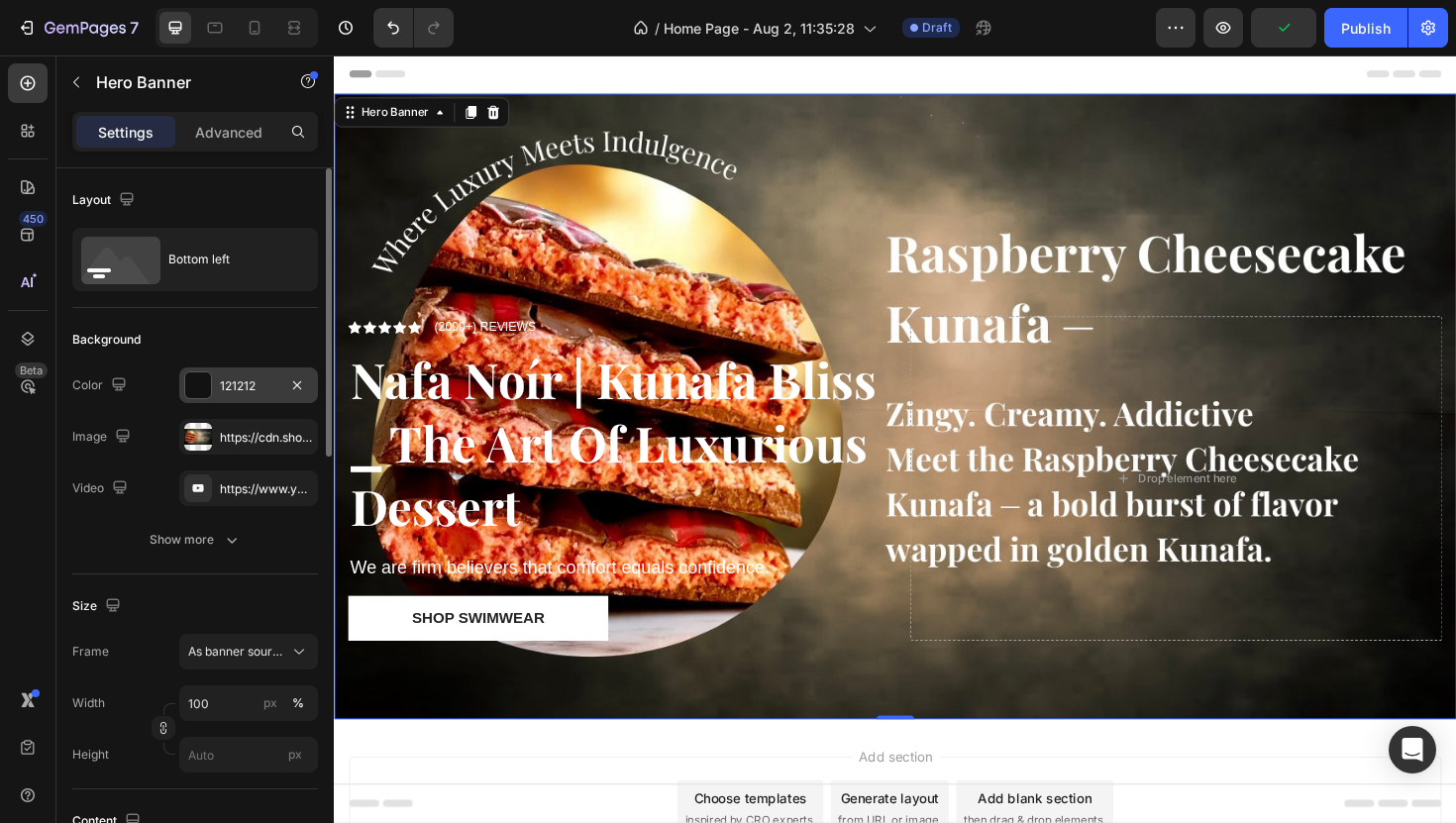click on "121212" at bounding box center (249, 386) 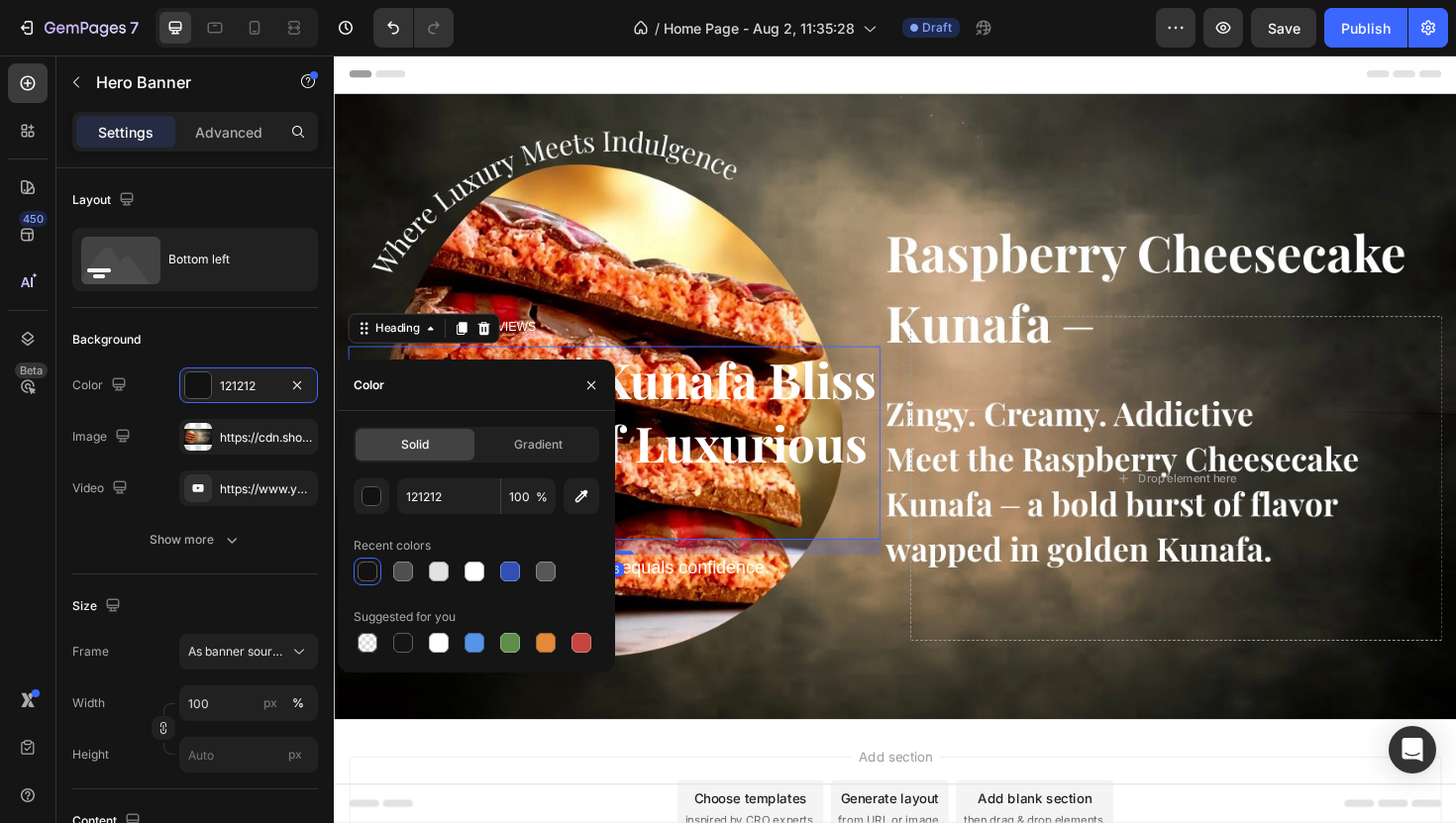 click on "Nafa Noír | Kunafa Bliss ⎯ The Art Of Luxurious Dessert" at bounding box center (629, 465) 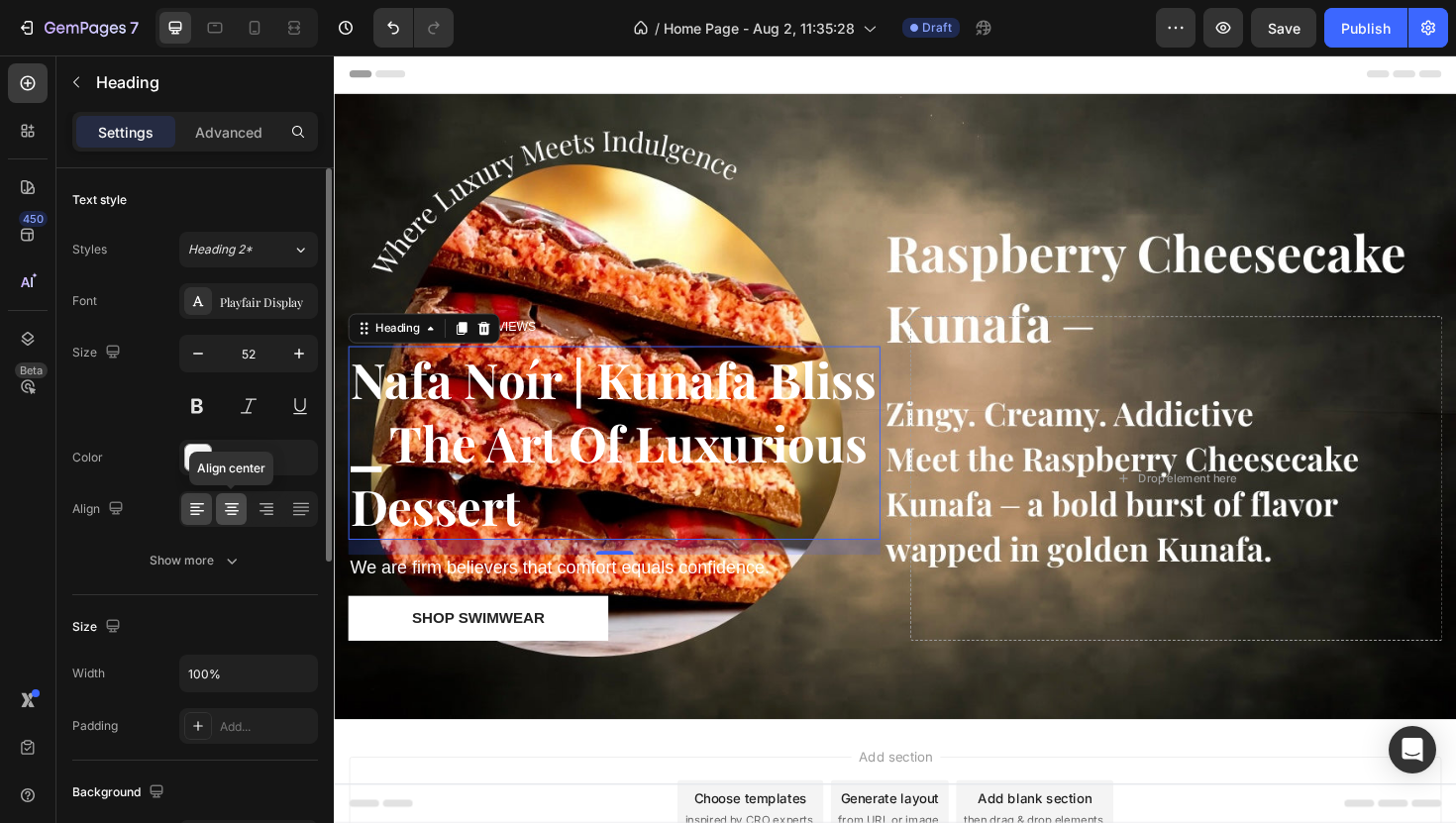 click 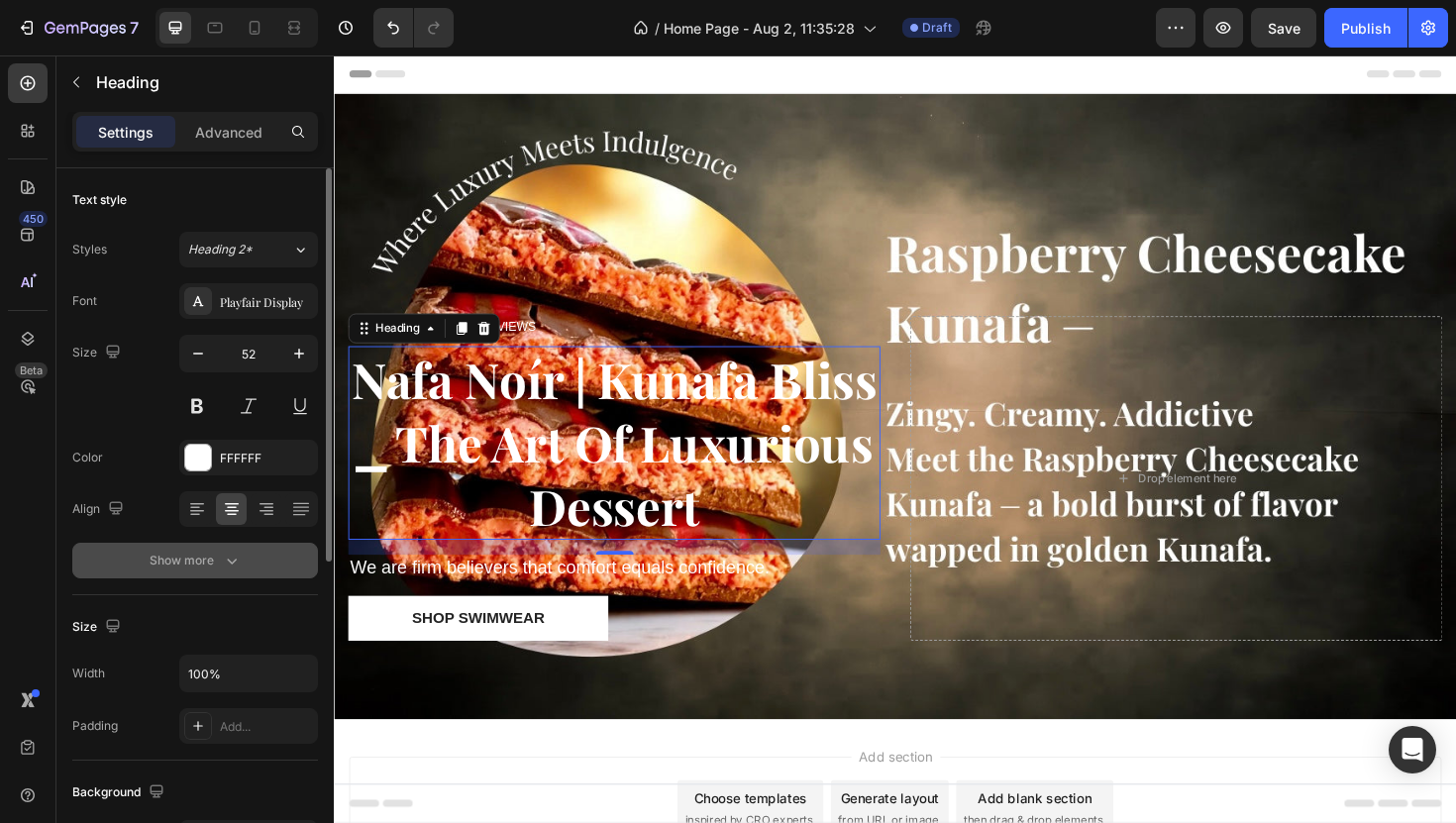 click 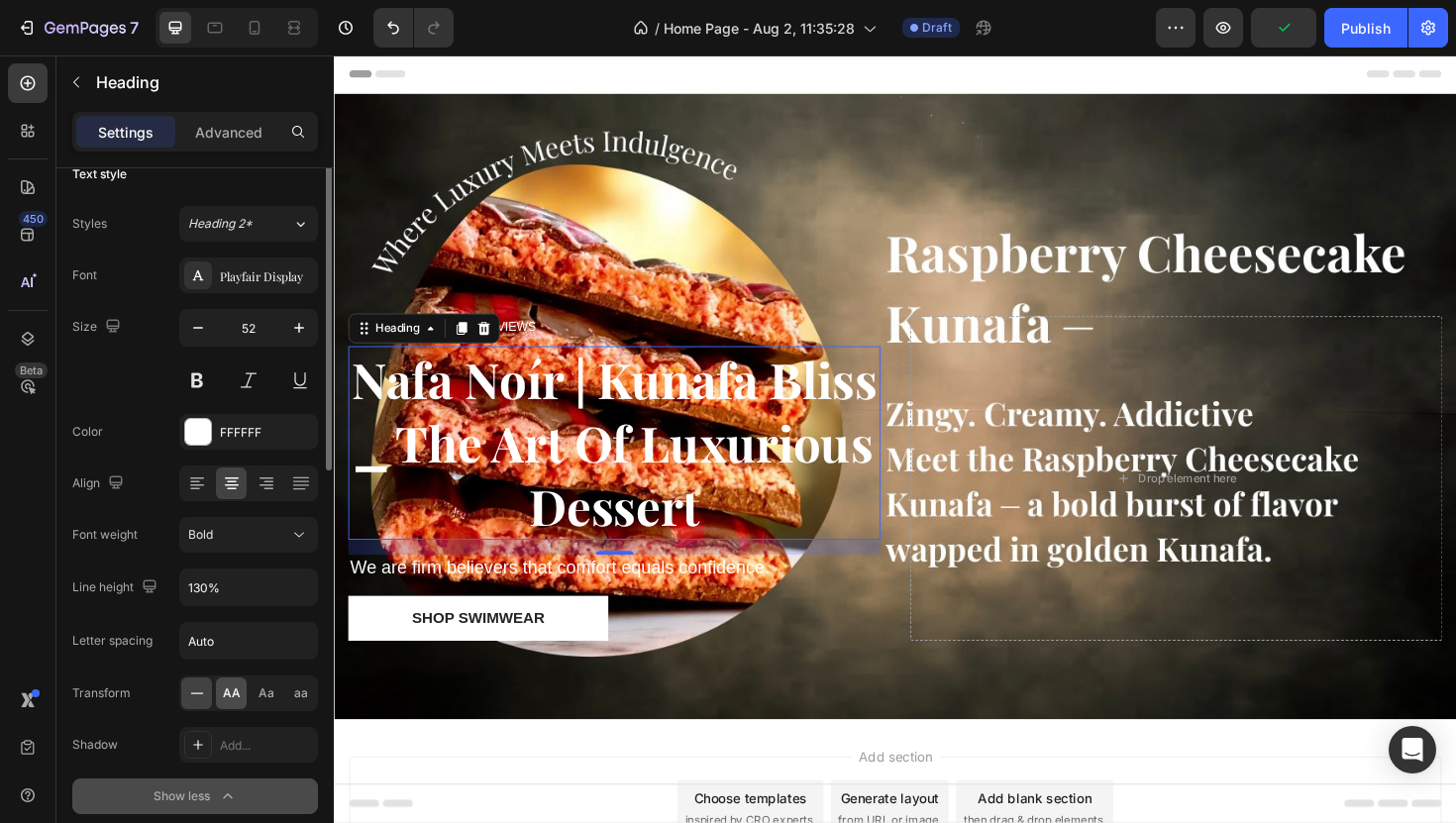 scroll, scrollTop: 0, scrollLeft: 0, axis: both 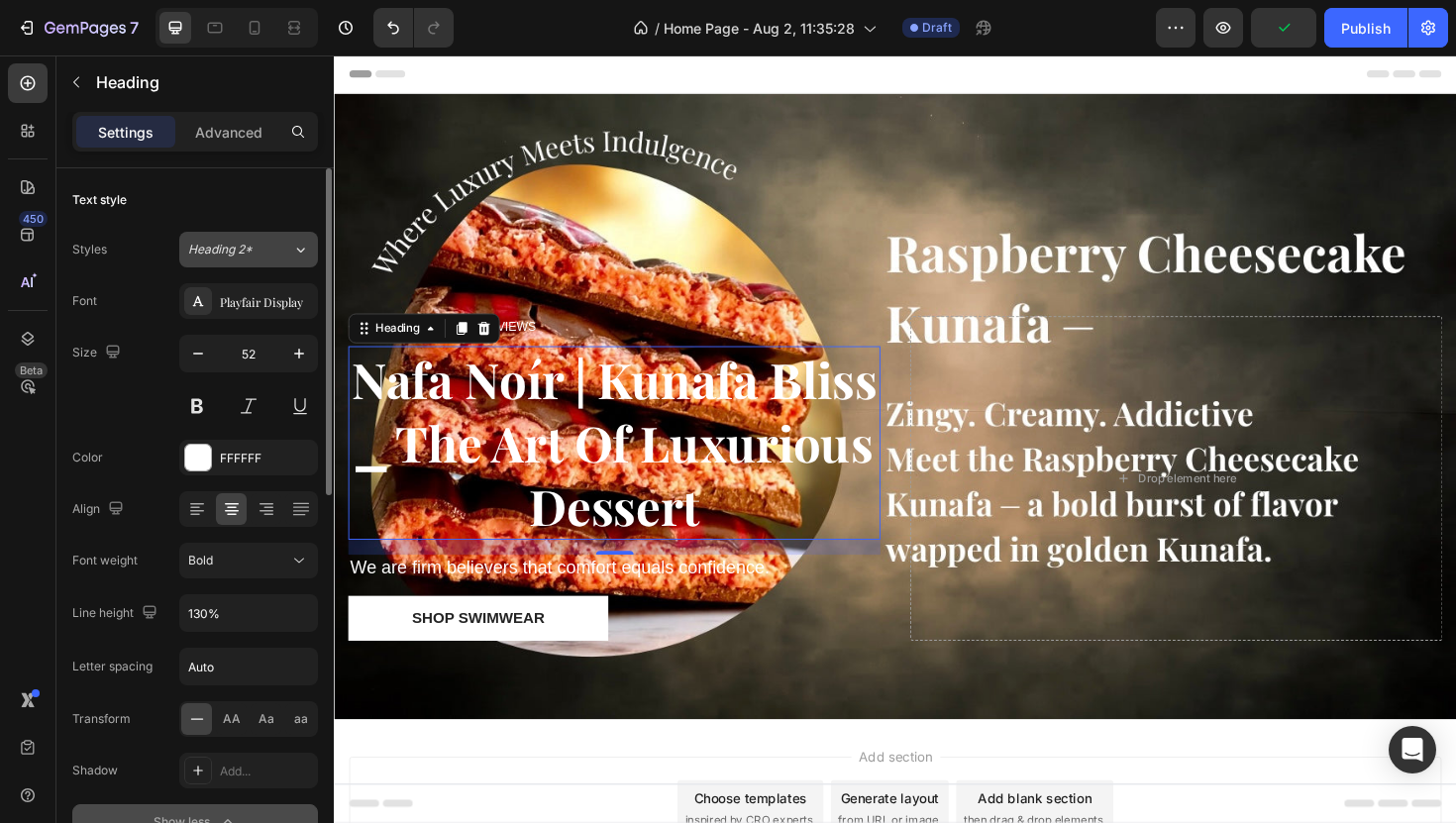click on "Heading 2*" 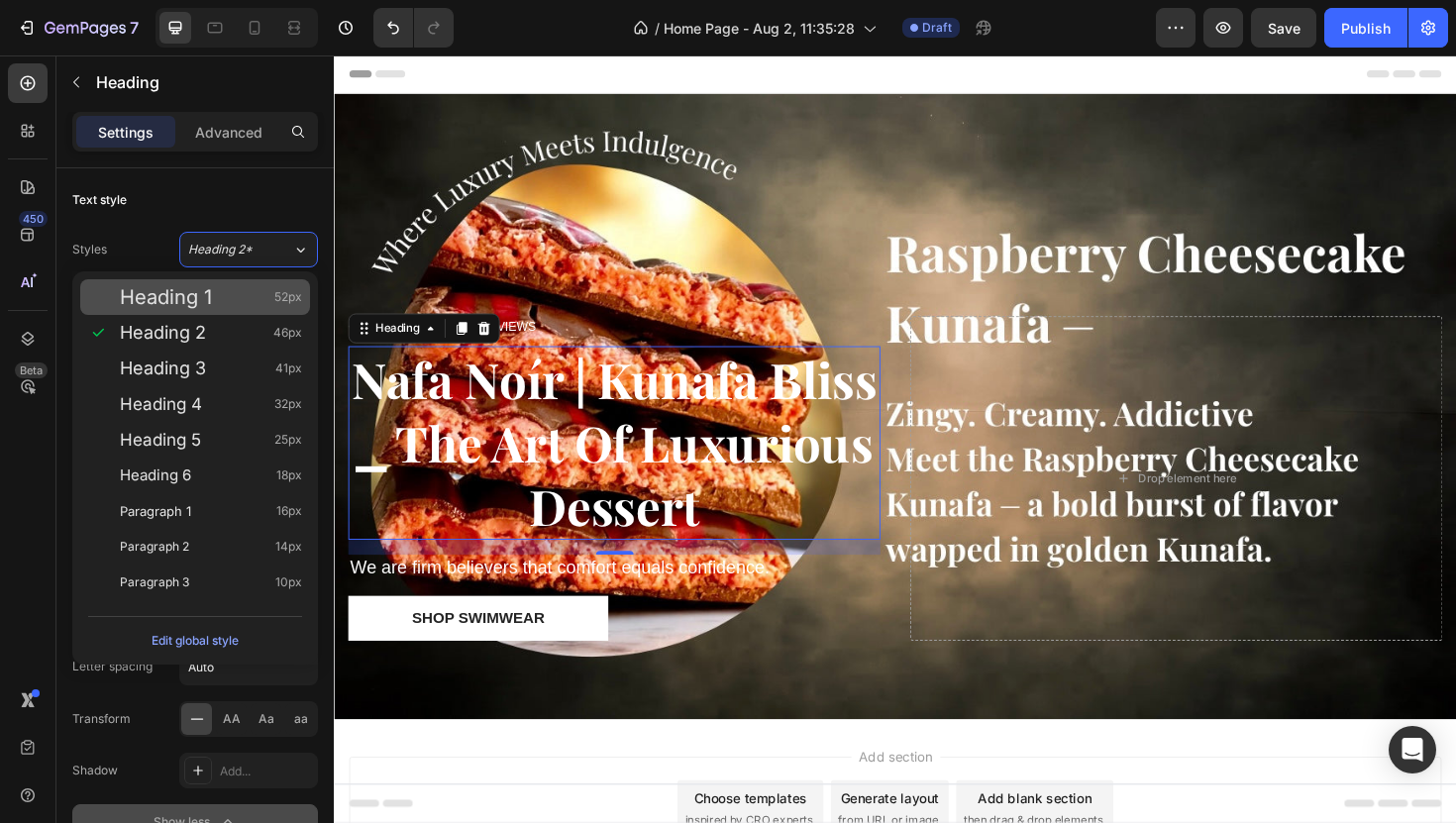 click on "52px" at bounding box center [288, 297] 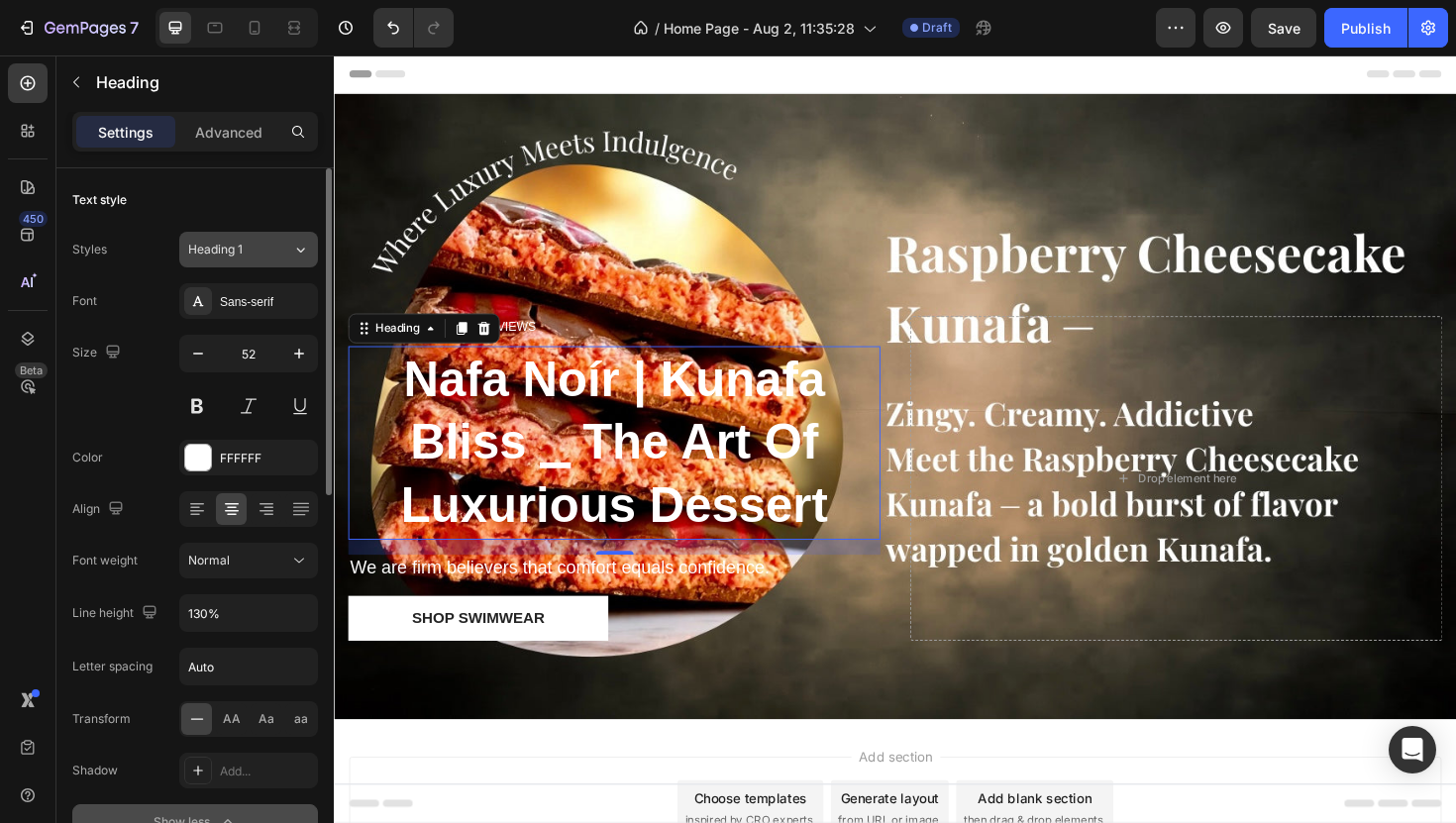 click on "Heading 1" 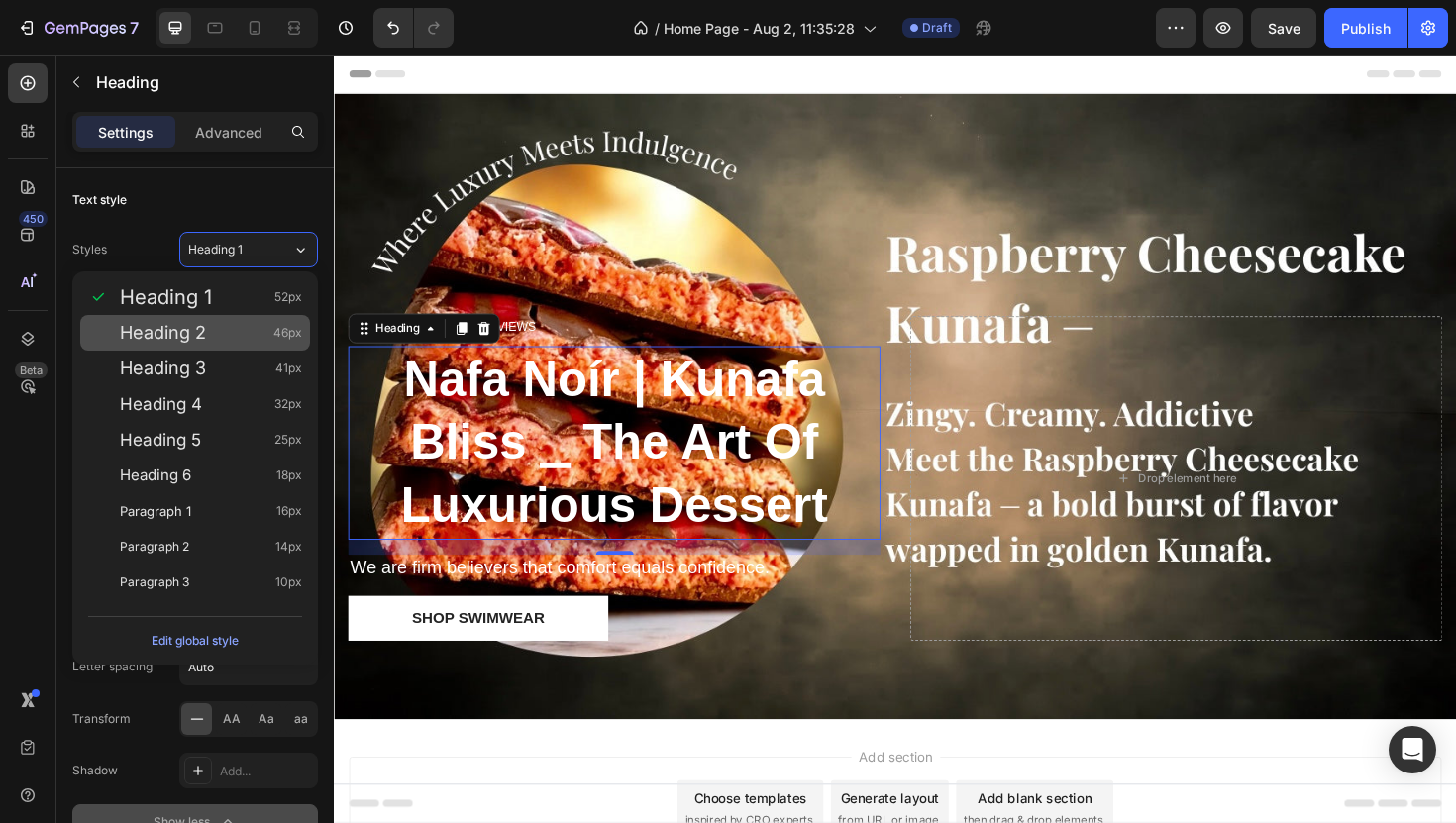 click on "Heading 2 46px" at bounding box center (211, 333) 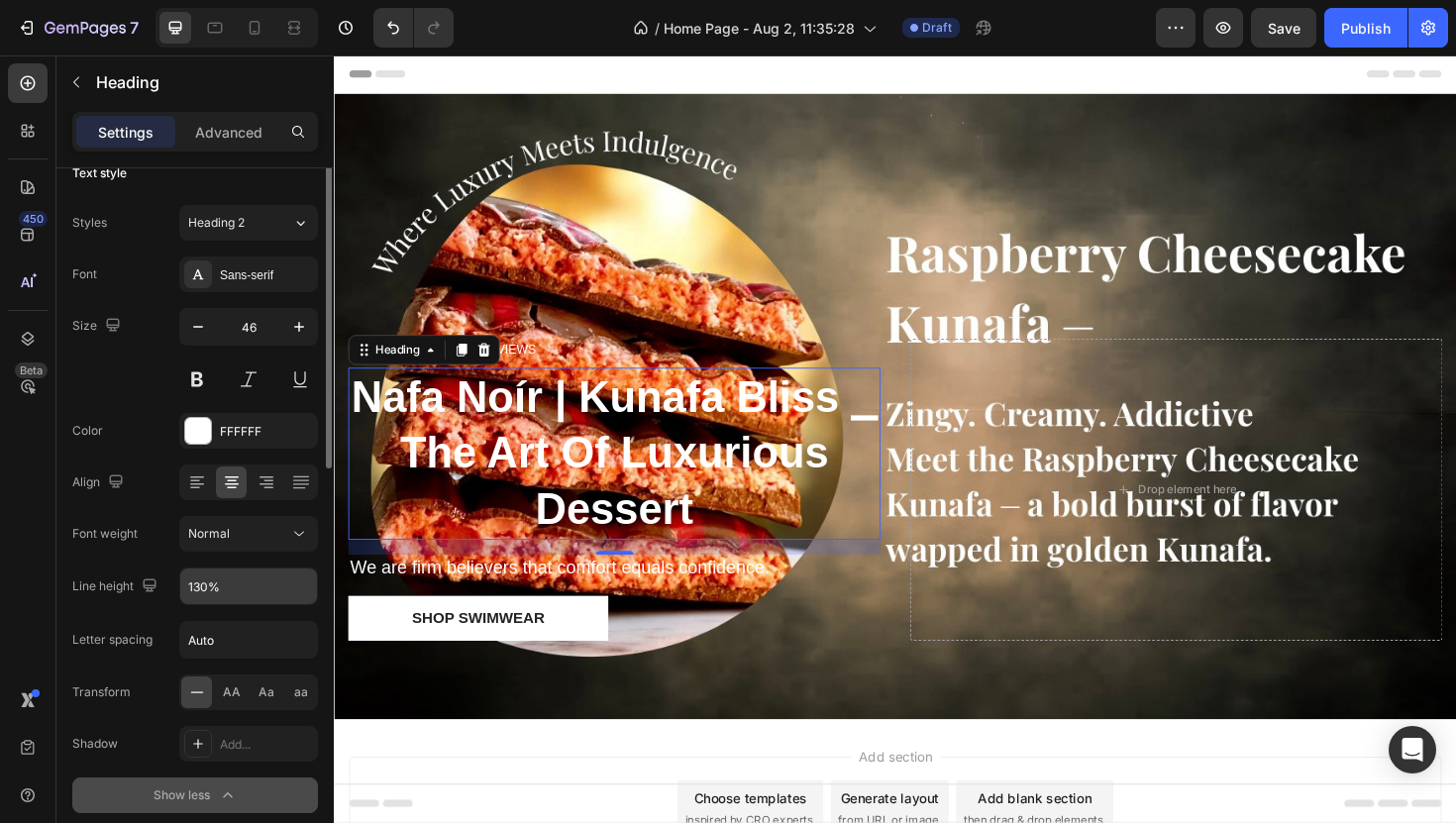 scroll, scrollTop: 0, scrollLeft: 0, axis: both 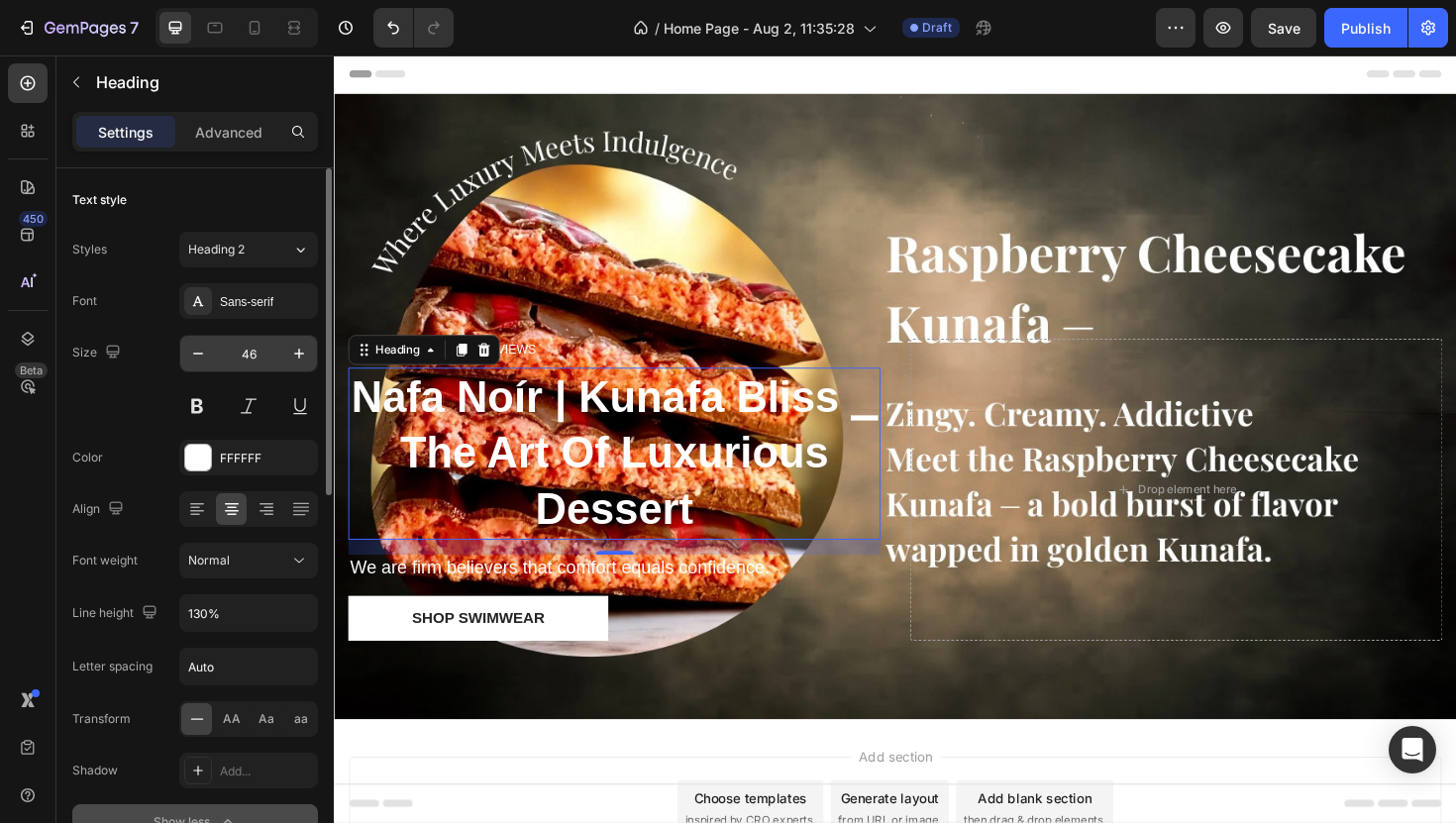 click on "46" at bounding box center (249, 354) 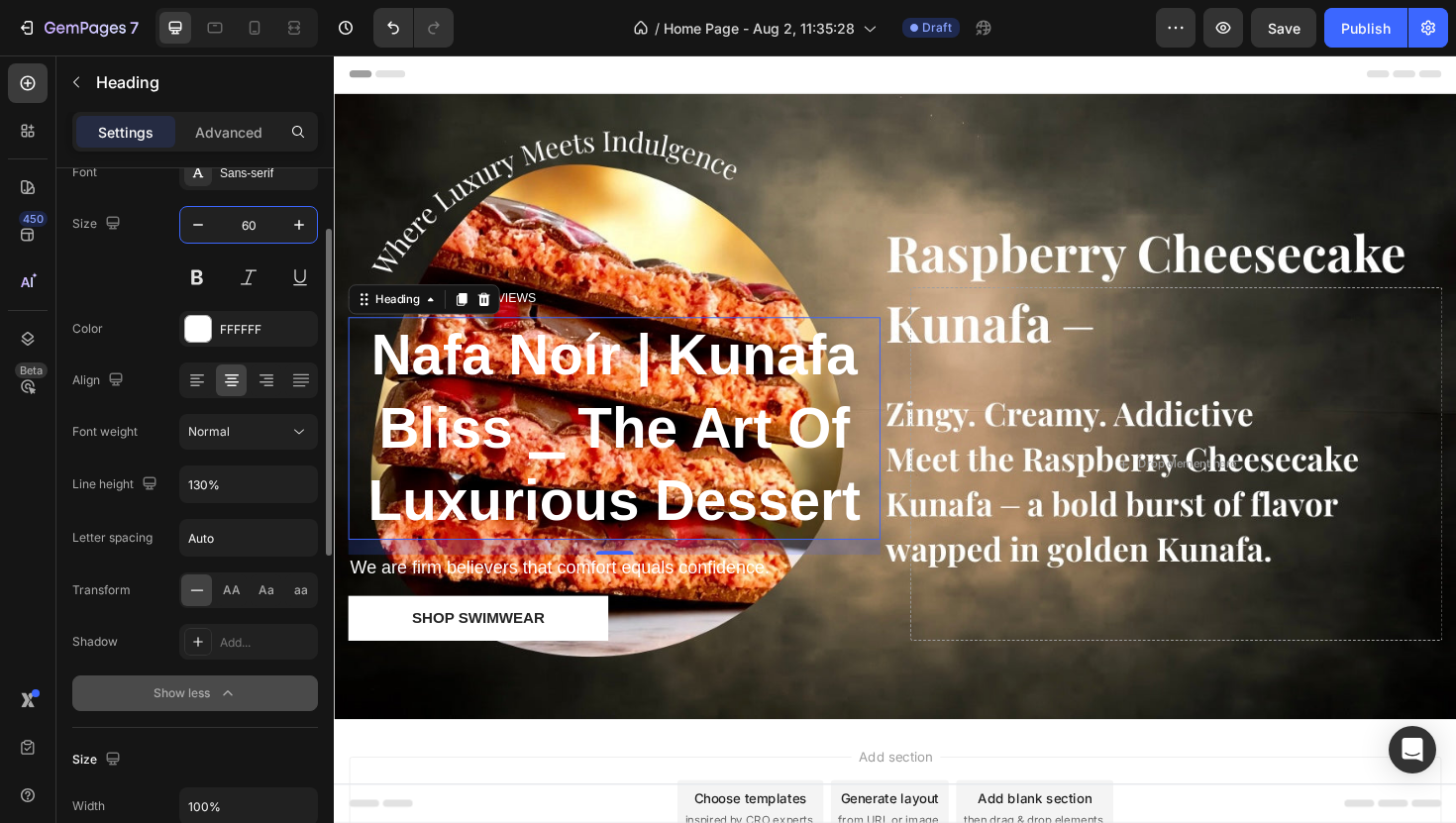 scroll, scrollTop: 130, scrollLeft: 0, axis: vertical 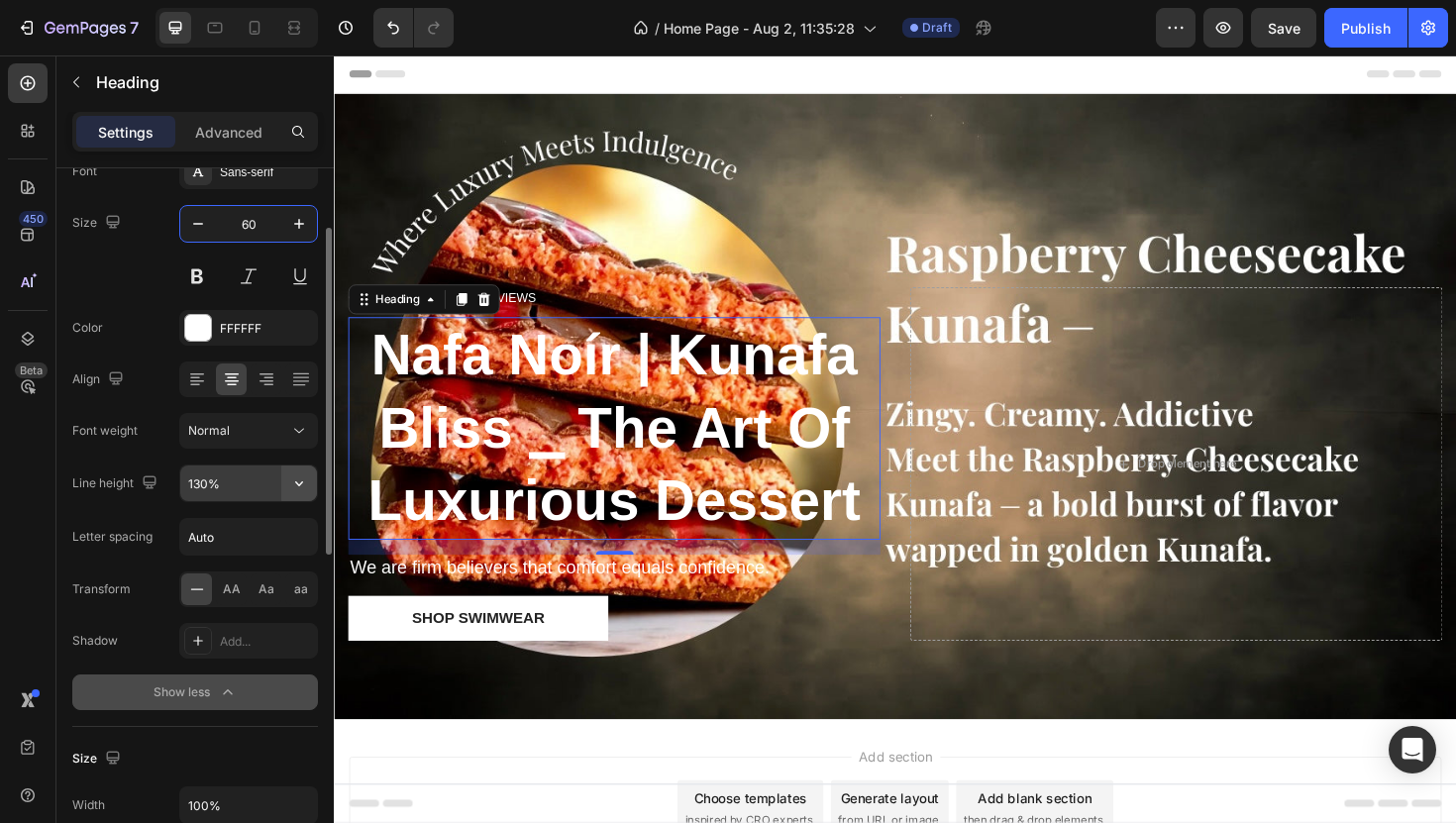 type on "60" 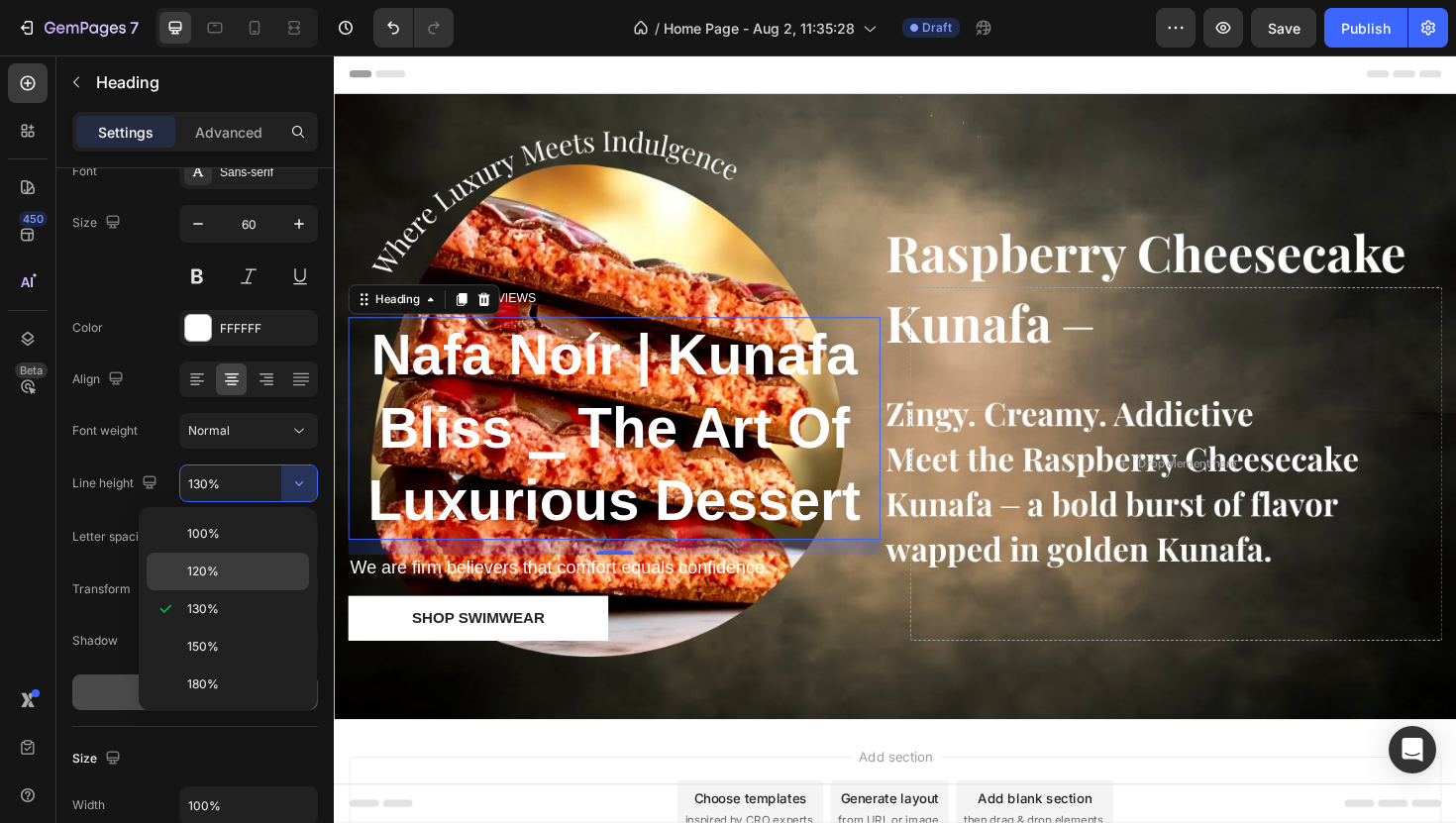 click on "120%" at bounding box center (244, 571) 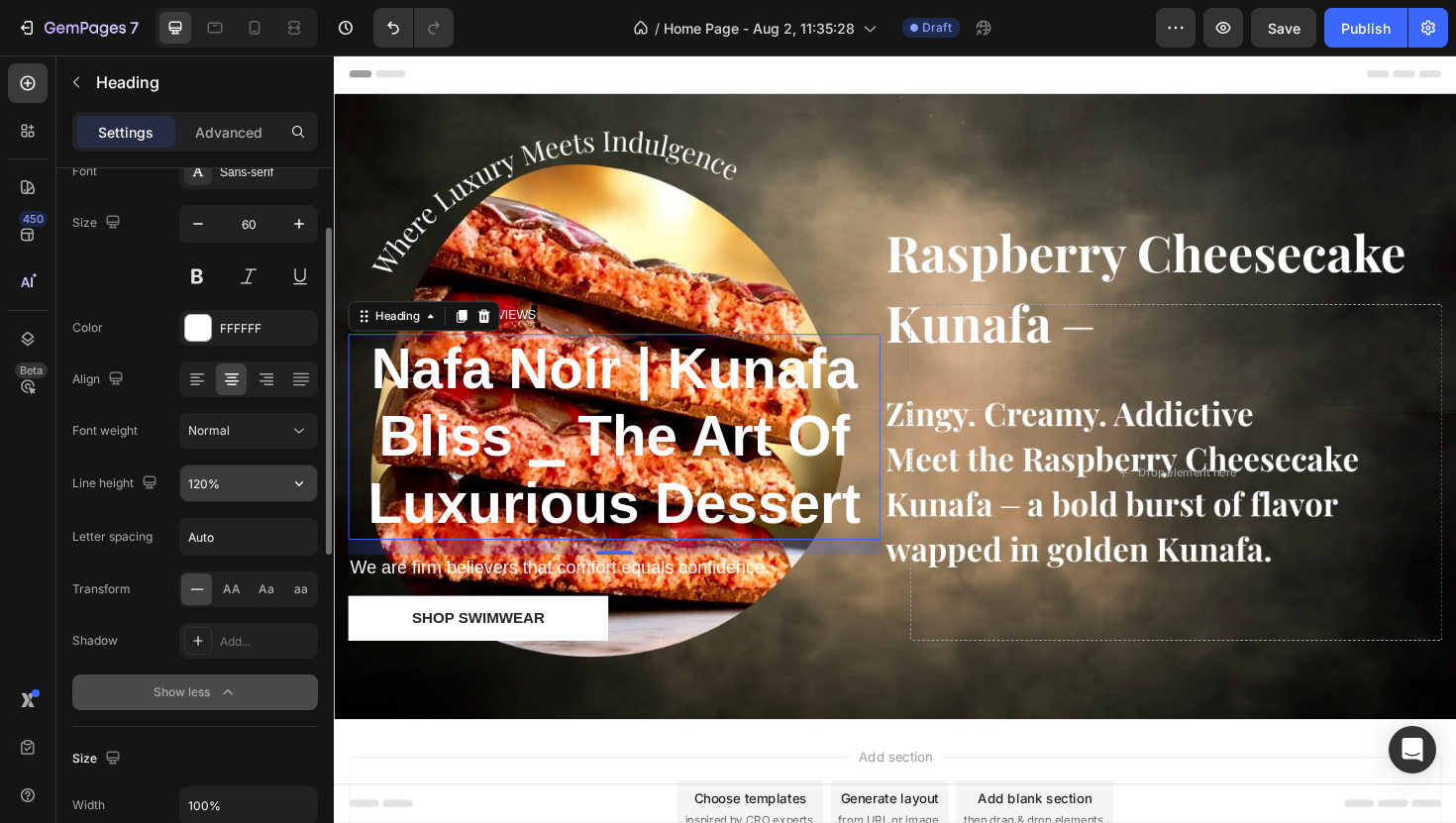 click 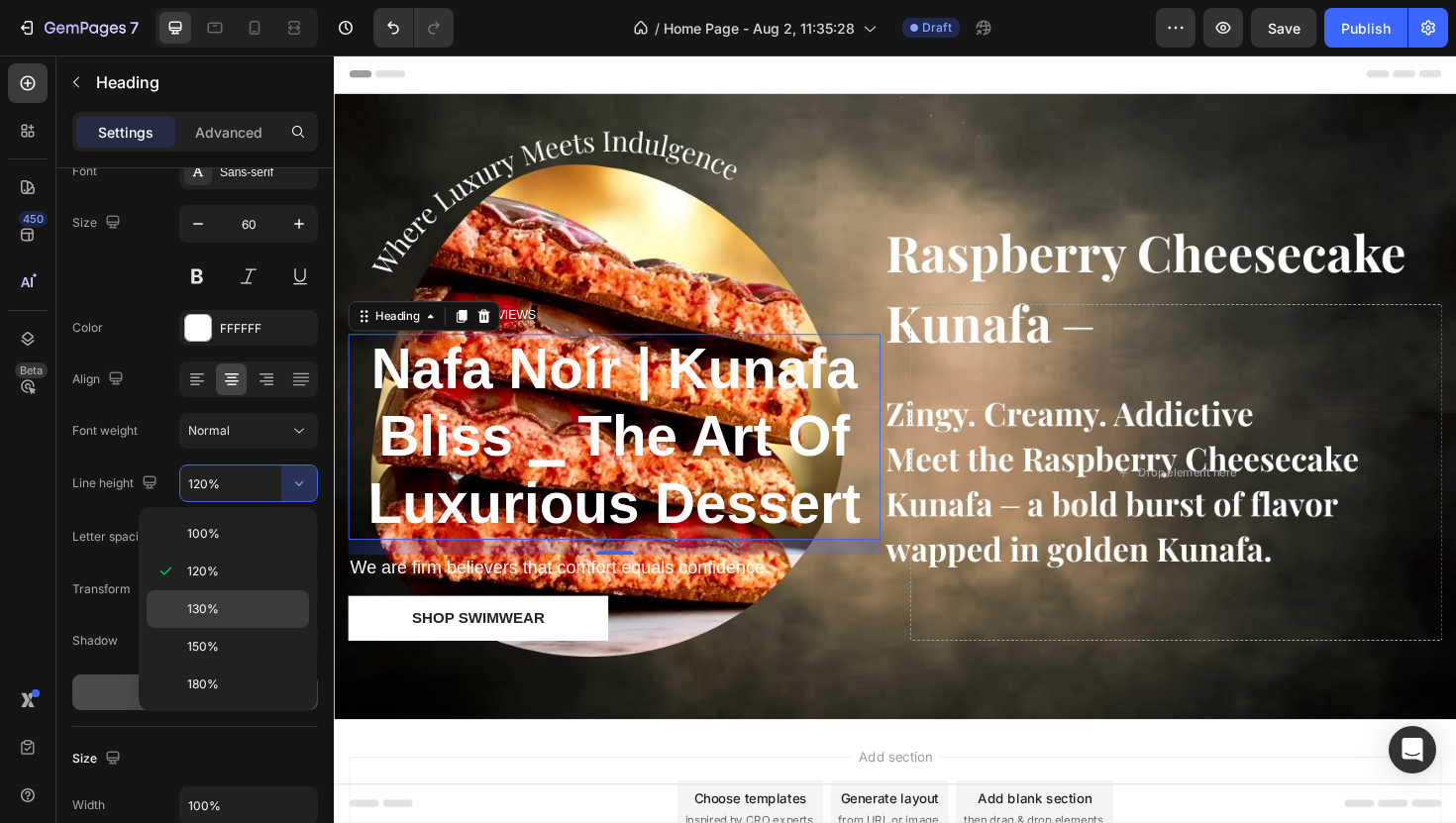 click on "130%" 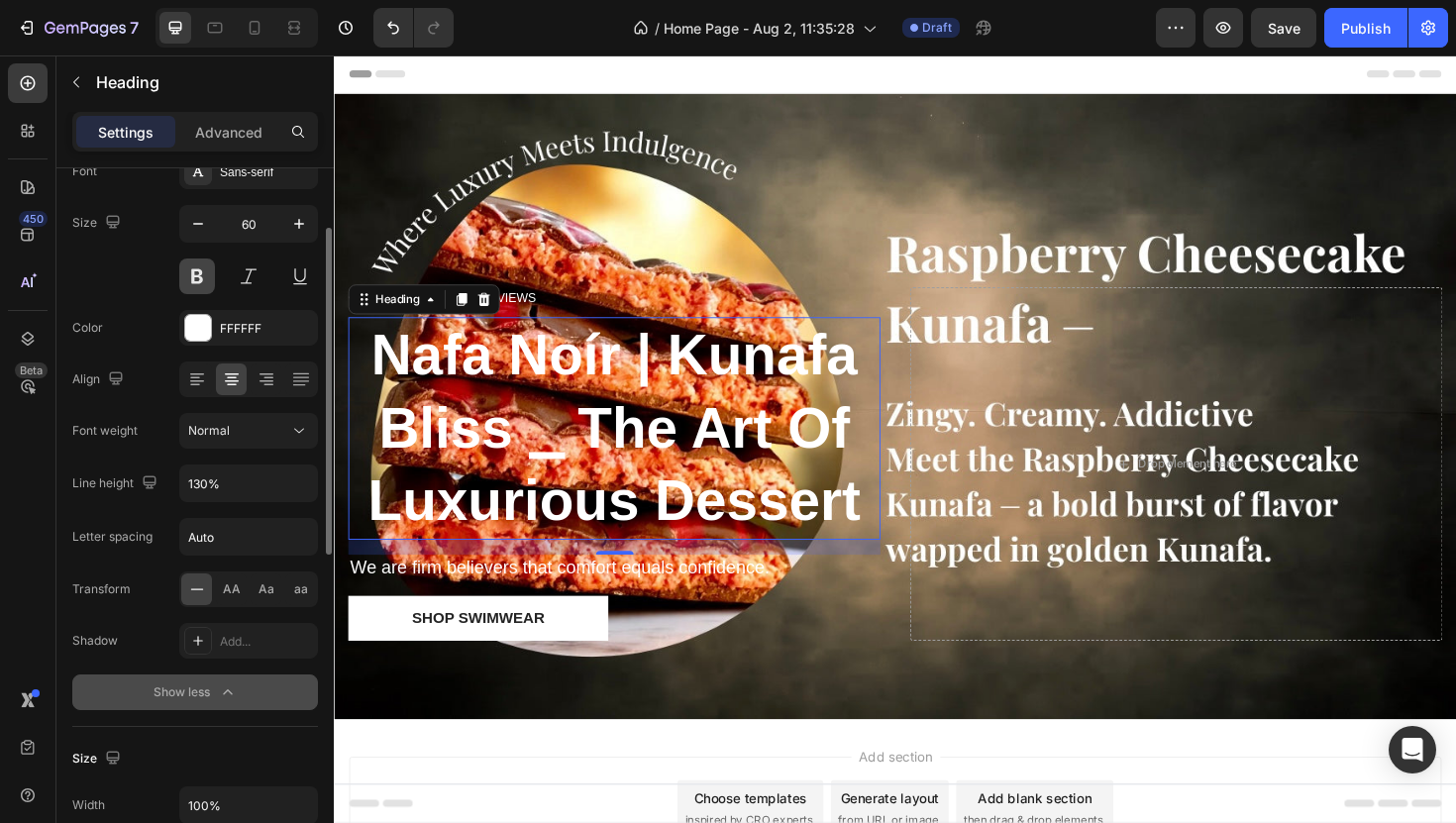 click at bounding box center (197, 276) 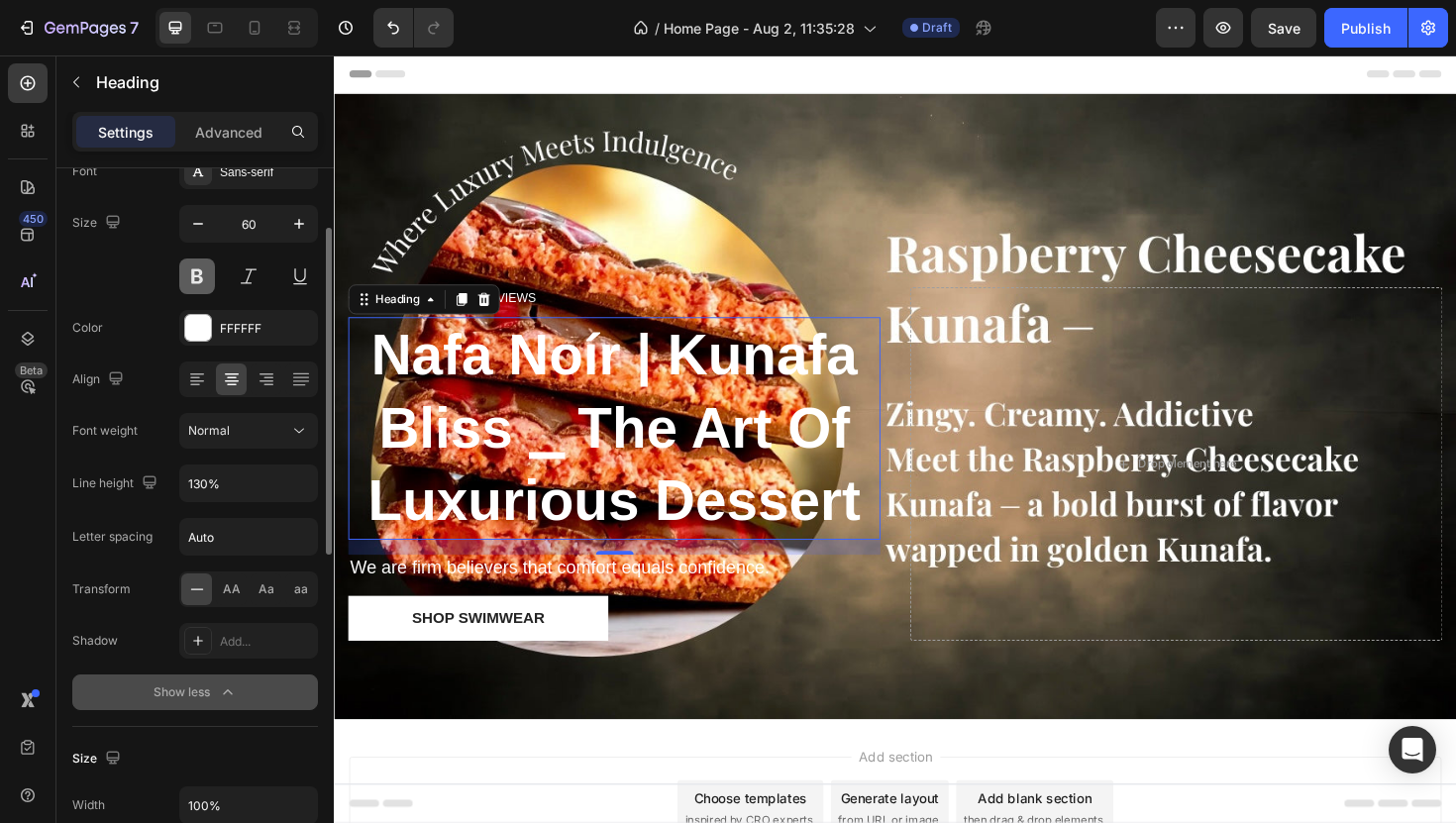 click at bounding box center (197, 276) 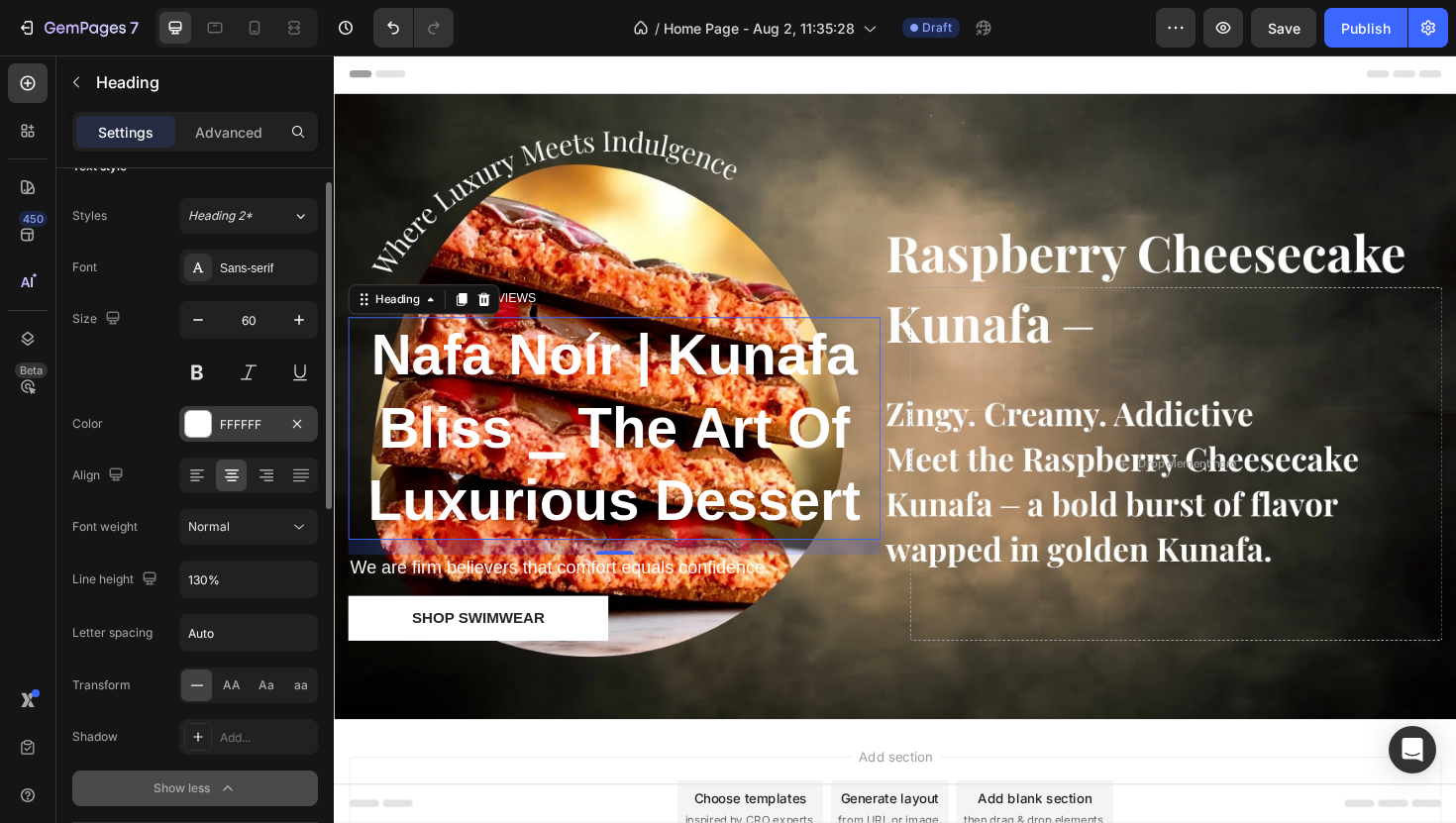 scroll, scrollTop: 0, scrollLeft: 0, axis: both 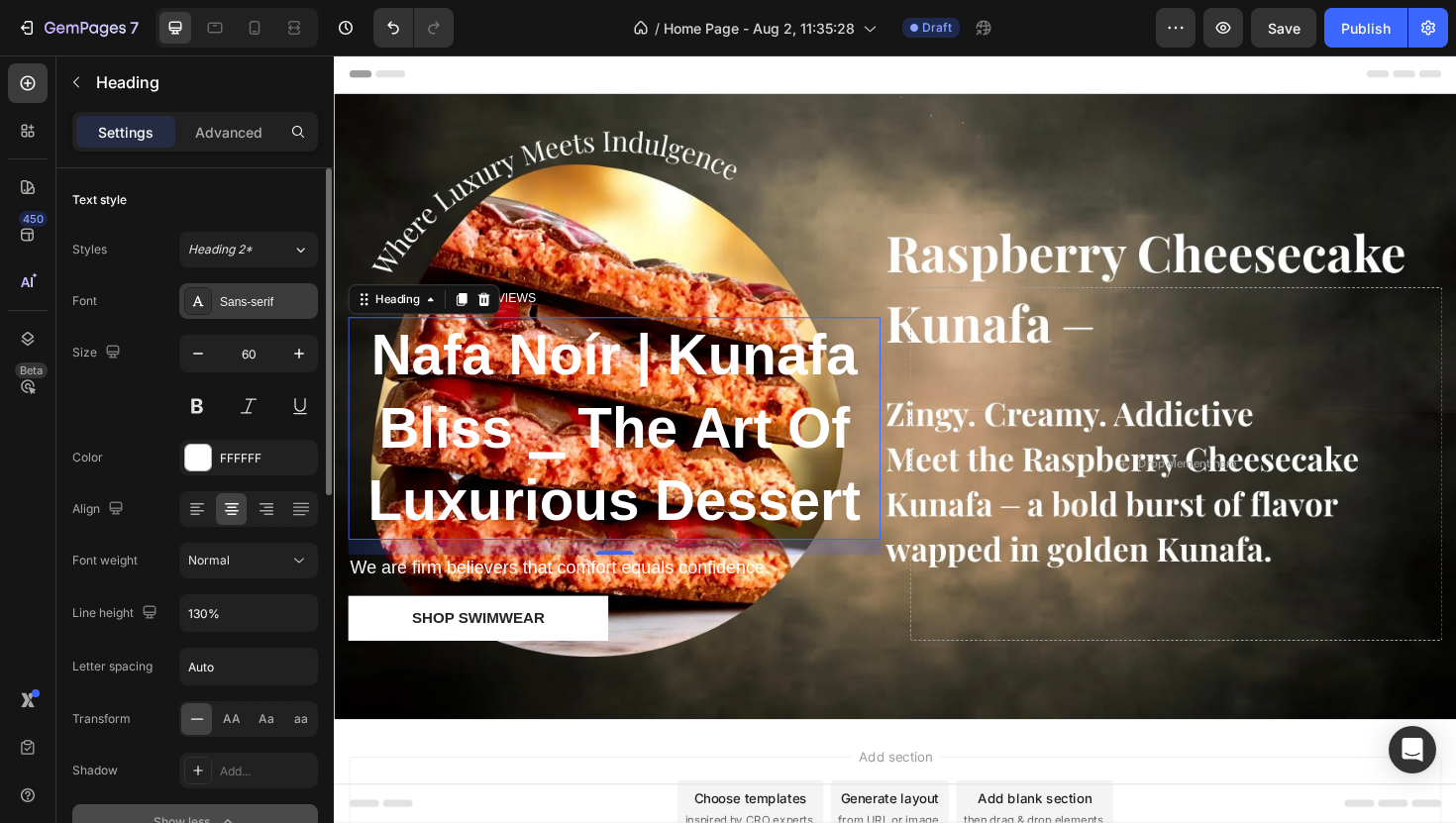 click on "Sans-serif" at bounding box center (266, 302) 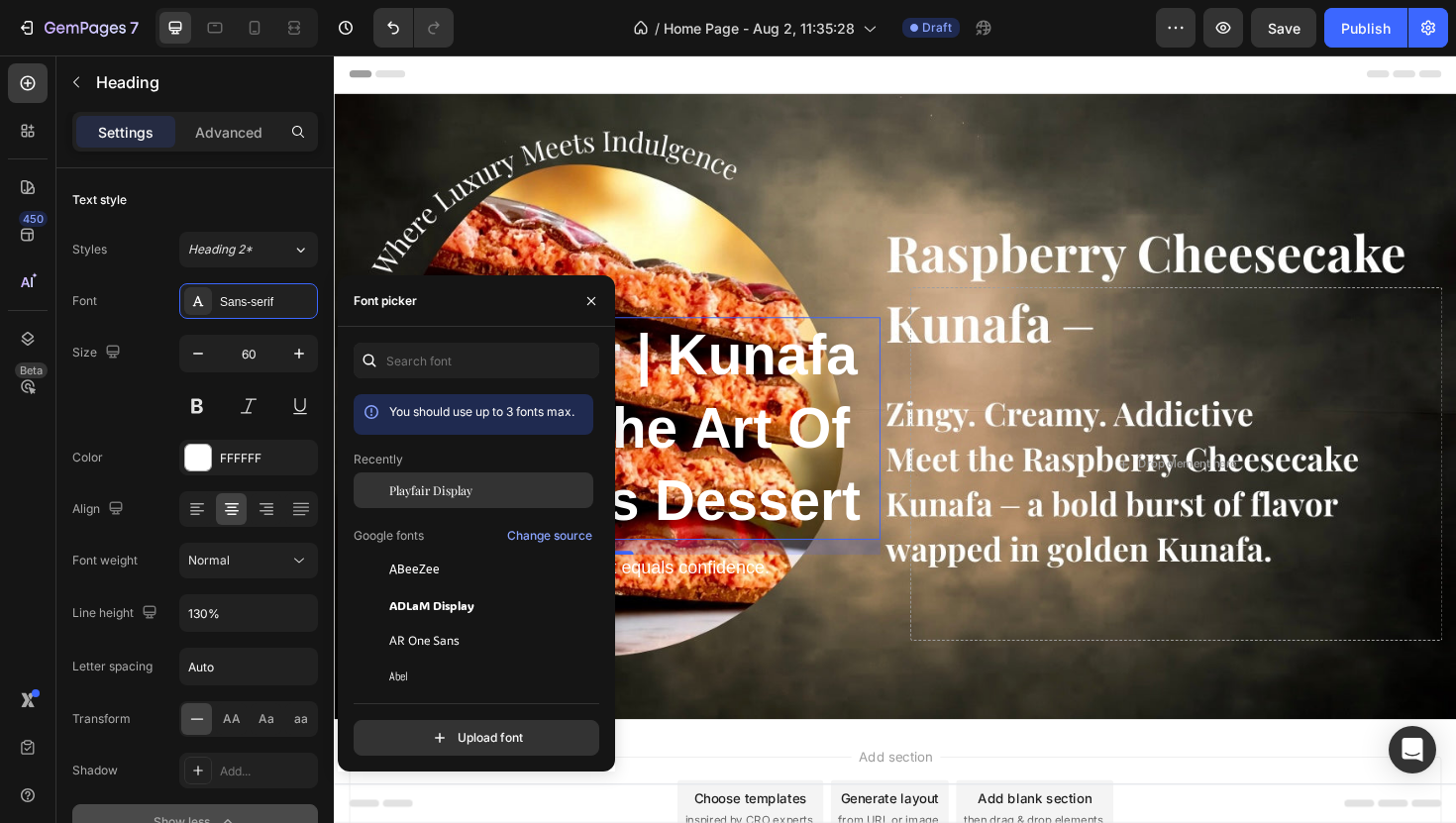 click on "Playfair Display" at bounding box center [431, 490] 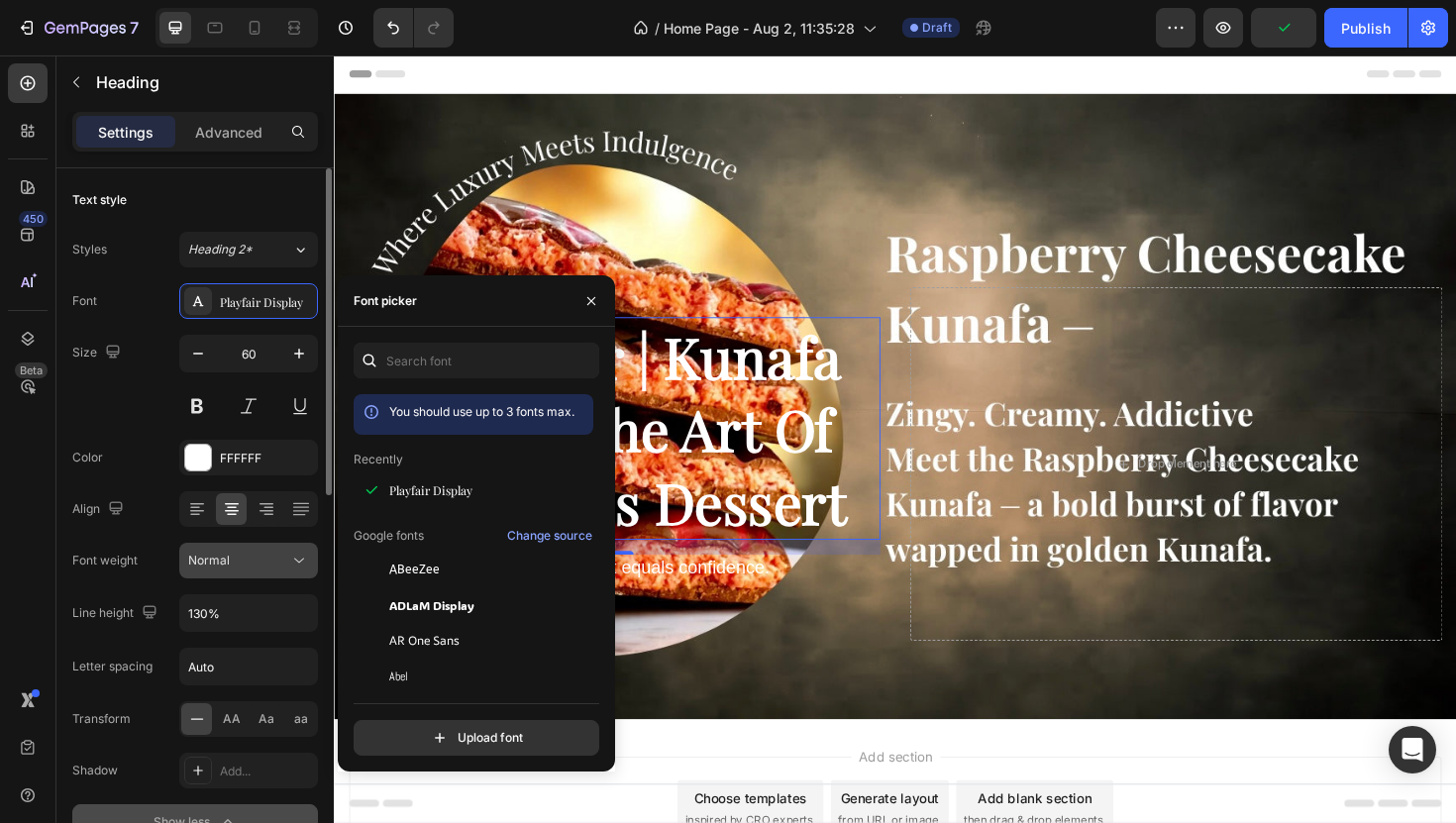 click on "Normal" 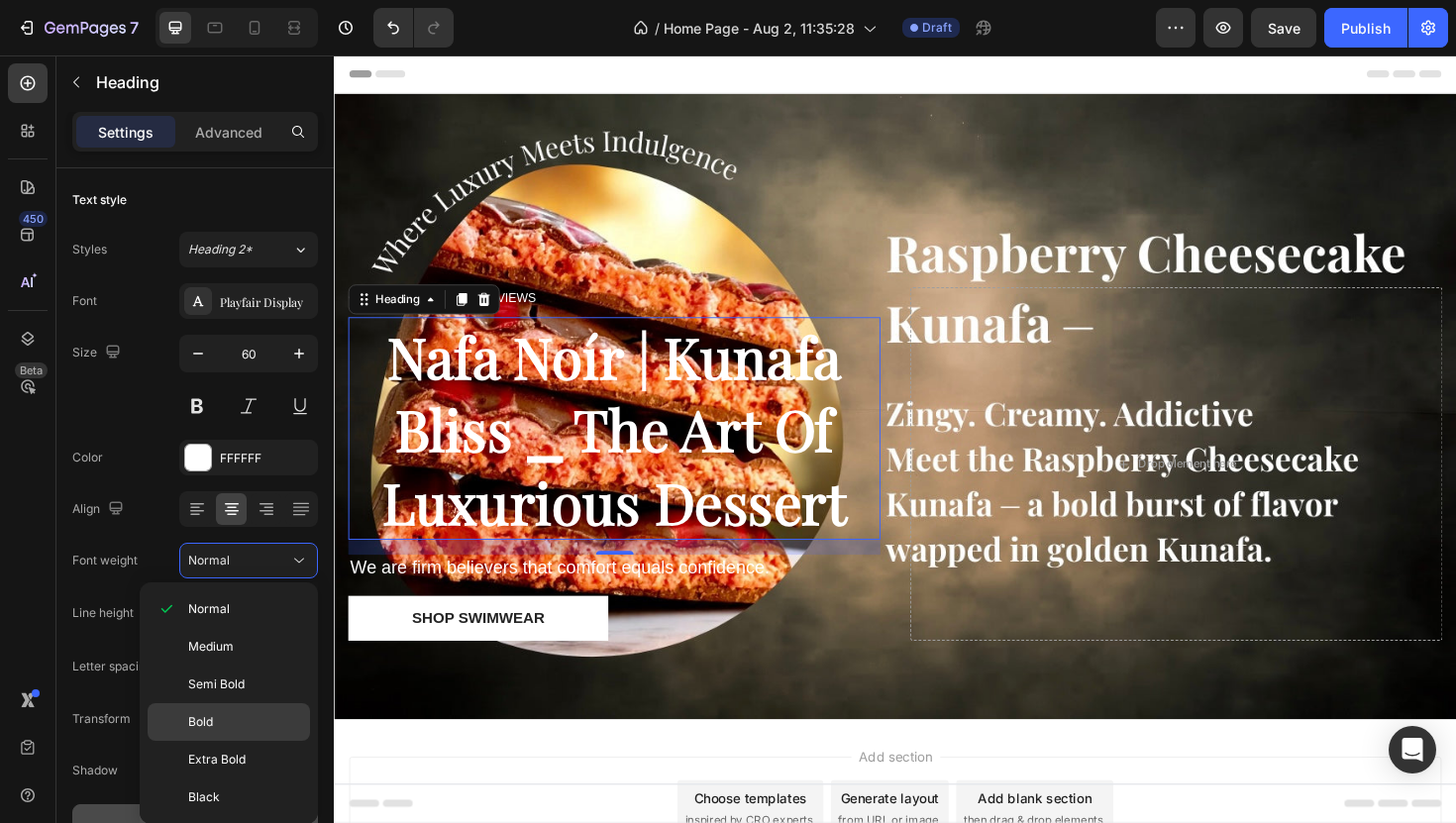 click on "Bold" at bounding box center [245, 722] 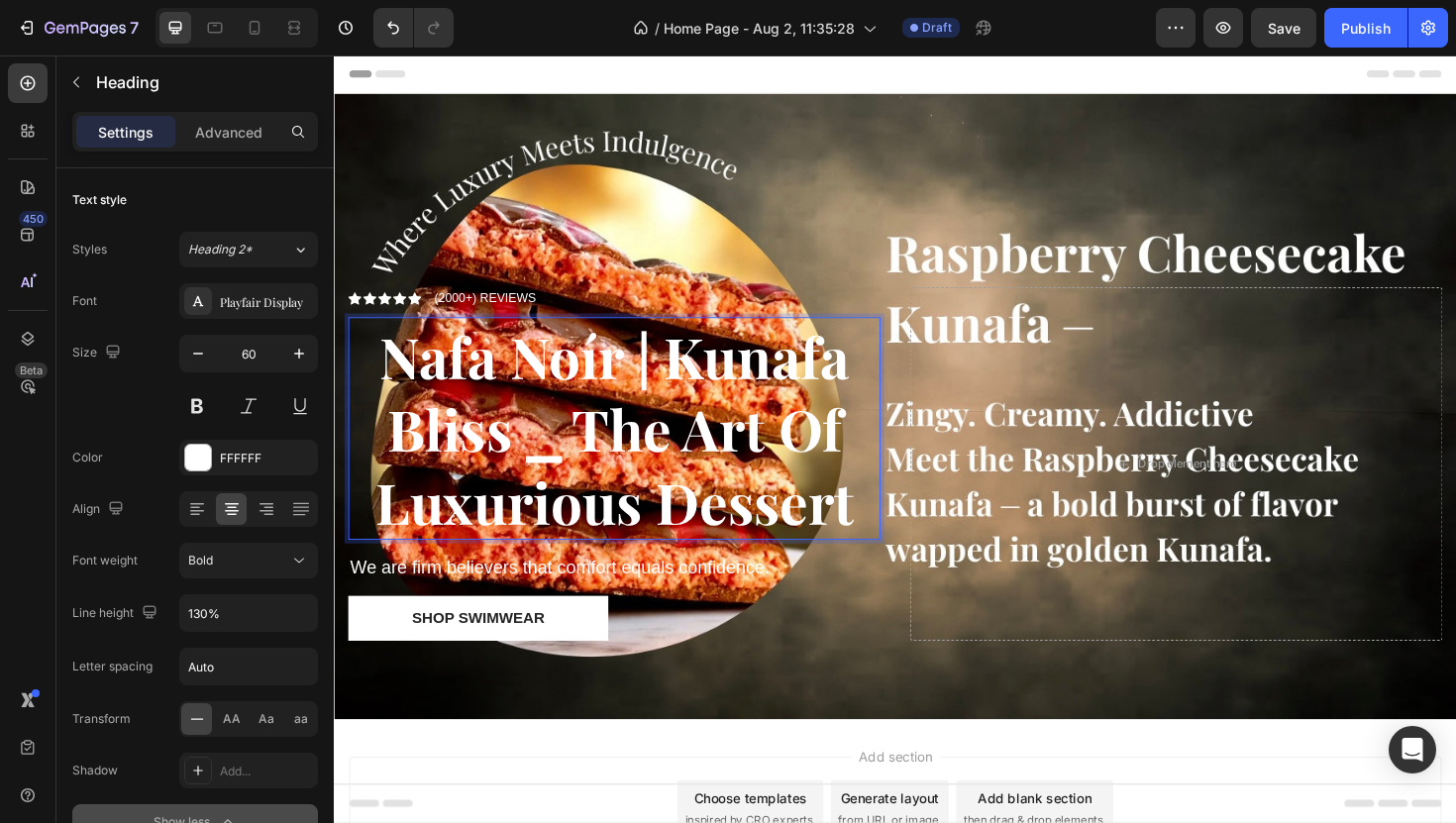 click on "Nafa Noír | Kunafa Bliss ⎯ The Art Of Luxurious Dessert" at bounding box center [631, 451] 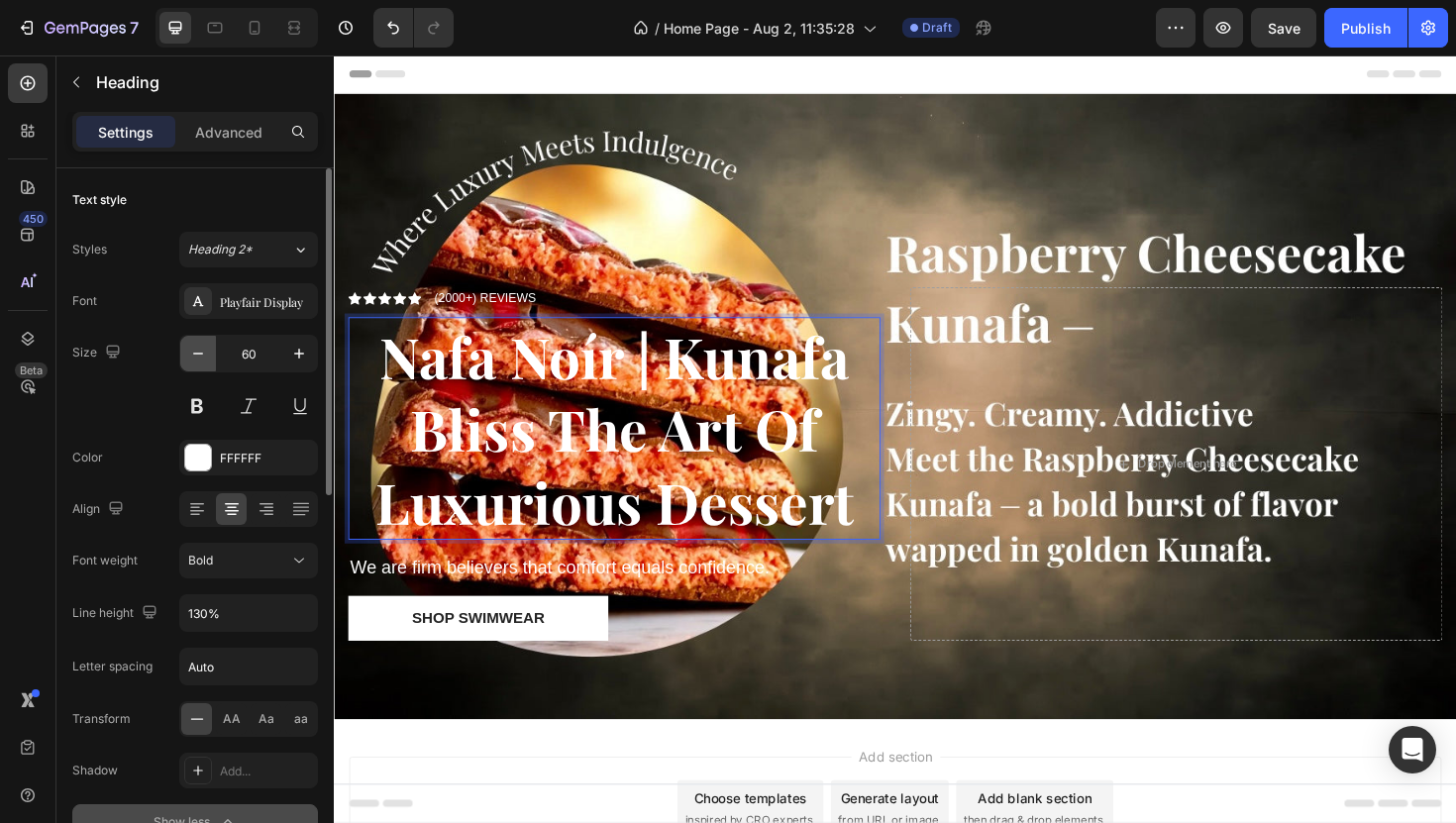 click 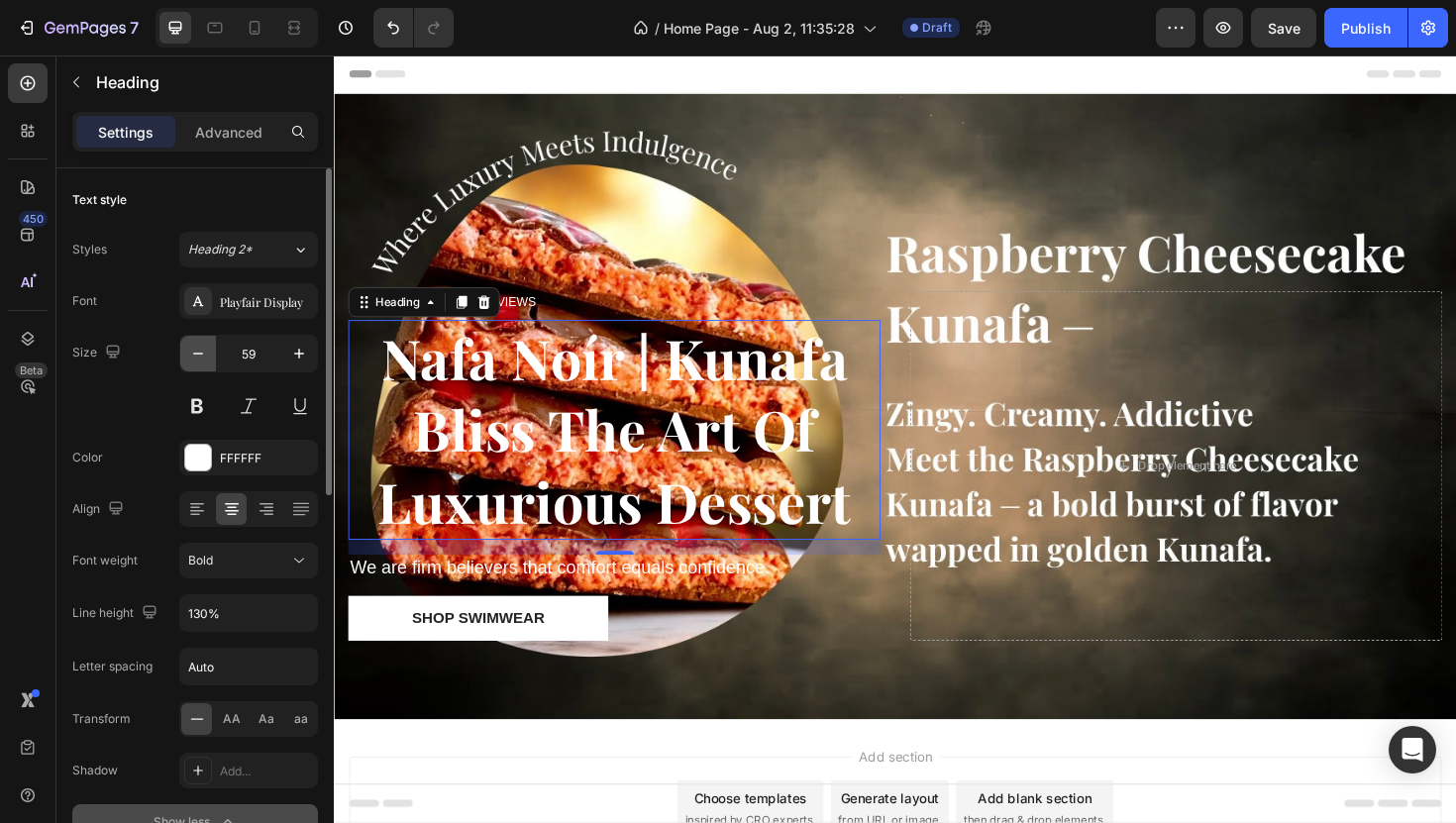click 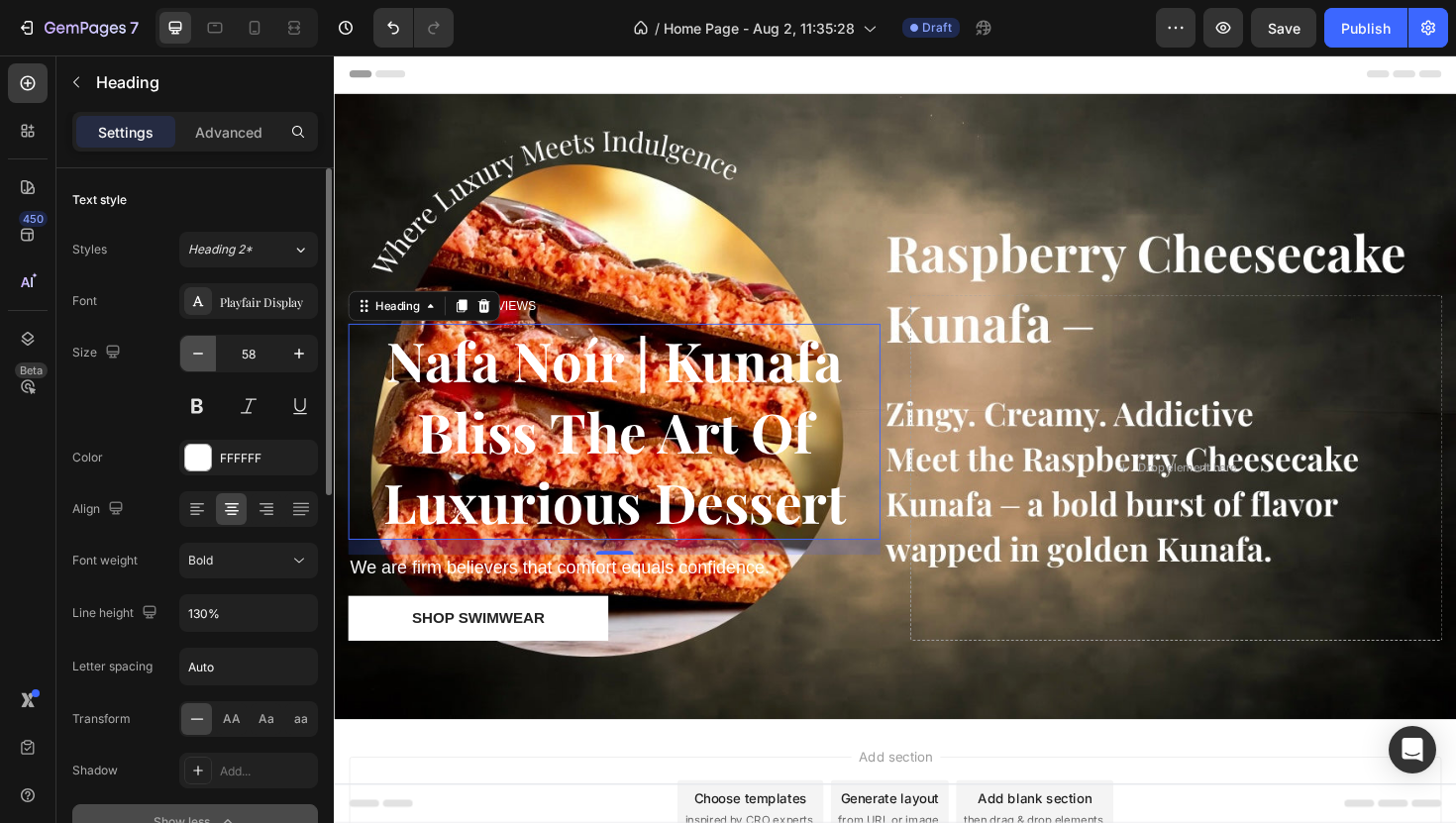 click 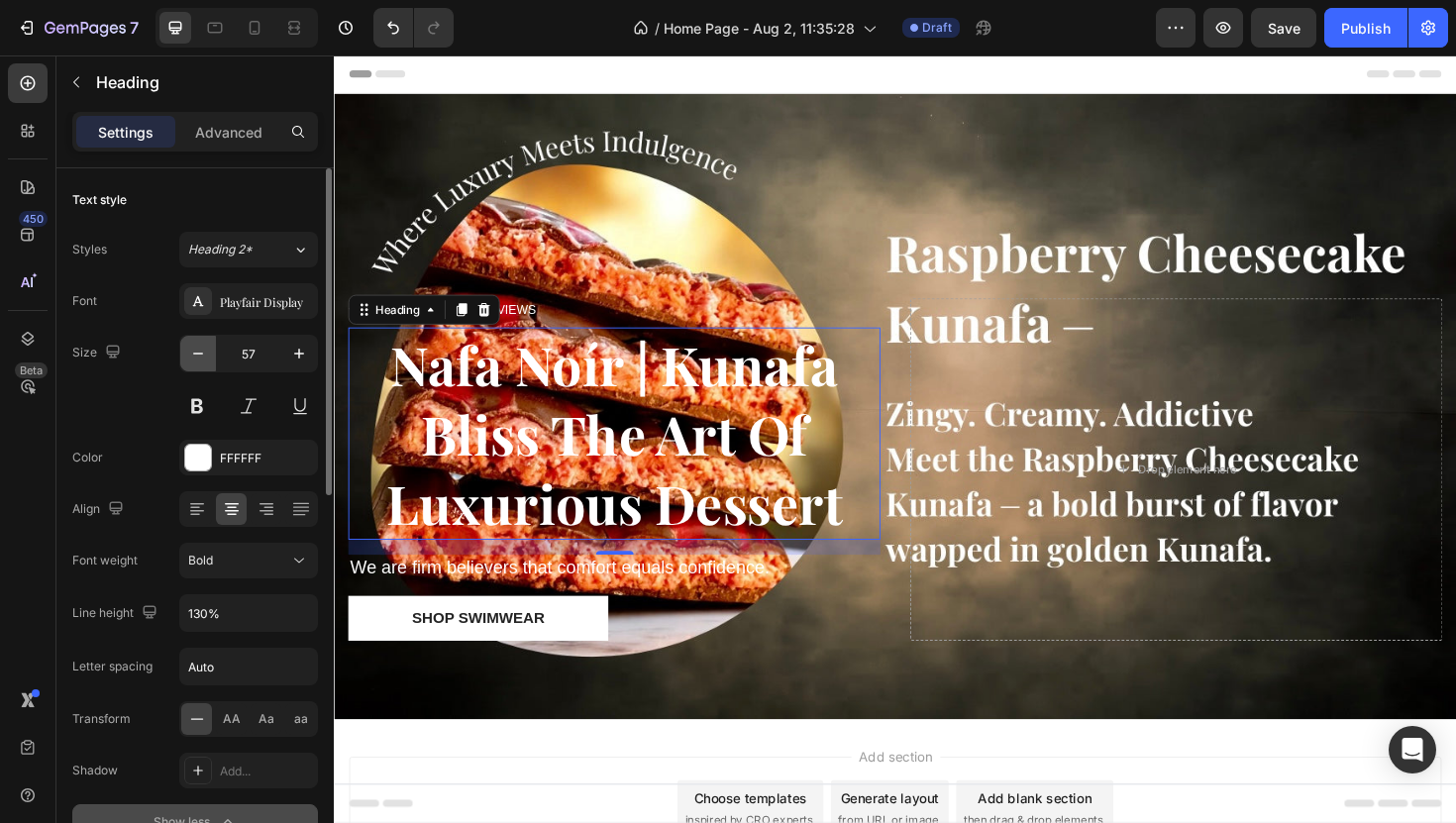 click 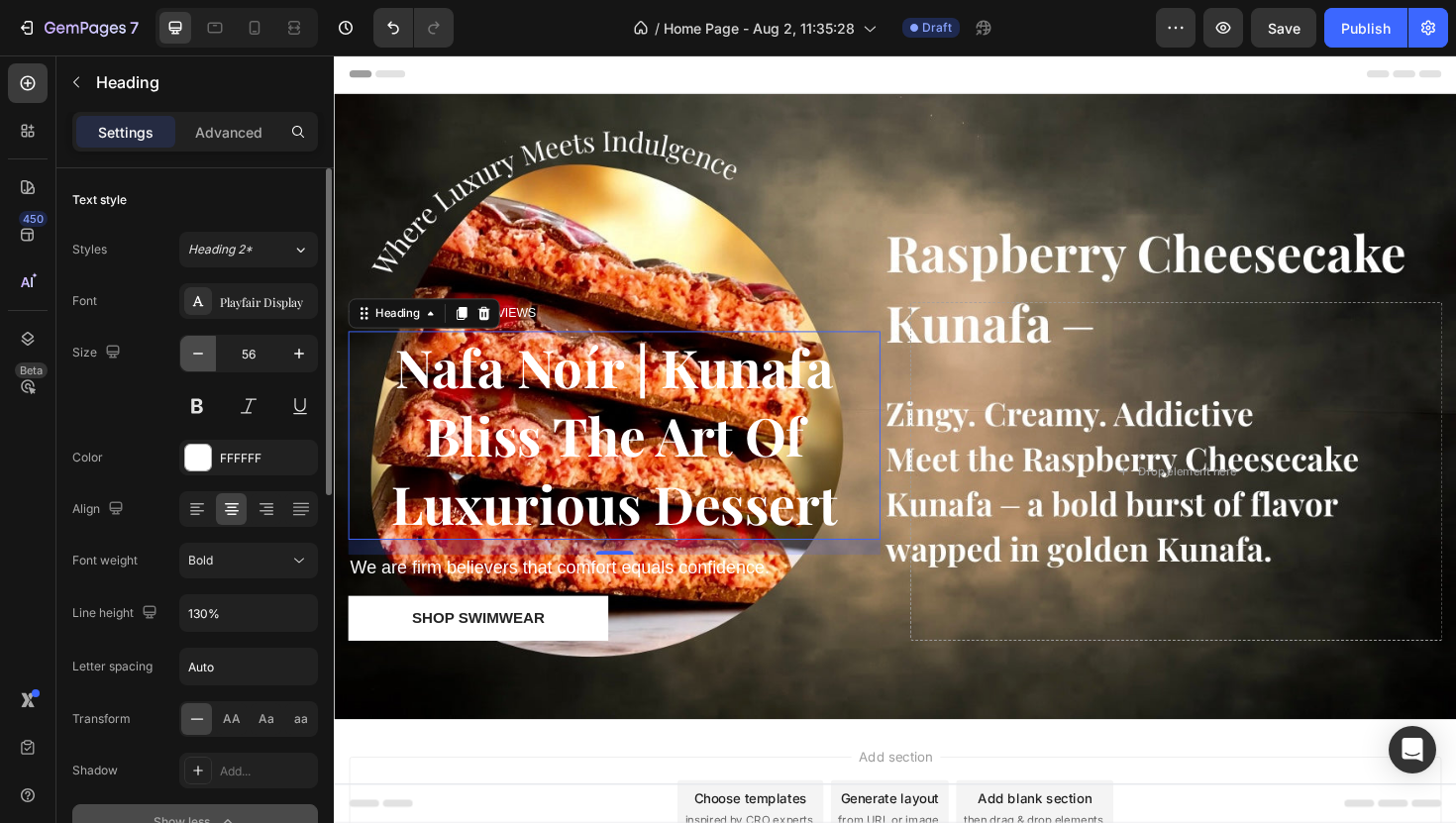 click 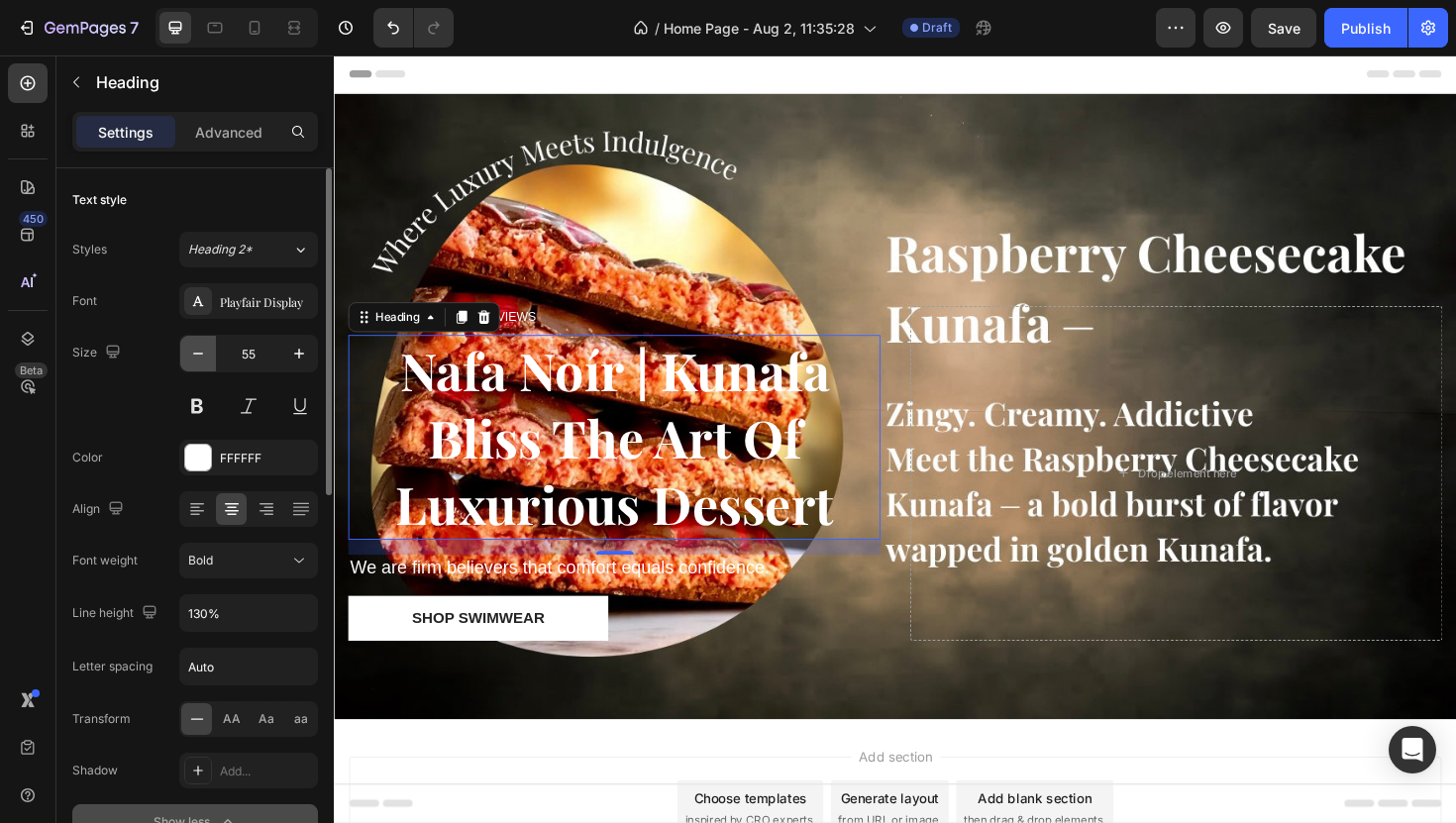 click 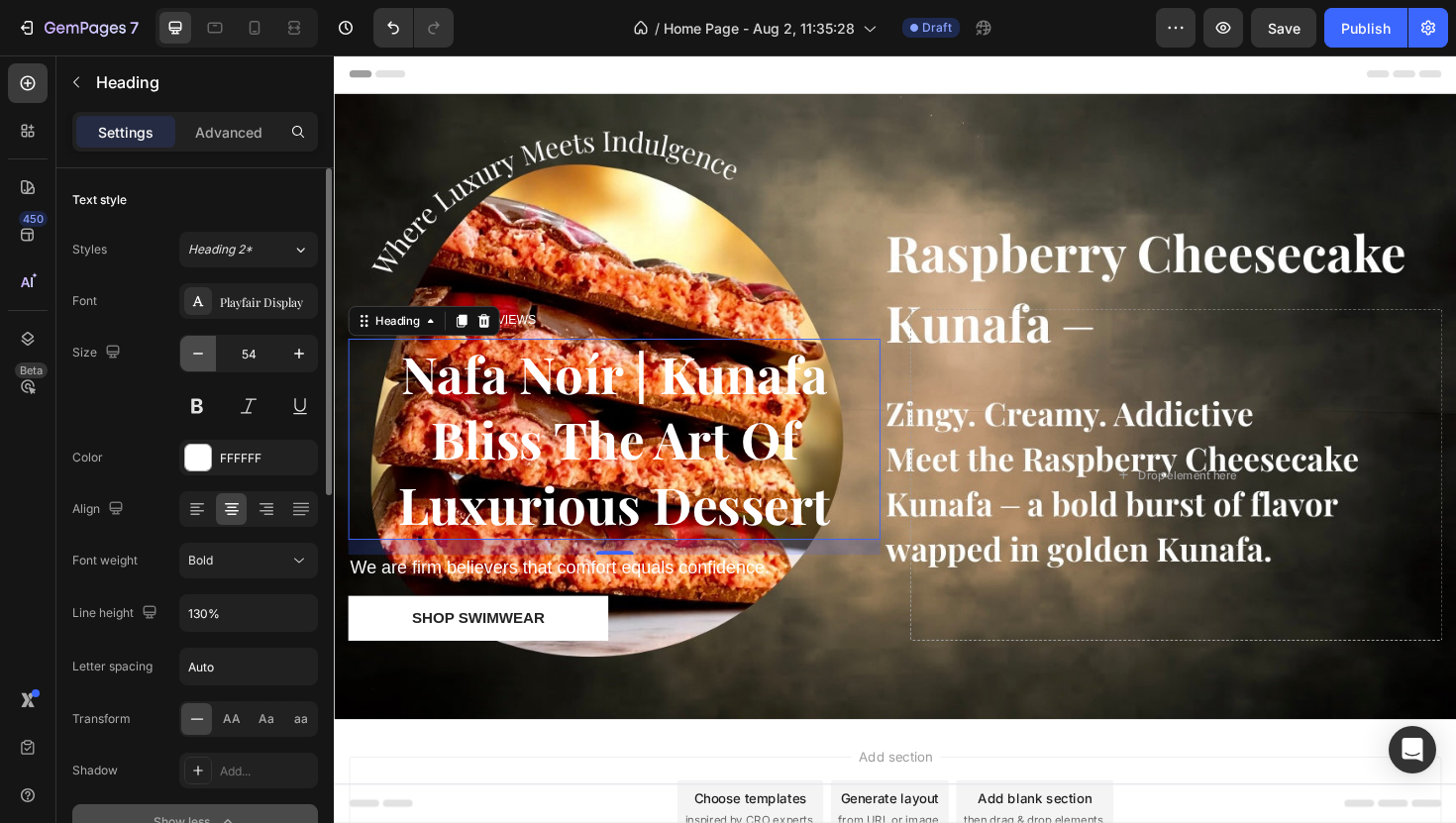 click 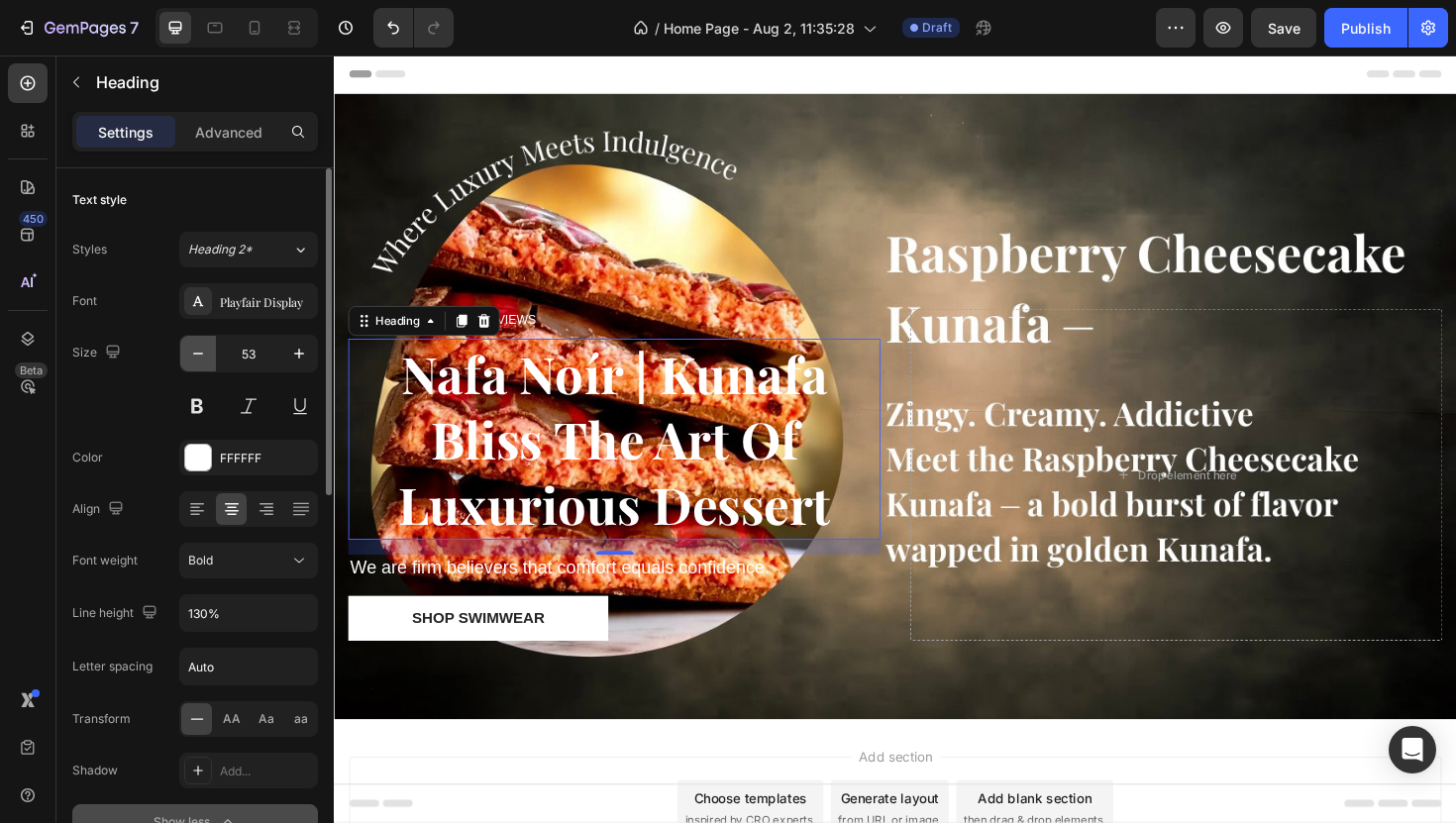 click 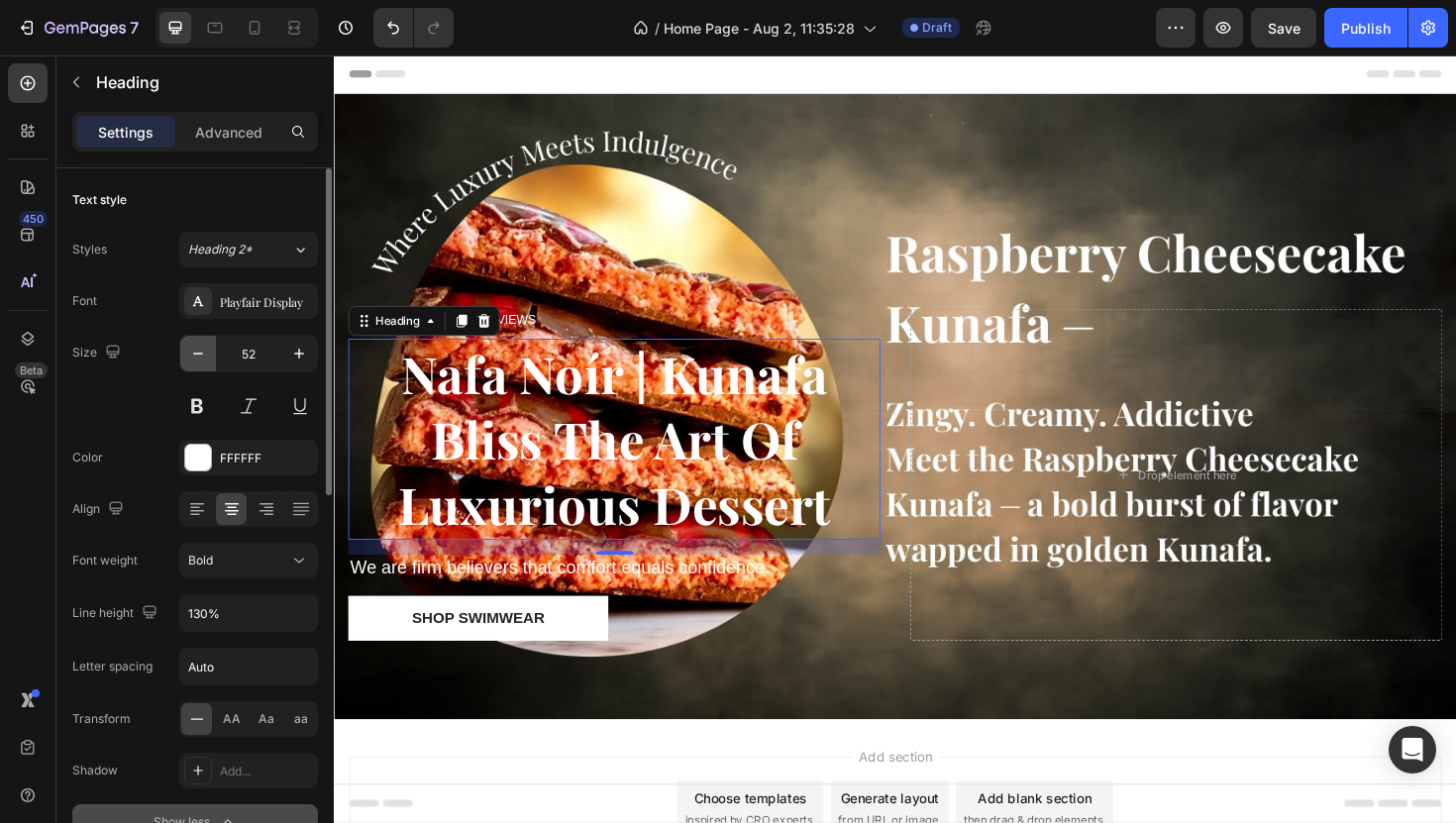 click 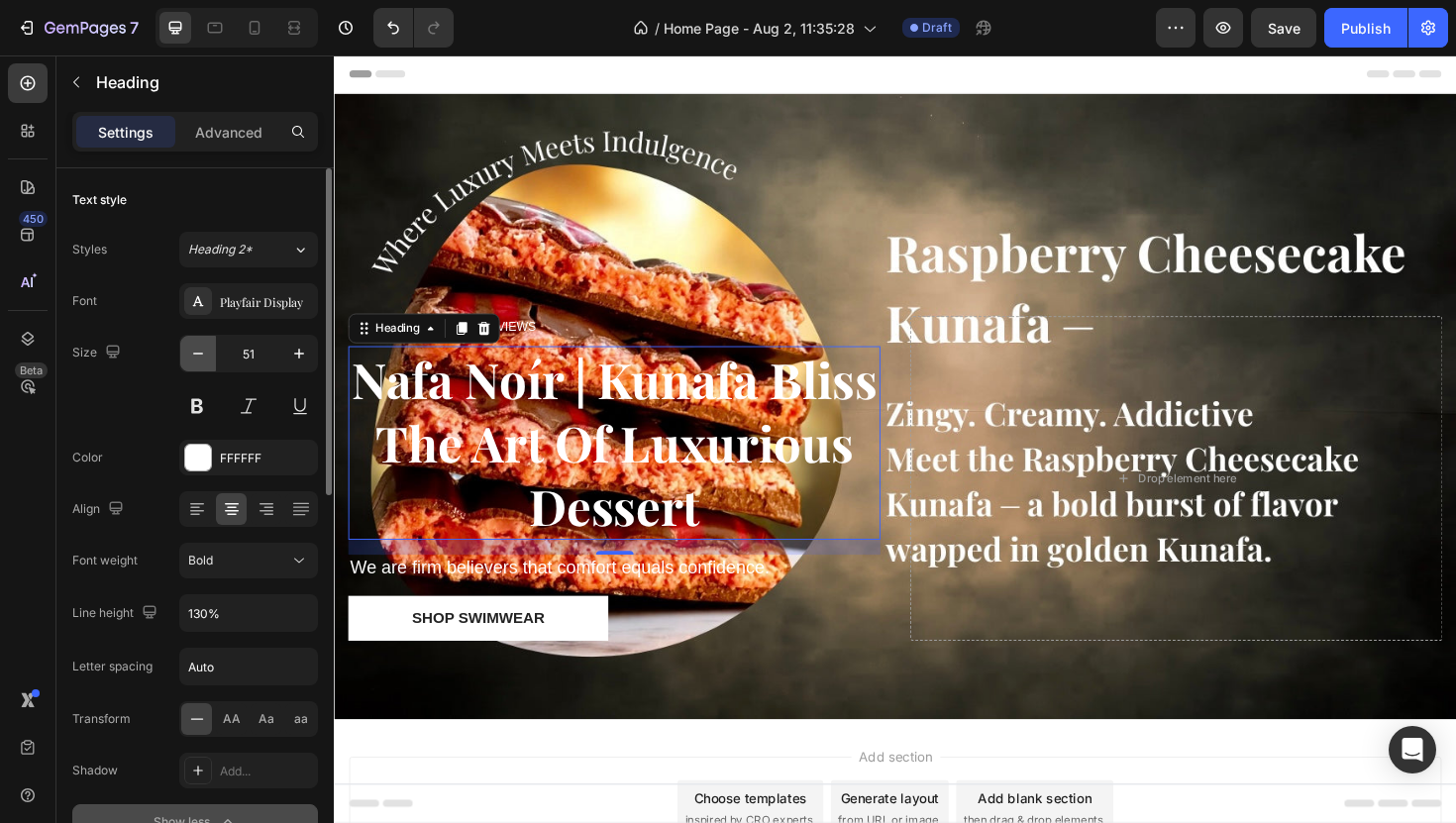 click 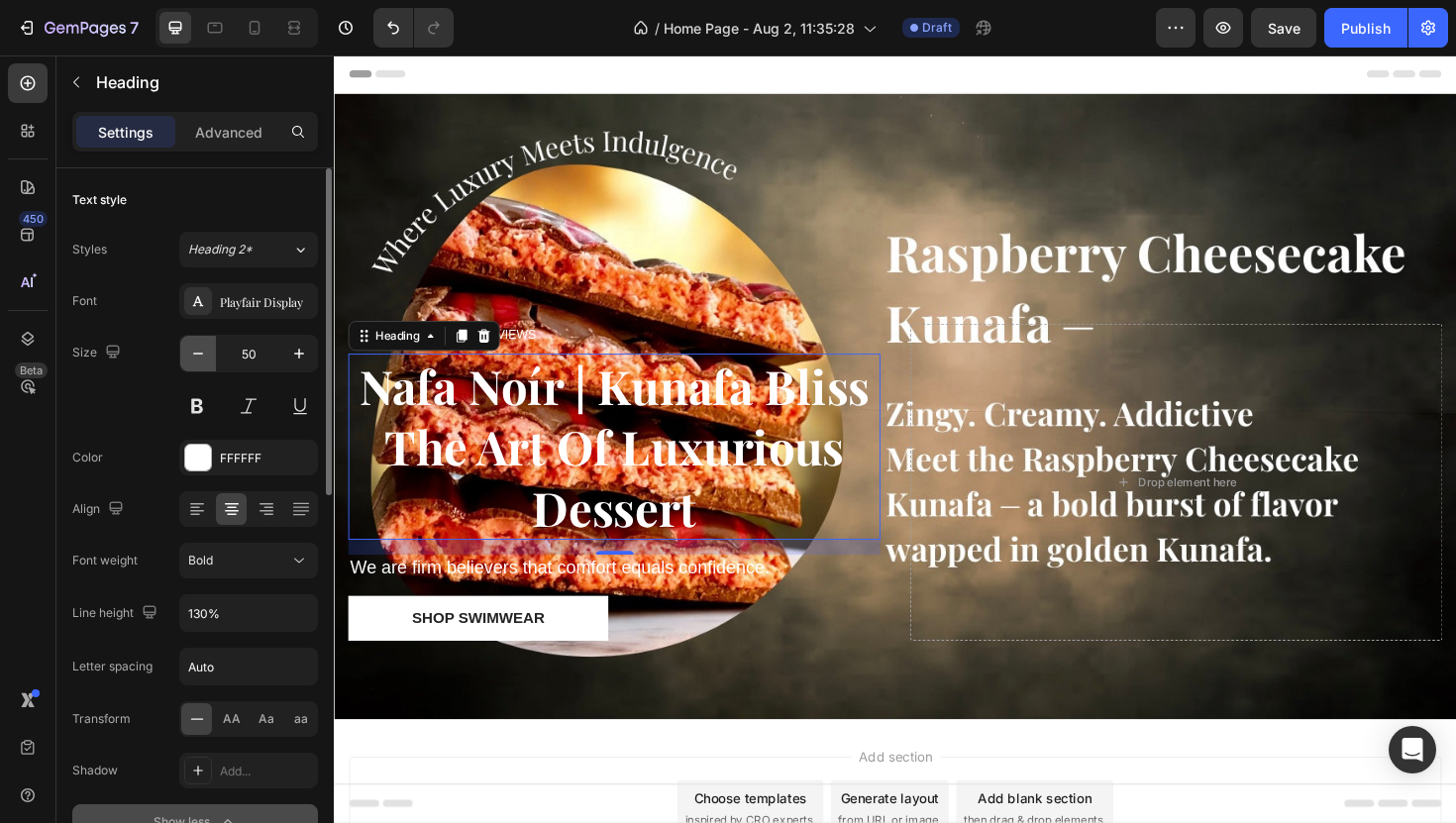 click 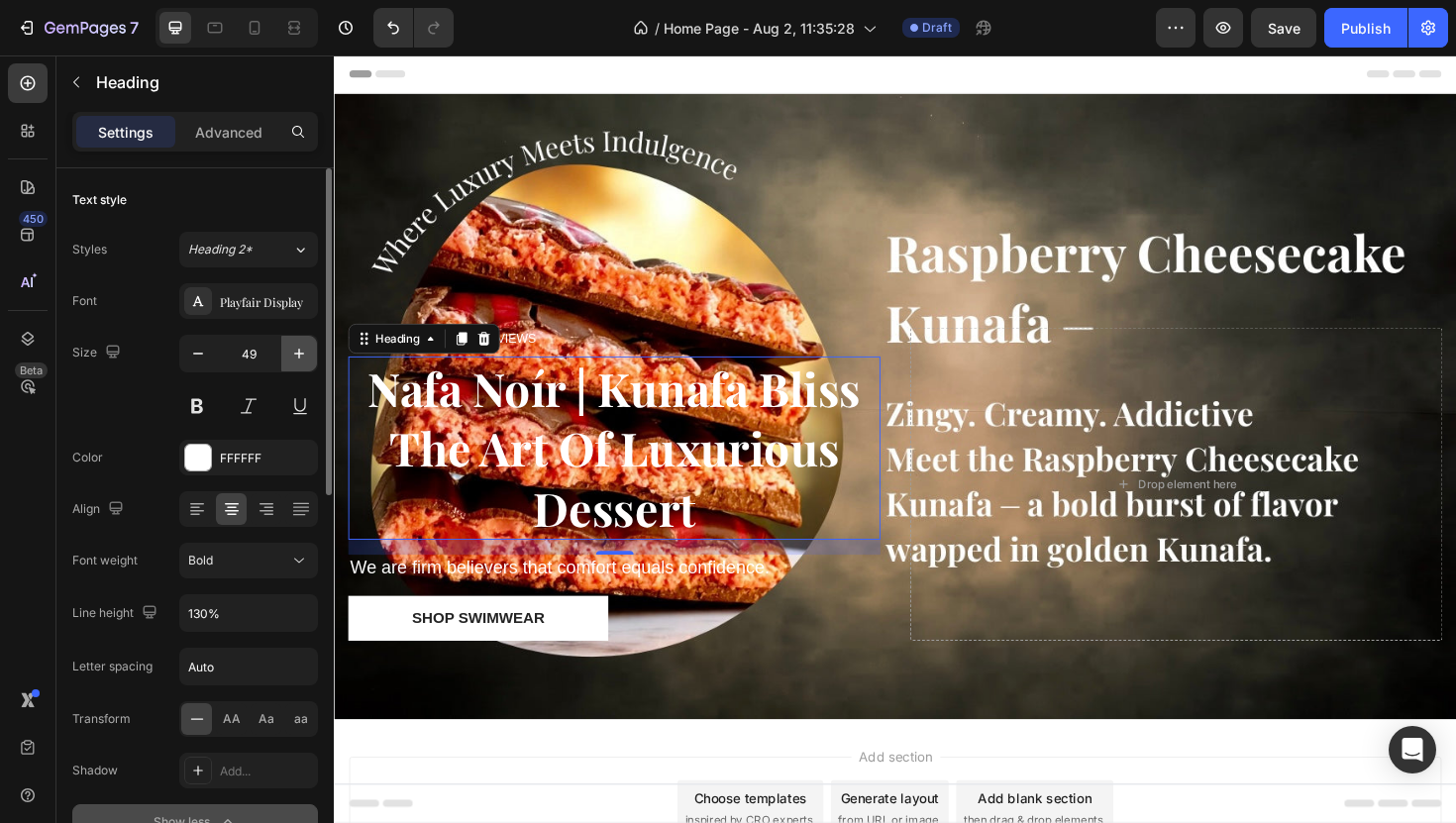 click 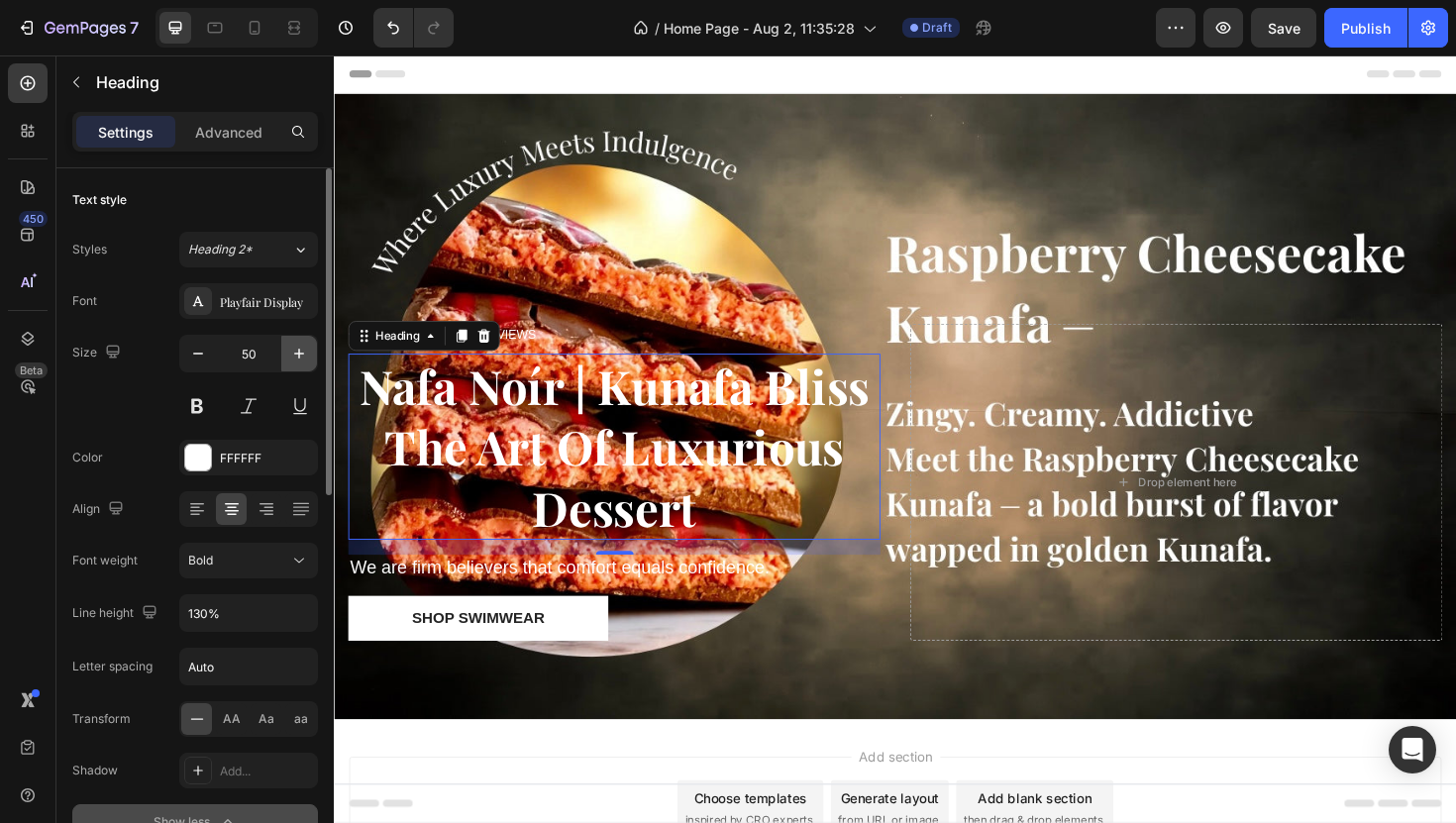 click 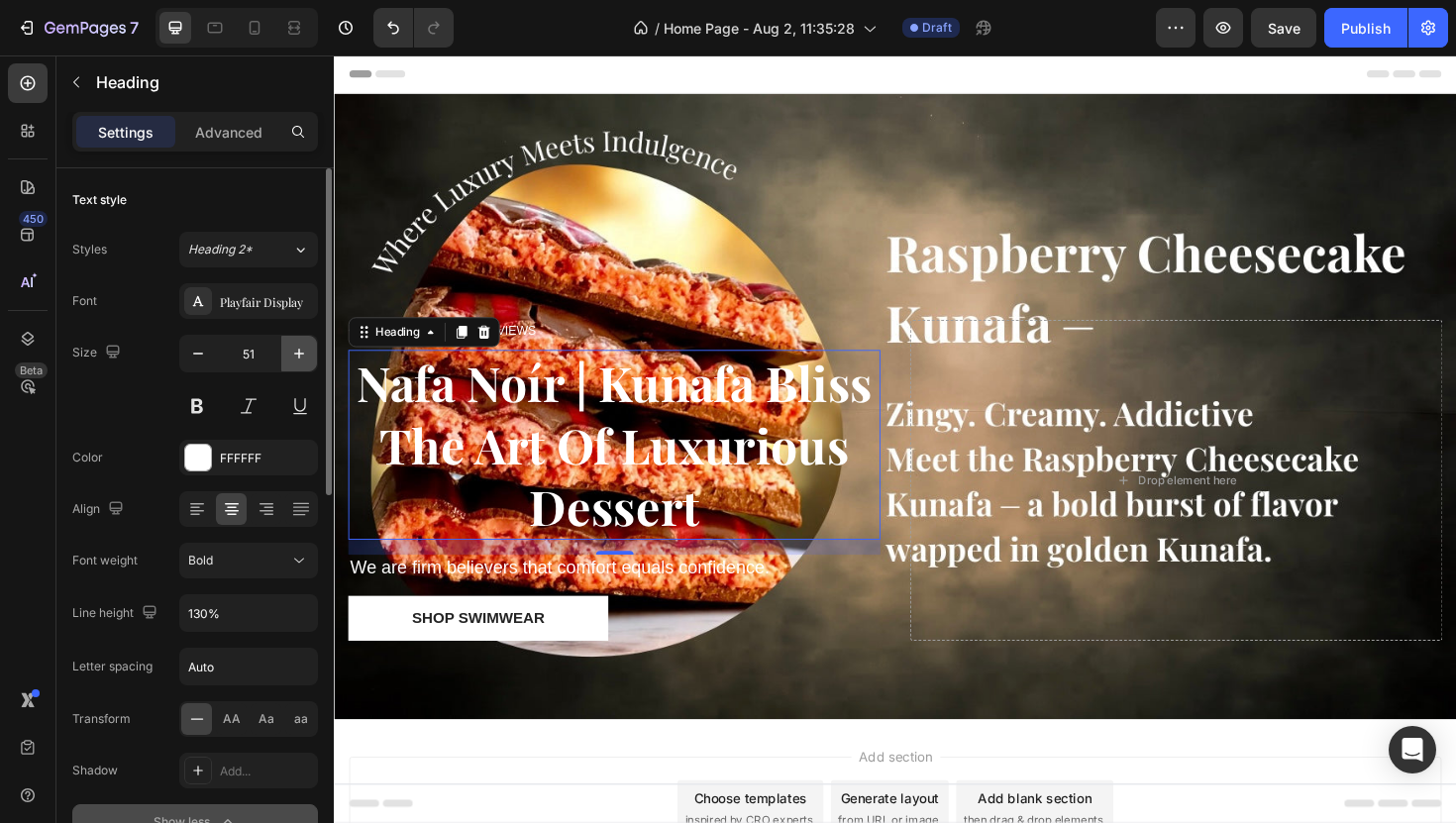 click 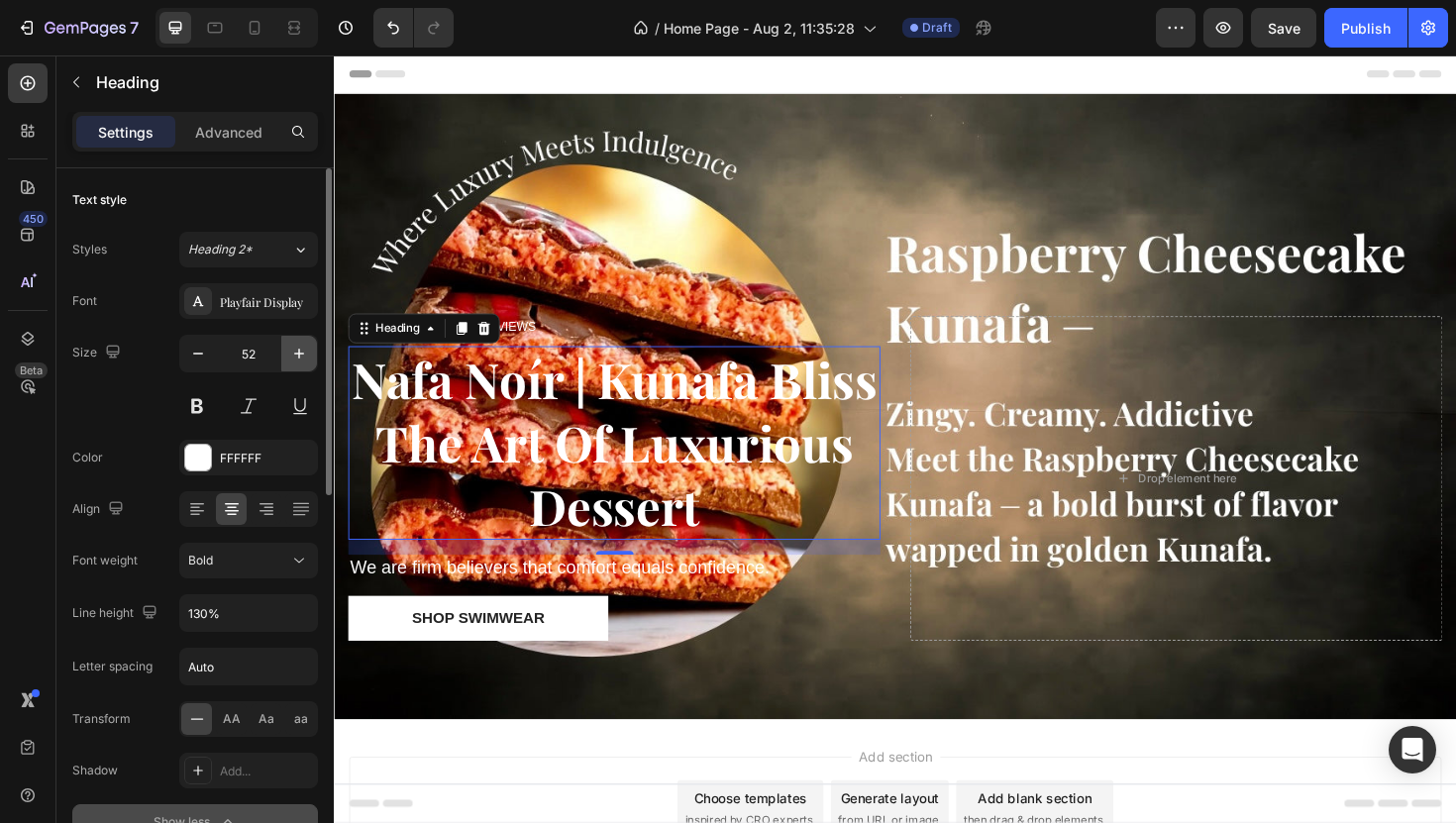 click 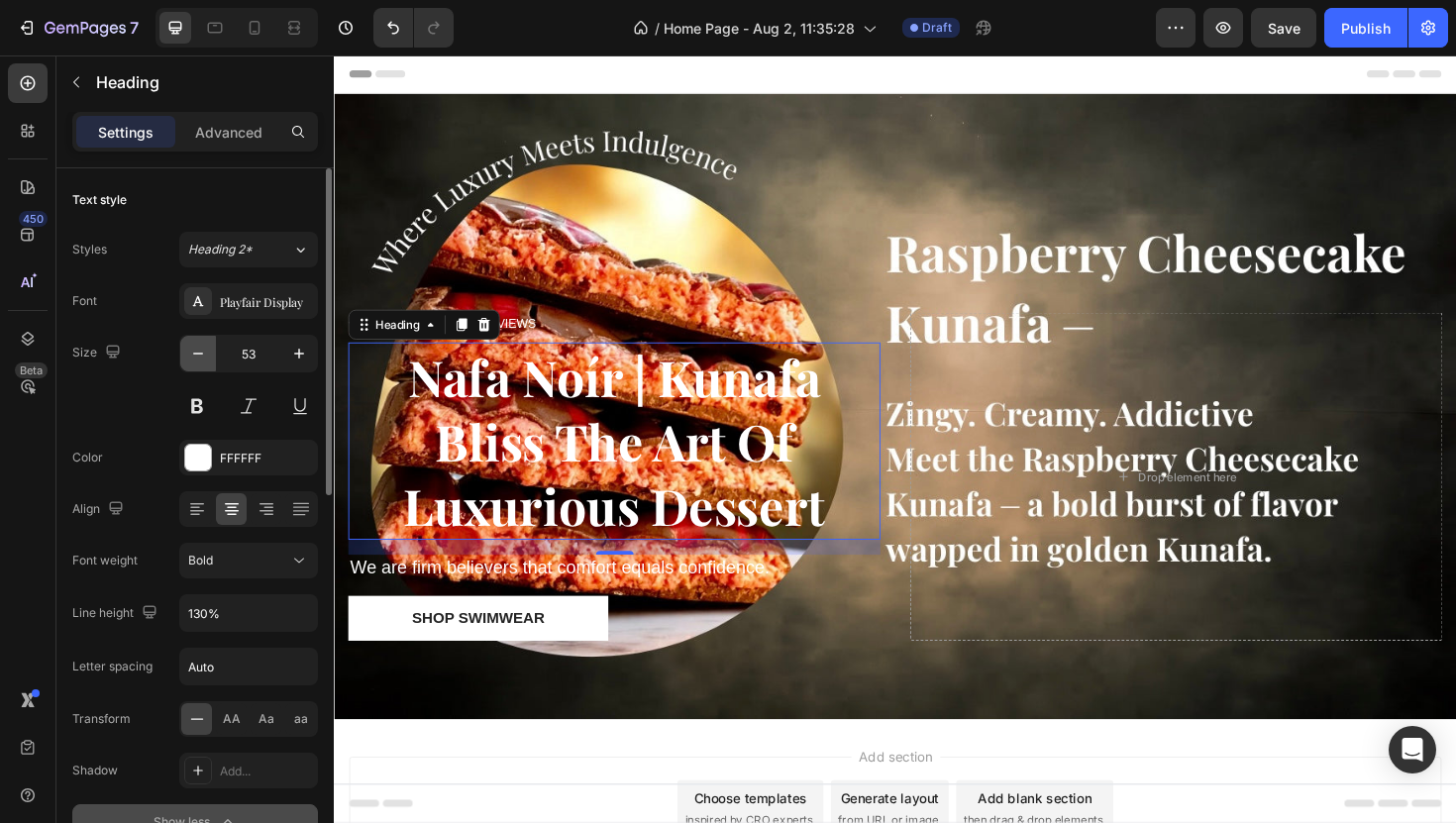 click 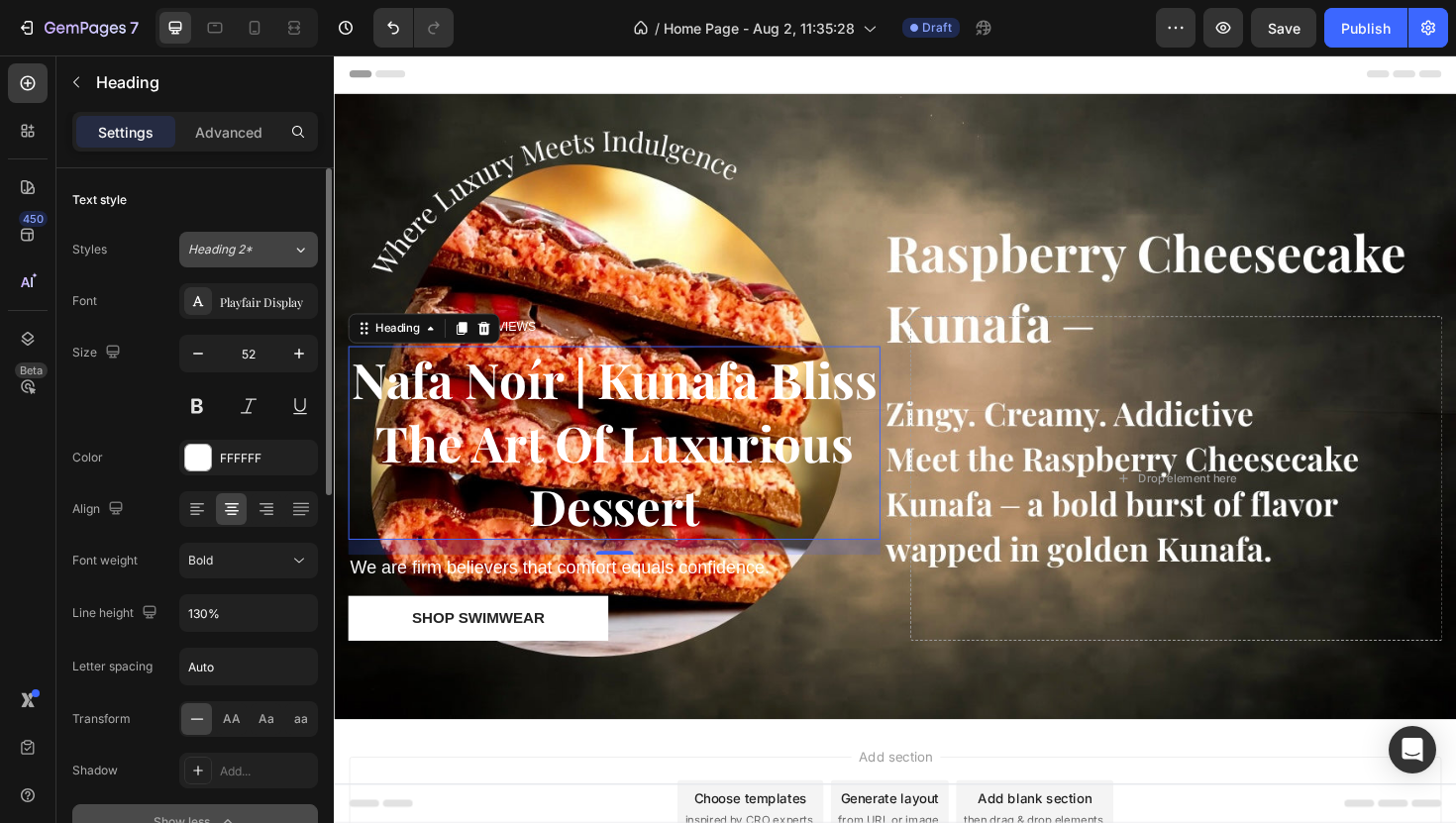 click 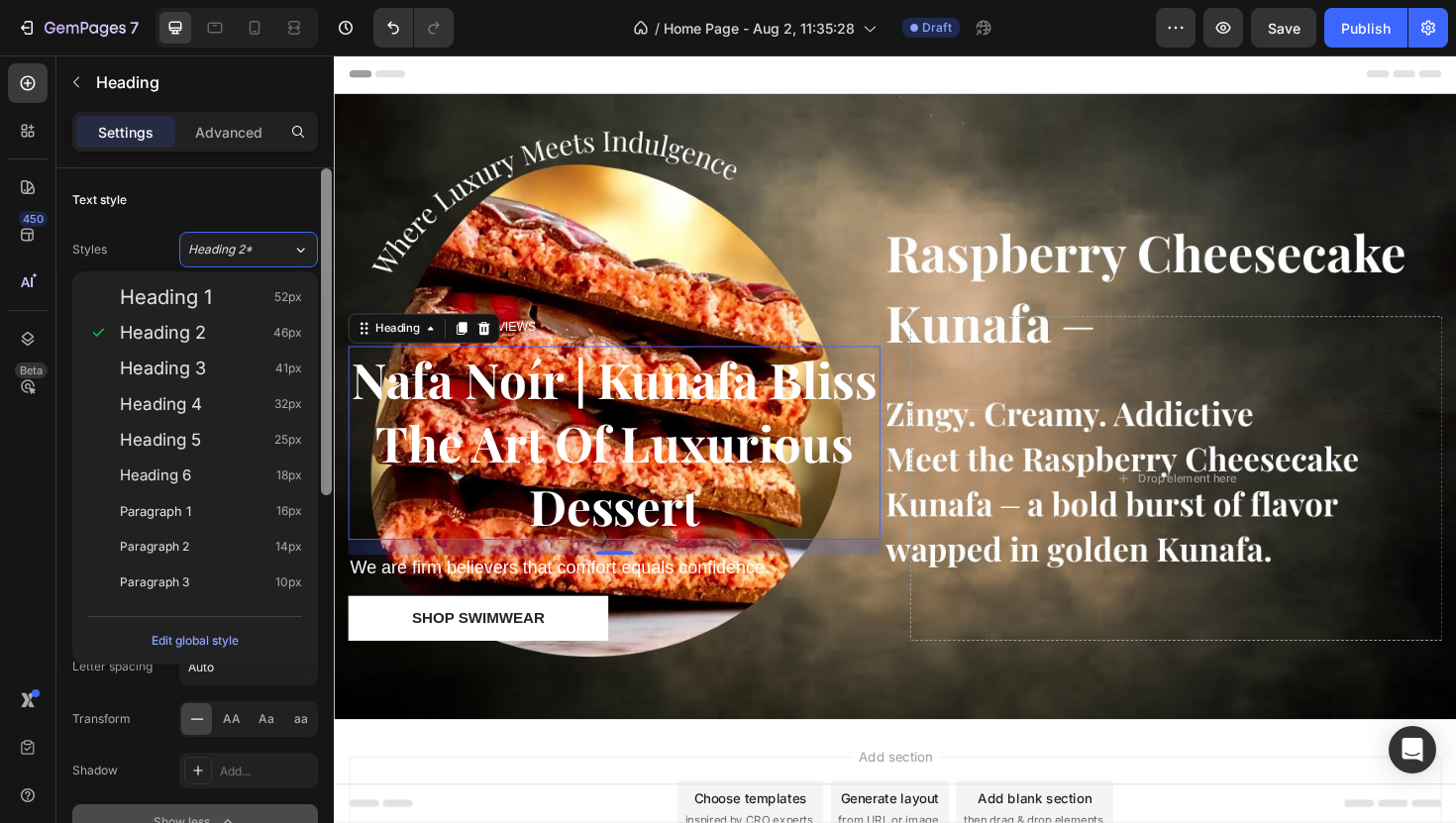 click at bounding box center [326, 332] 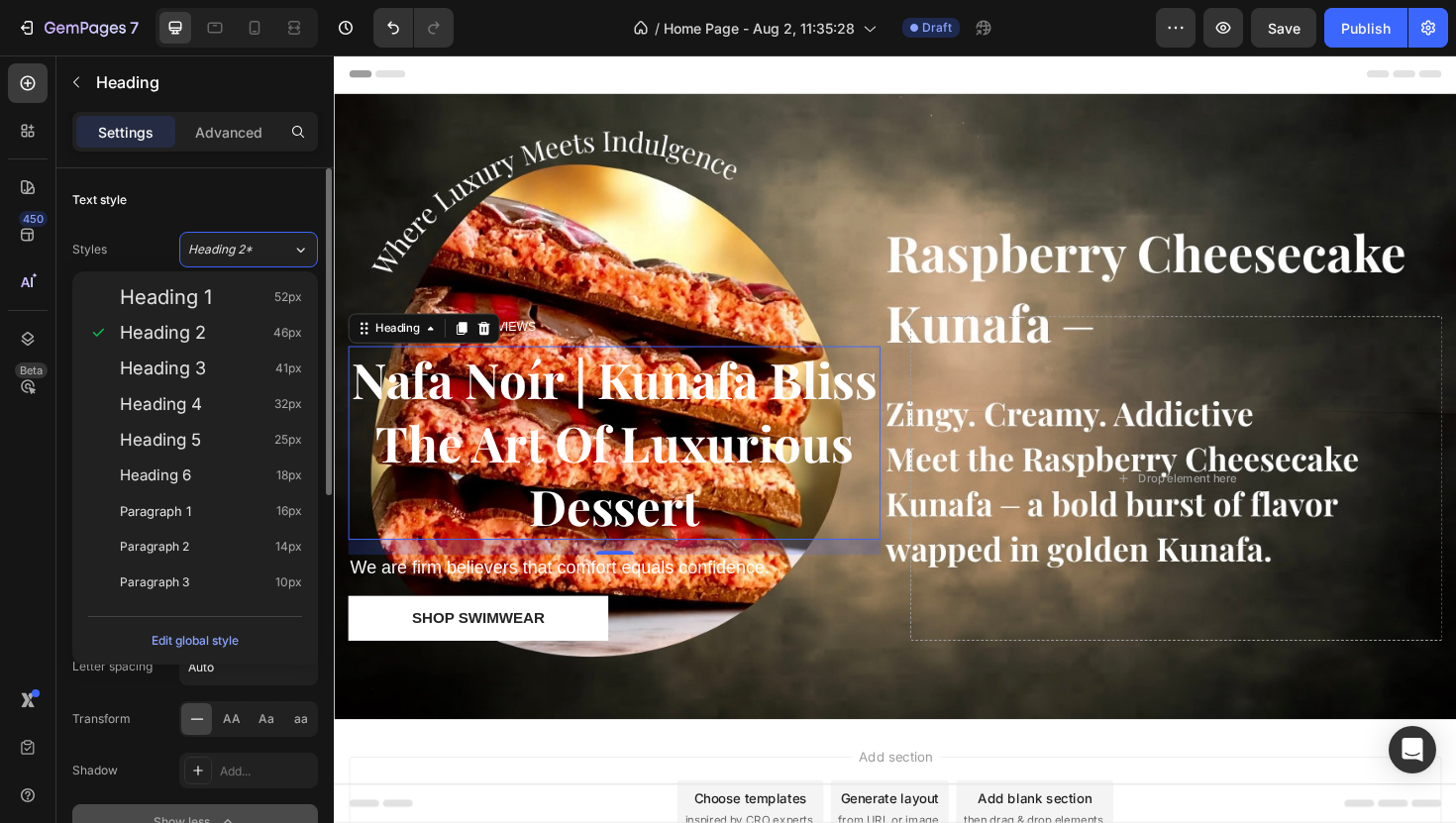 click on "Text style" at bounding box center [195, 200] 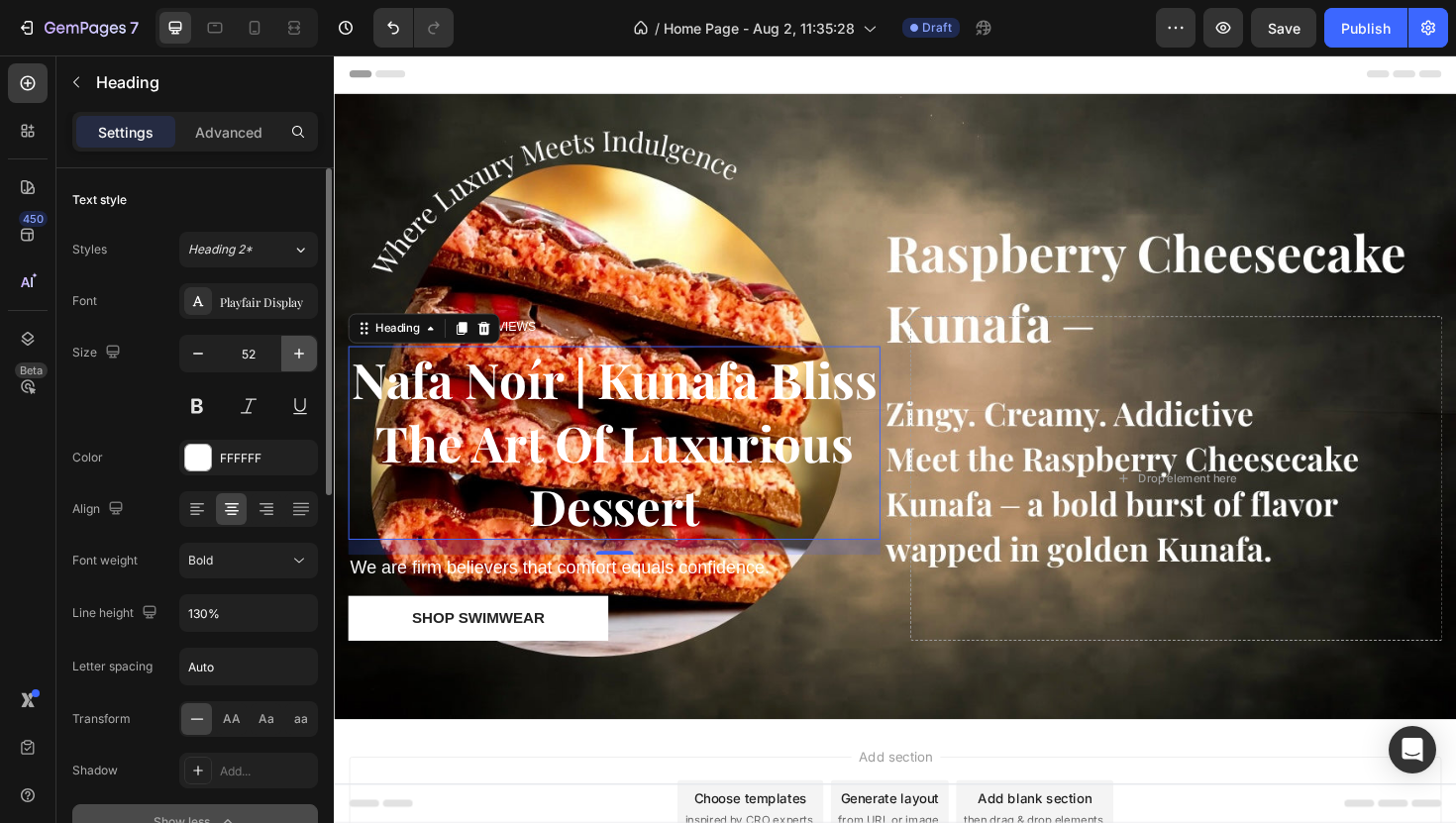 click at bounding box center (299, 354) 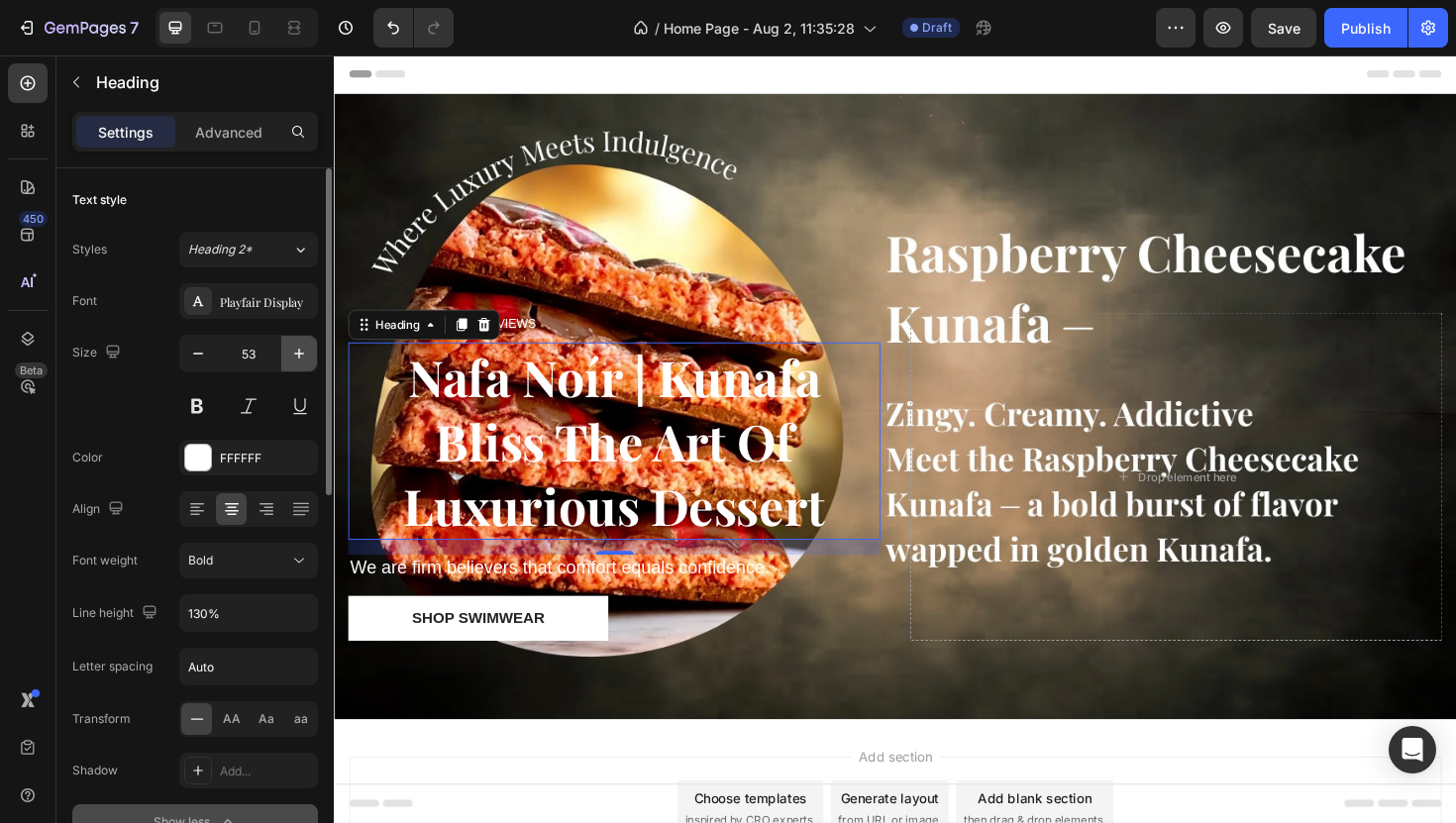 click at bounding box center [299, 354] 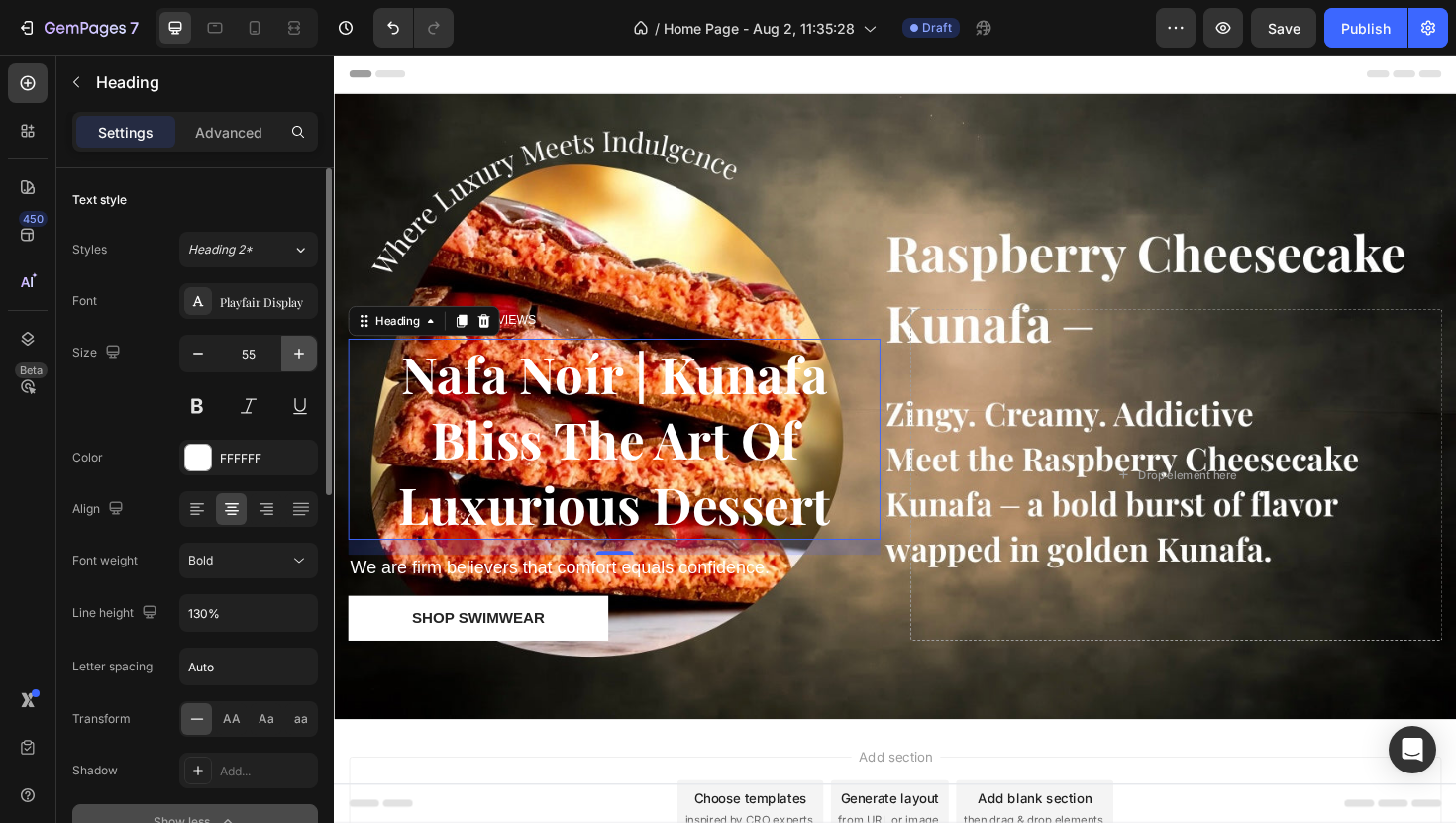 click at bounding box center (299, 354) 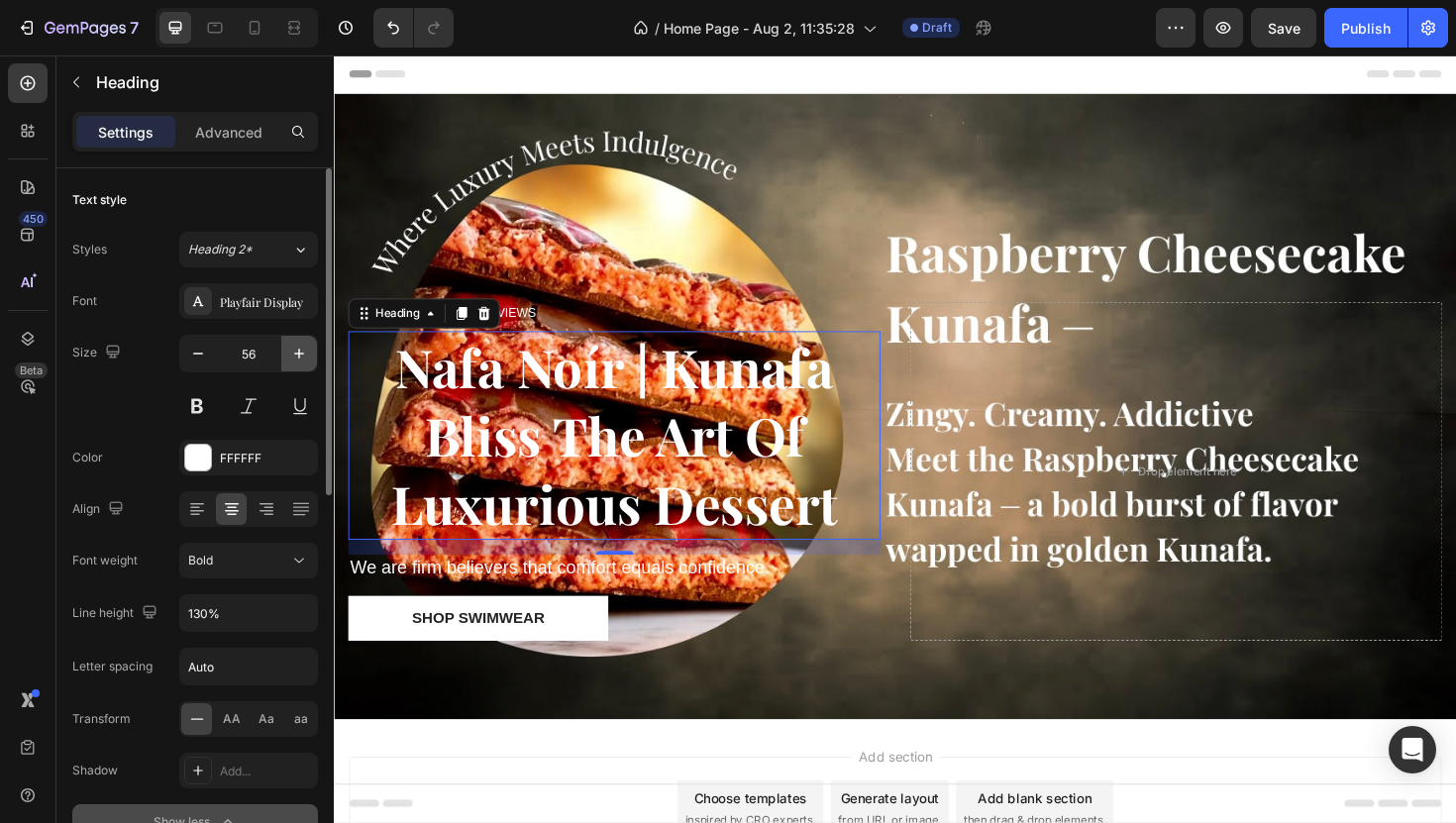 click at bounding box center [299, 354] 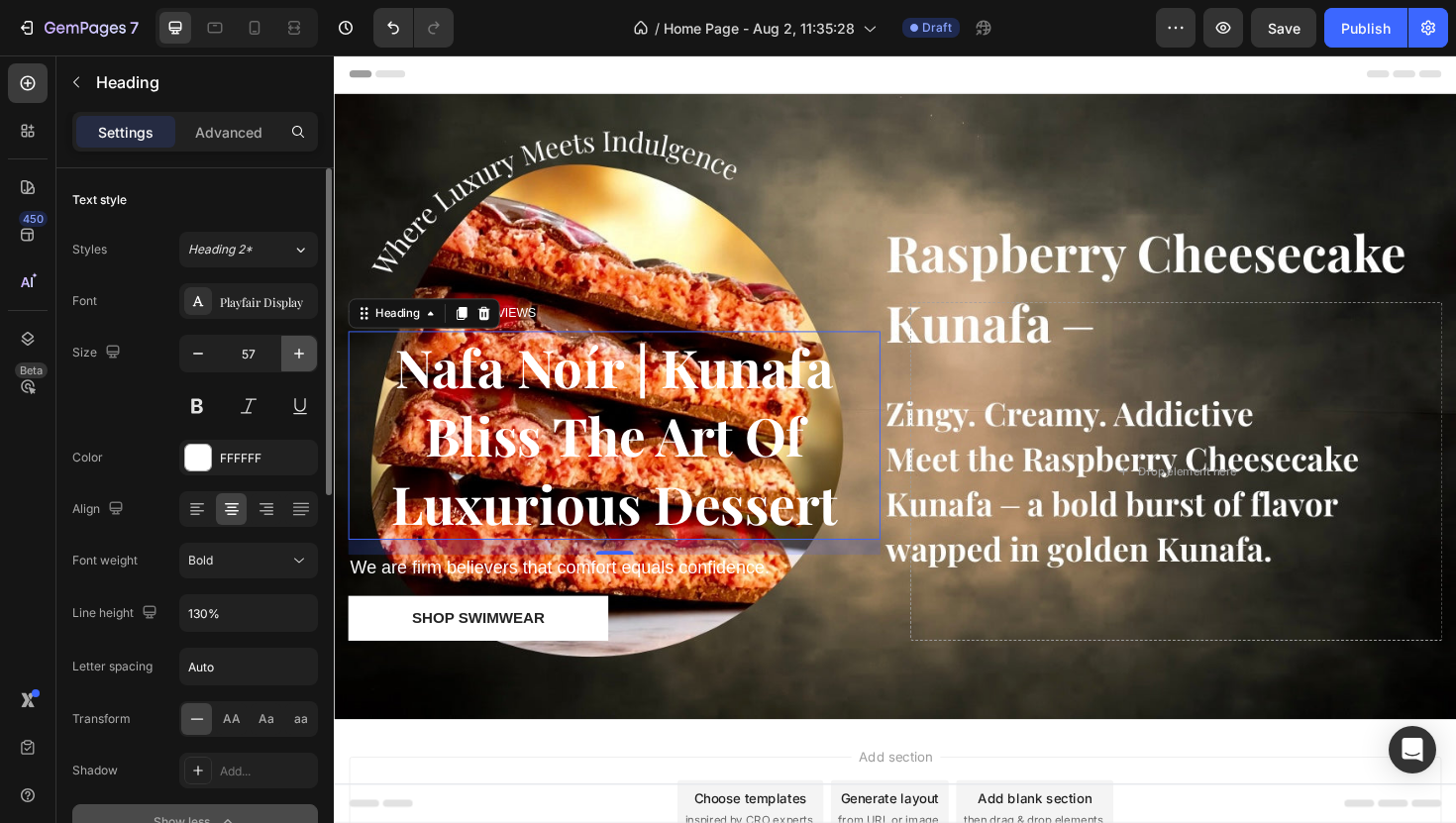 click at bounding box center [299, 354] 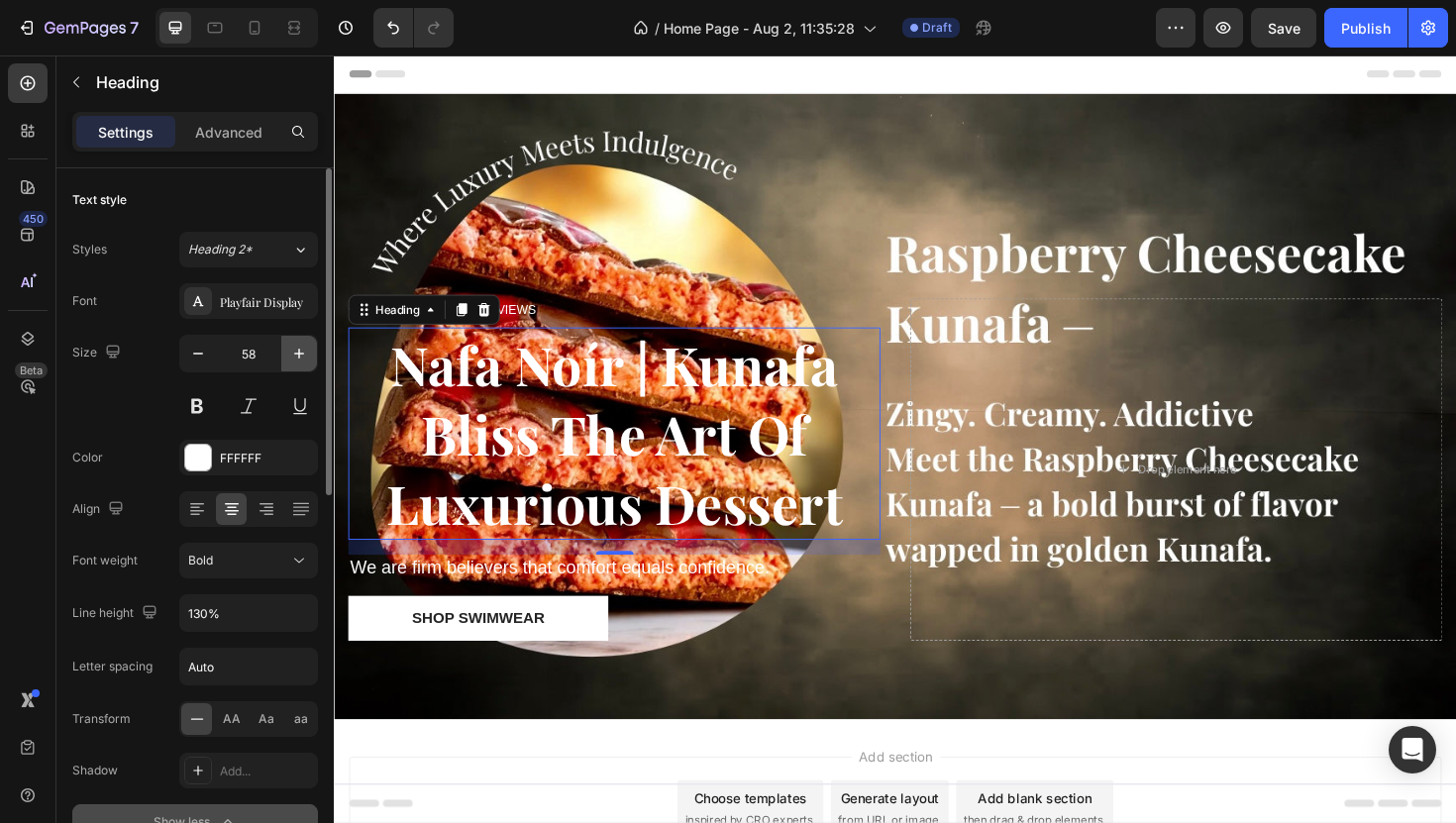 click at bounding box center [299, 354] 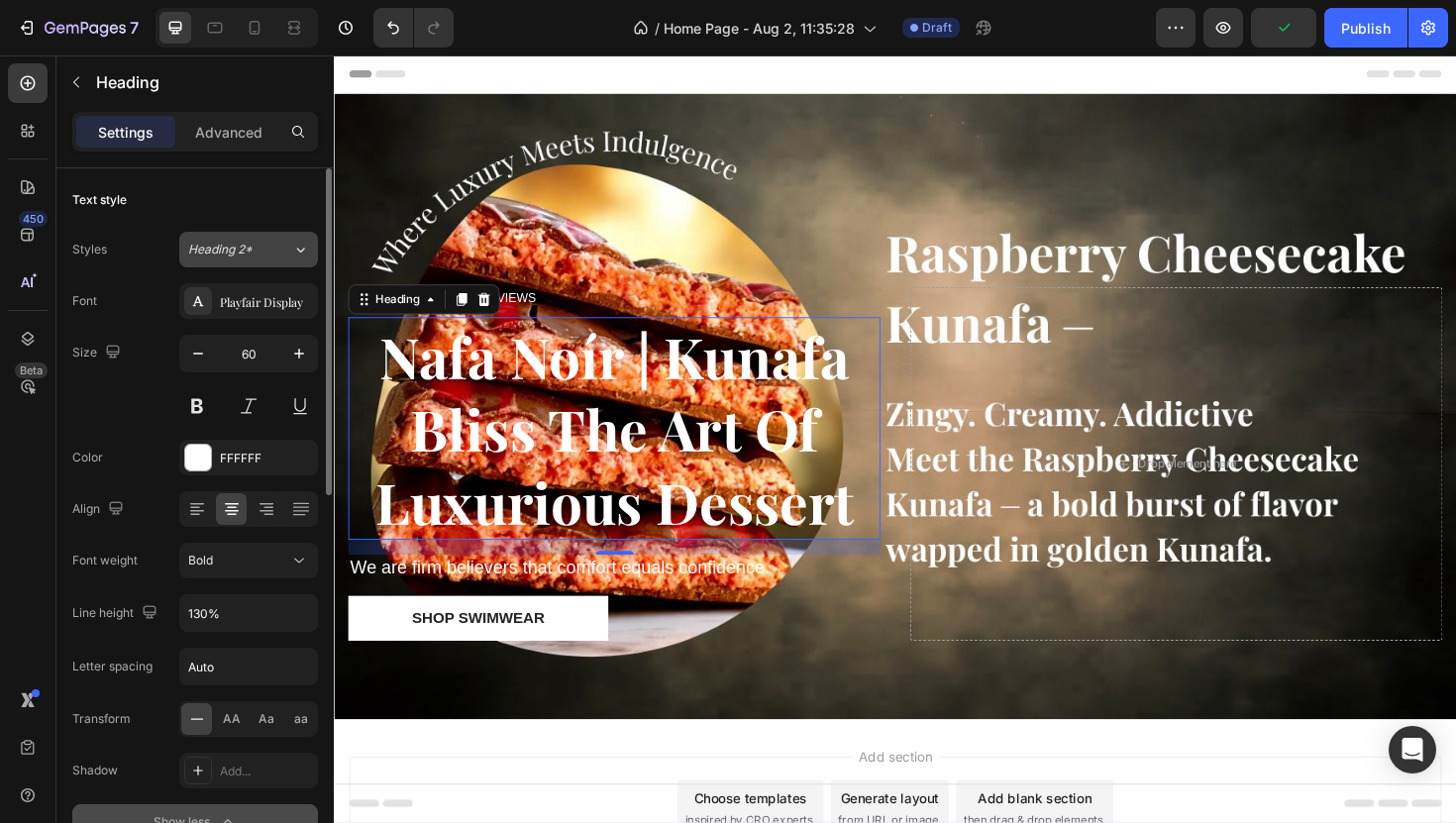 click 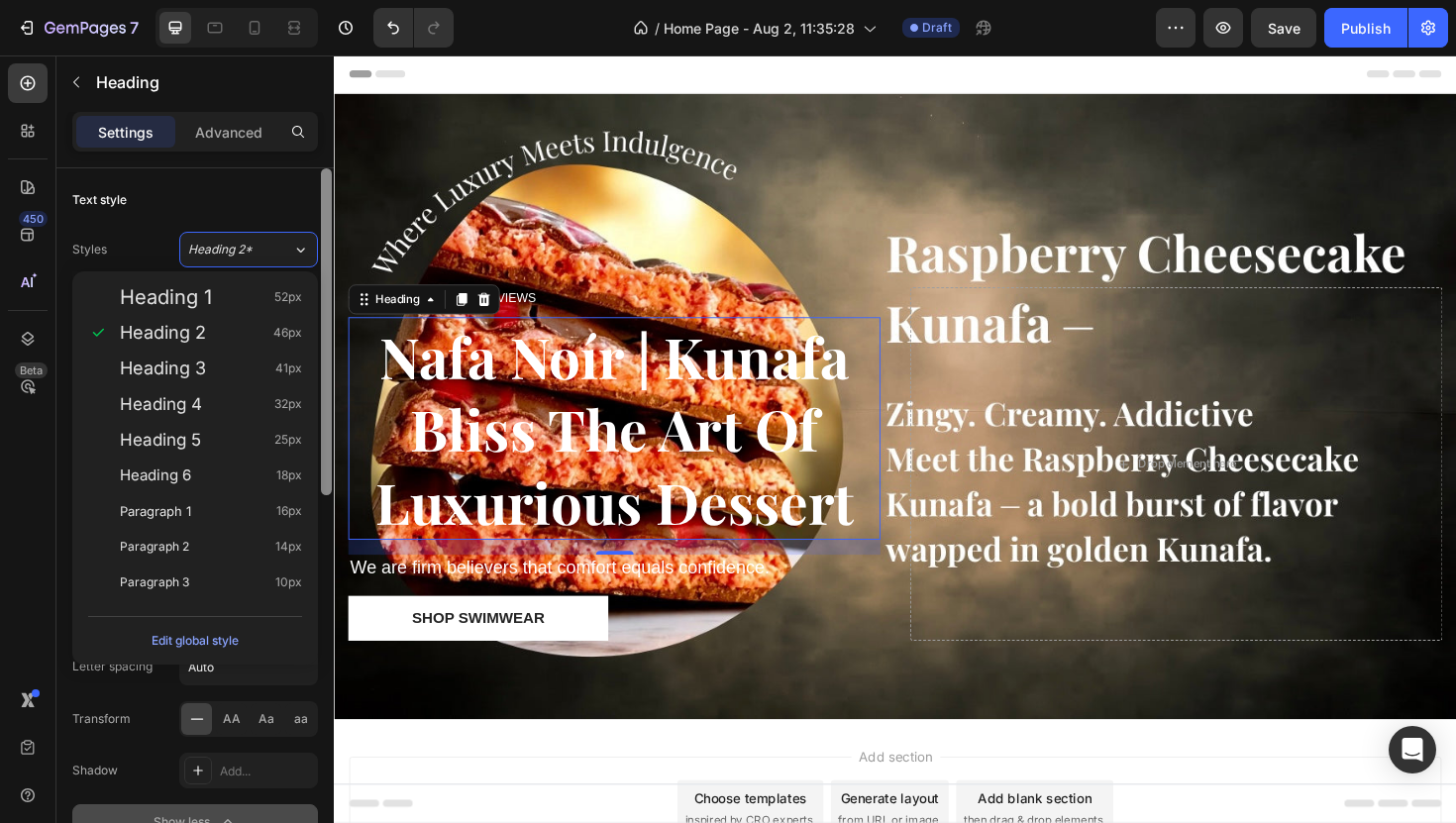 click at bounding box center [326, 332] 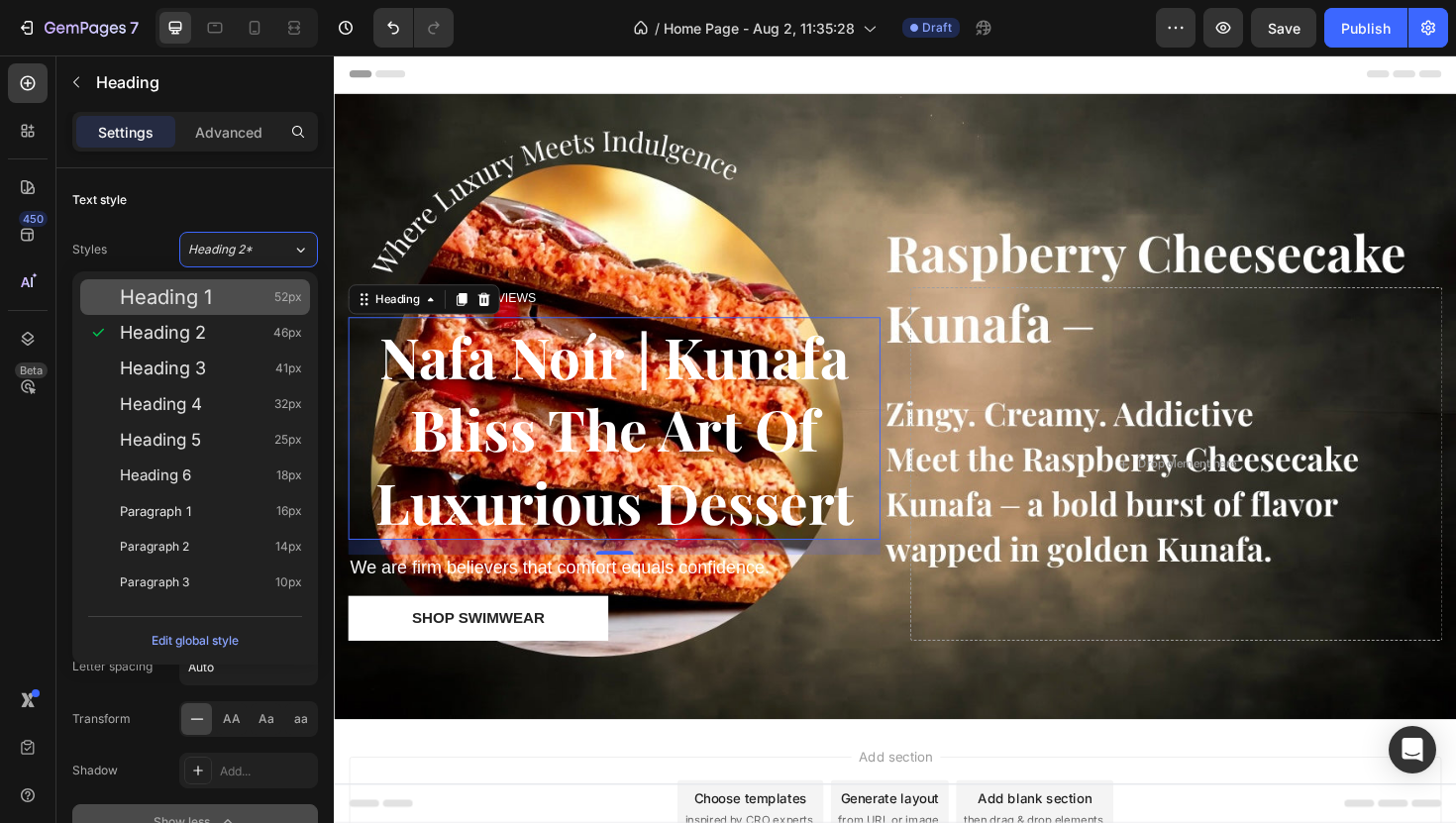 click on "Heading 1 52px" at bounding box center [211, 297] 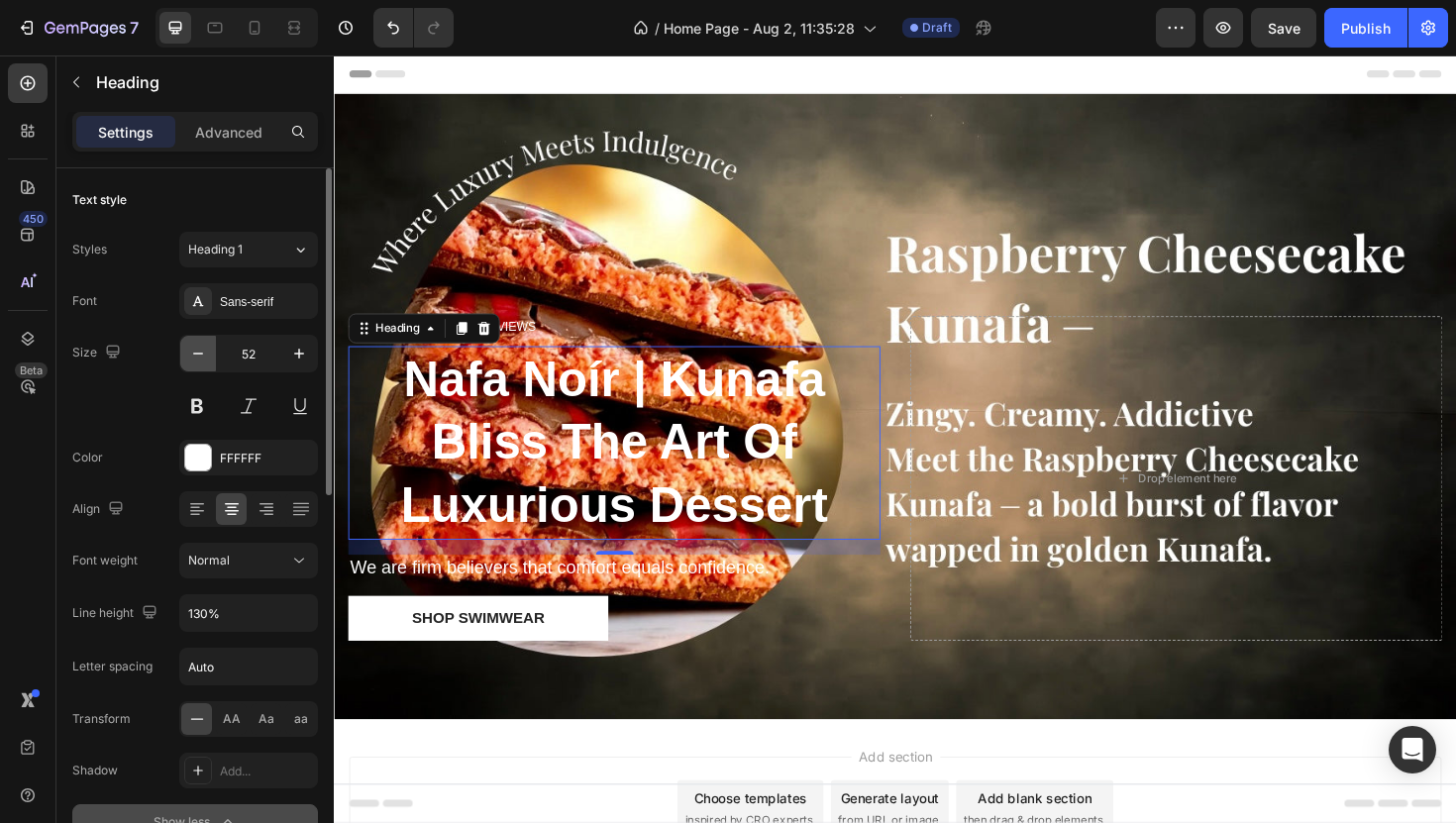 click at bounding box center (198, 354) 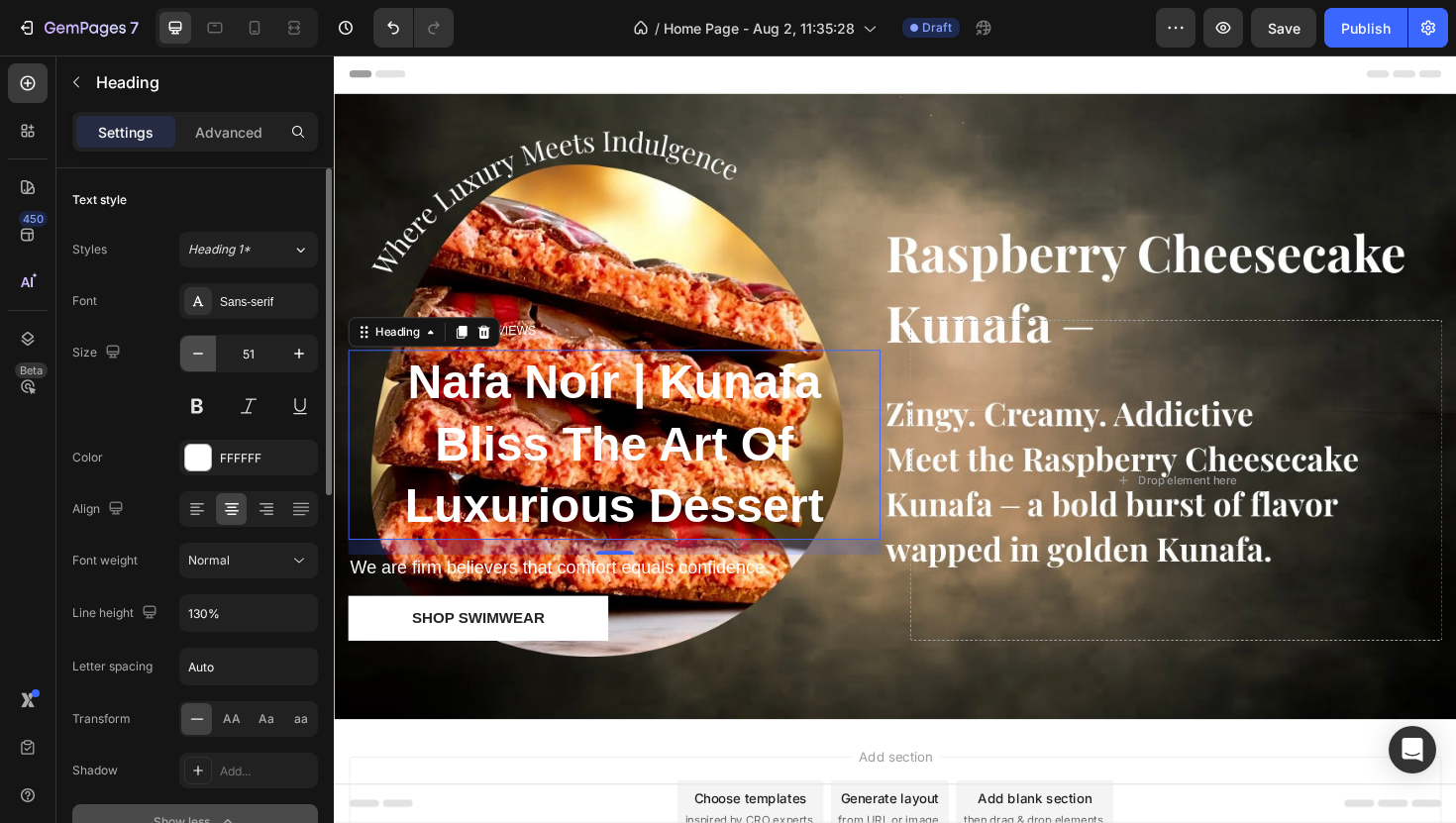 click at bounding box center (198, 354) 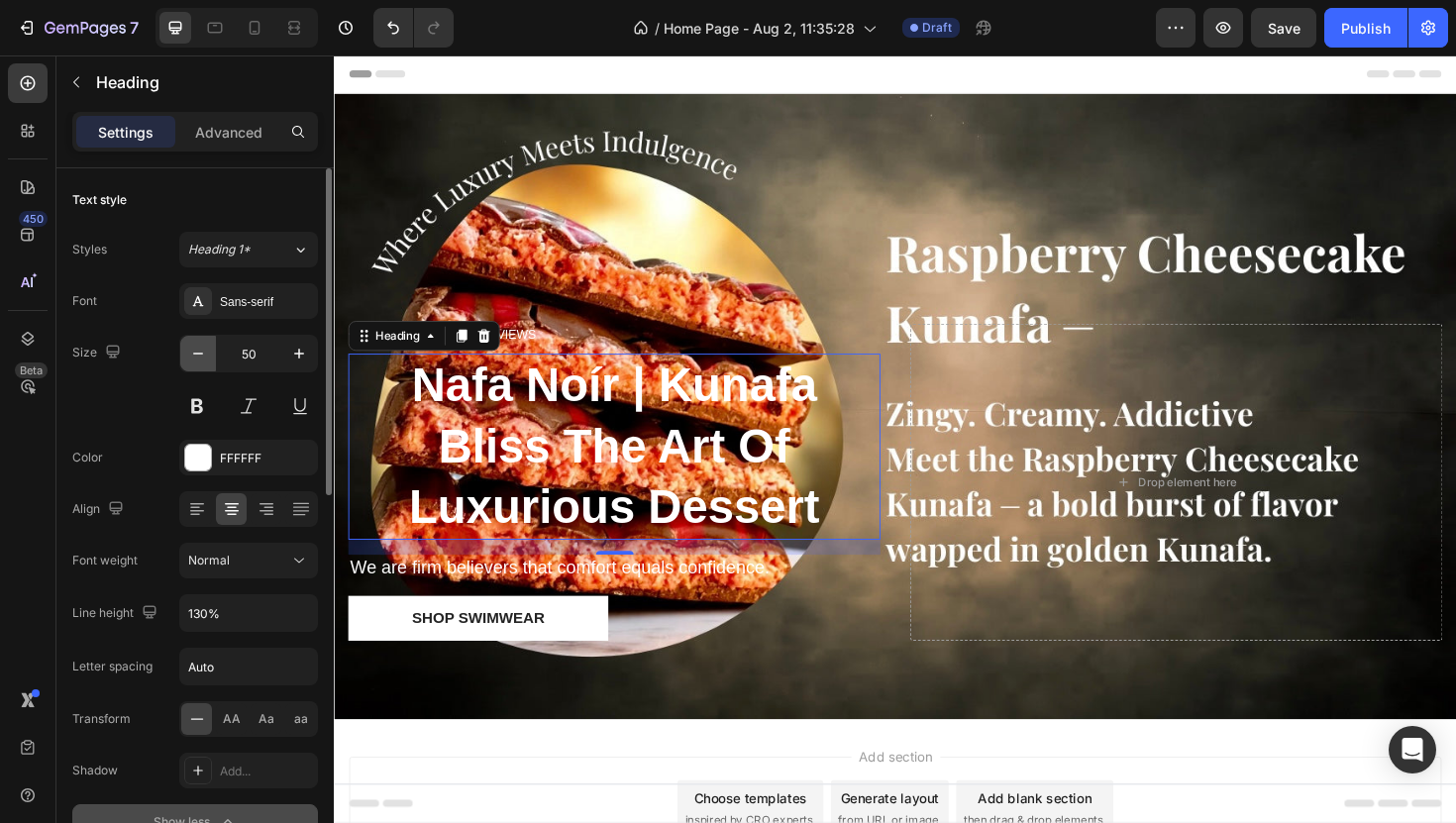 click at bounding box center [198, 354] 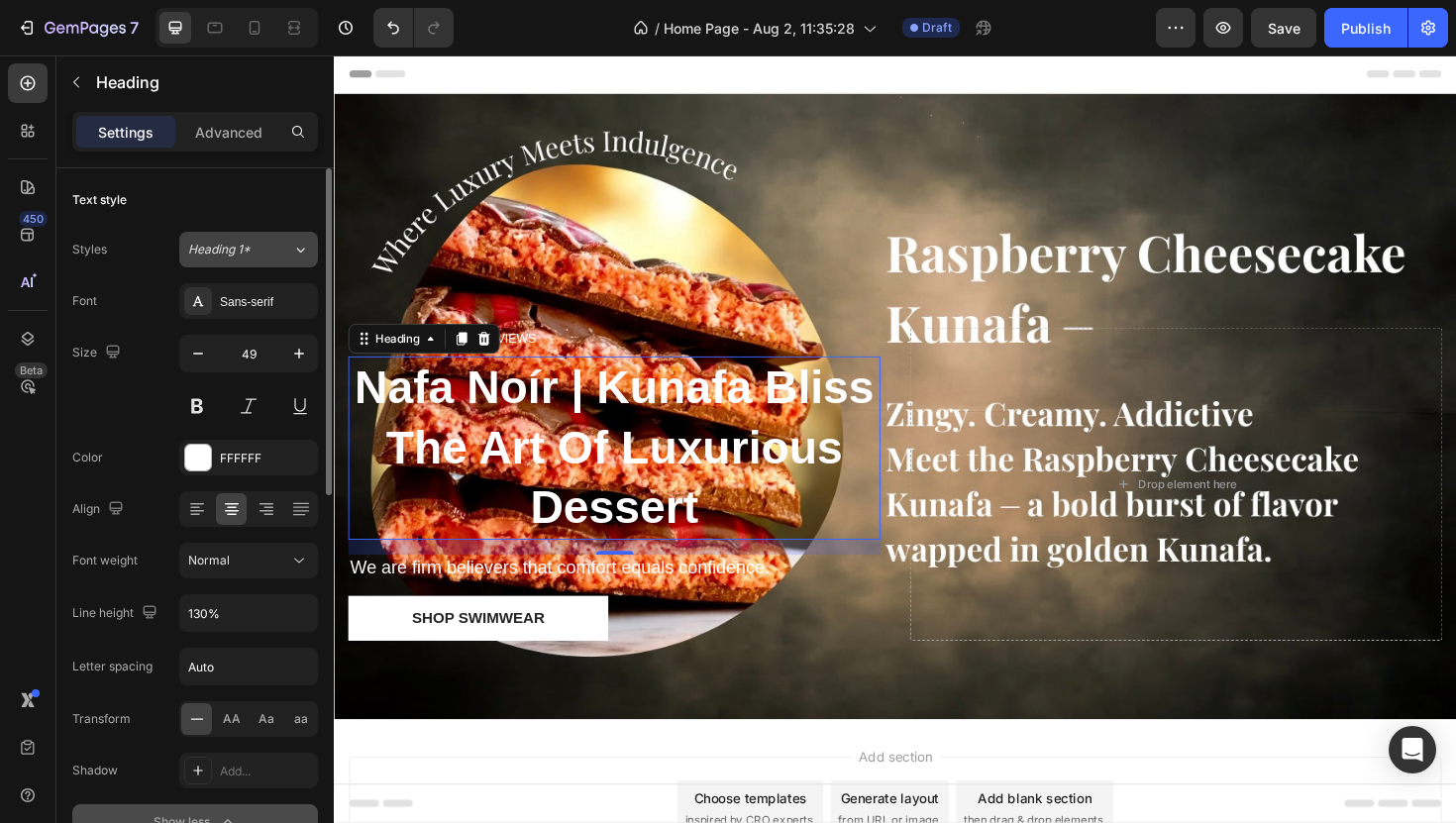 click 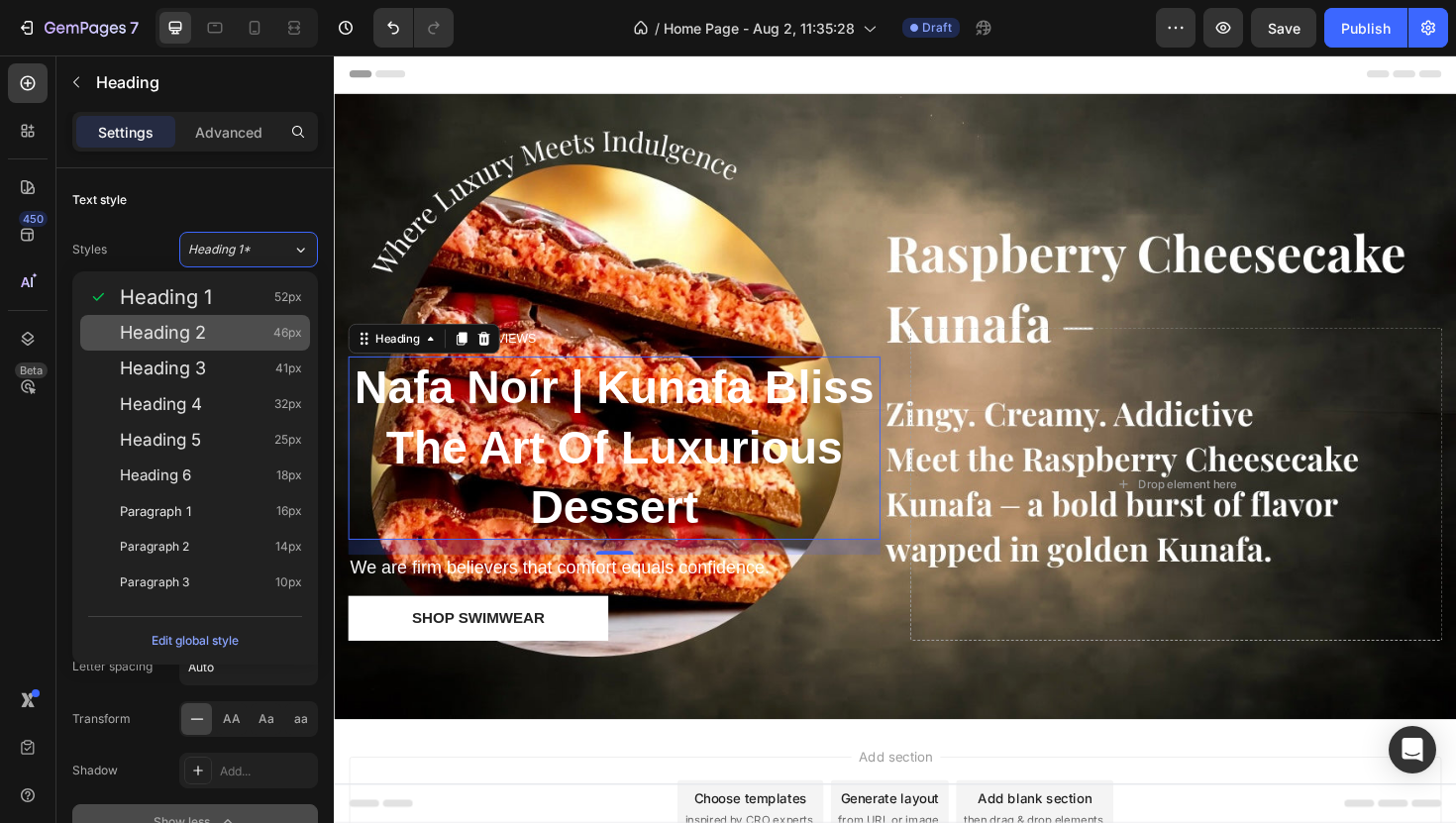 click on "Heading 2 46px" at bounding box center (211, 333) 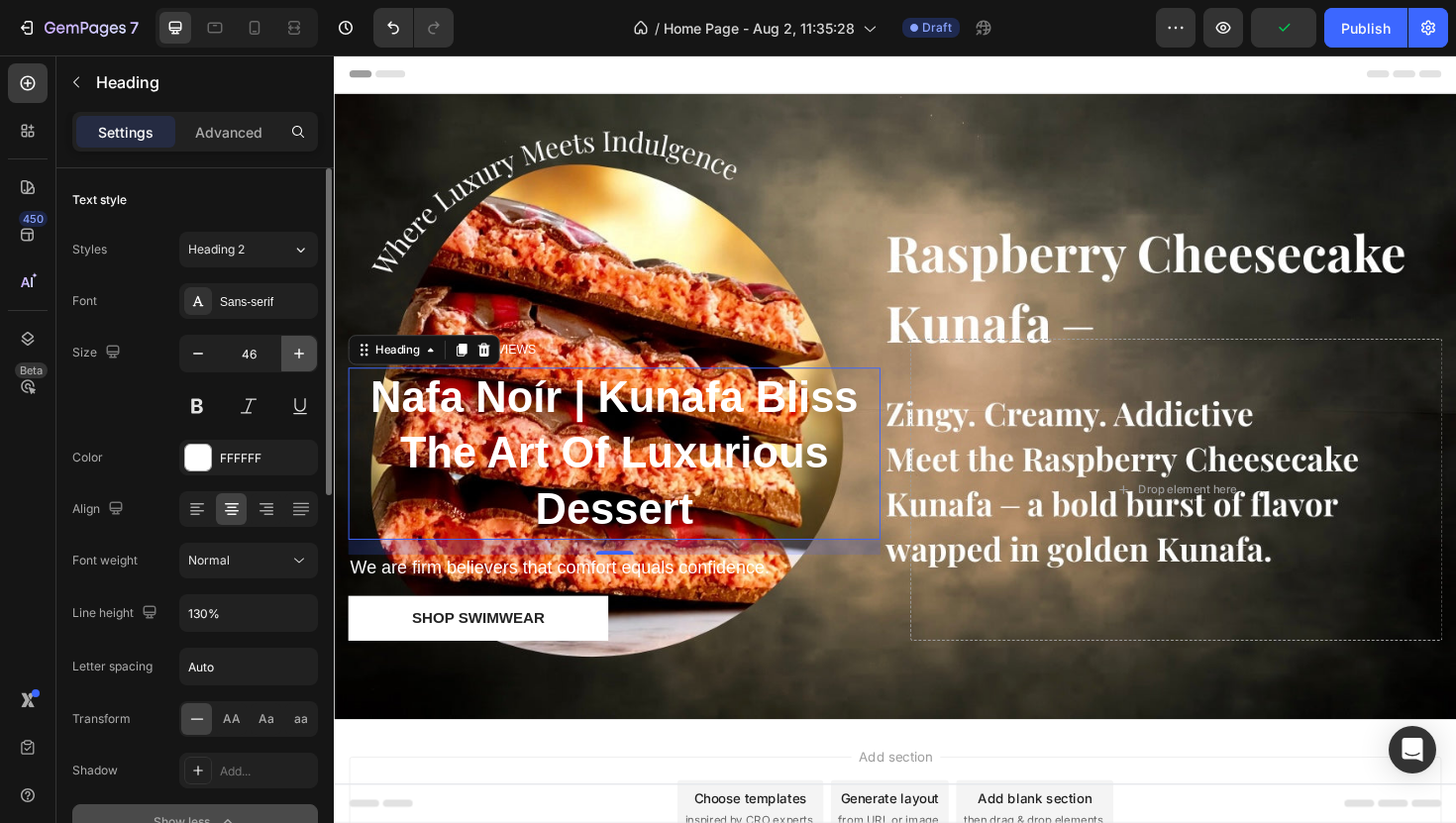 click 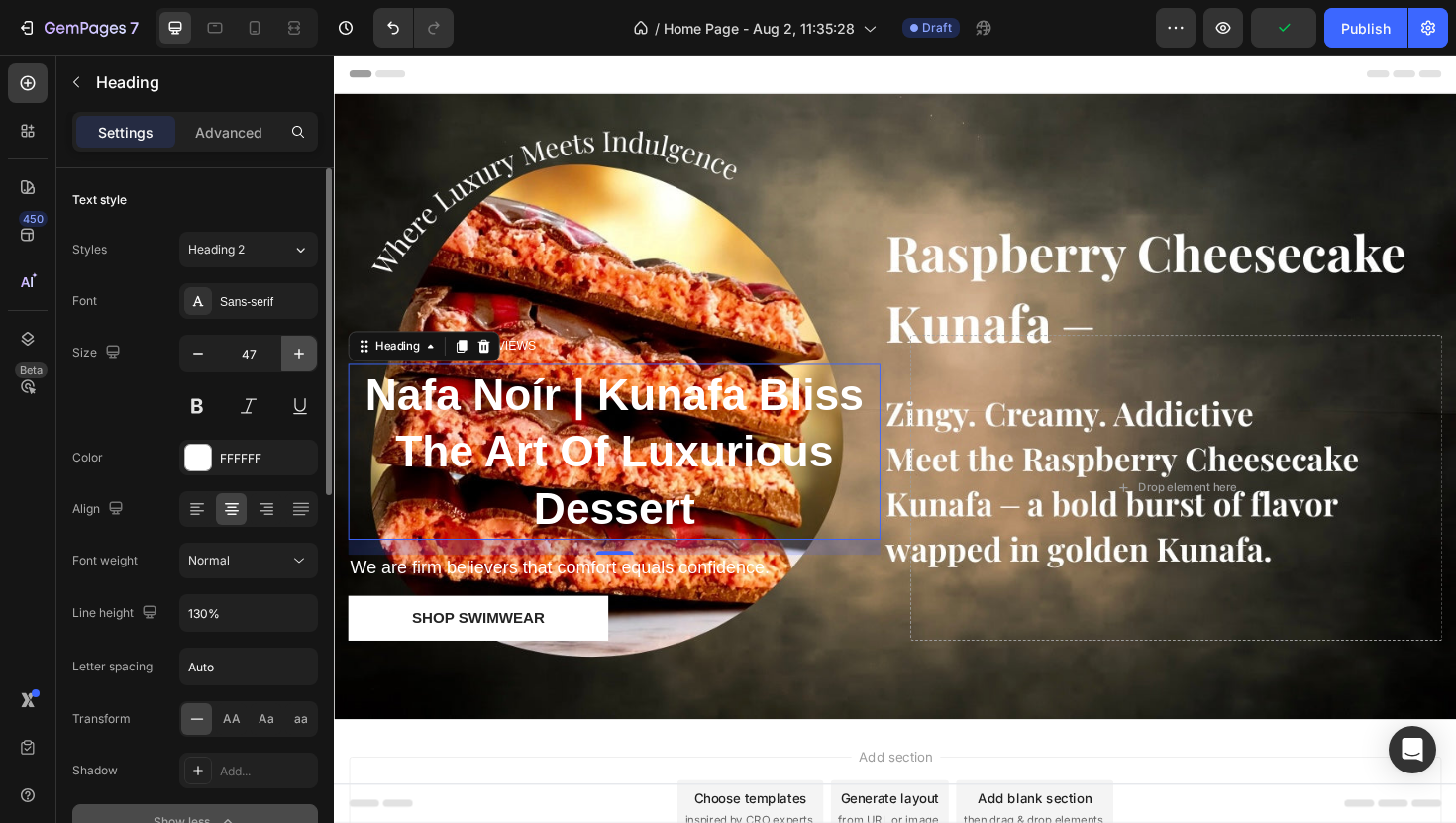 click 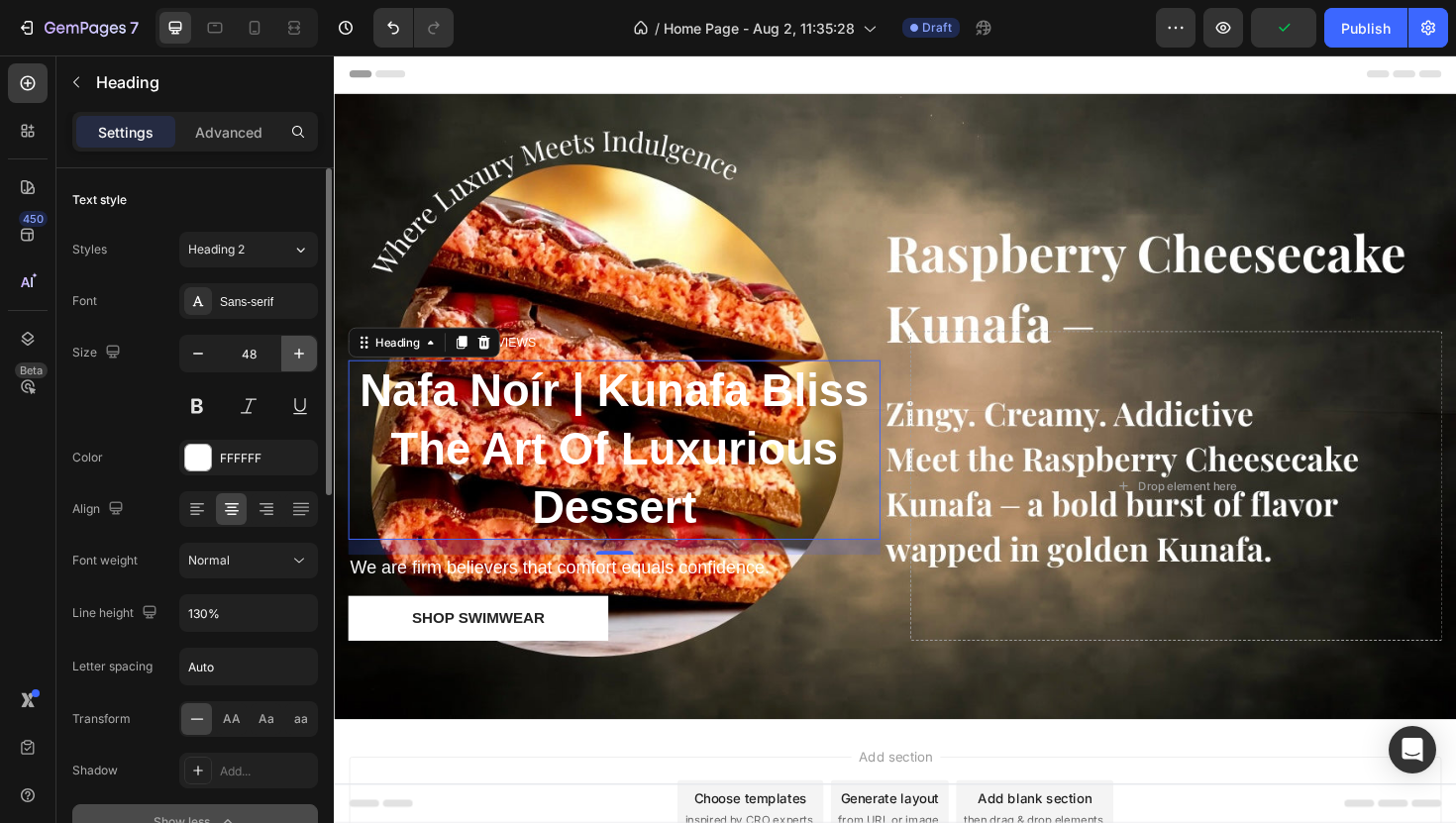 click 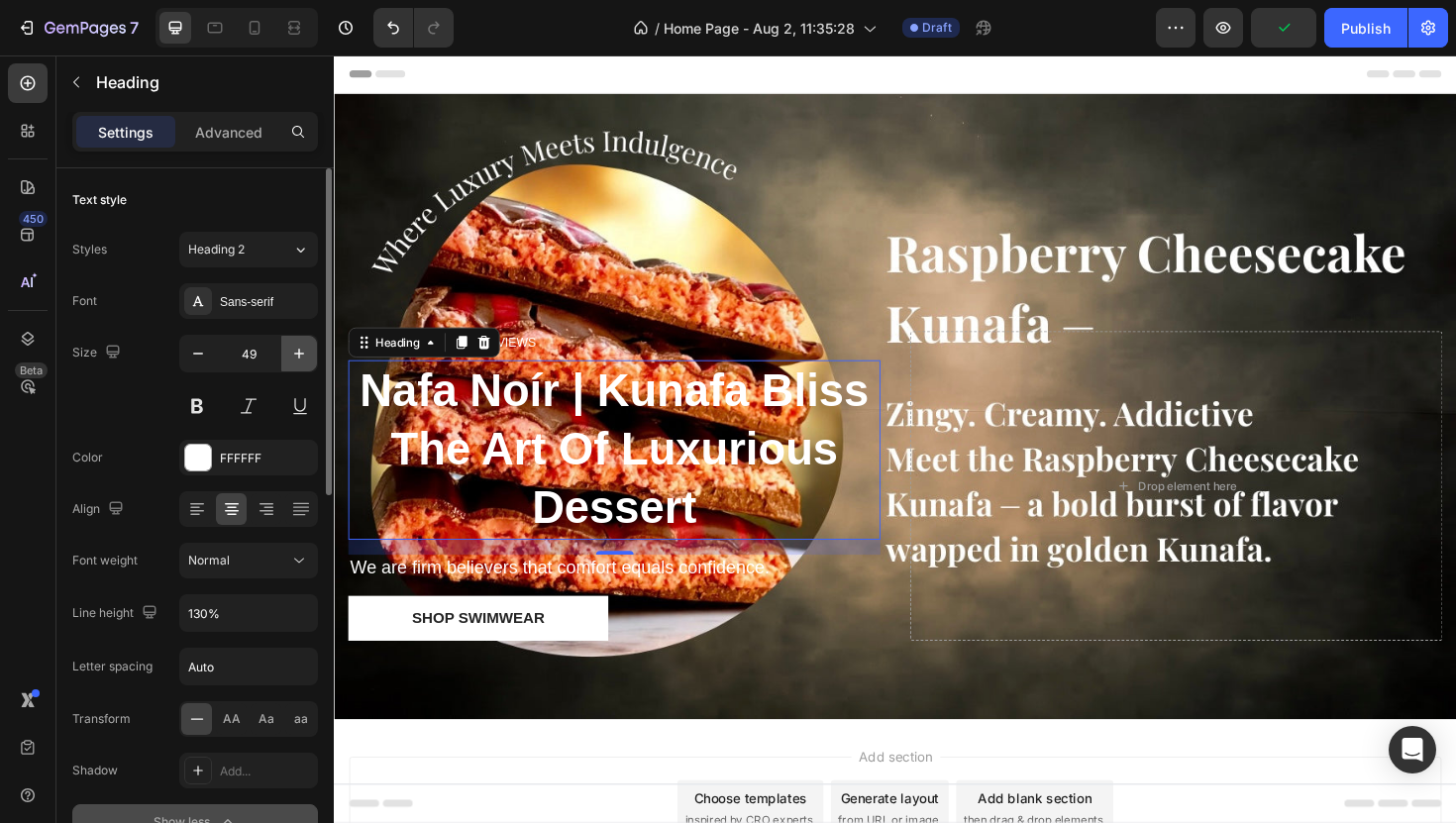 click 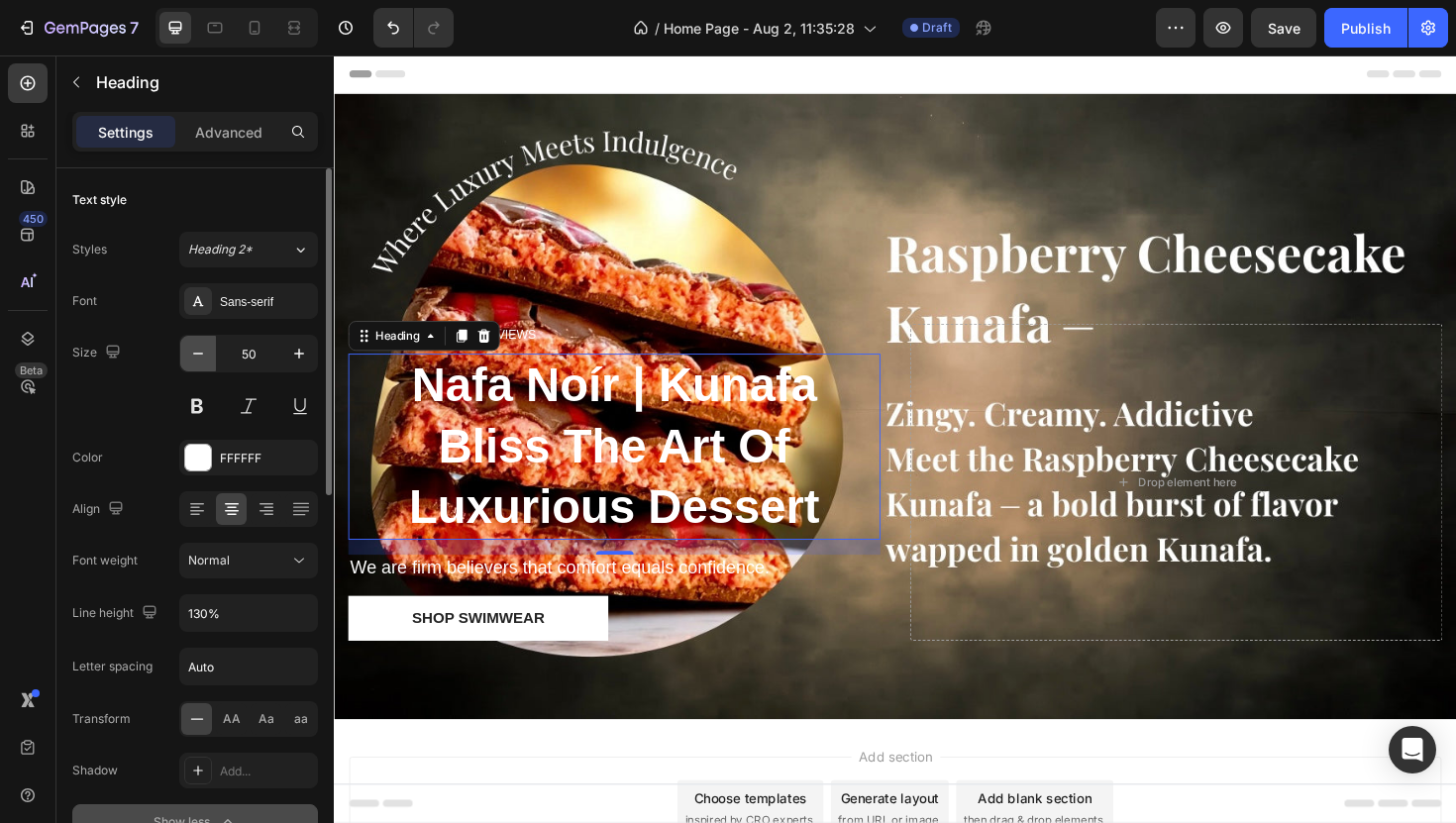 click 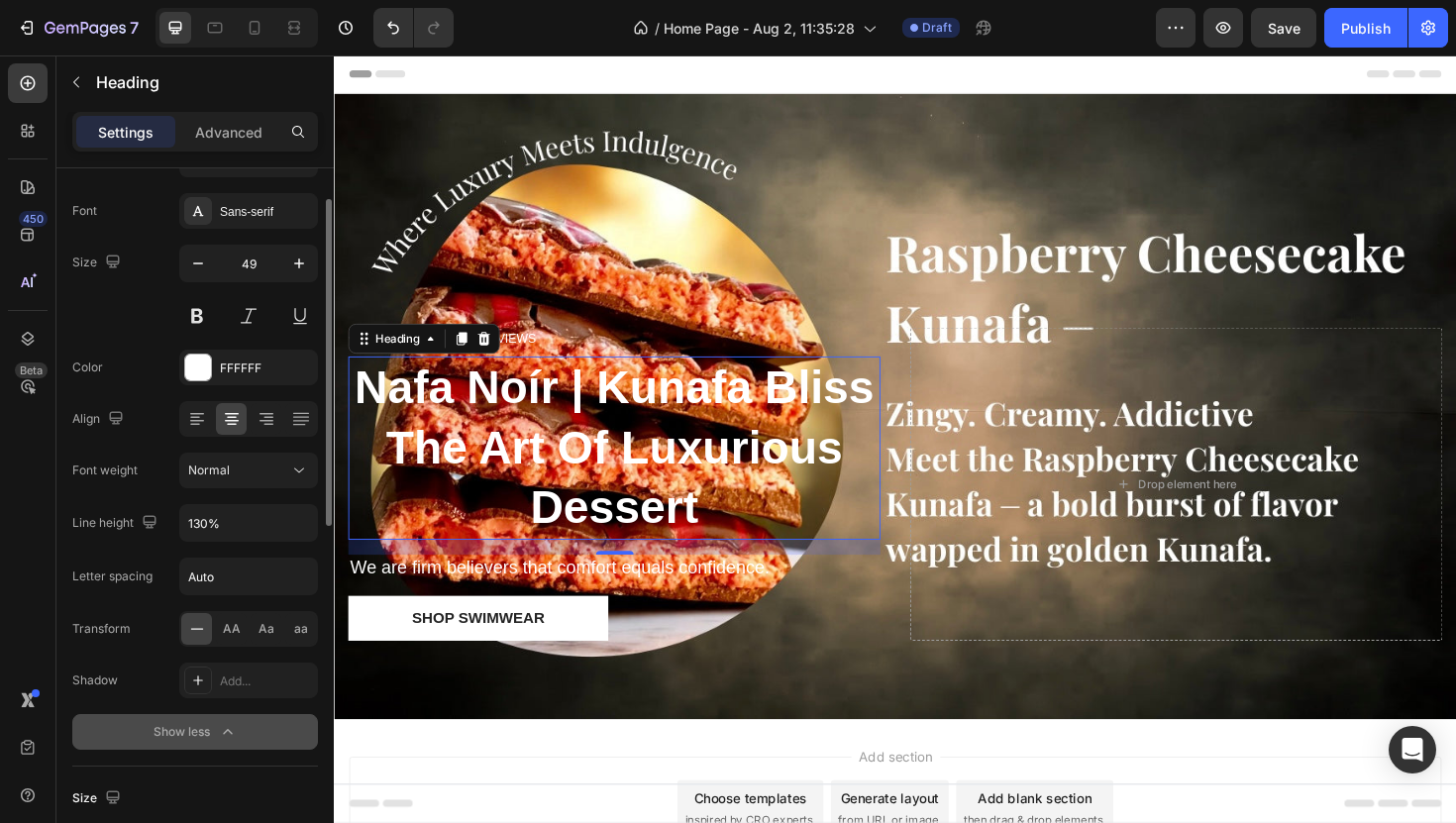 scroll, scrollTop: 91, scrollLeft: 0, axis: vertical 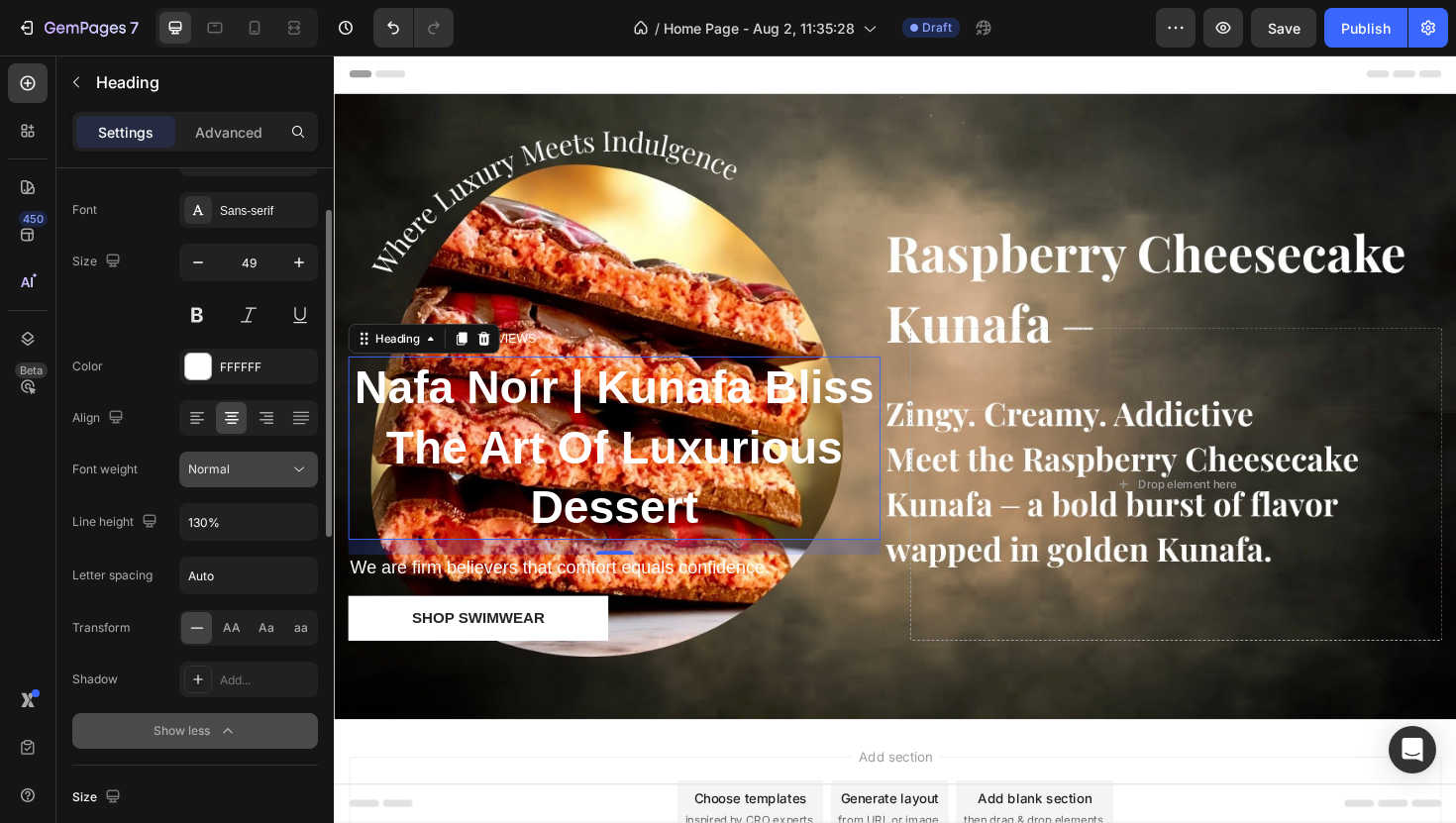 click 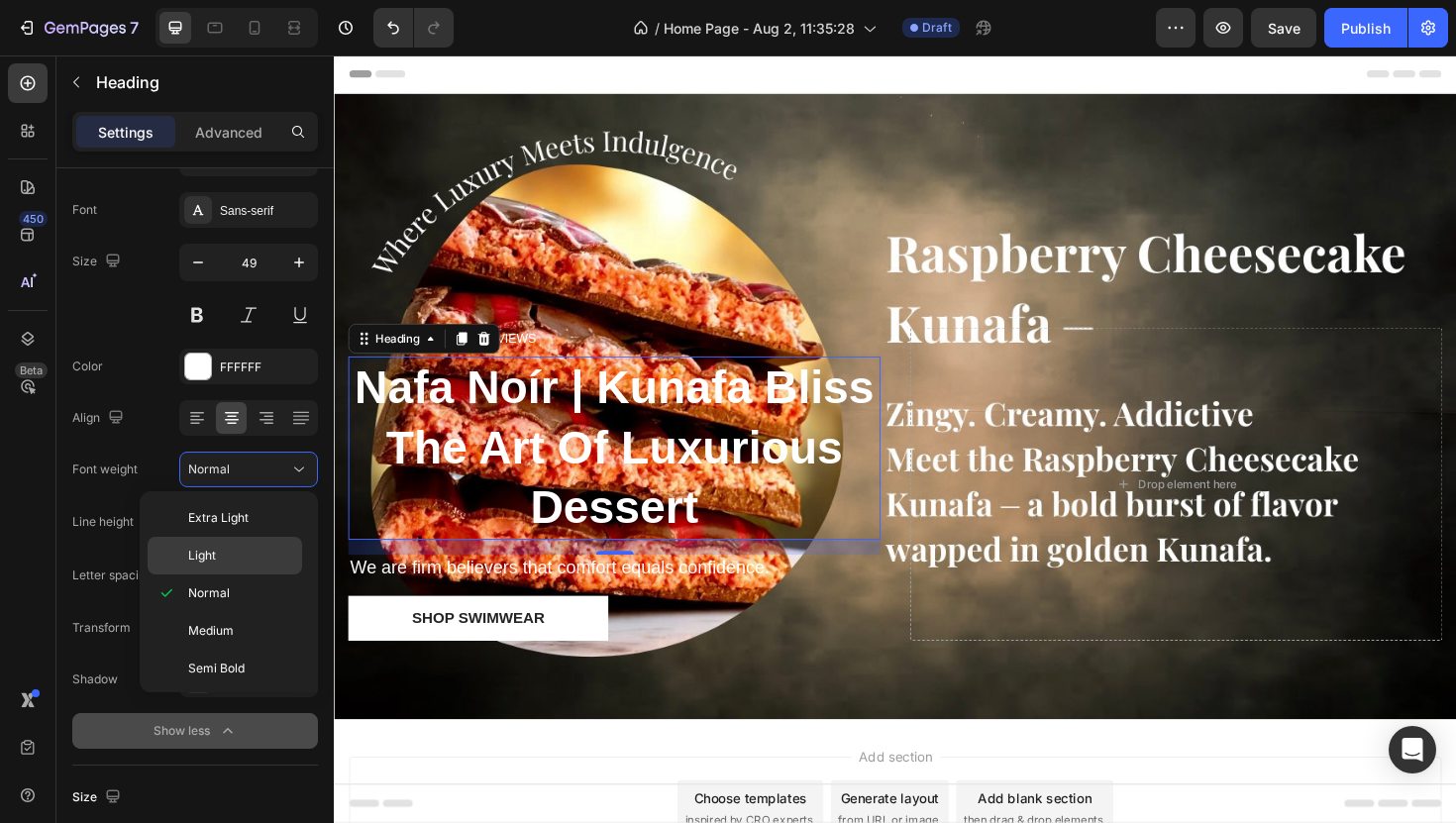 click on "Light" 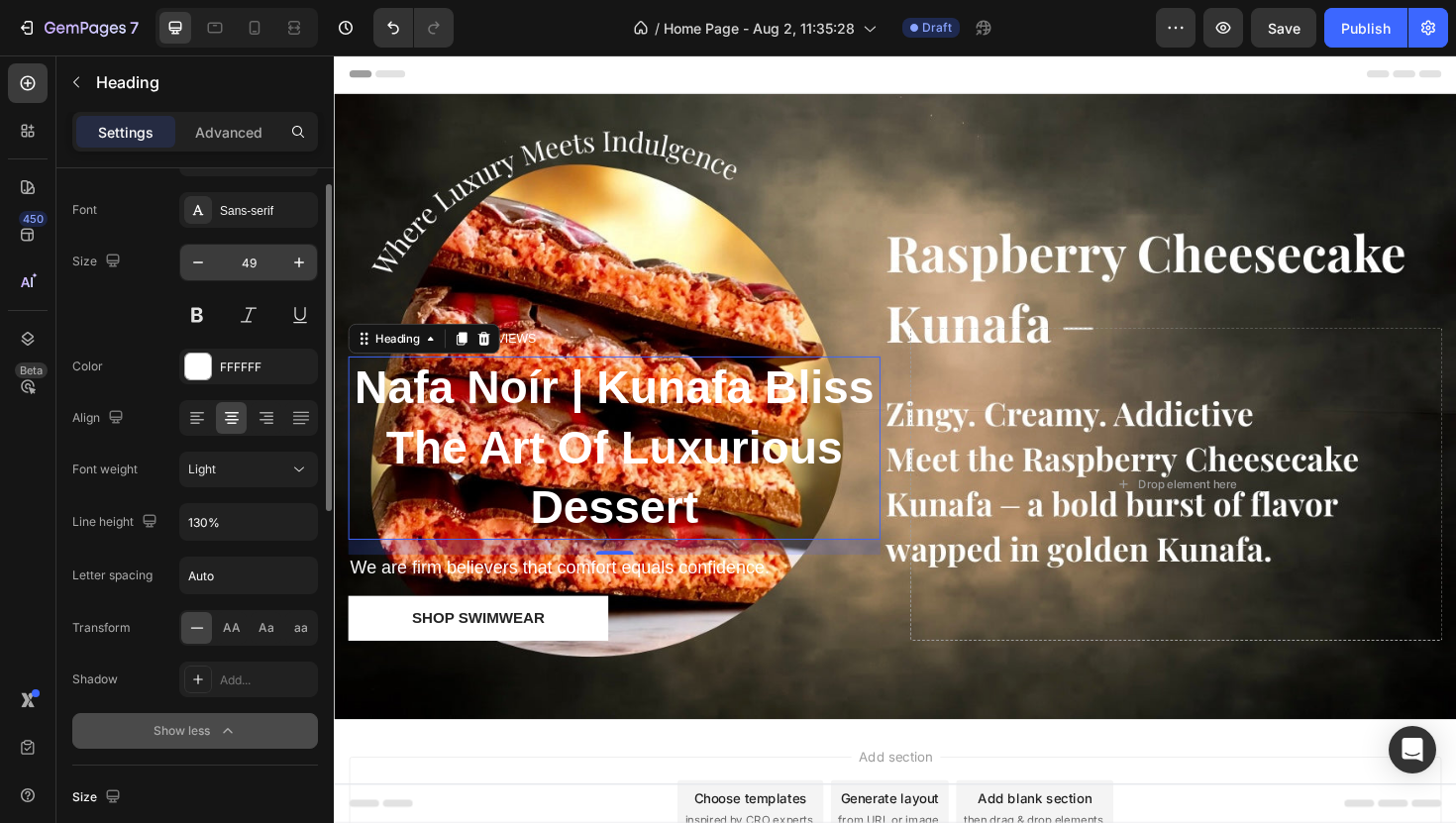 scroll, scrollTop: 62, scrollLeft: 0, axis: vertical 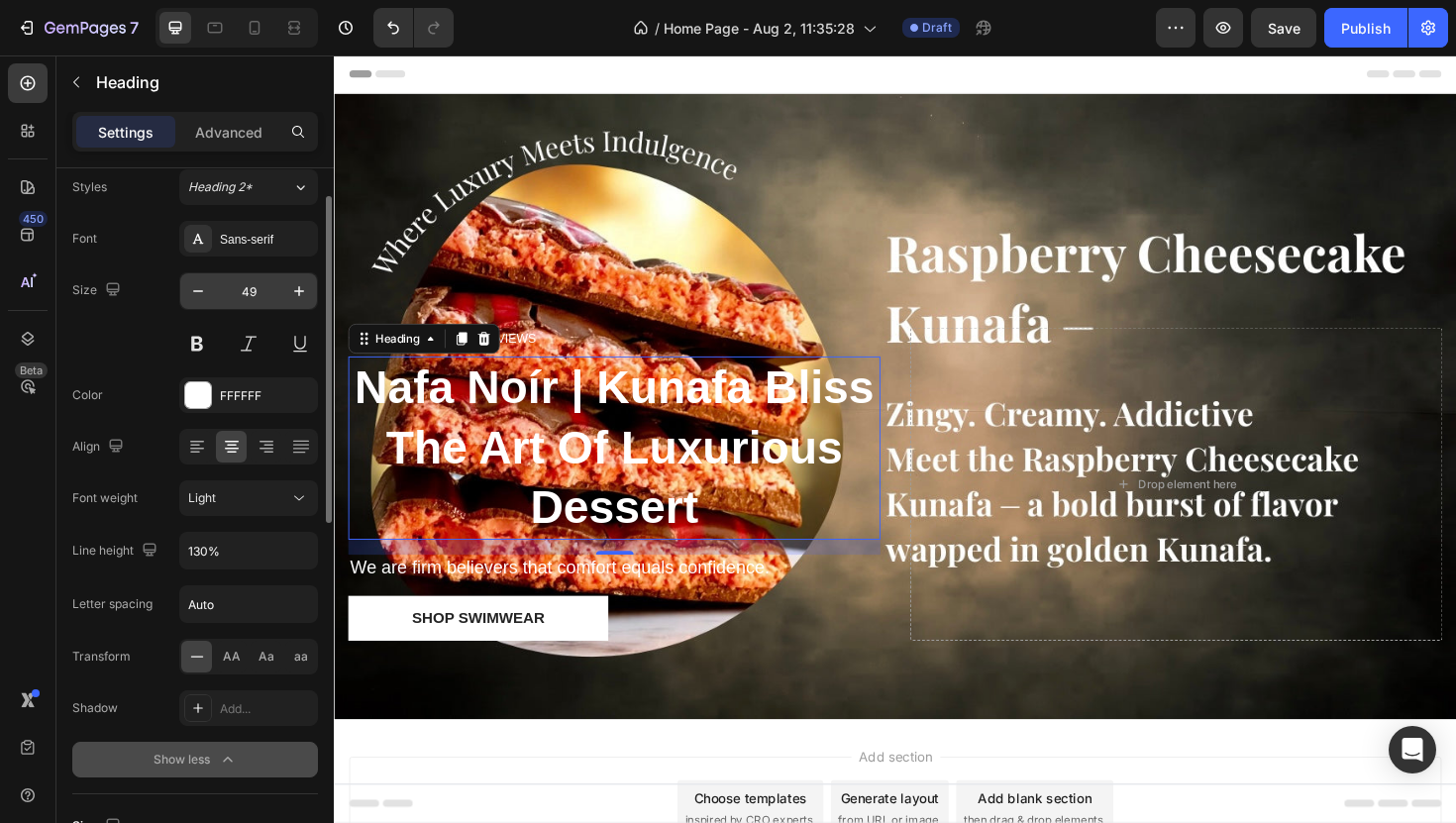 click on "Sans-serif" at bounding box center [266, 240] 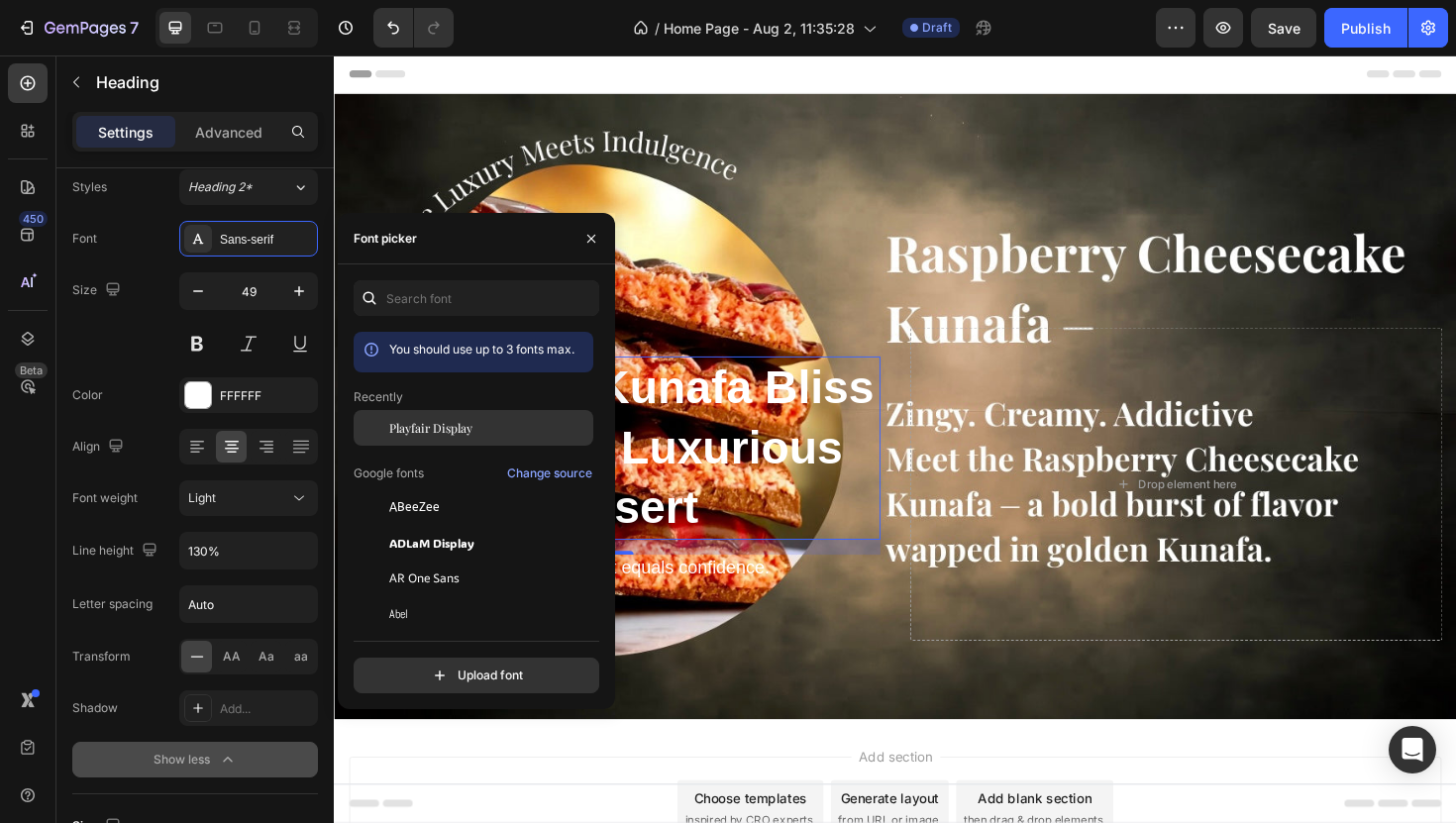click on "Playfair Display" 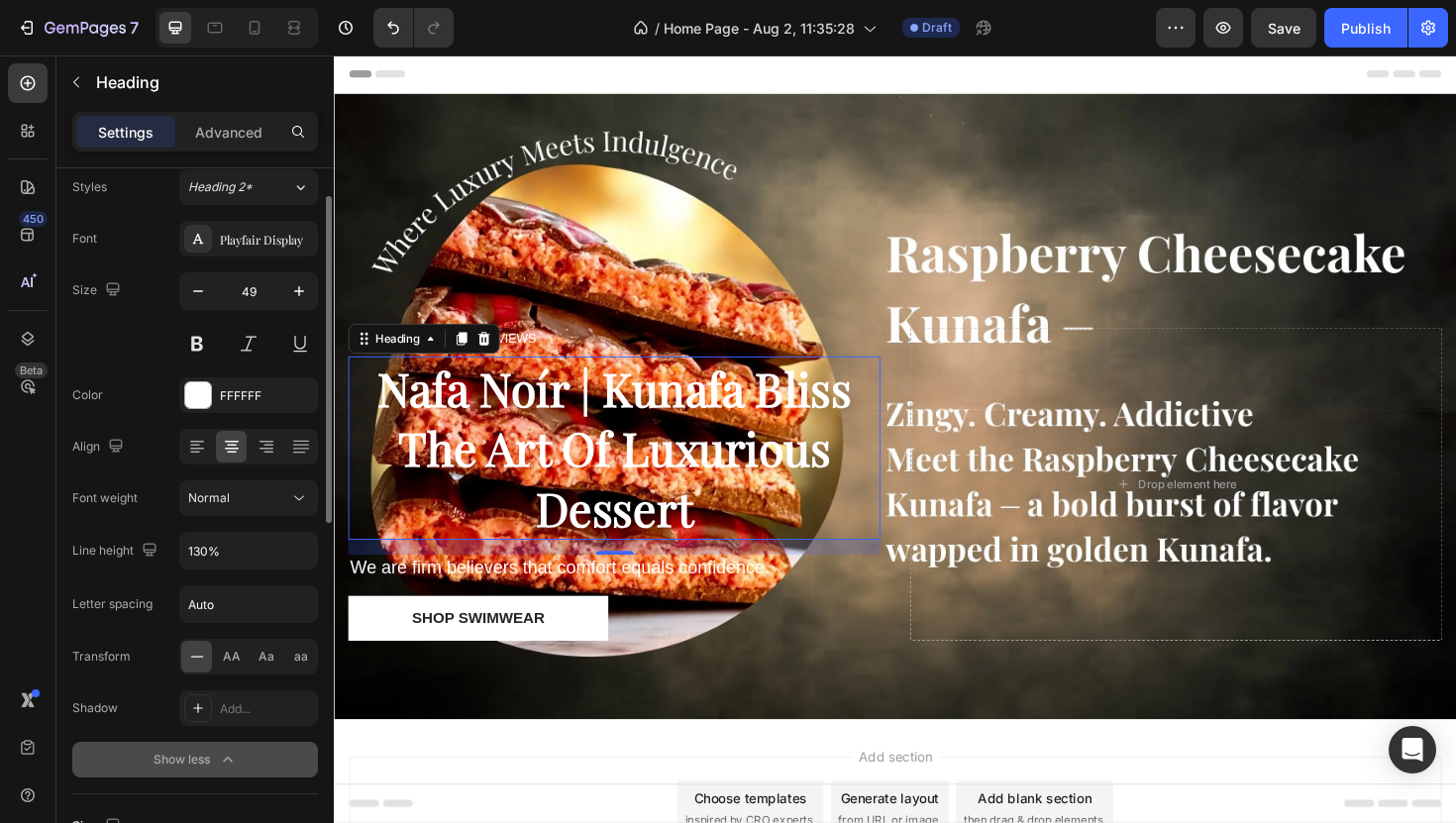 click on "Styles Heading 2* Font Playfair Display Size 49 Color FFFFFF Align Font weight Normal Line height 130% Letter spacing Auto Transform AA Aa aa Shadow Add... Show less" at bounding box center (195, 473) 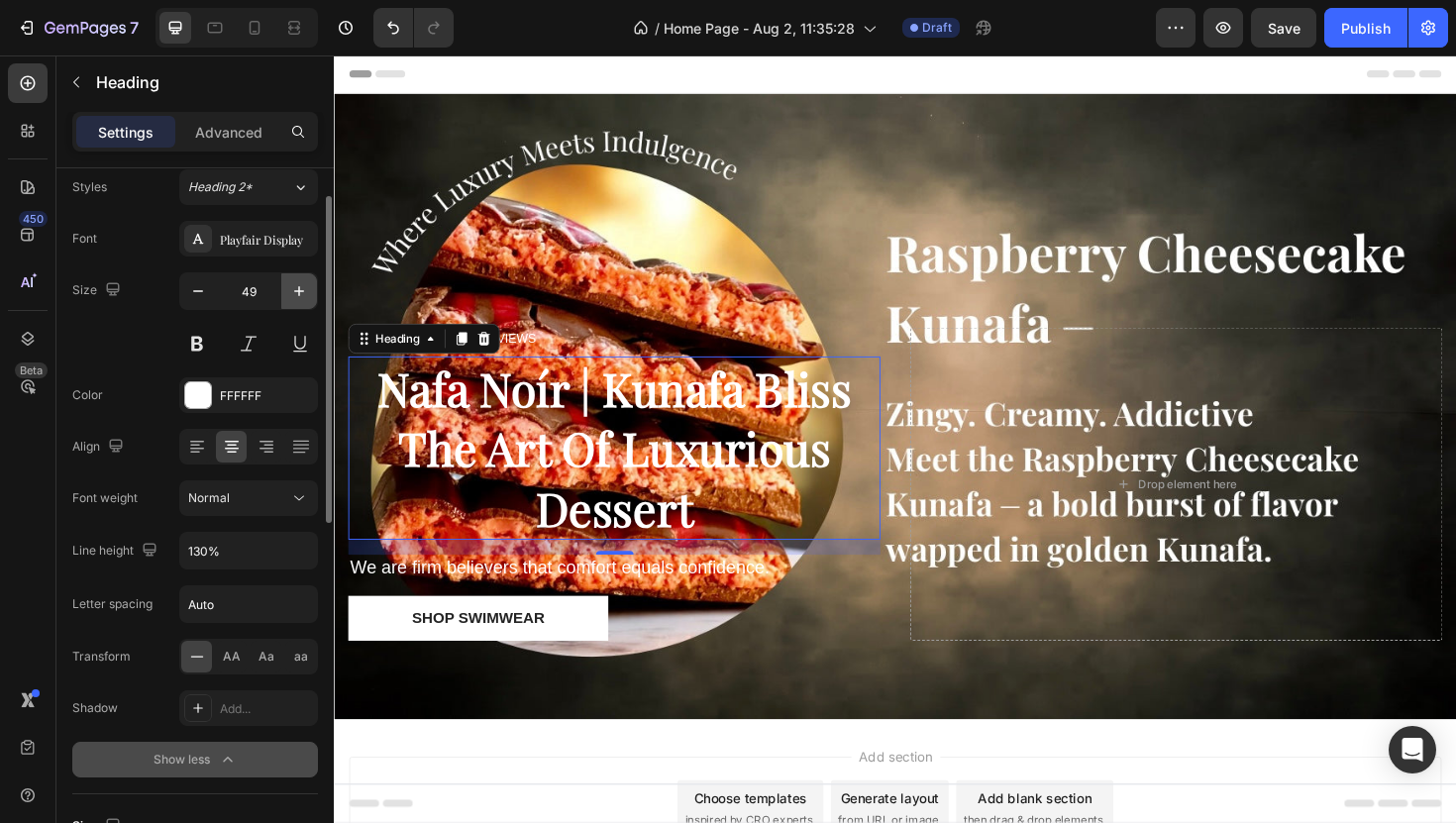 click 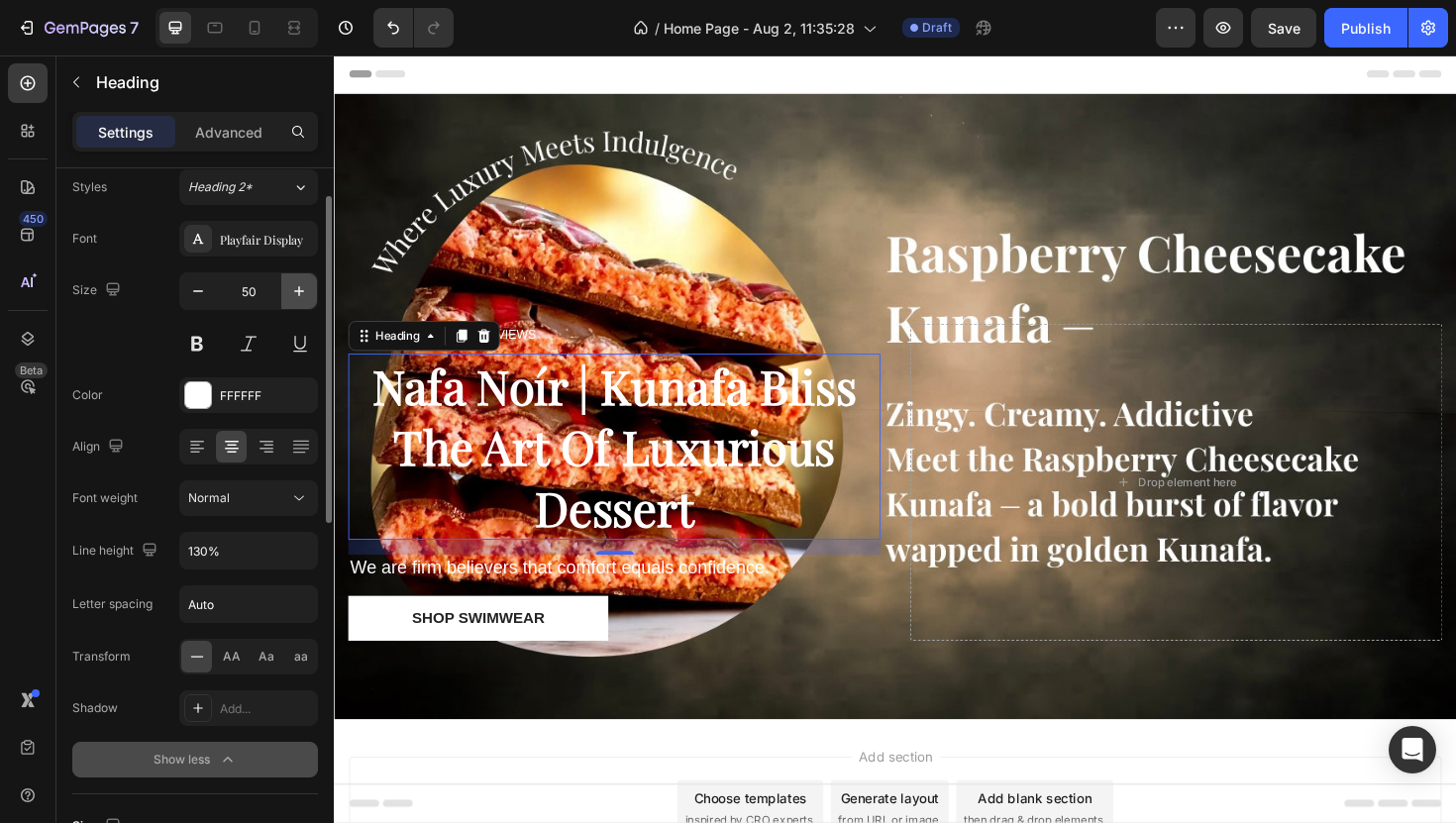 click 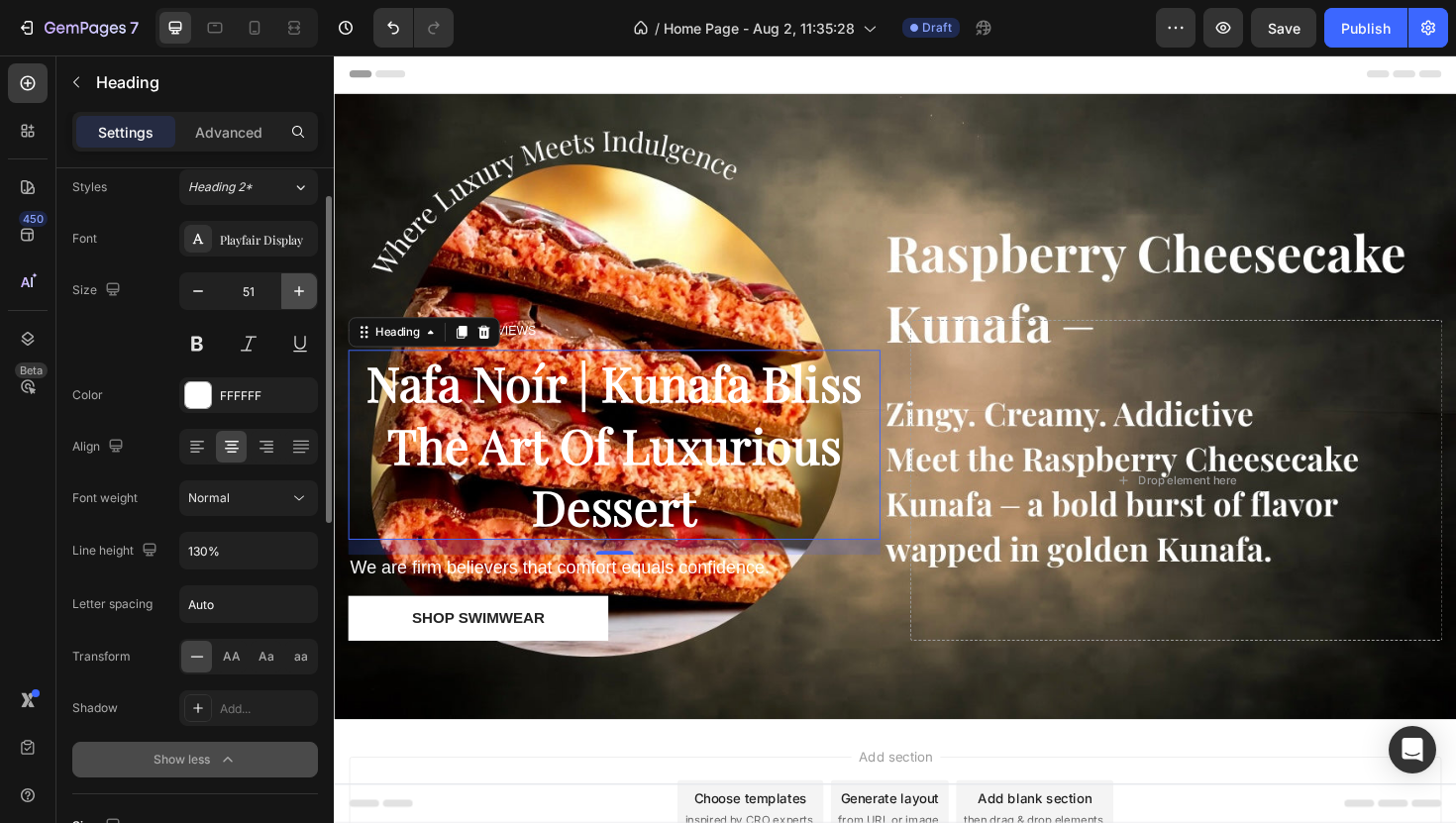 click 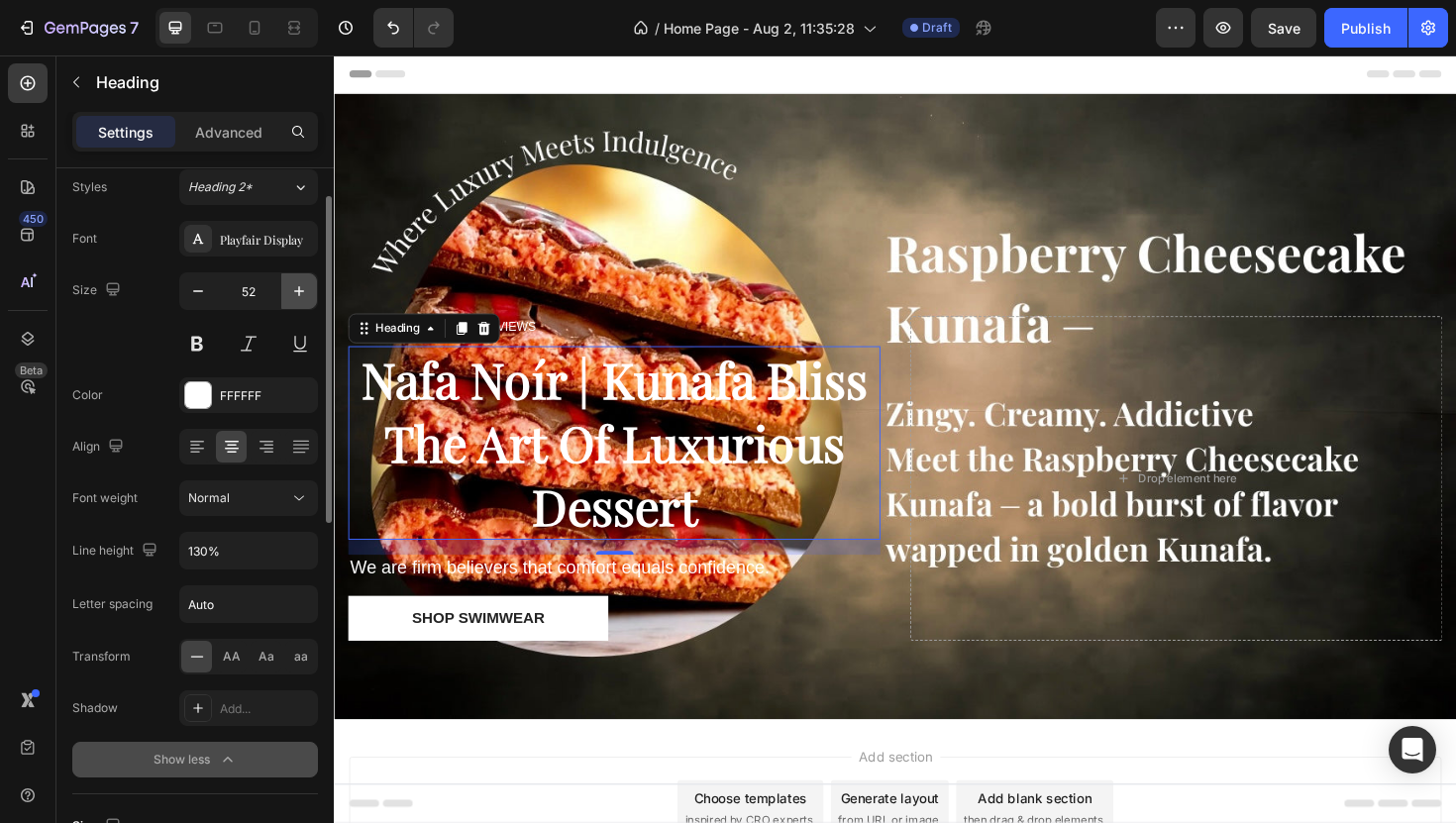 click 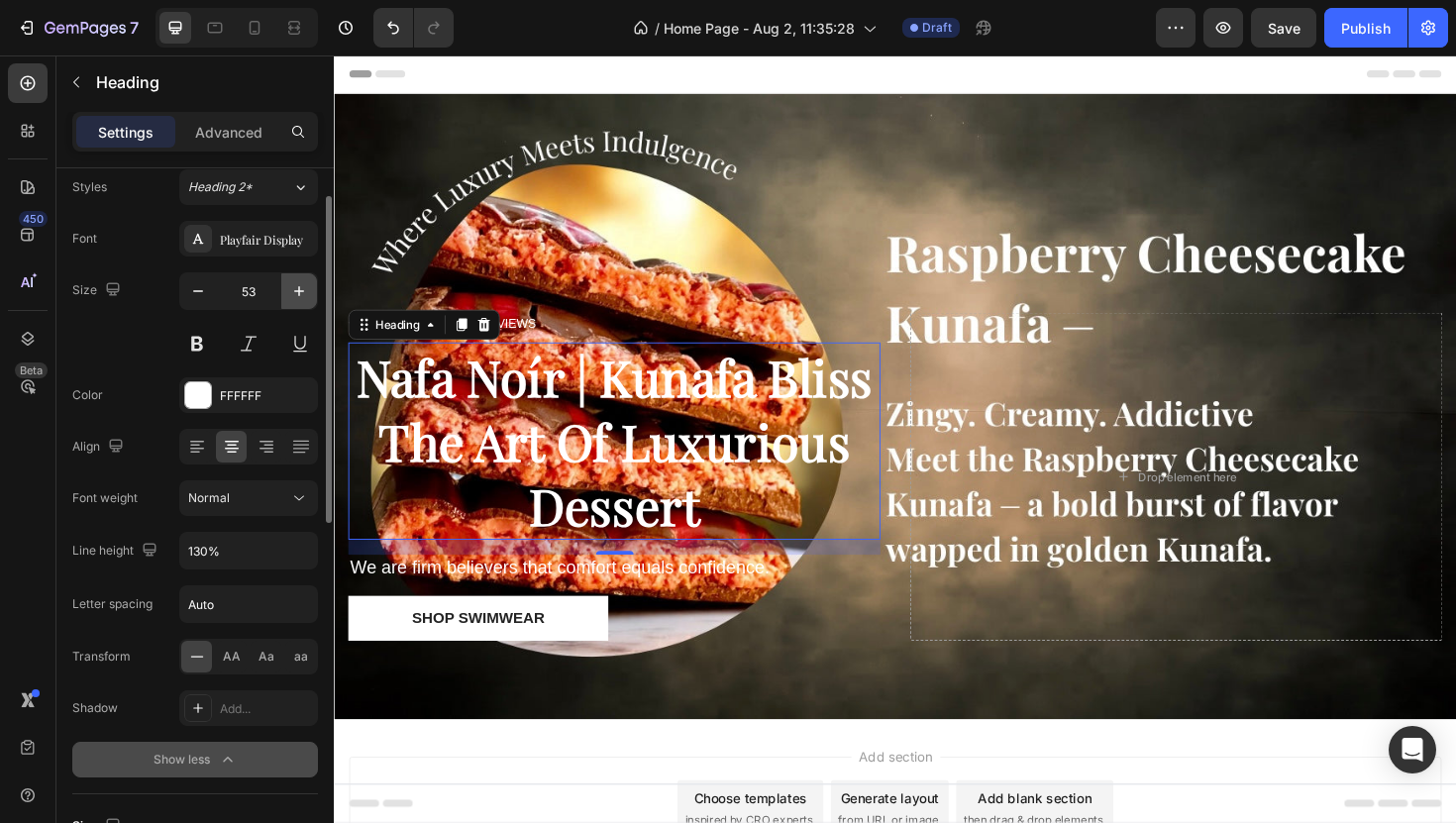 click 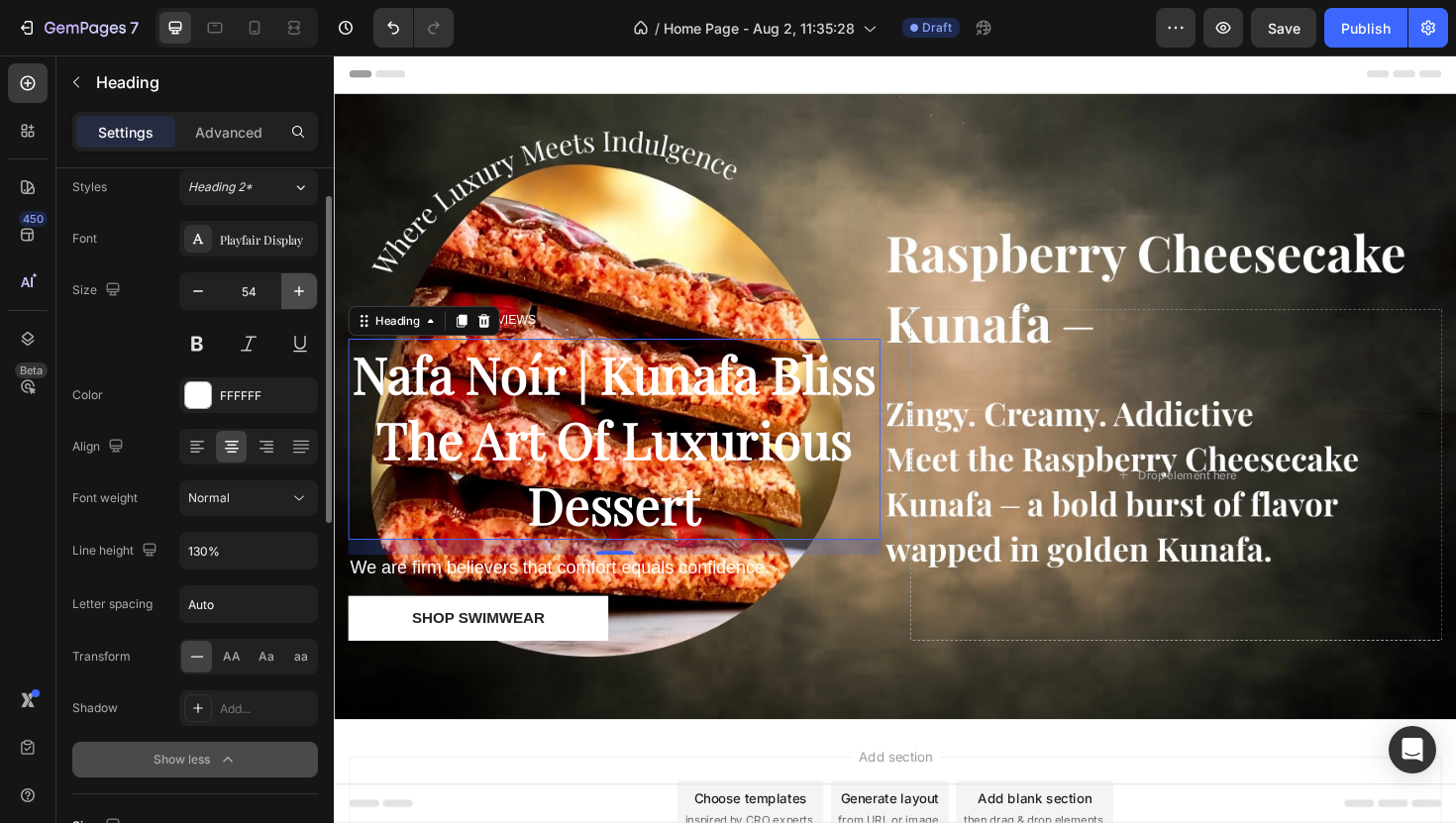 click 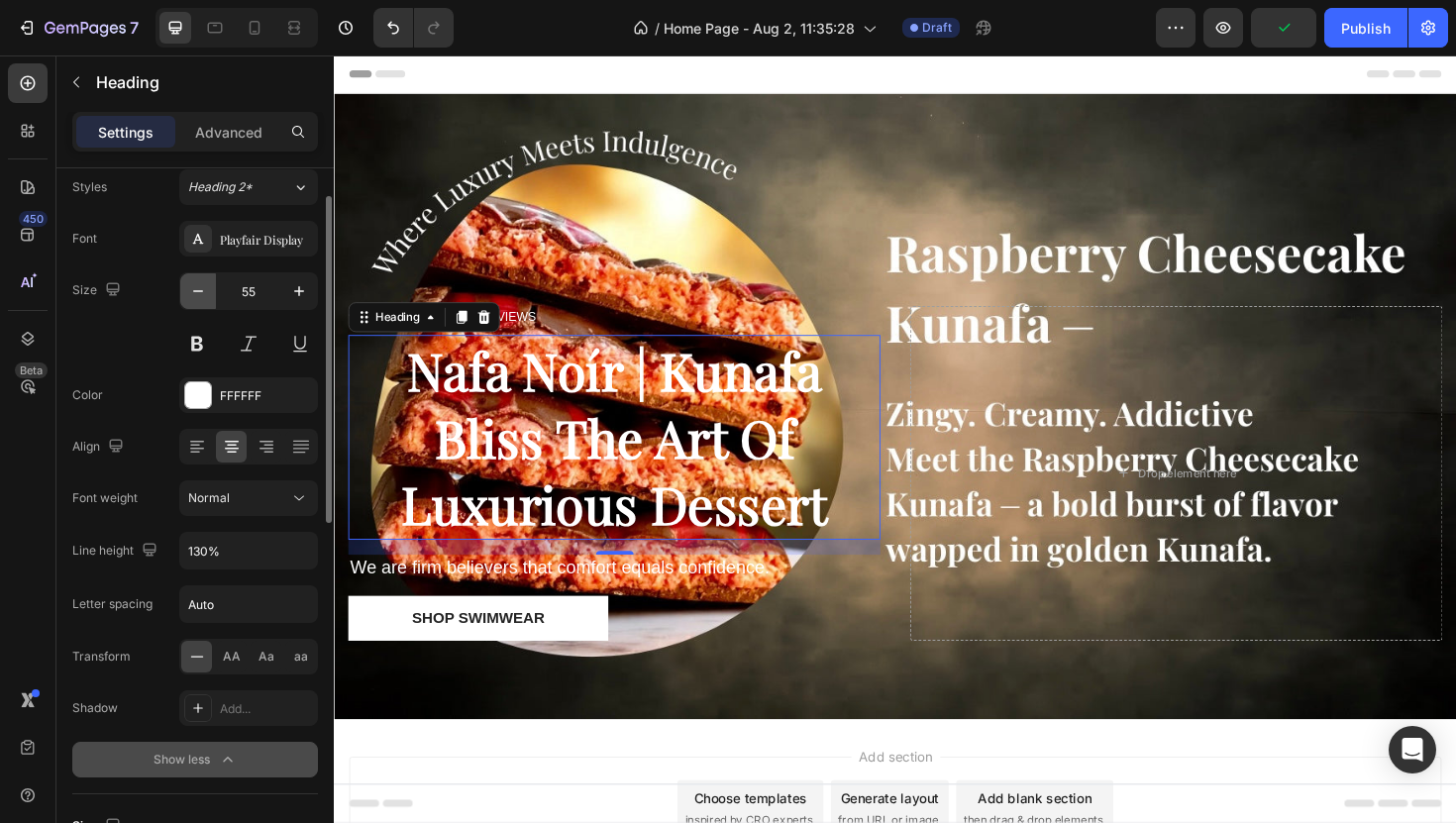 click at bounding box center [198, 291] 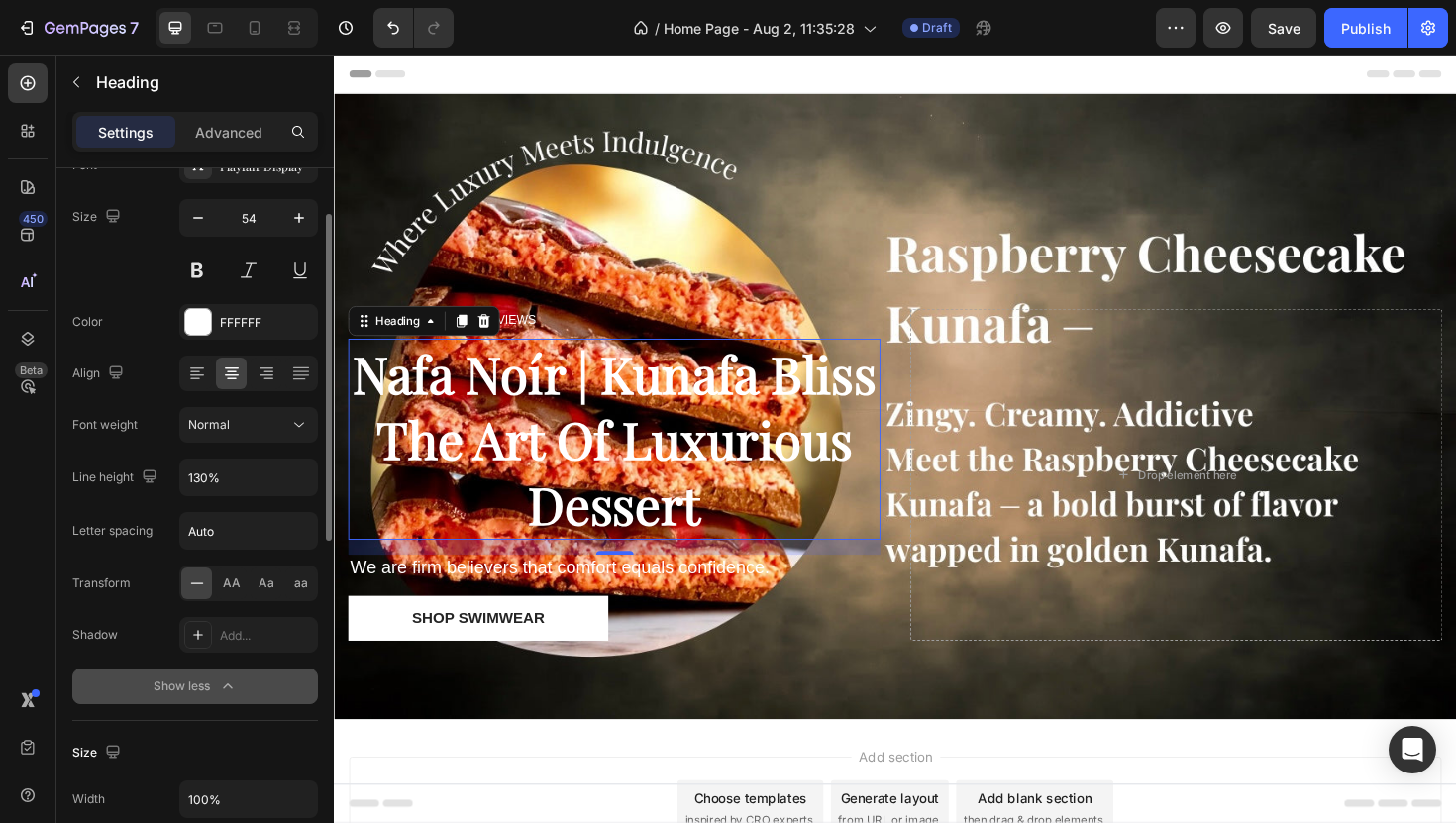scroll, scrollTop: 143, scrollLeft: 0, axis: vertical 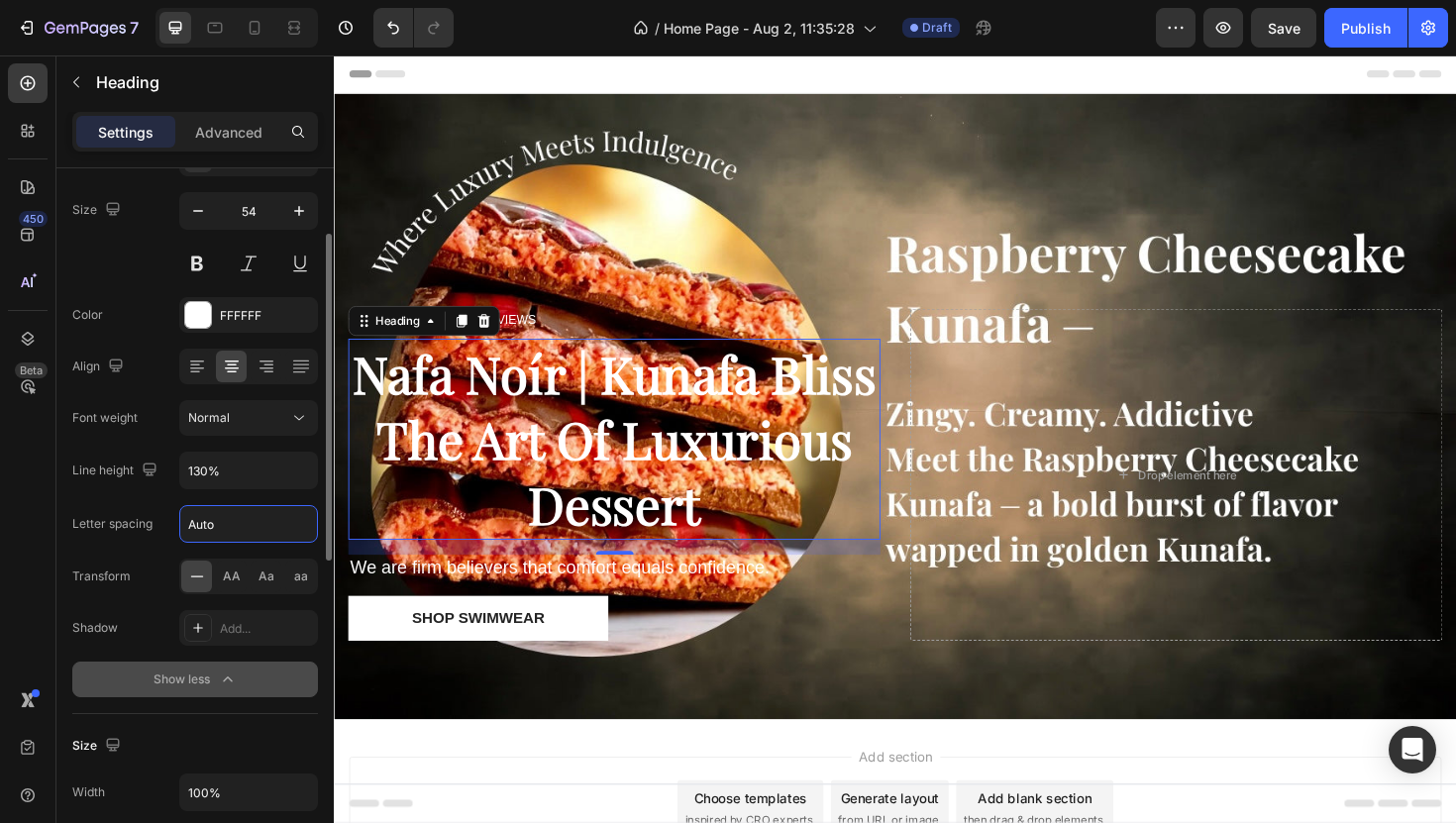 click on "Auto" at bounding box center (249, 524) 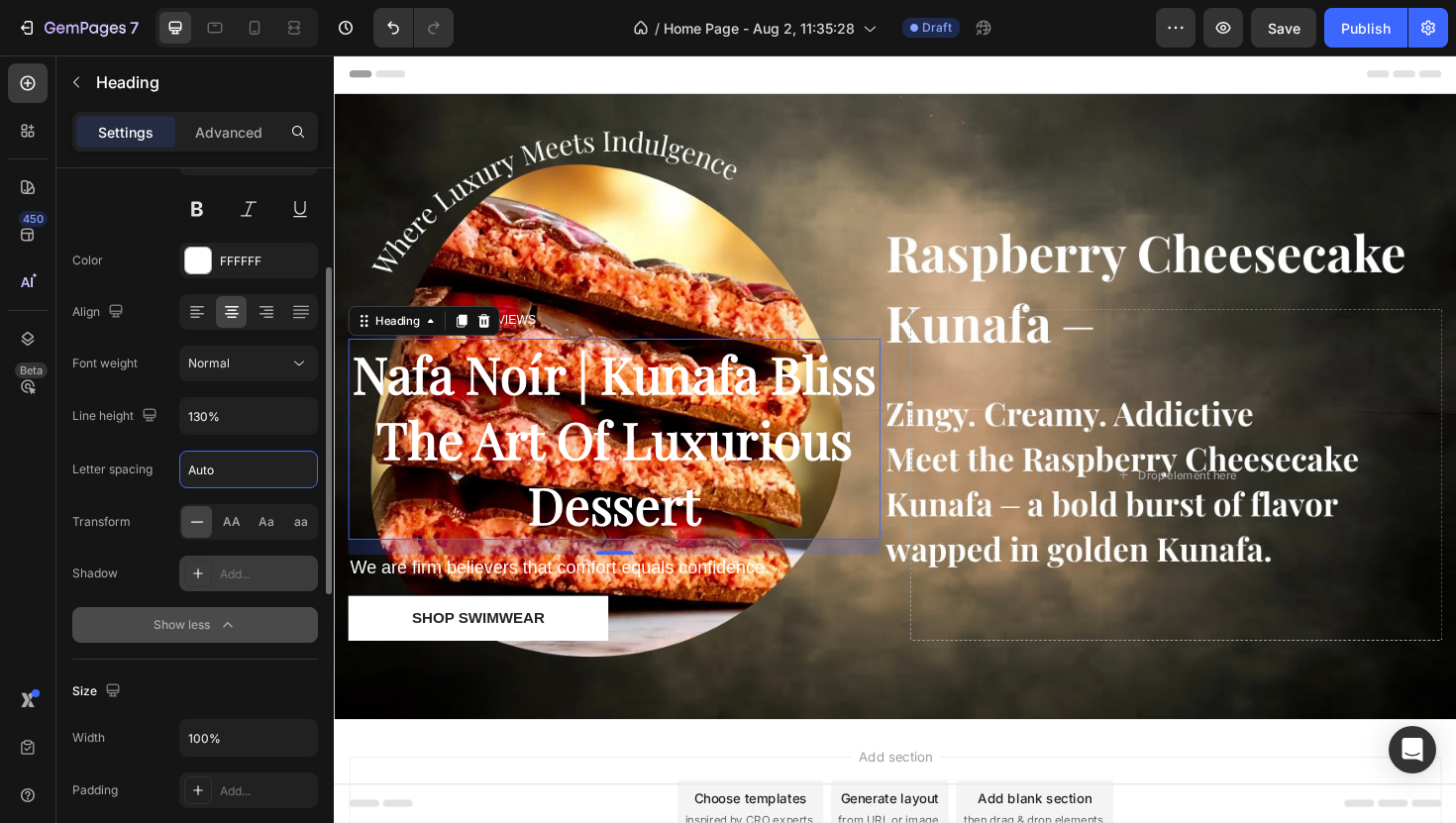 scroll, scrollTop: 203, scrollLeft: 0, axis: vertical 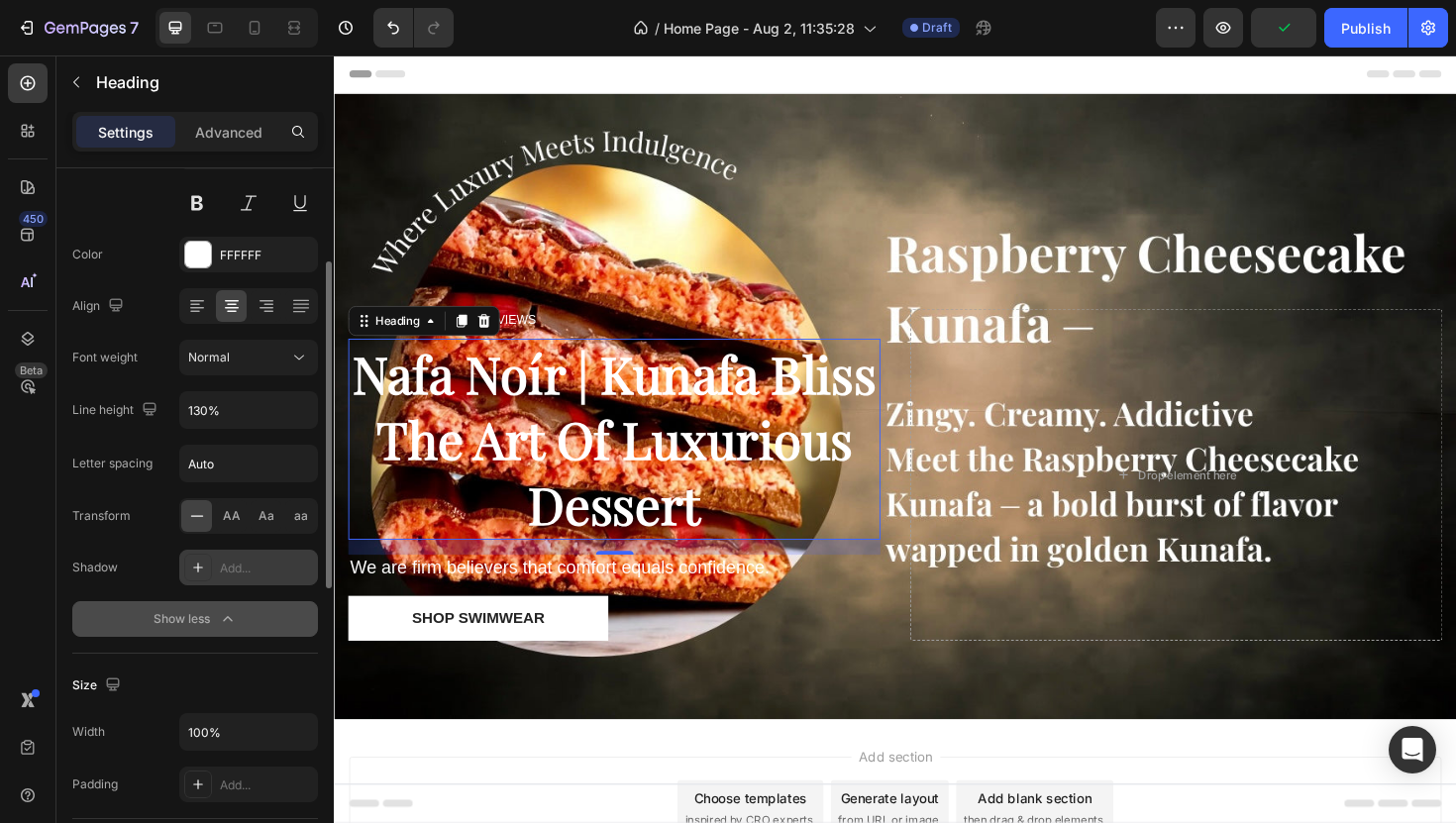 click on "Add..." at bounding box center [266, 568] 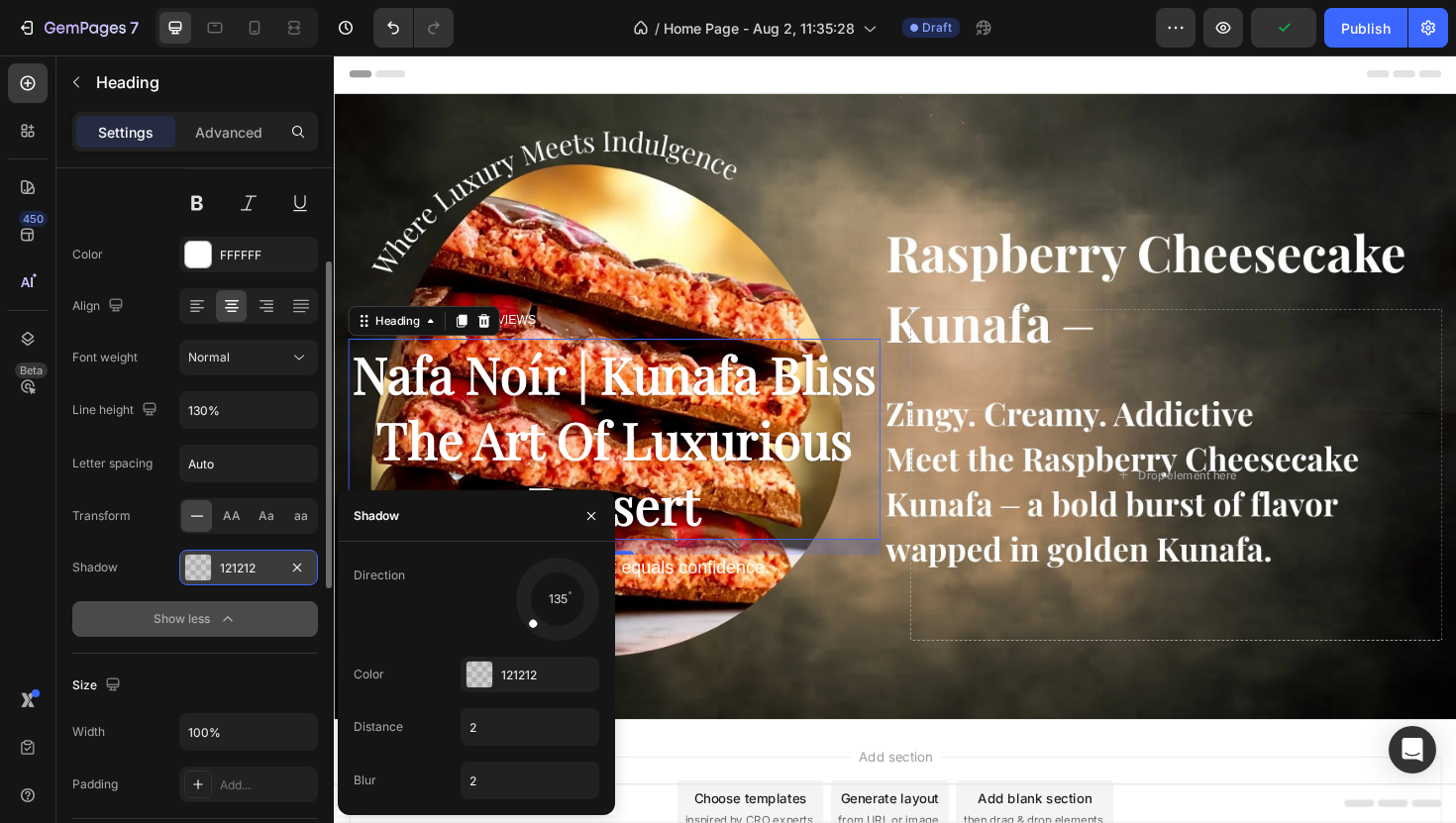click on "121212" at bounding box center (249, 568) 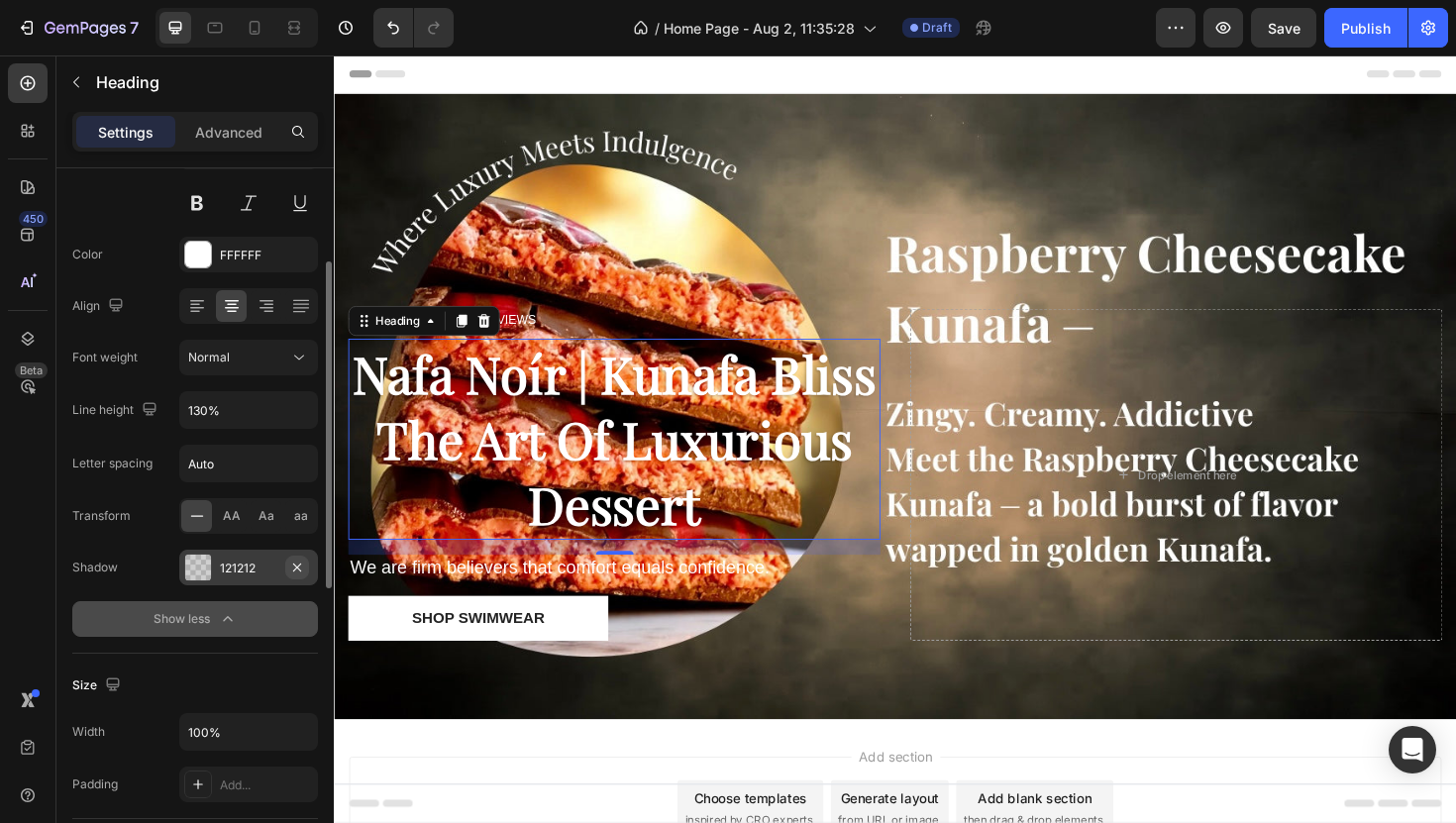 click 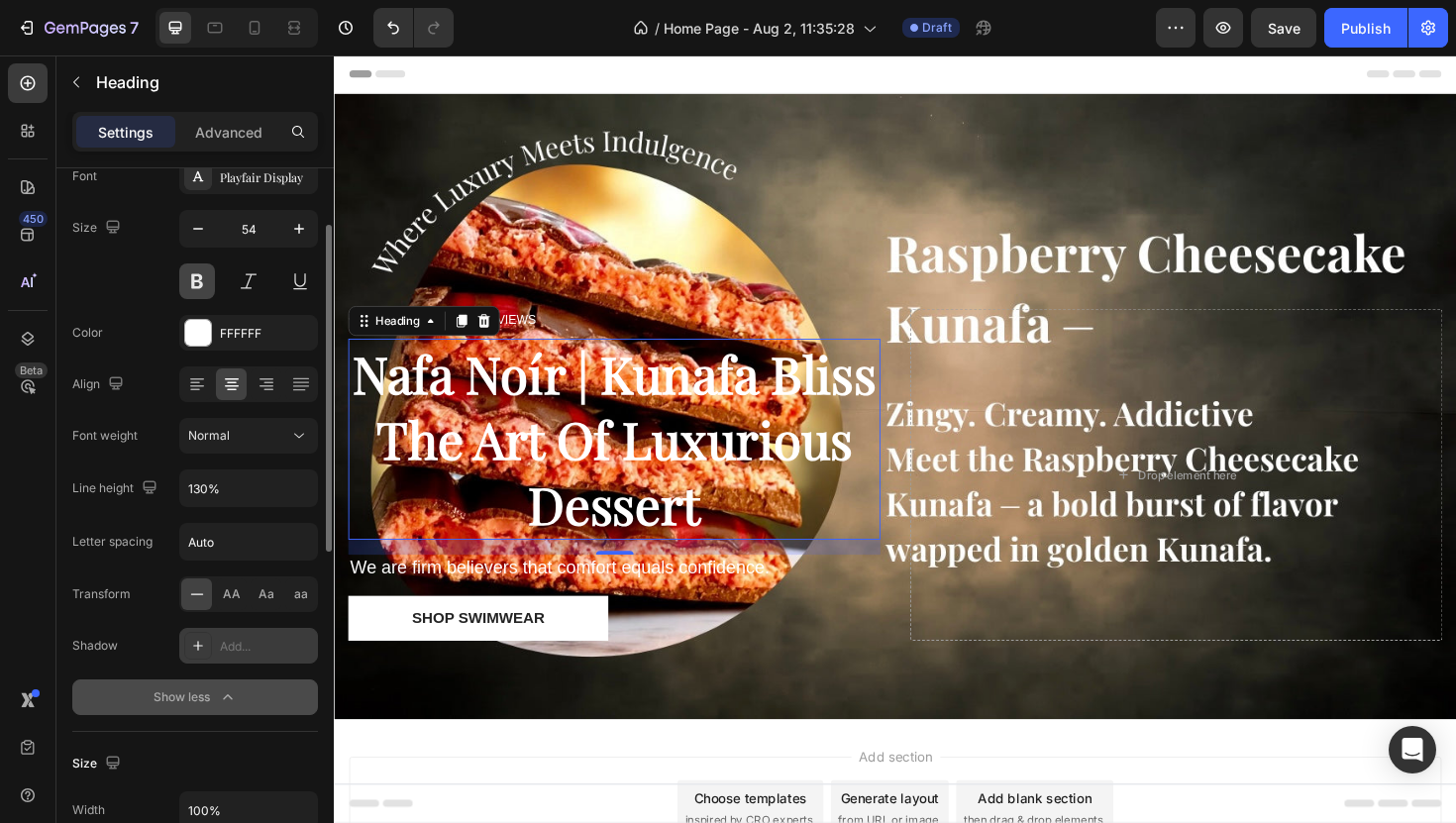 scroll, scrollTop: 179, scrollLeft: 0, axis: vertical 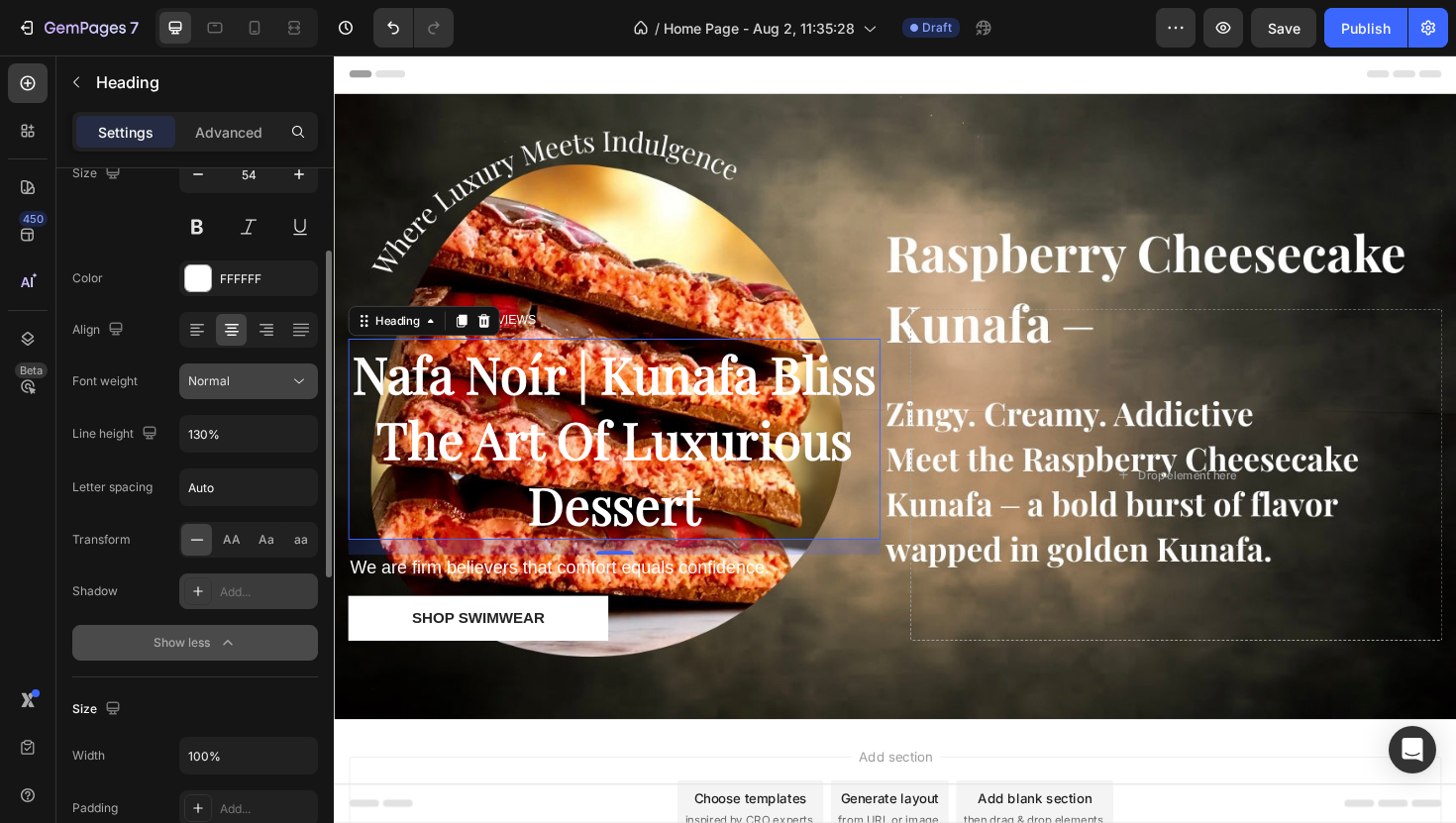 click 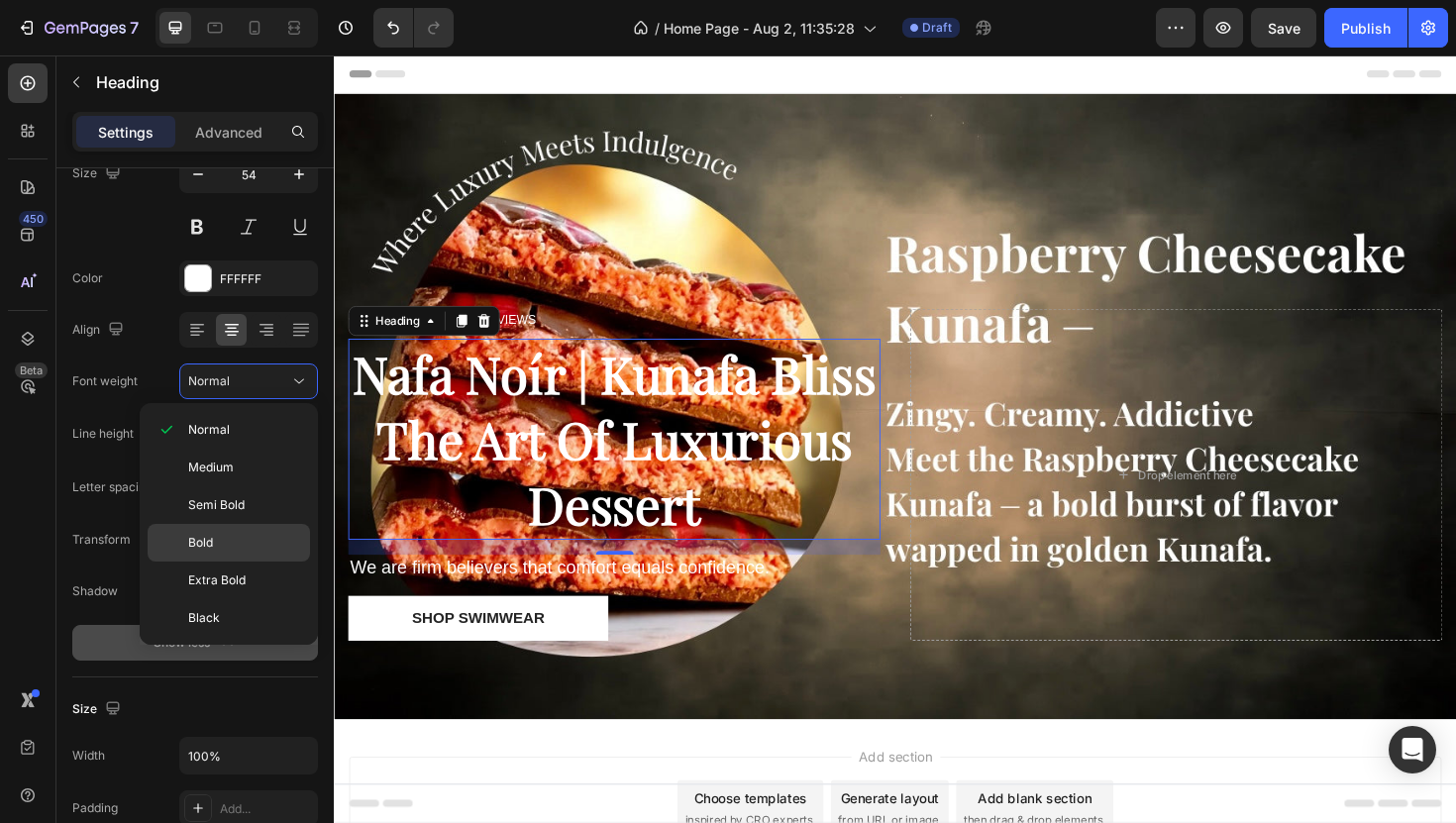 click on "Bold" at bounding box center [245, 543] 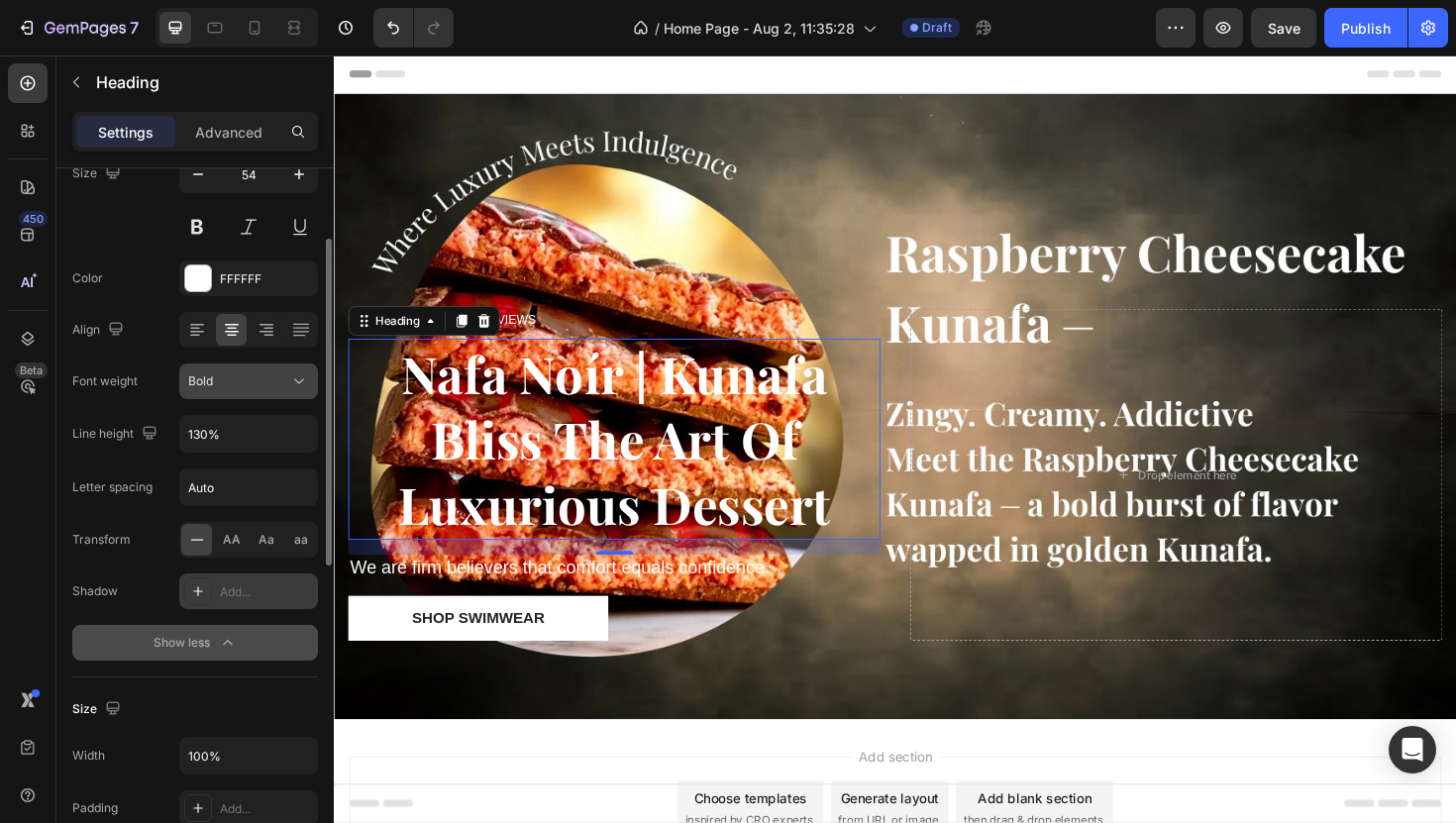 scroll, scrollTop: 165, scrollLeft: 0, axis: vertical 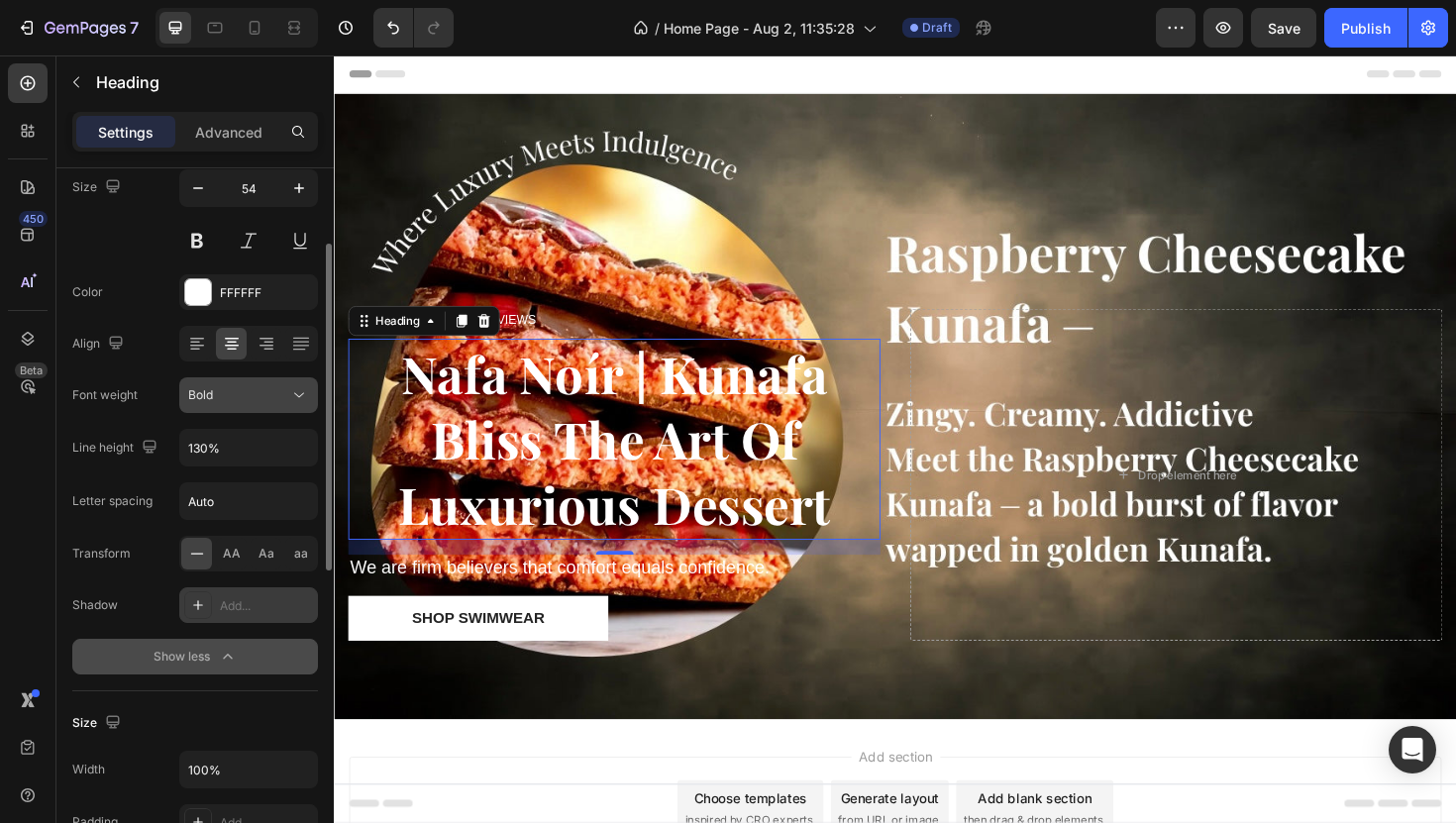 click on "Bold" at bounding box center [239, 395] 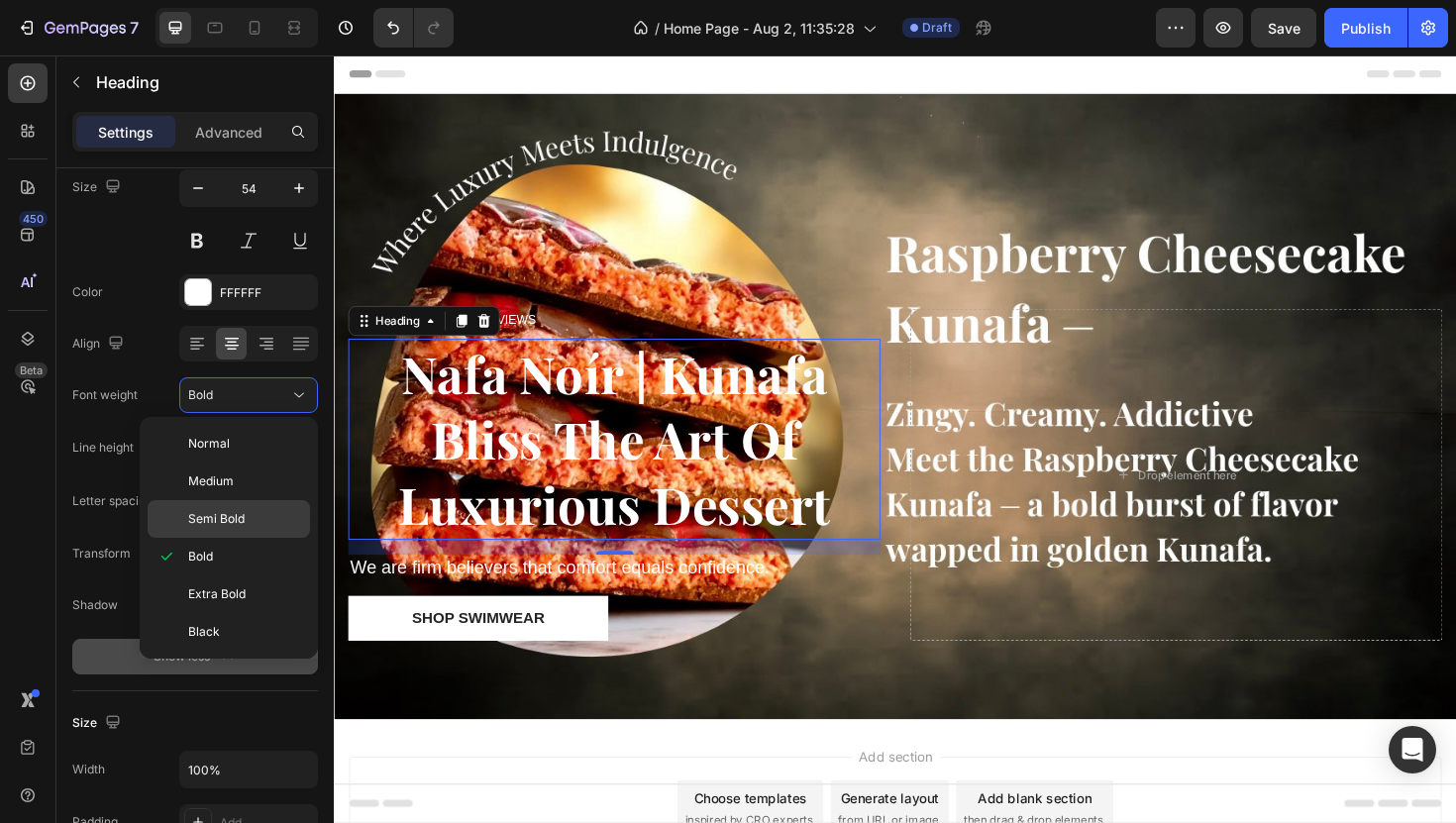 click on "Semi Bold" at bounding box center (216, 519) 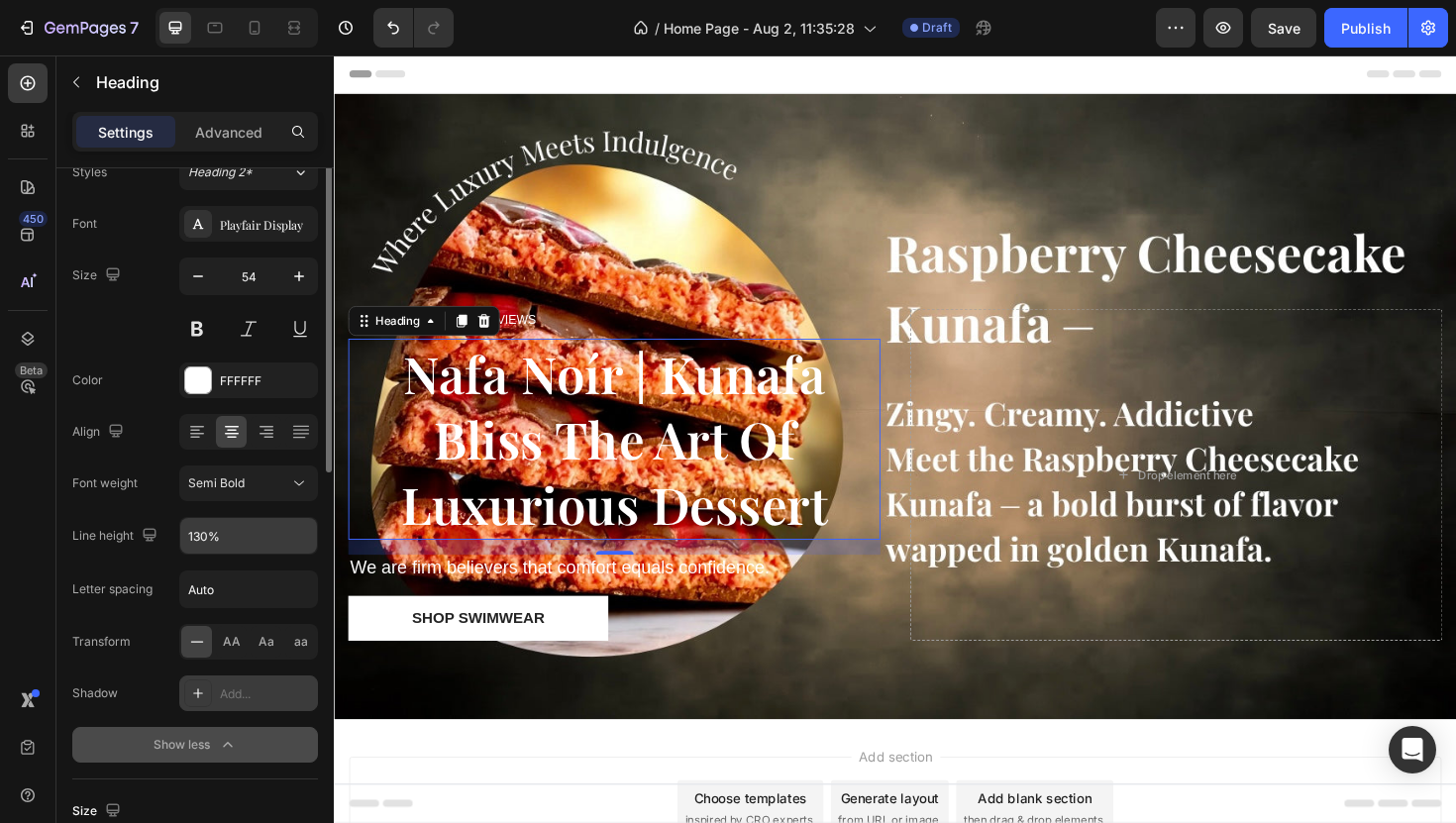 scroll, scrollTop: 7, scrollLeft: 0, axis: vertical 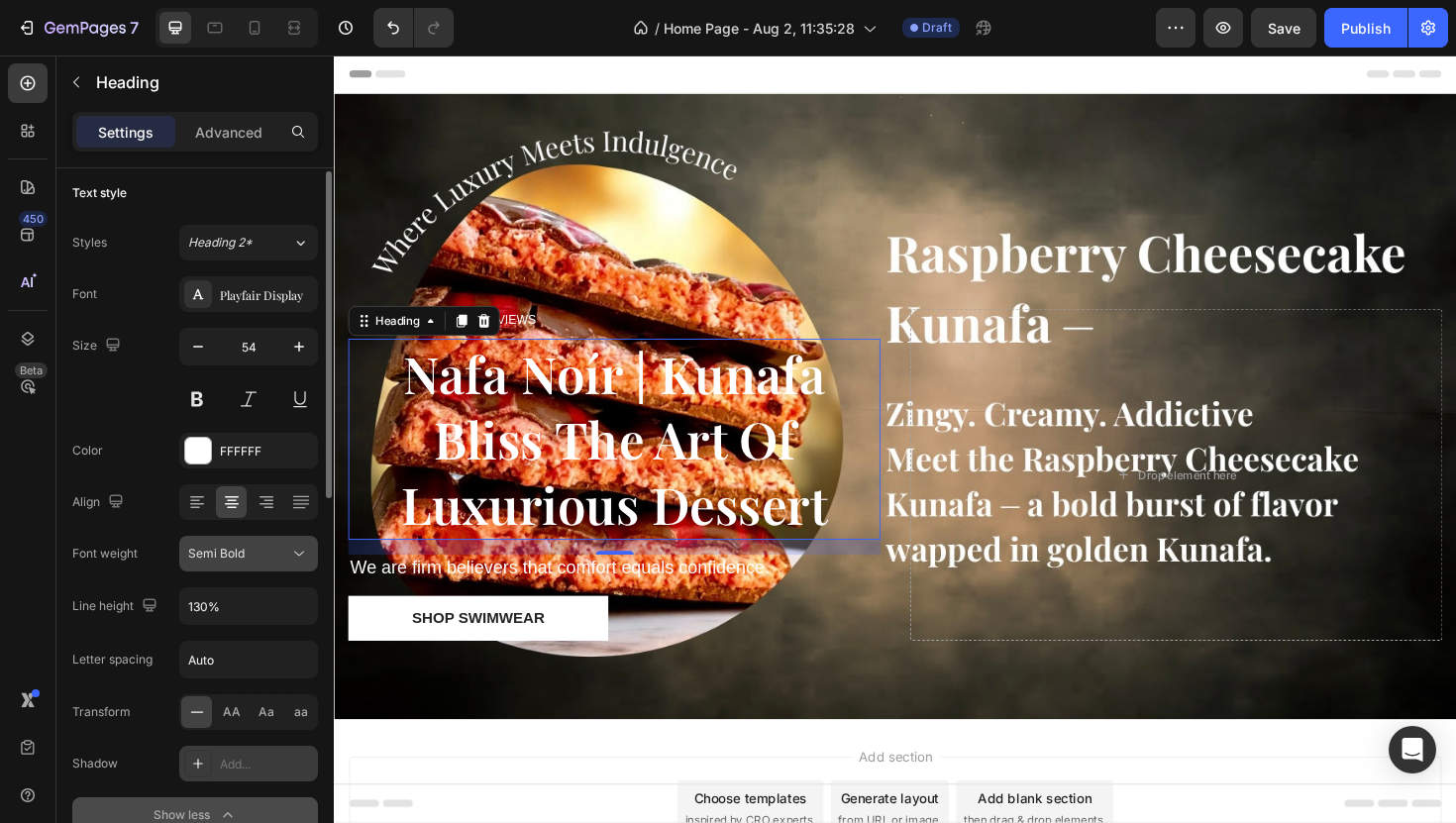 click on "Semi Bold" at bounding box center [239, 554] 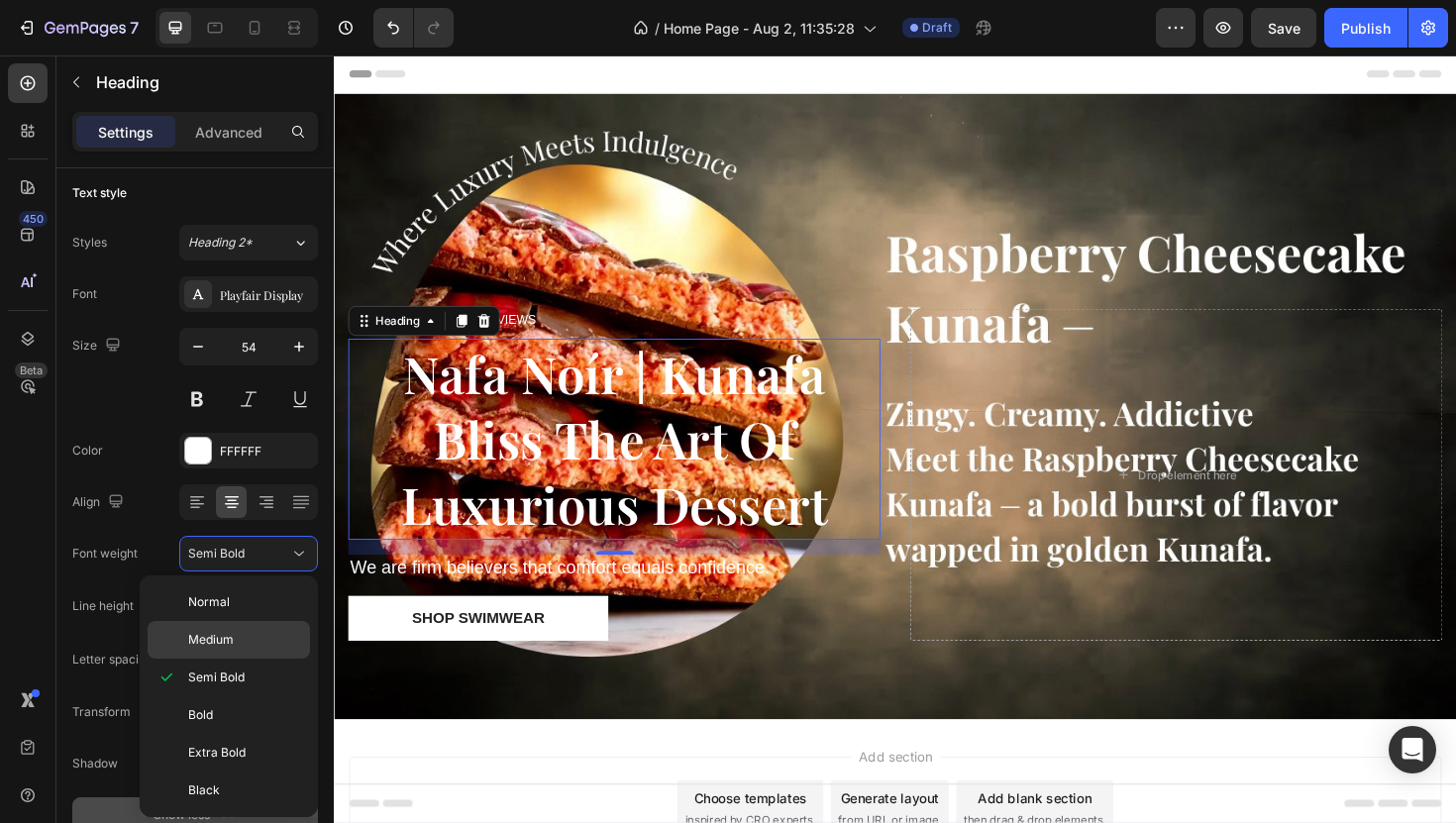 click on "Medium" at bounding box center [211, 640] 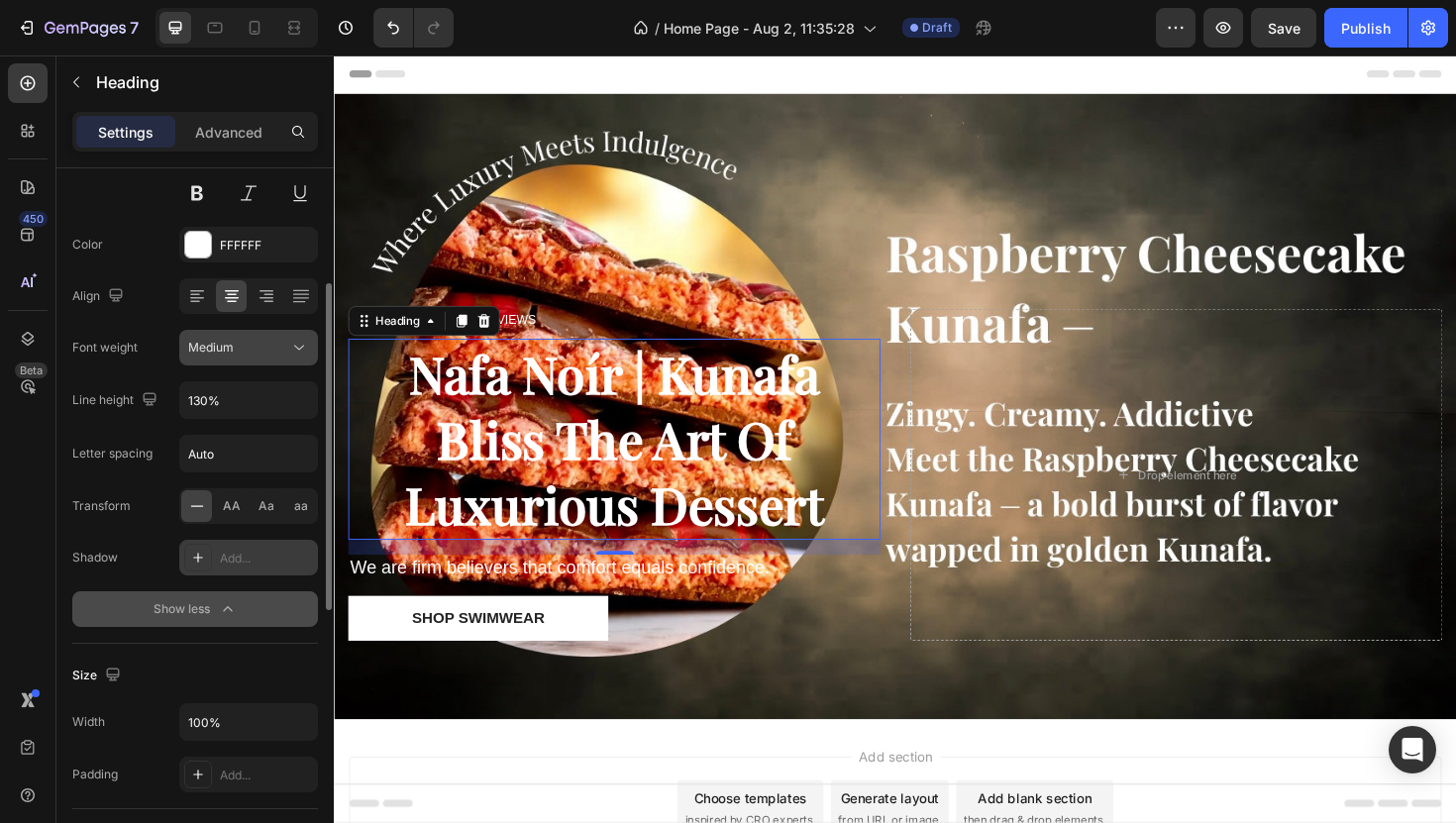 scroll, scrollTop: 206, scrollLeft: 0, axis: vertical 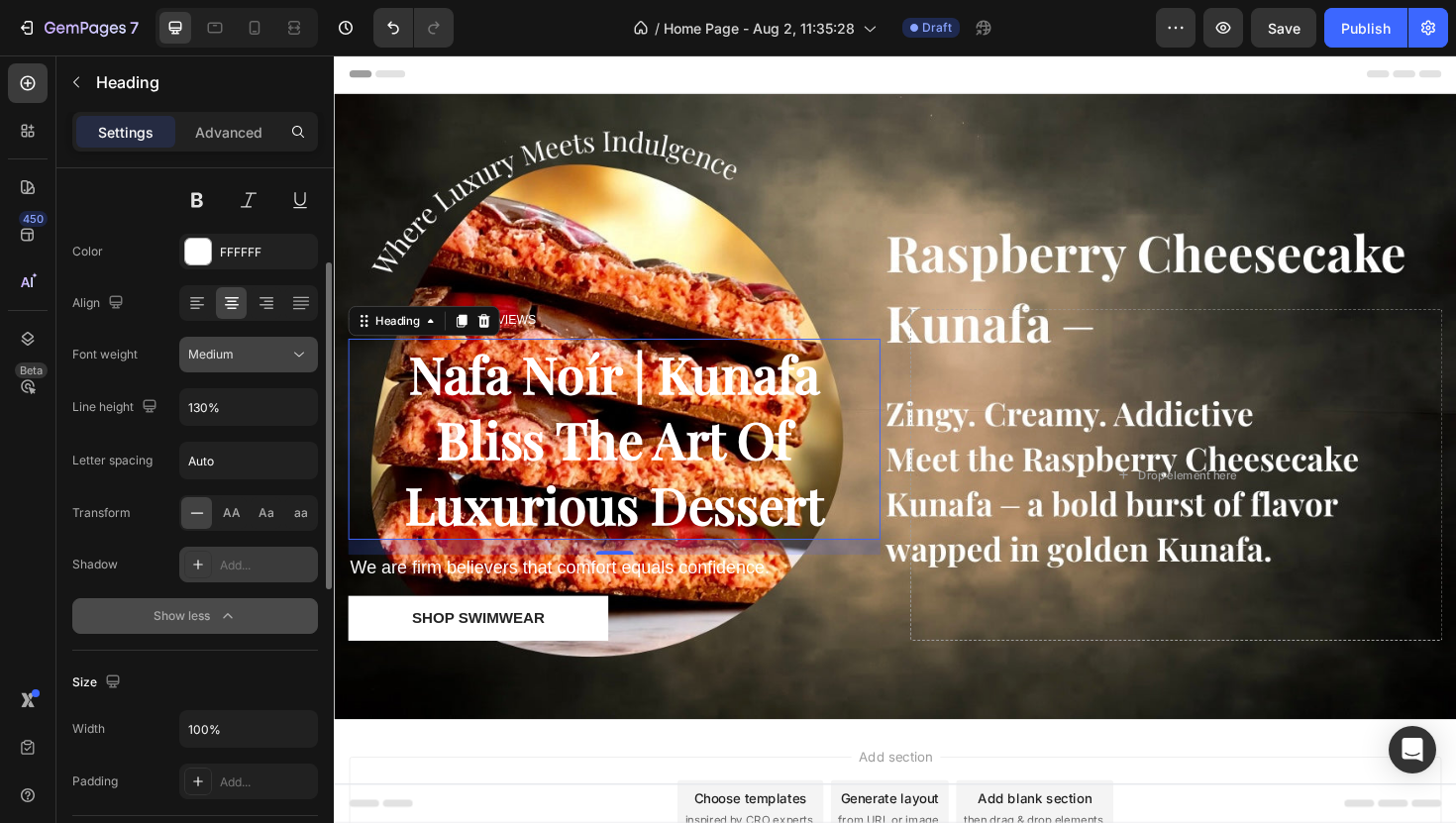 click on "Medium" 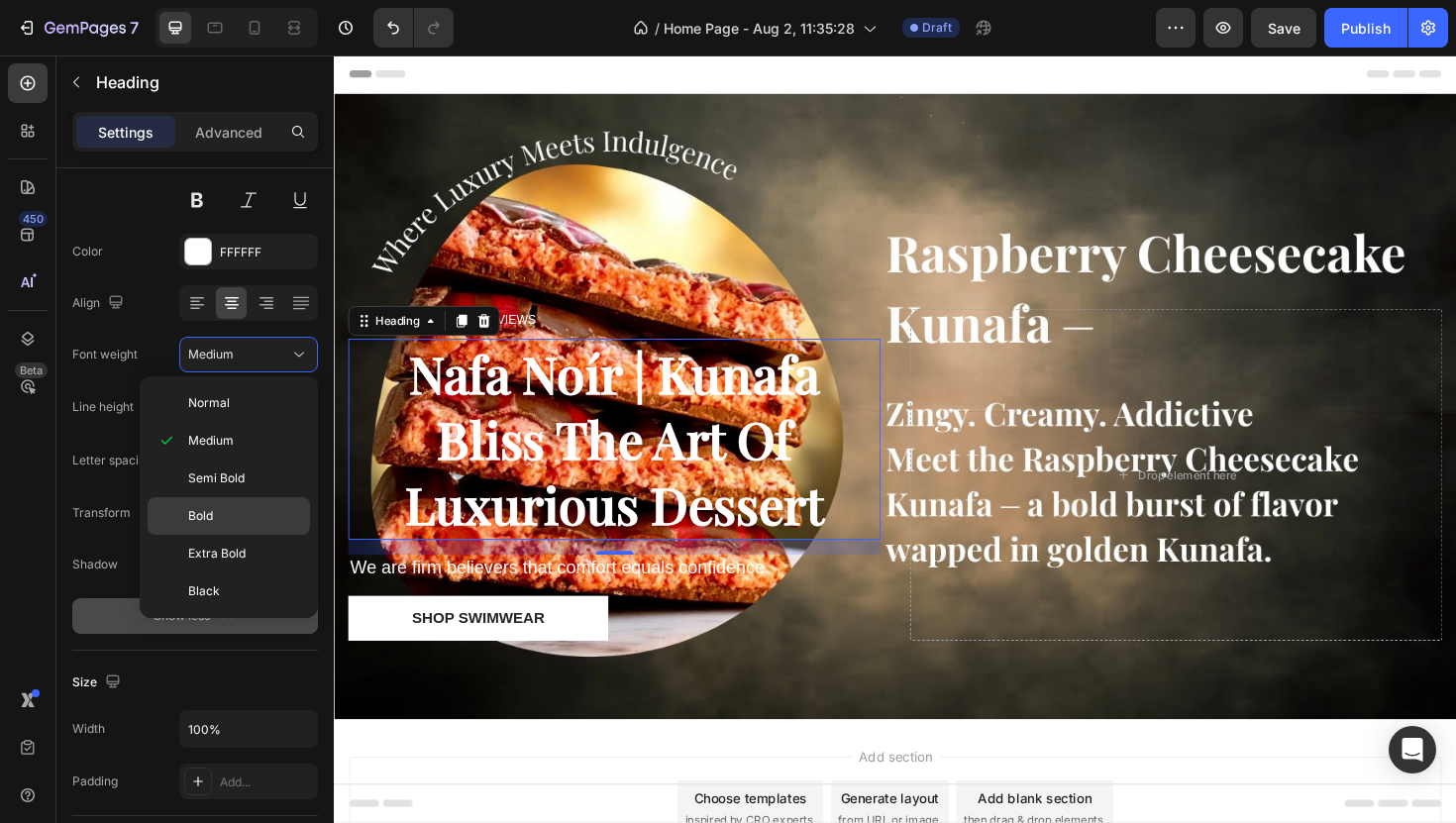 click on "Bold" at bounding box center (245, 516) 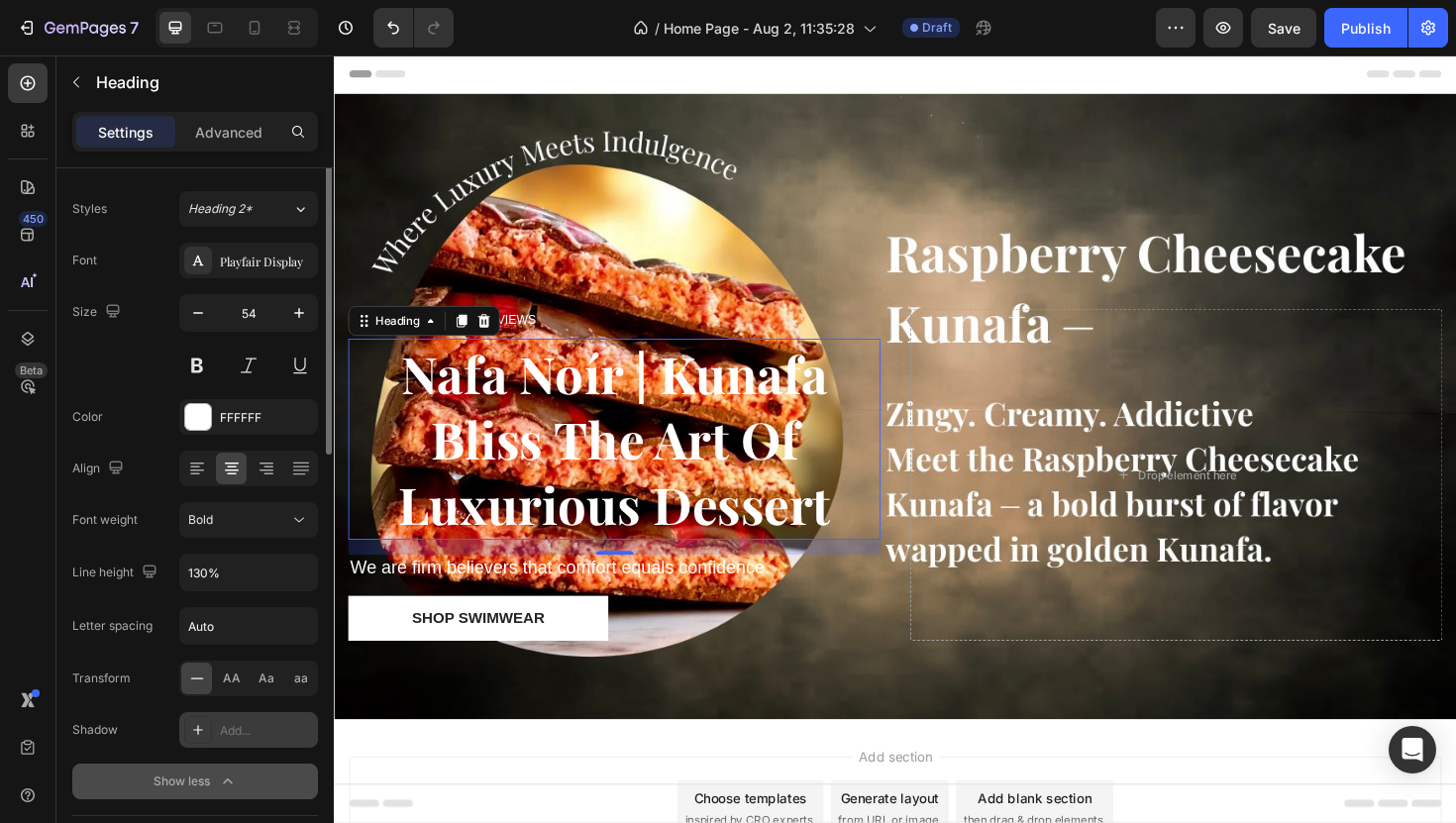 scroll, scrollTop: 0, scrollLeft: 0, axis: both 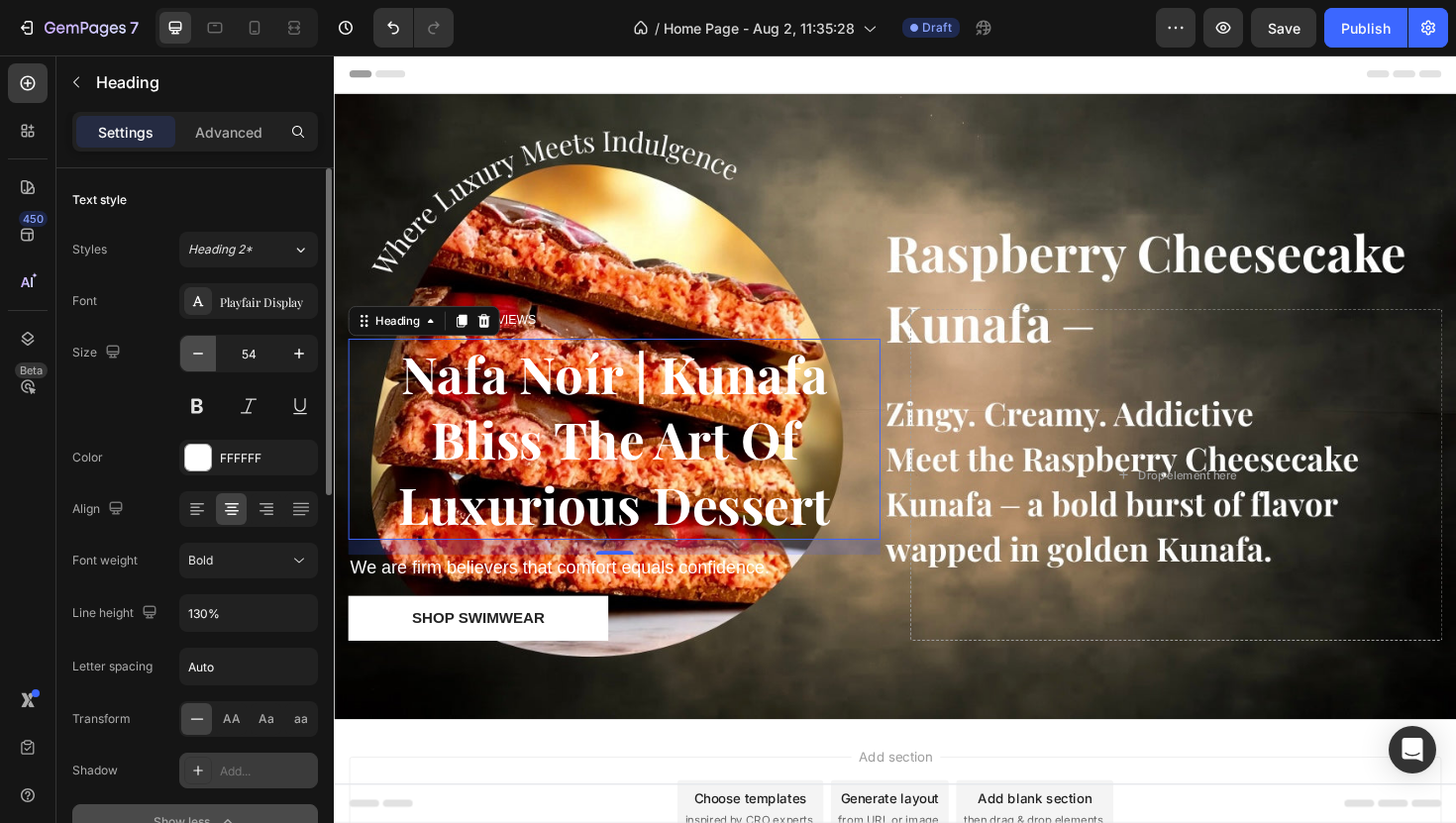 click 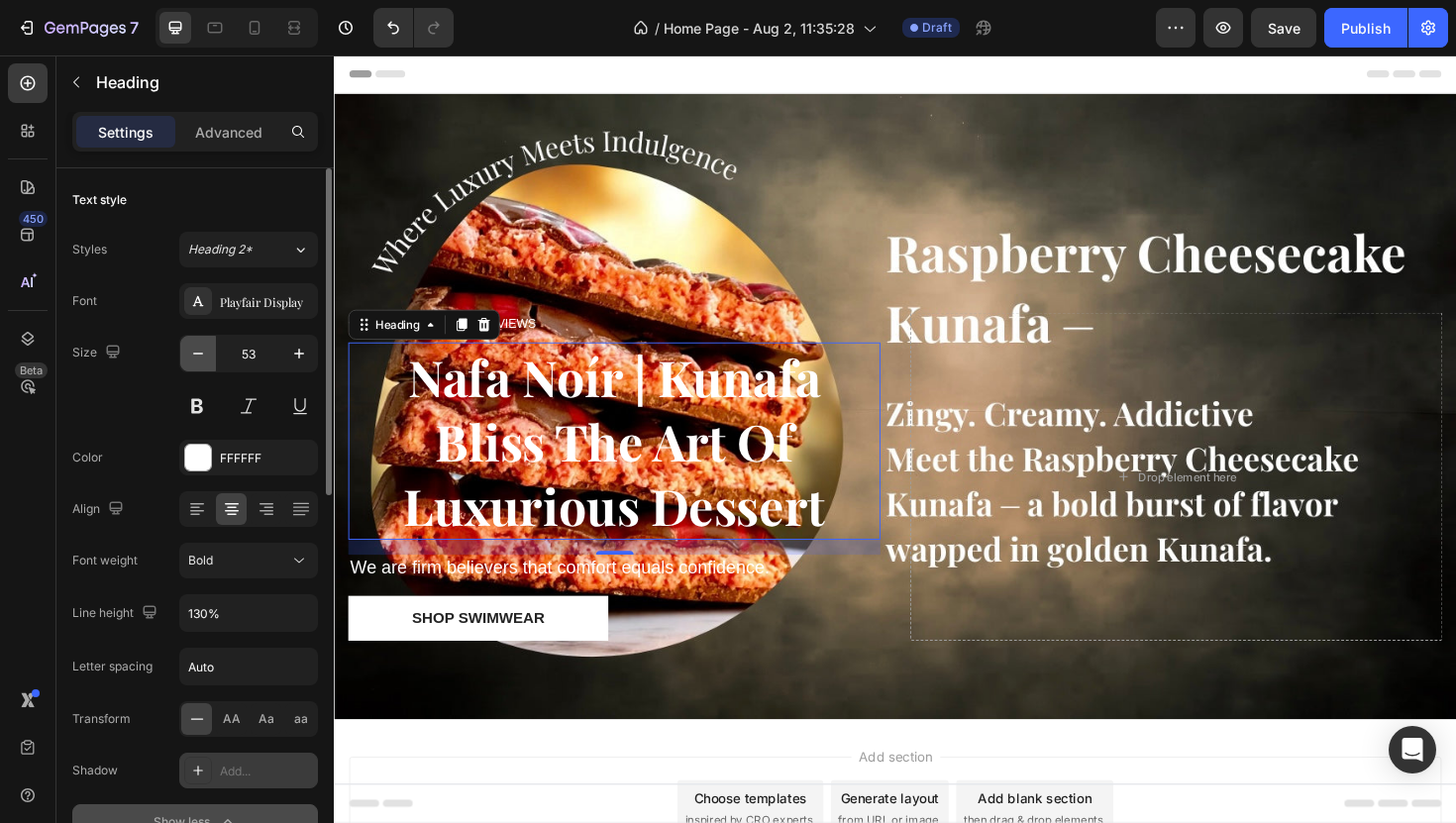 click 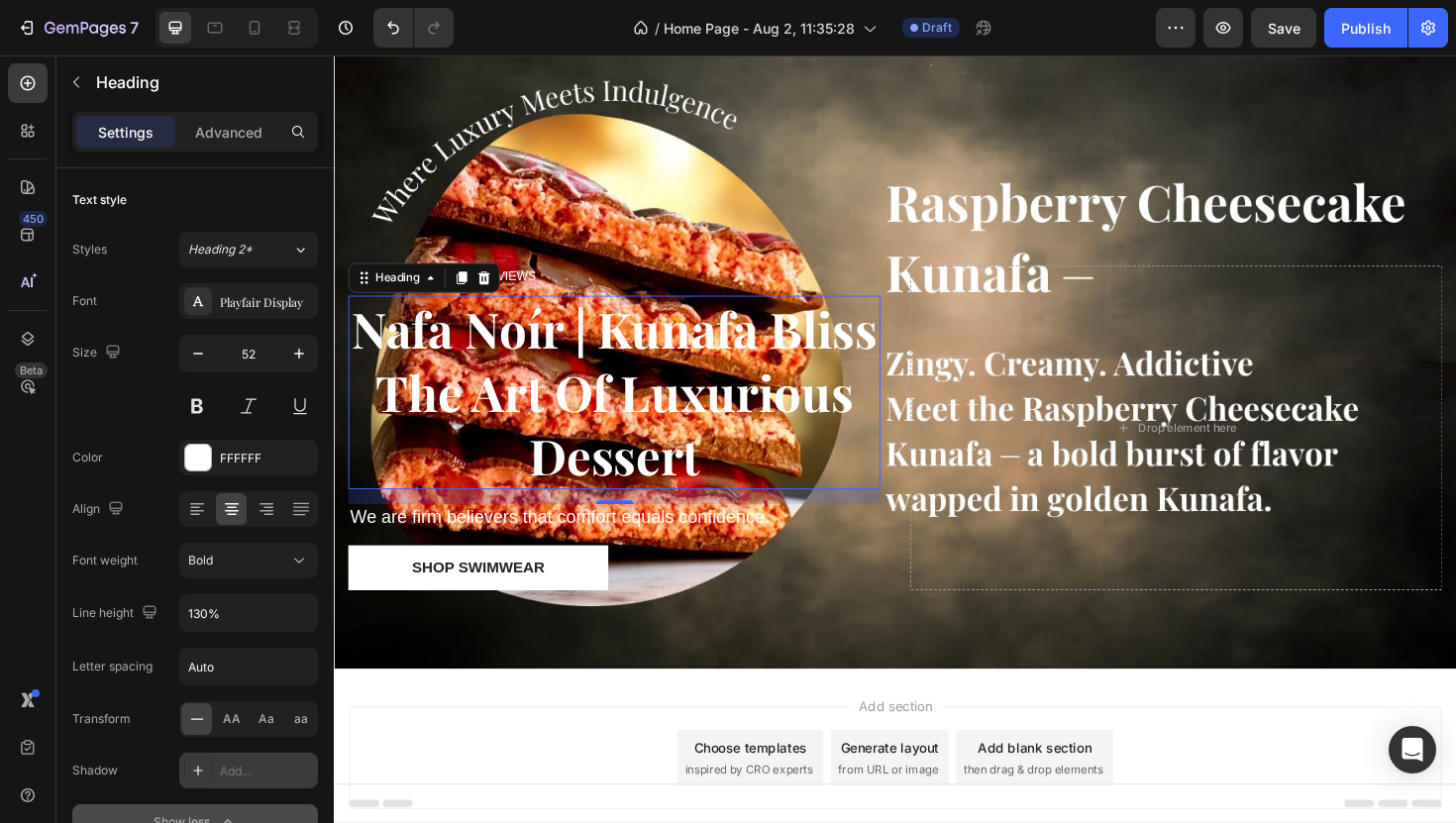 scroll, scrollTop: 134, scrollLeft: 0, axis: vertical 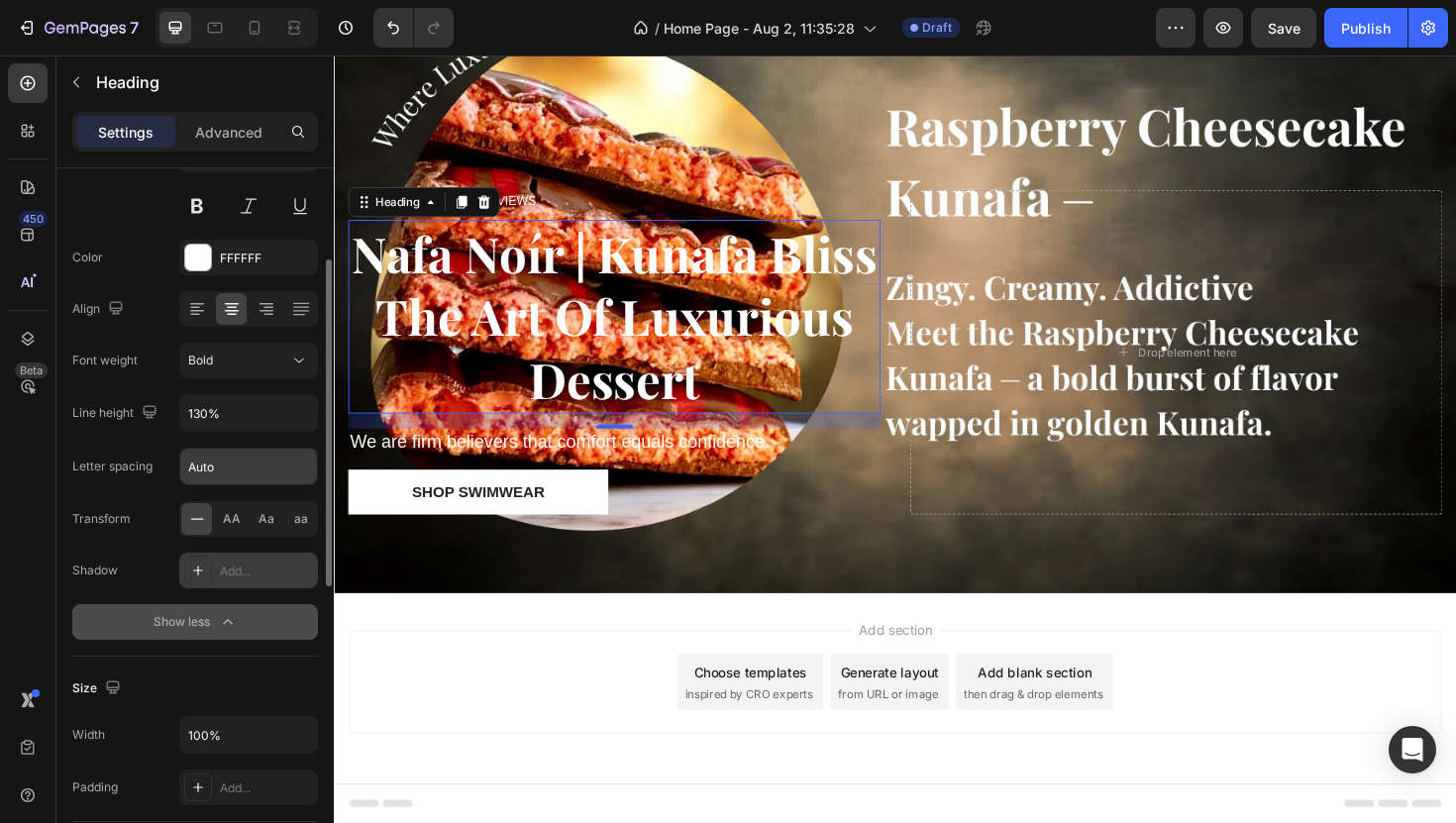 click on "Auto" at bounding box center [249, 466] 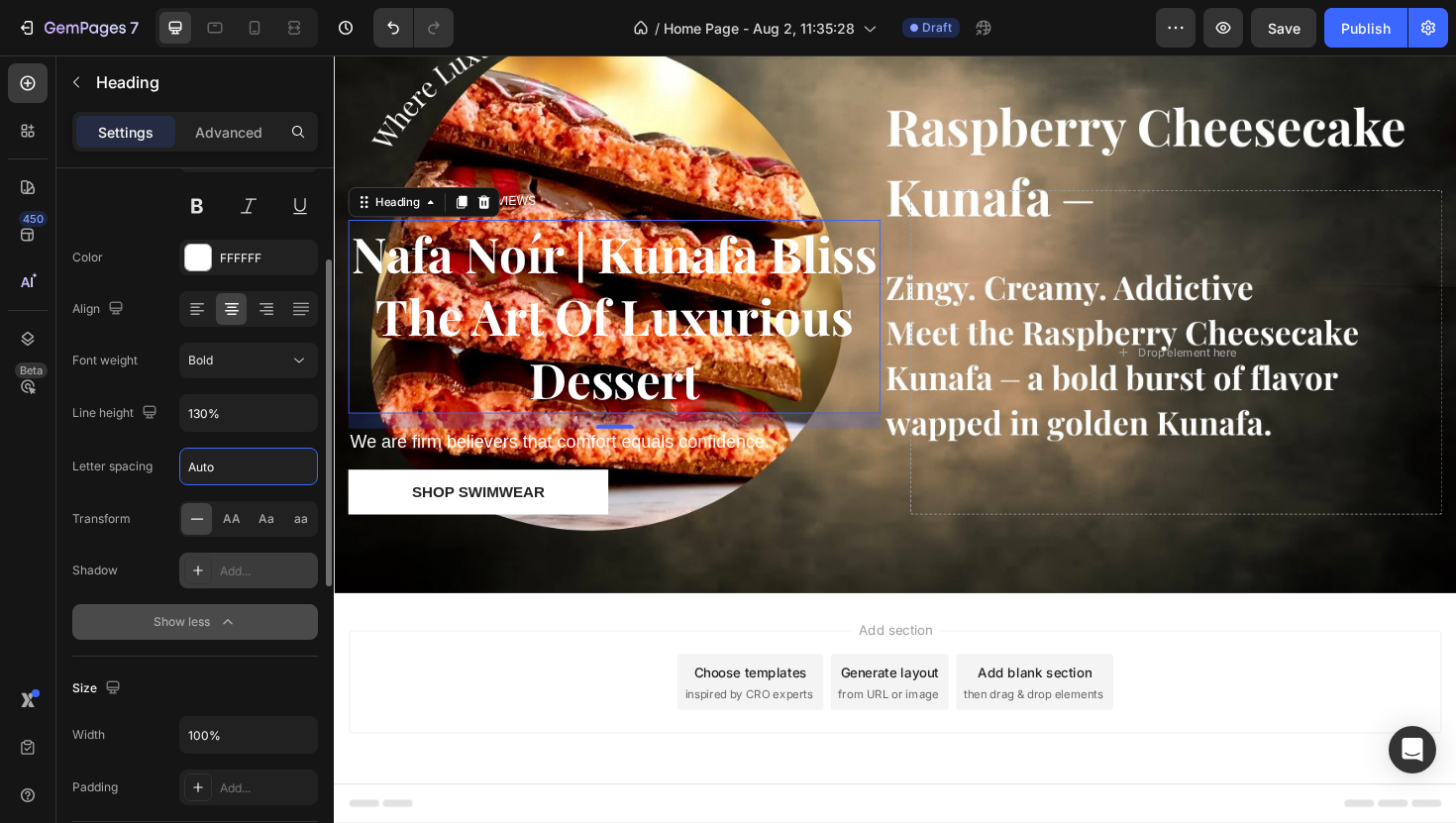 click on "Auto" at bounding box center (249, 466) 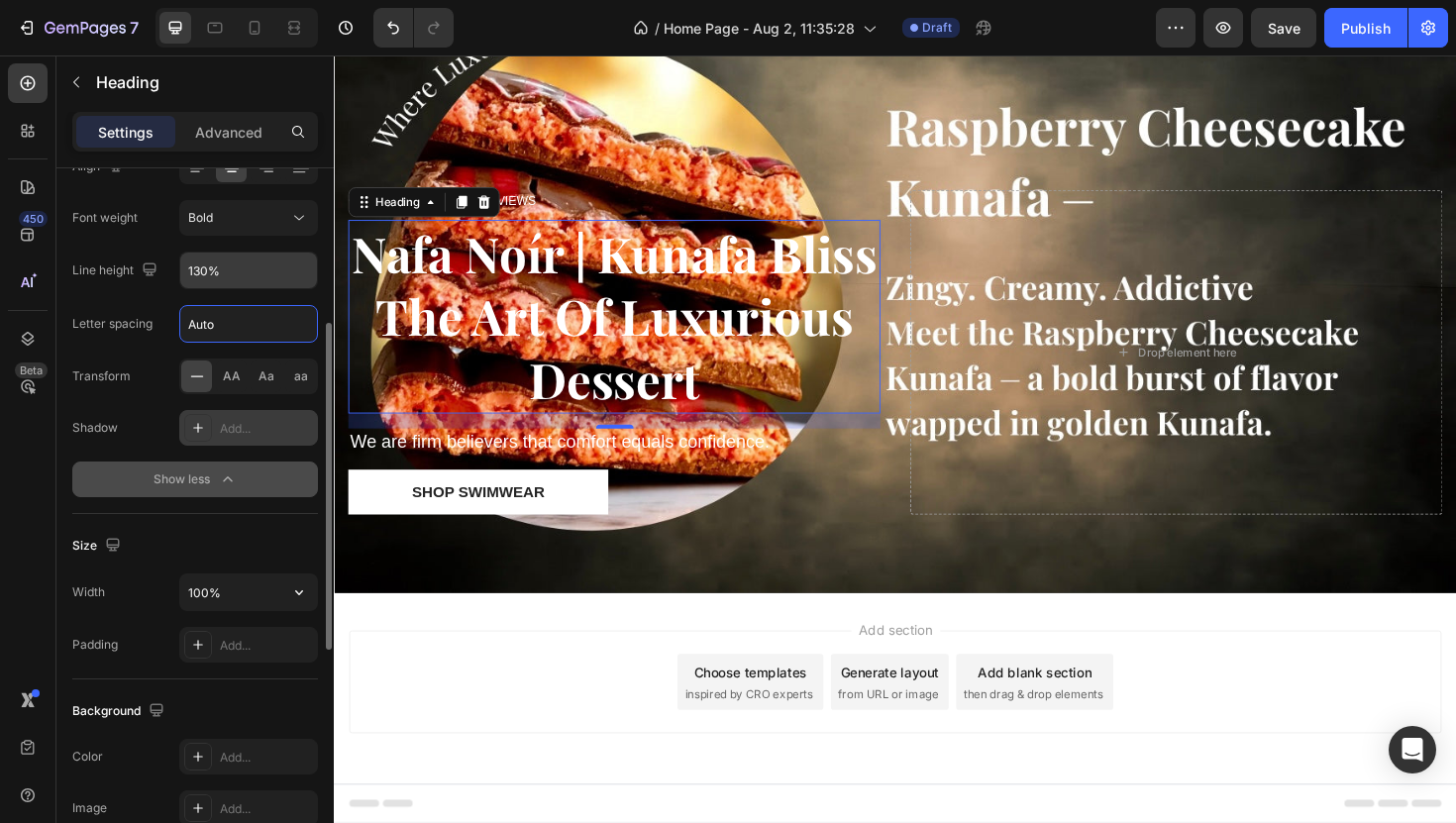scroll, scrollTop: 346, scrollLeft: 0, axis: vertical 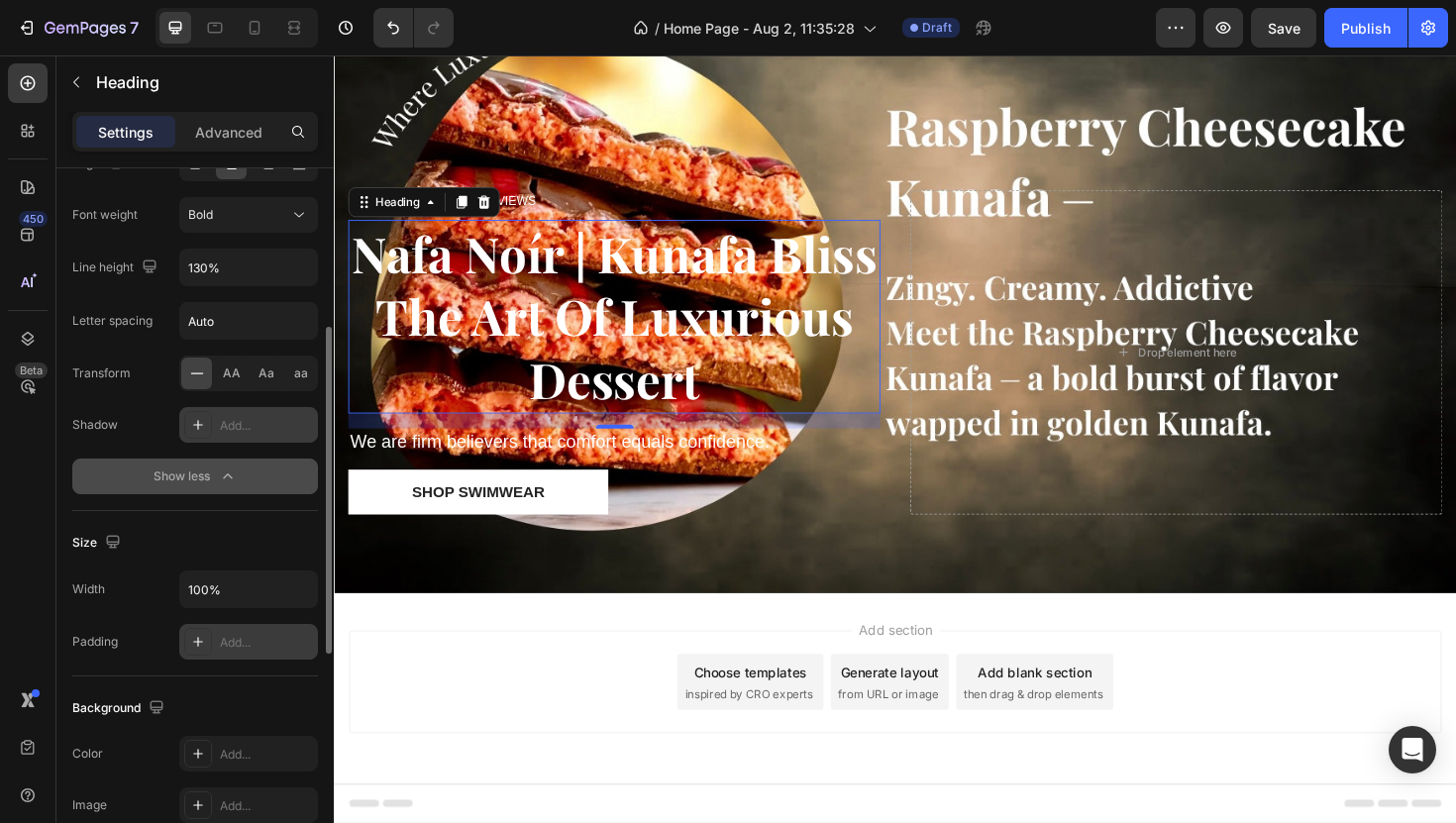 click on "Add..." at bounding box center (266, 643) 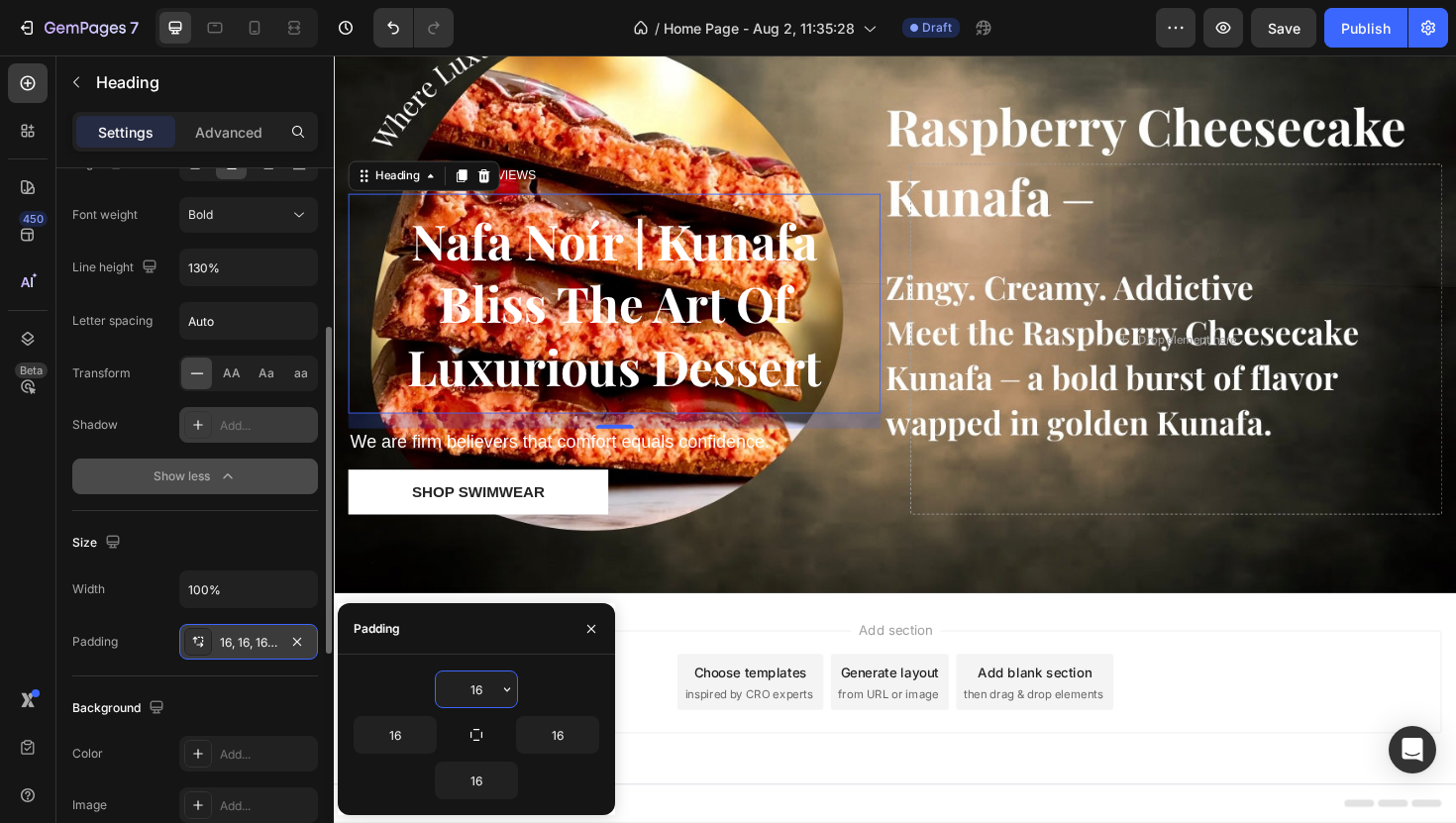 click on "16" at bounding box center (476, 689) 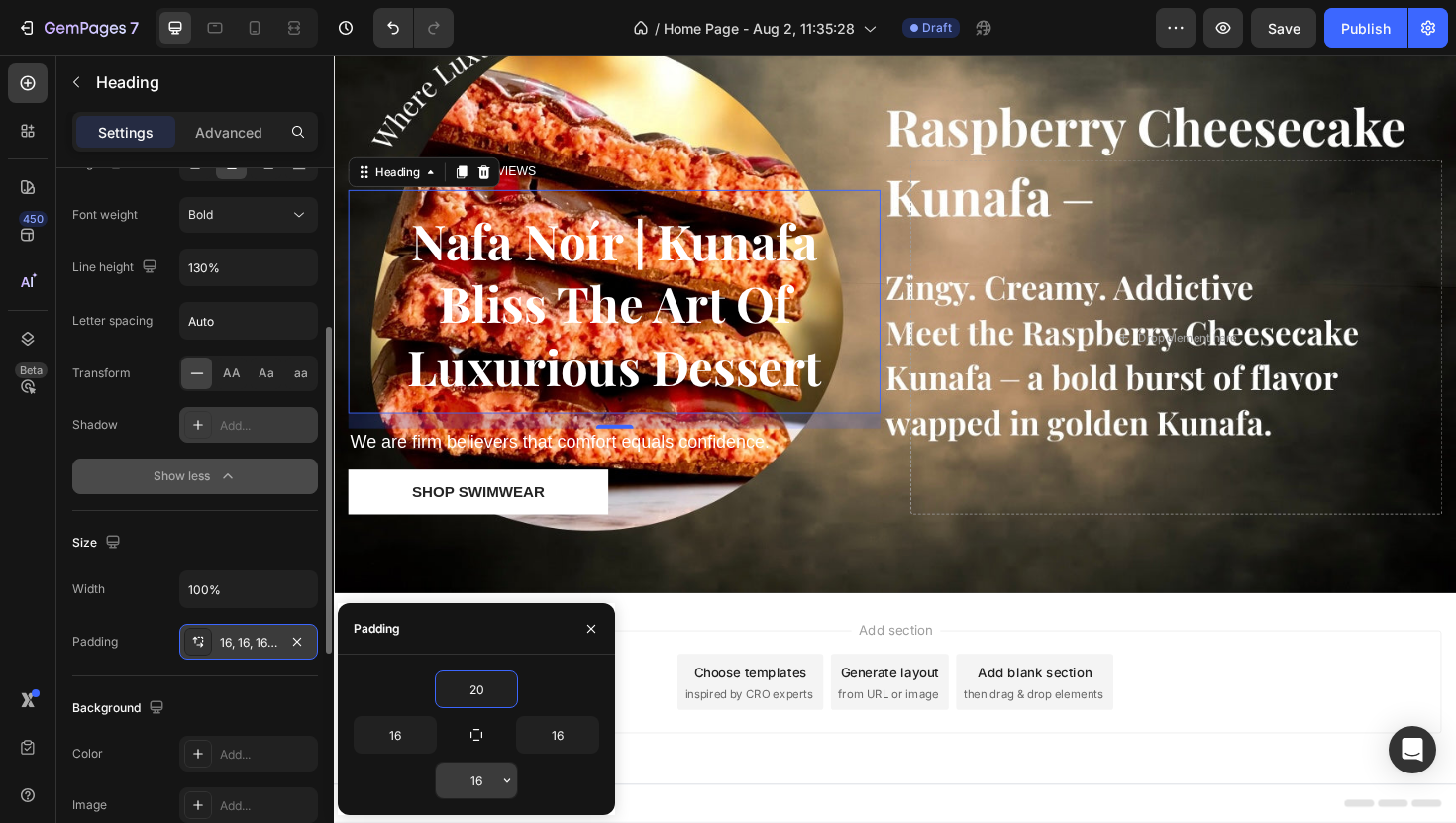 type on "20" 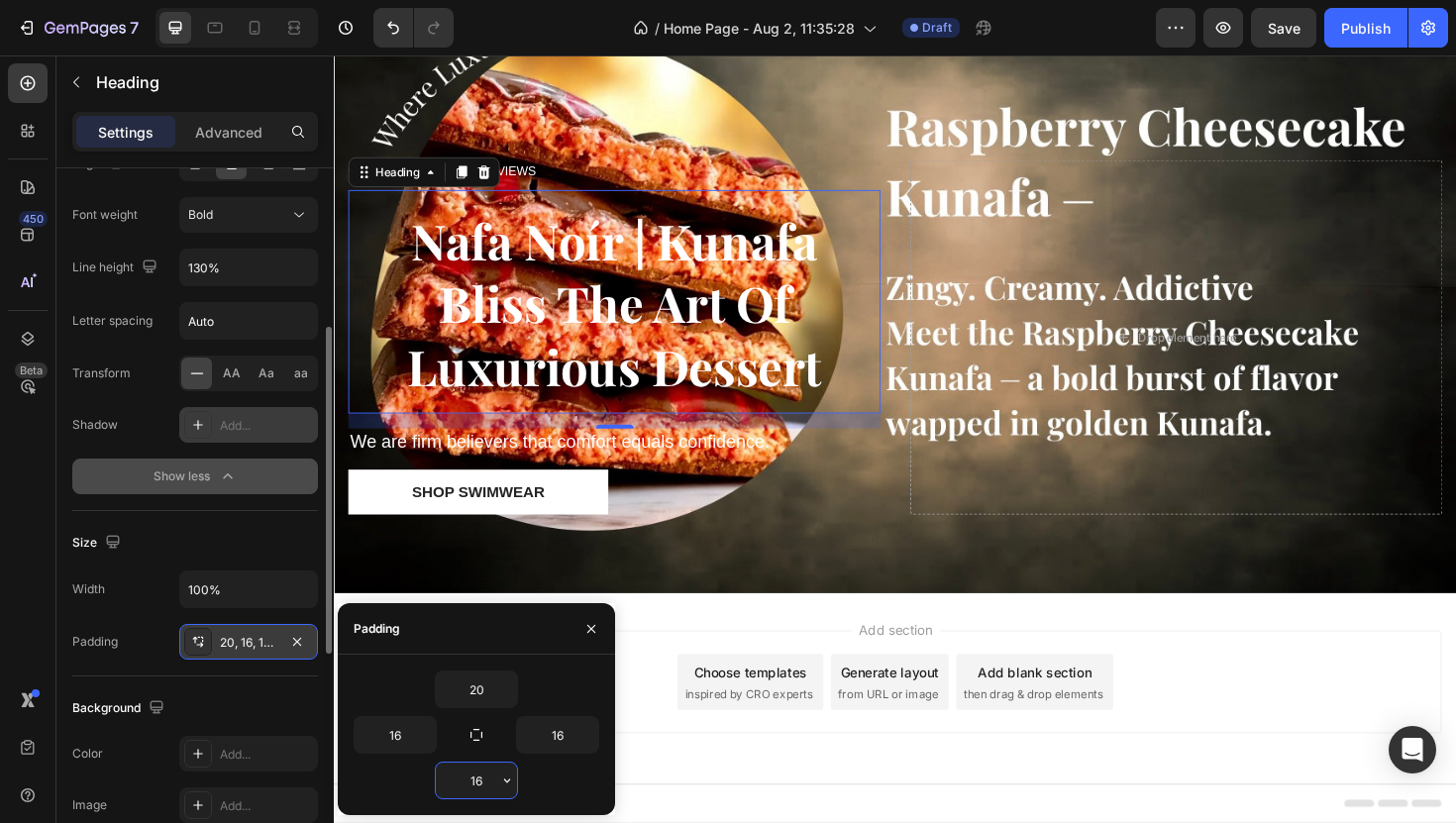 click on "16" at bounding box center [476, 780] 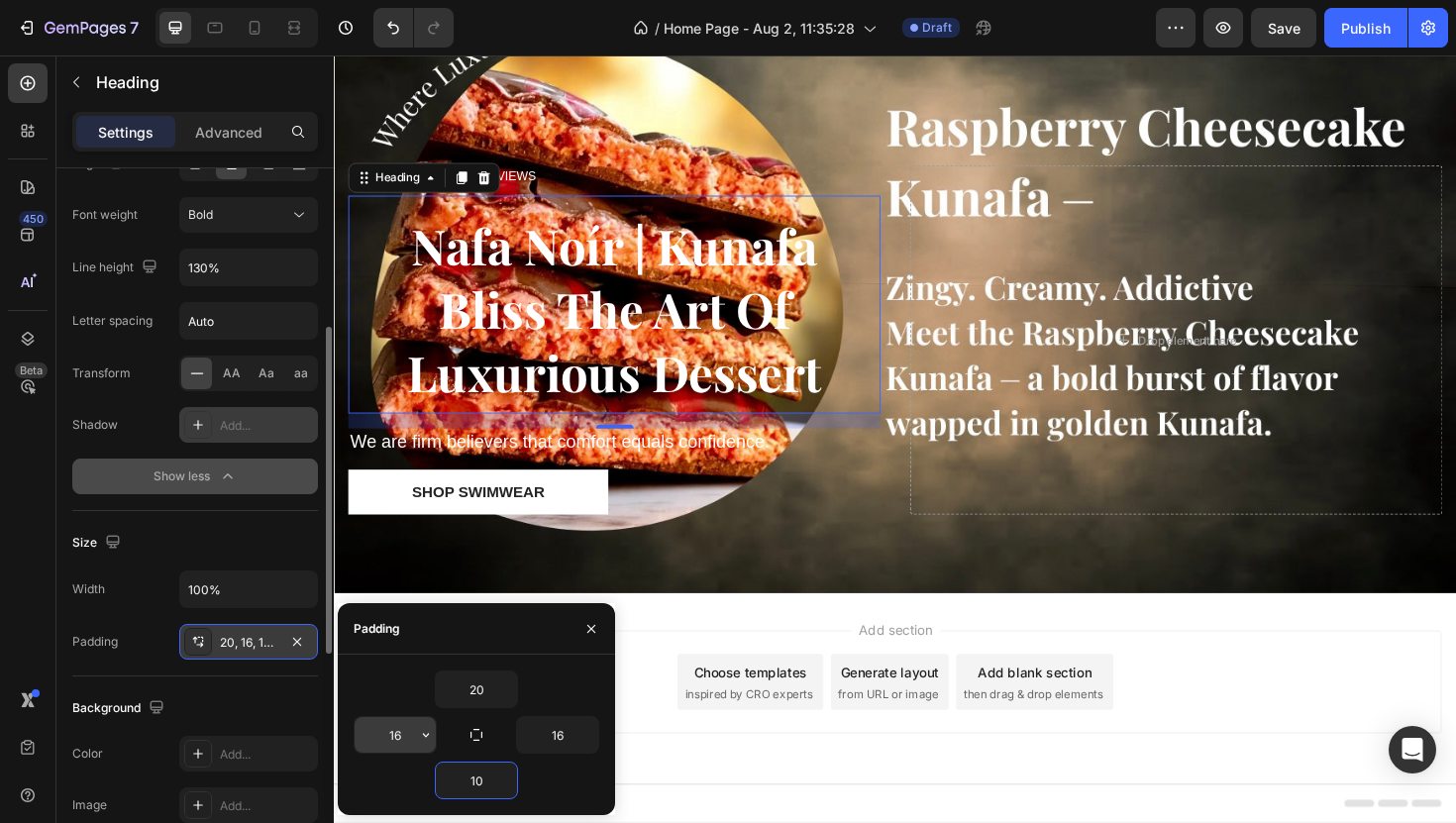type on "10" 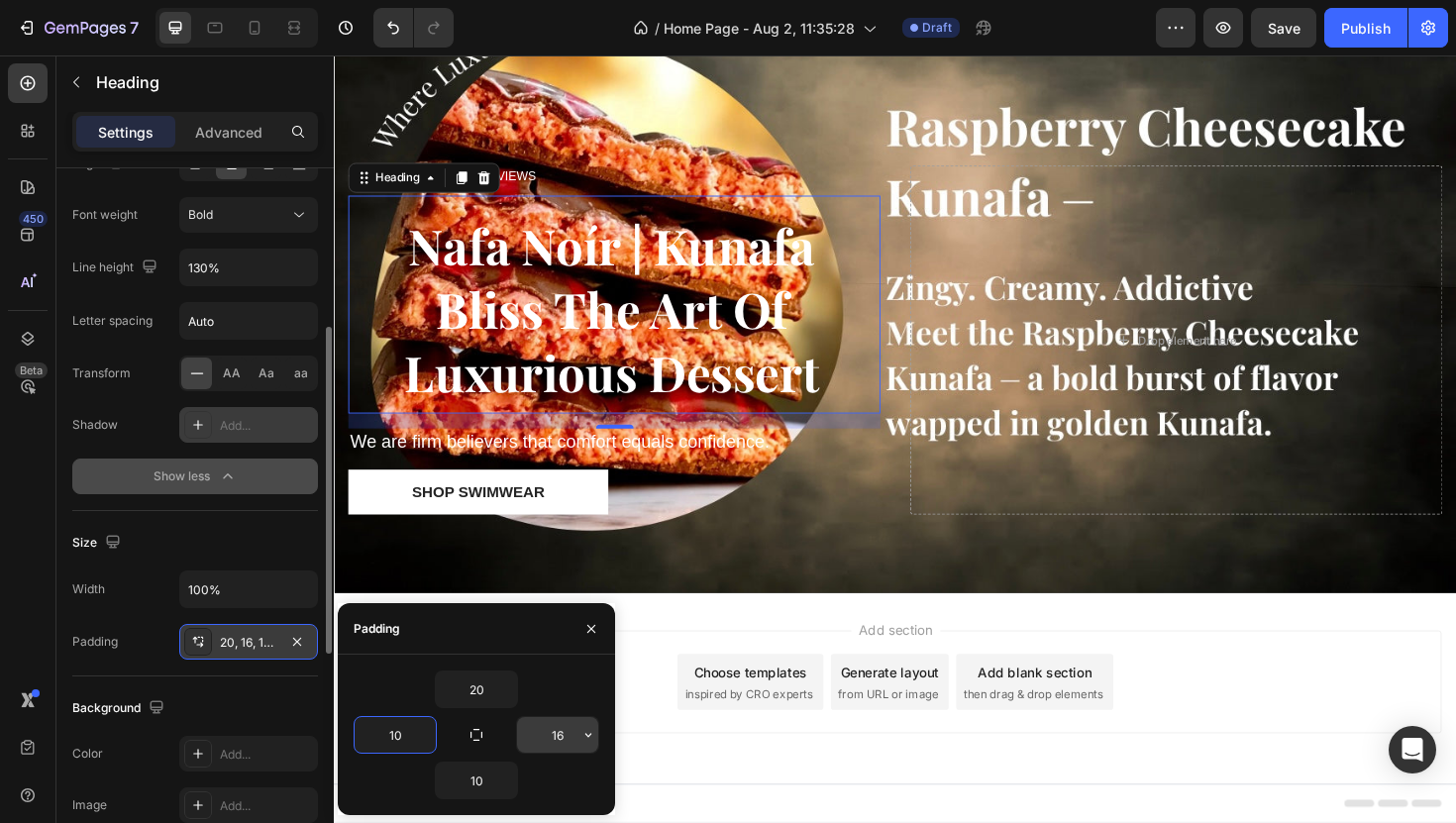 type on "10" 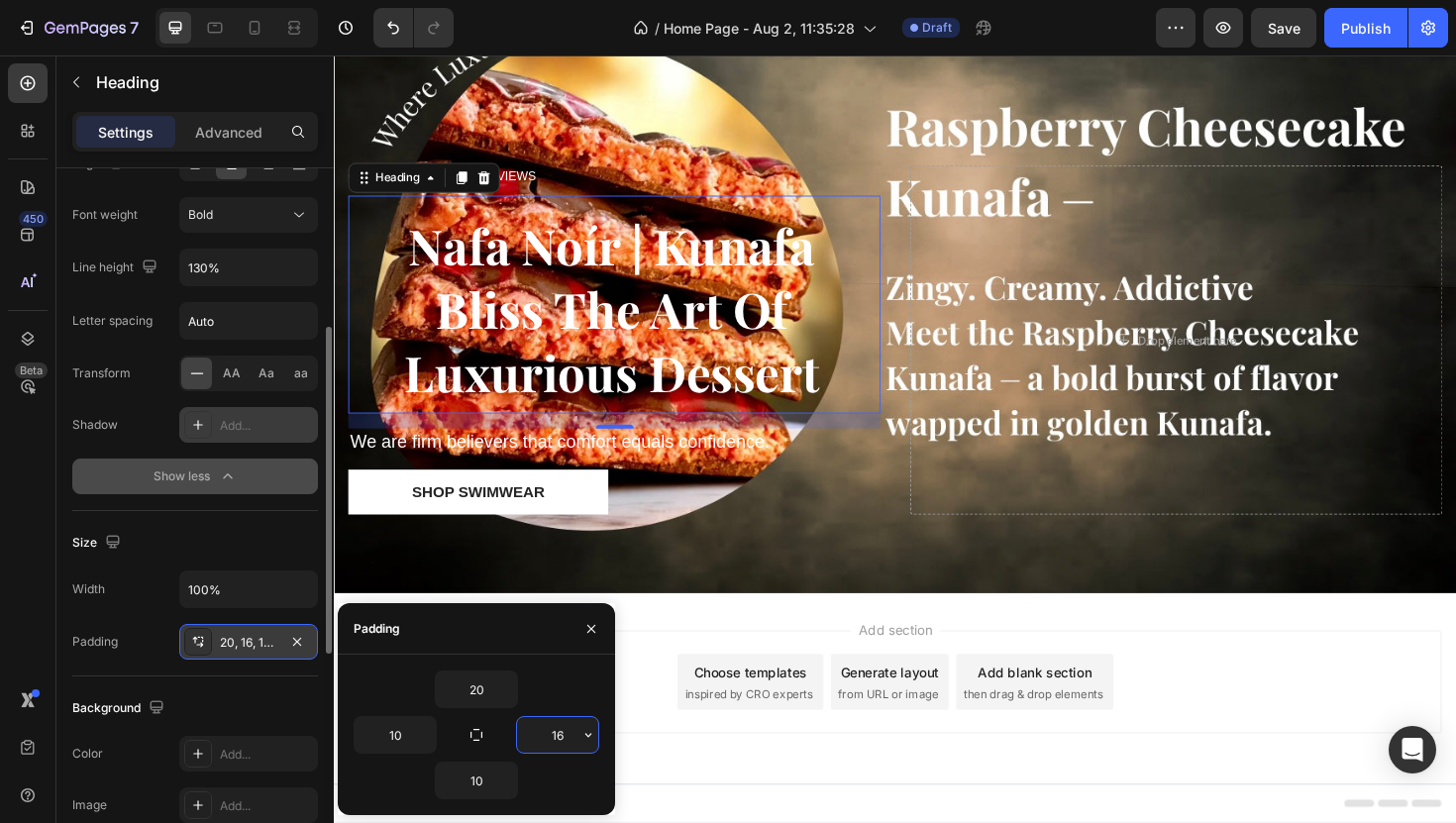 click on "16" at bounding box center (558, 735) 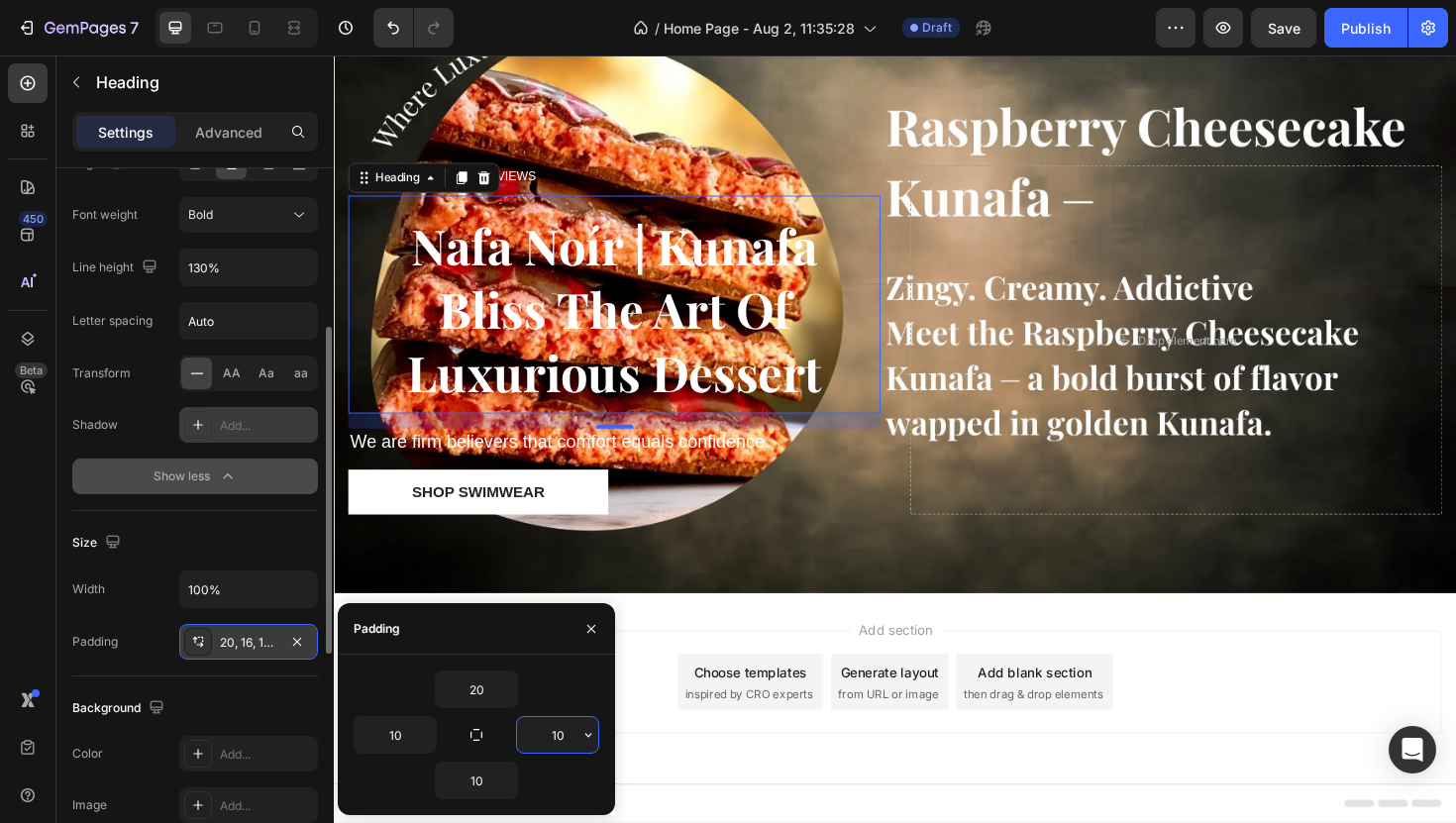 type on "1" 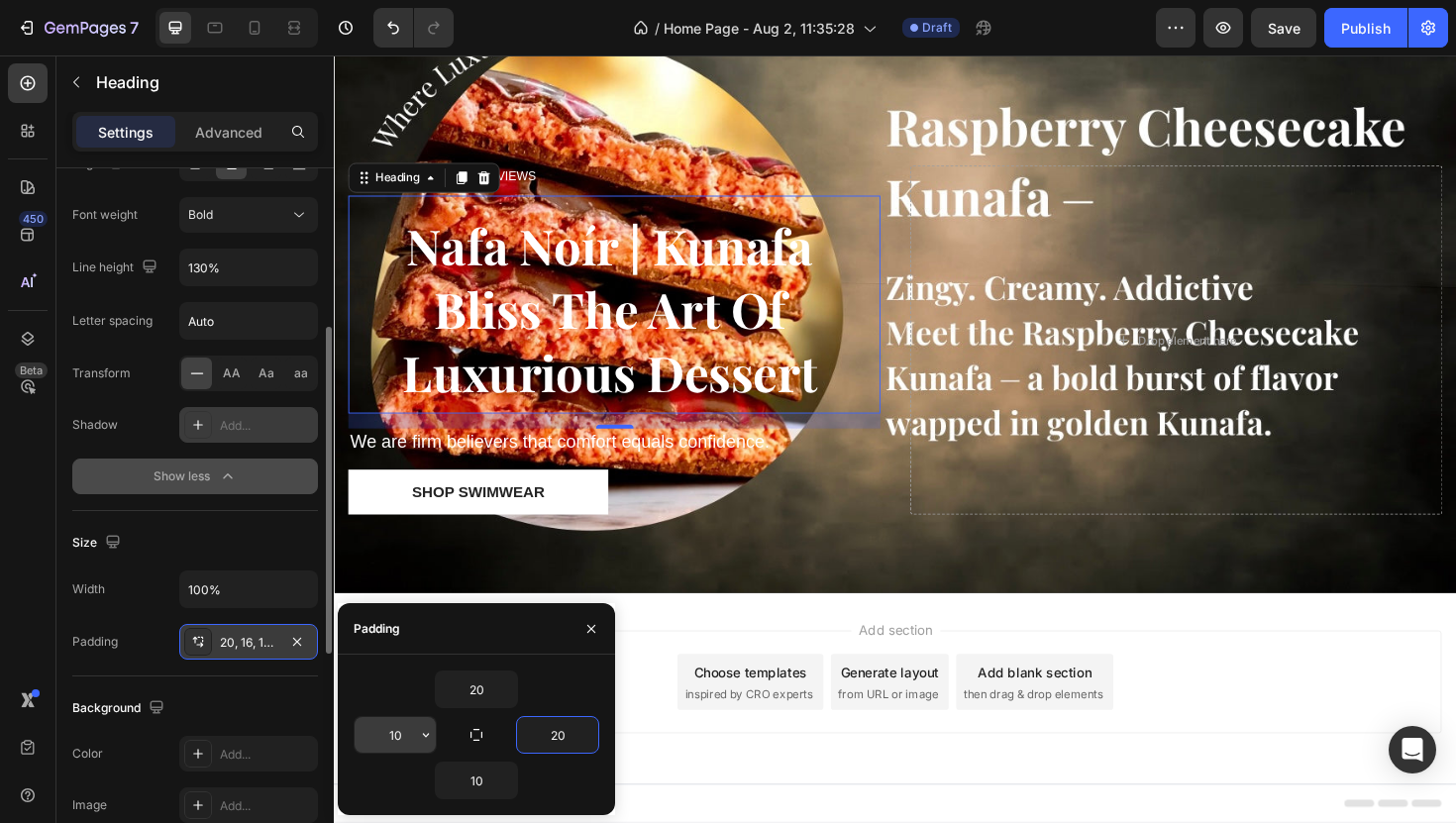 type on "20" 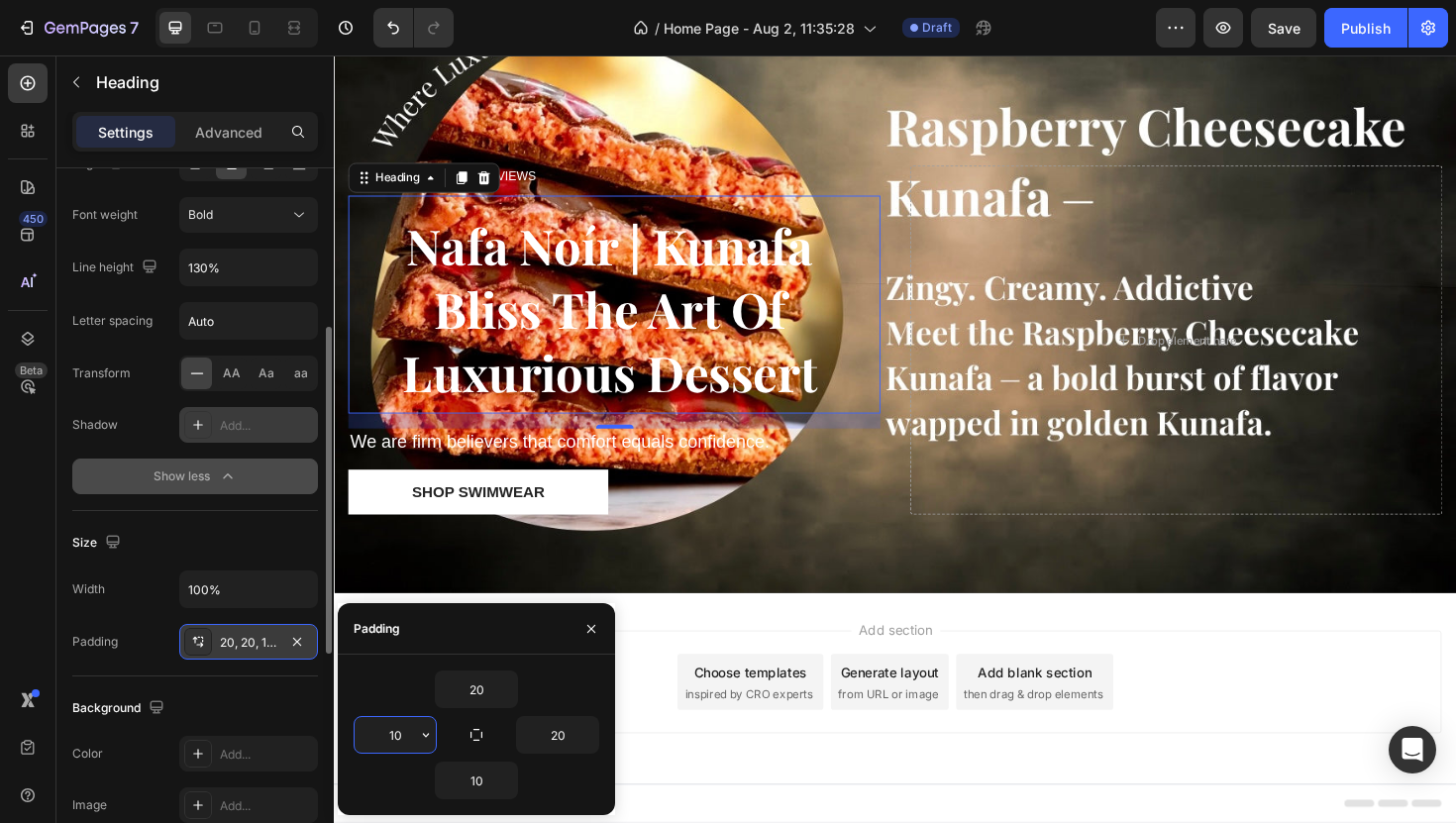 click on "10" at bounding box center [395, 735] 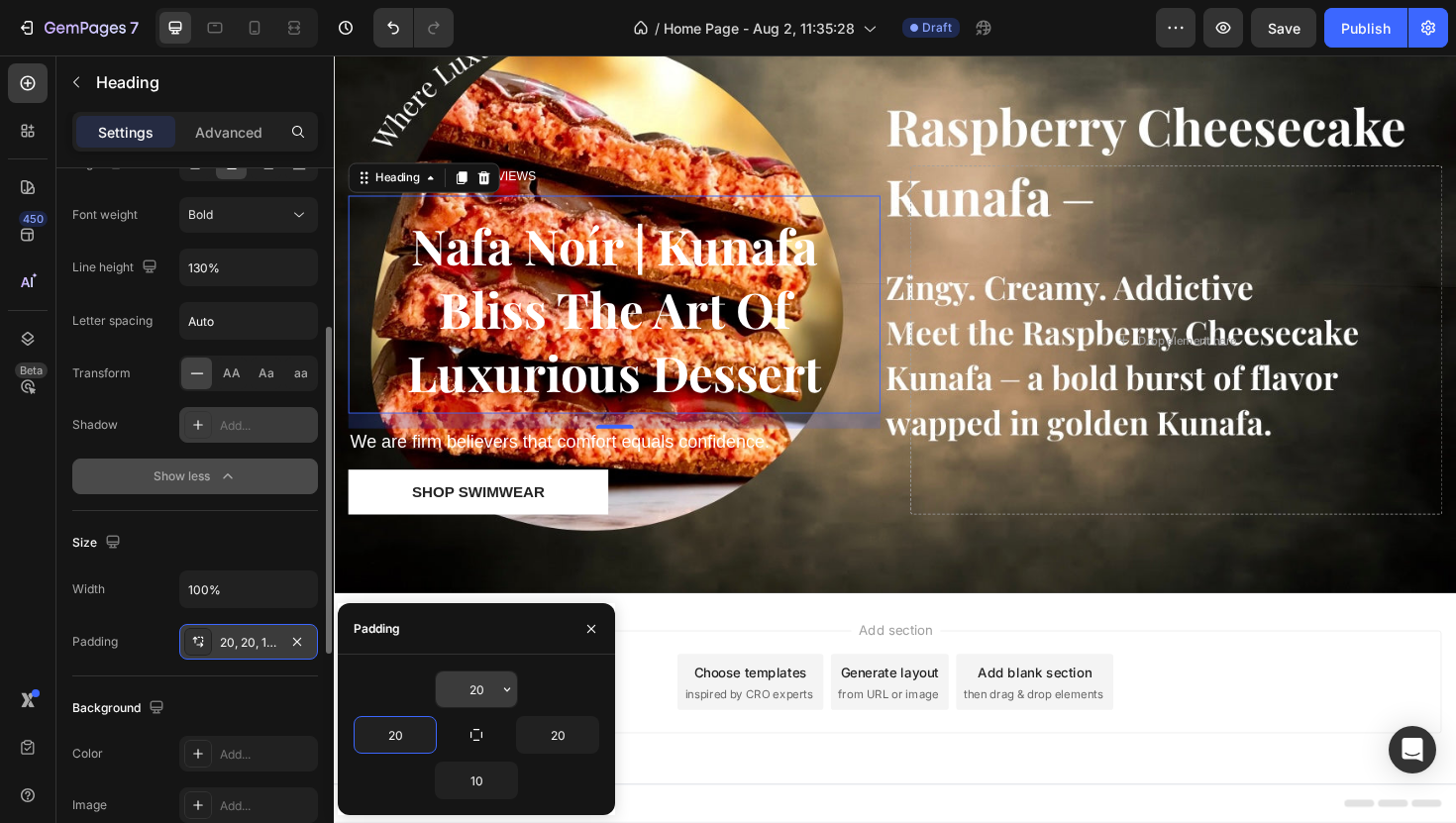 type on "20" 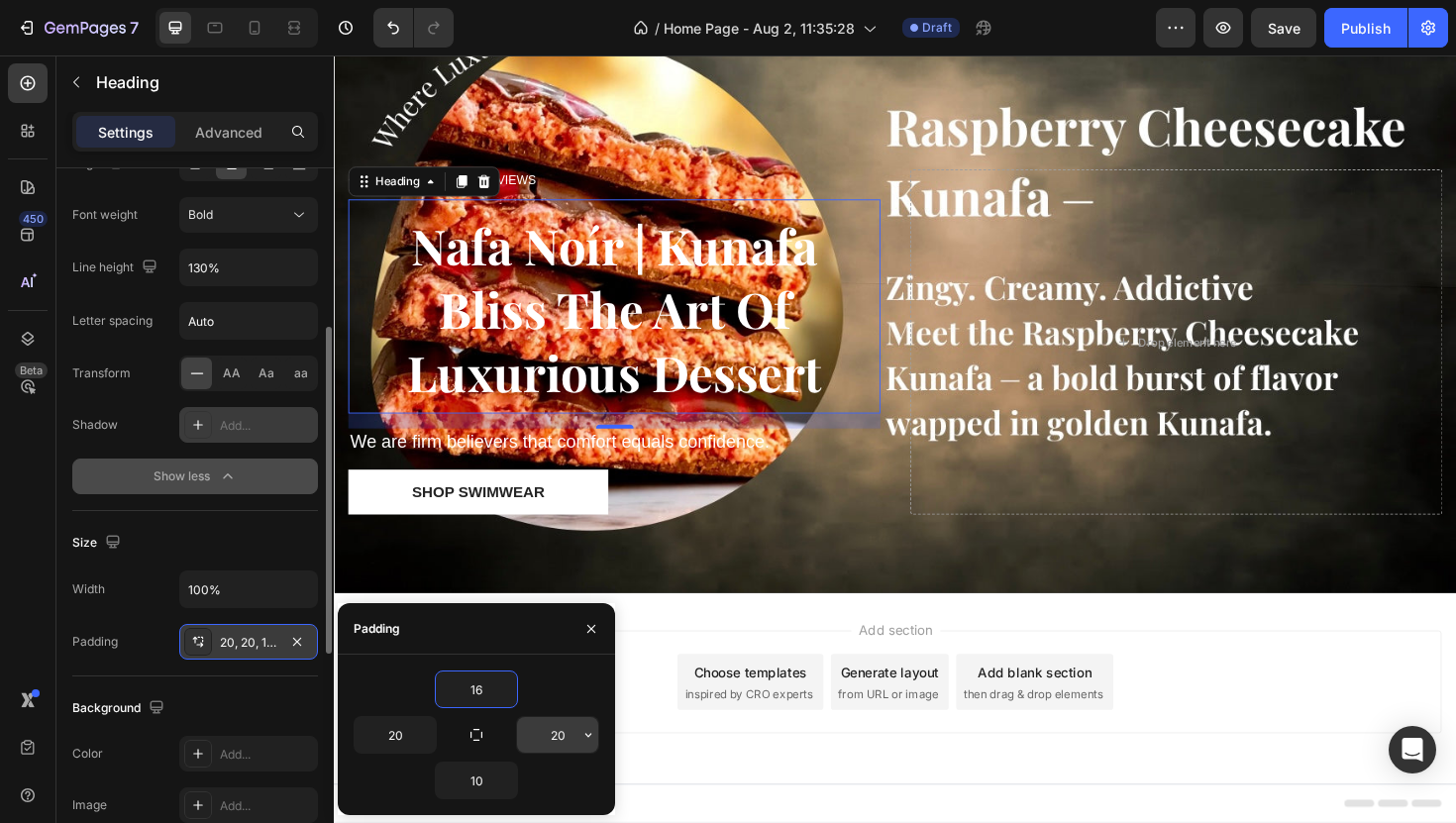 type on "16" 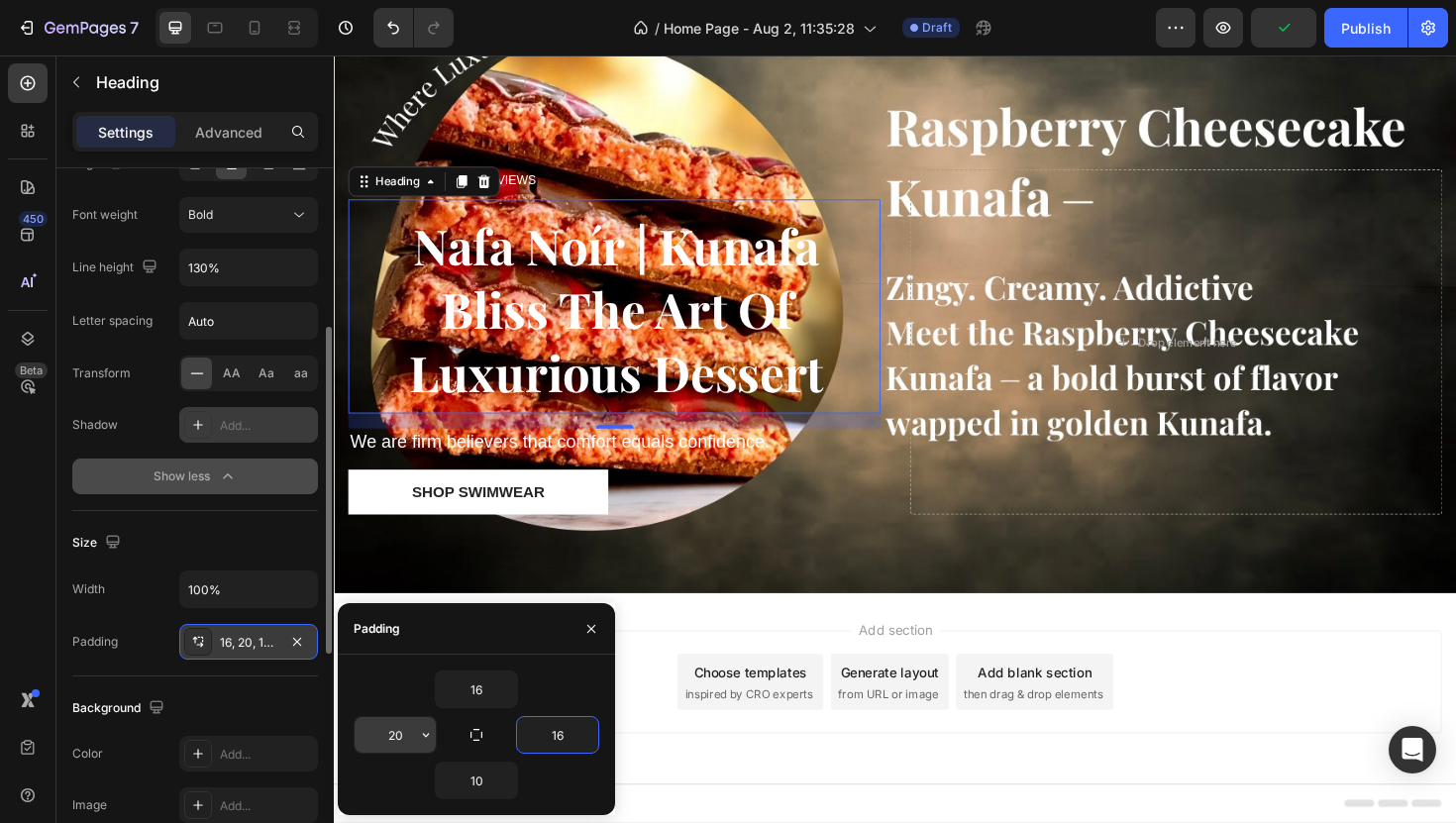type on "16" 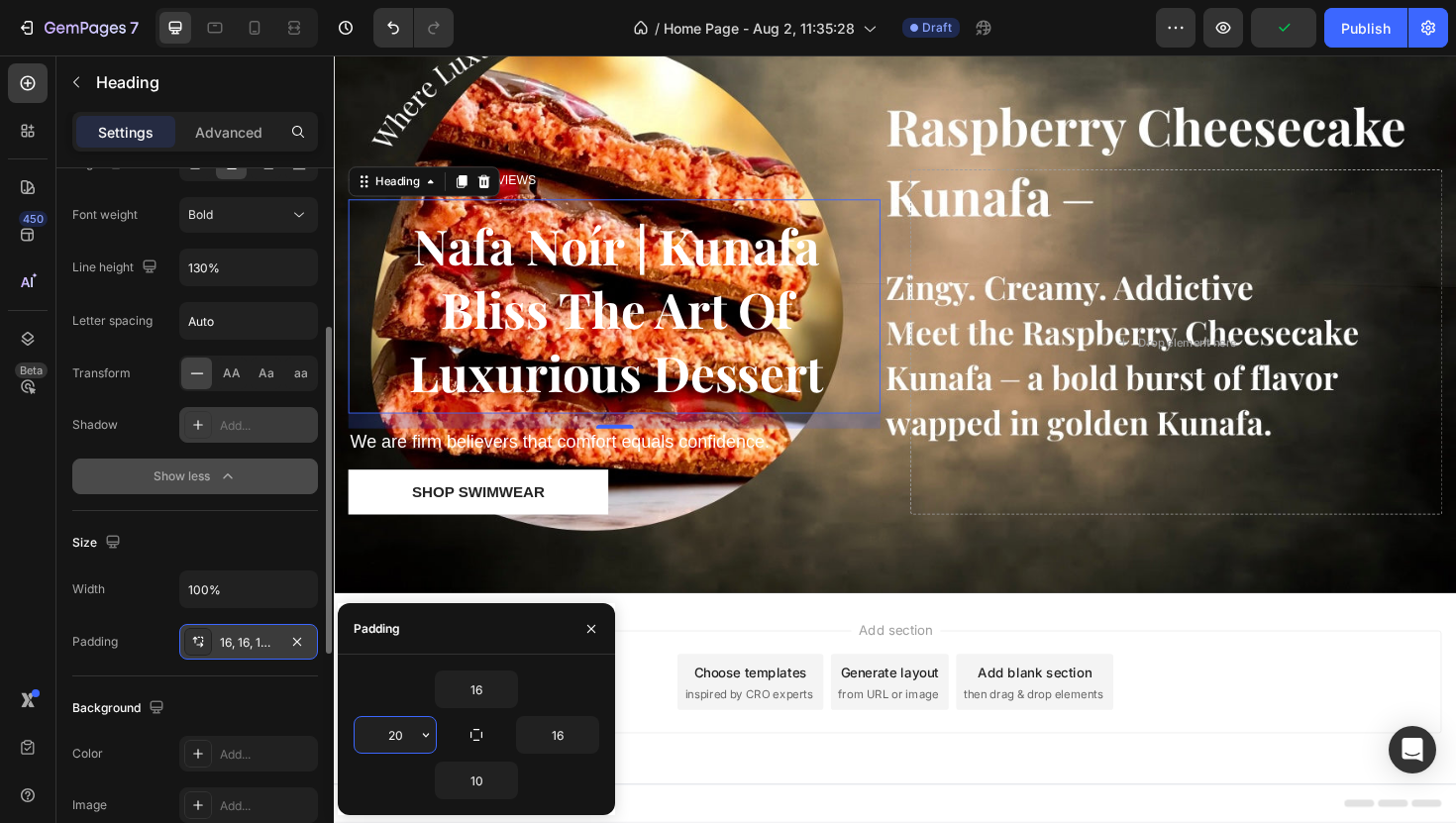 click on "20" at bounding box center (395, 735) 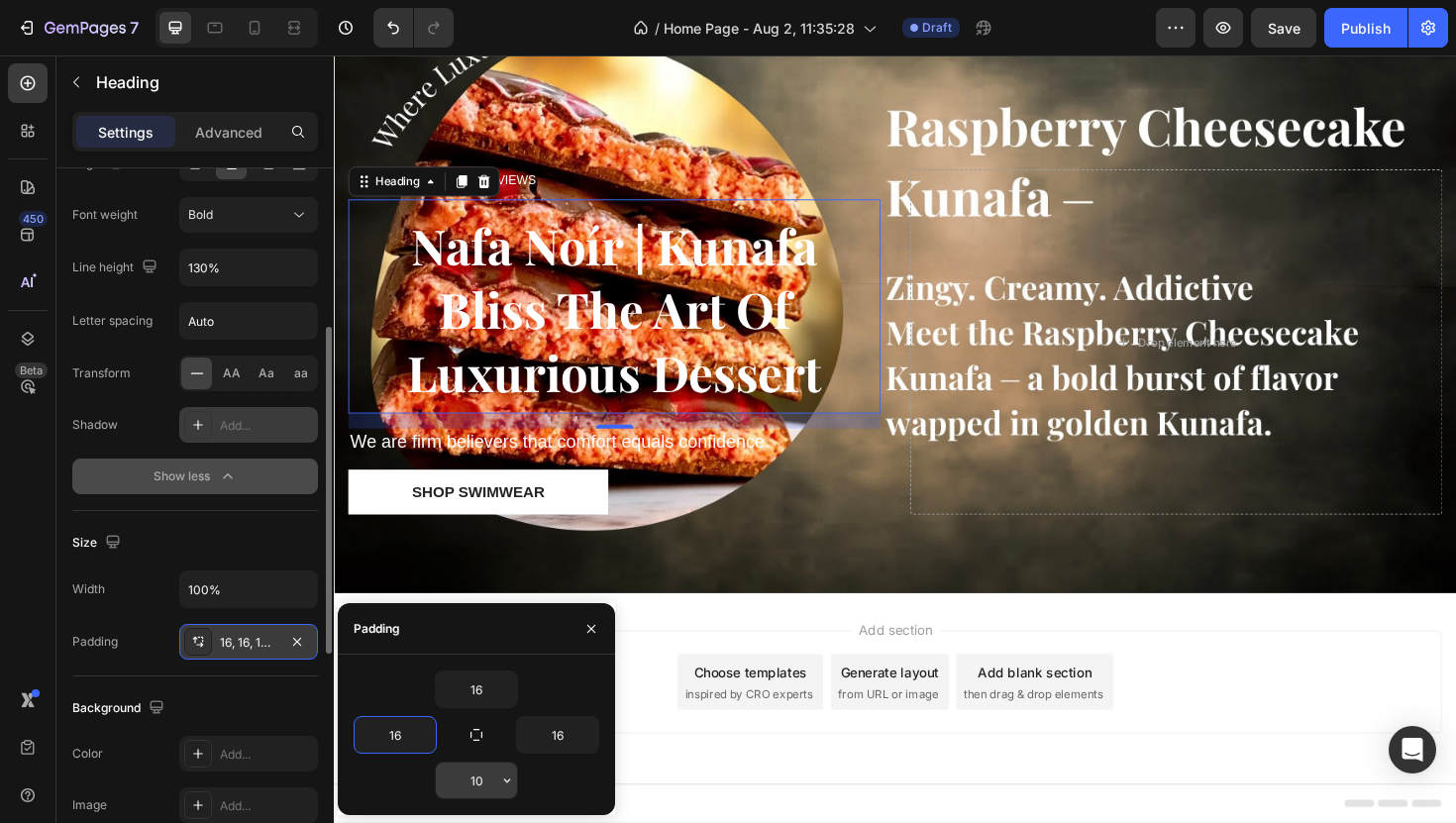 type on "16" 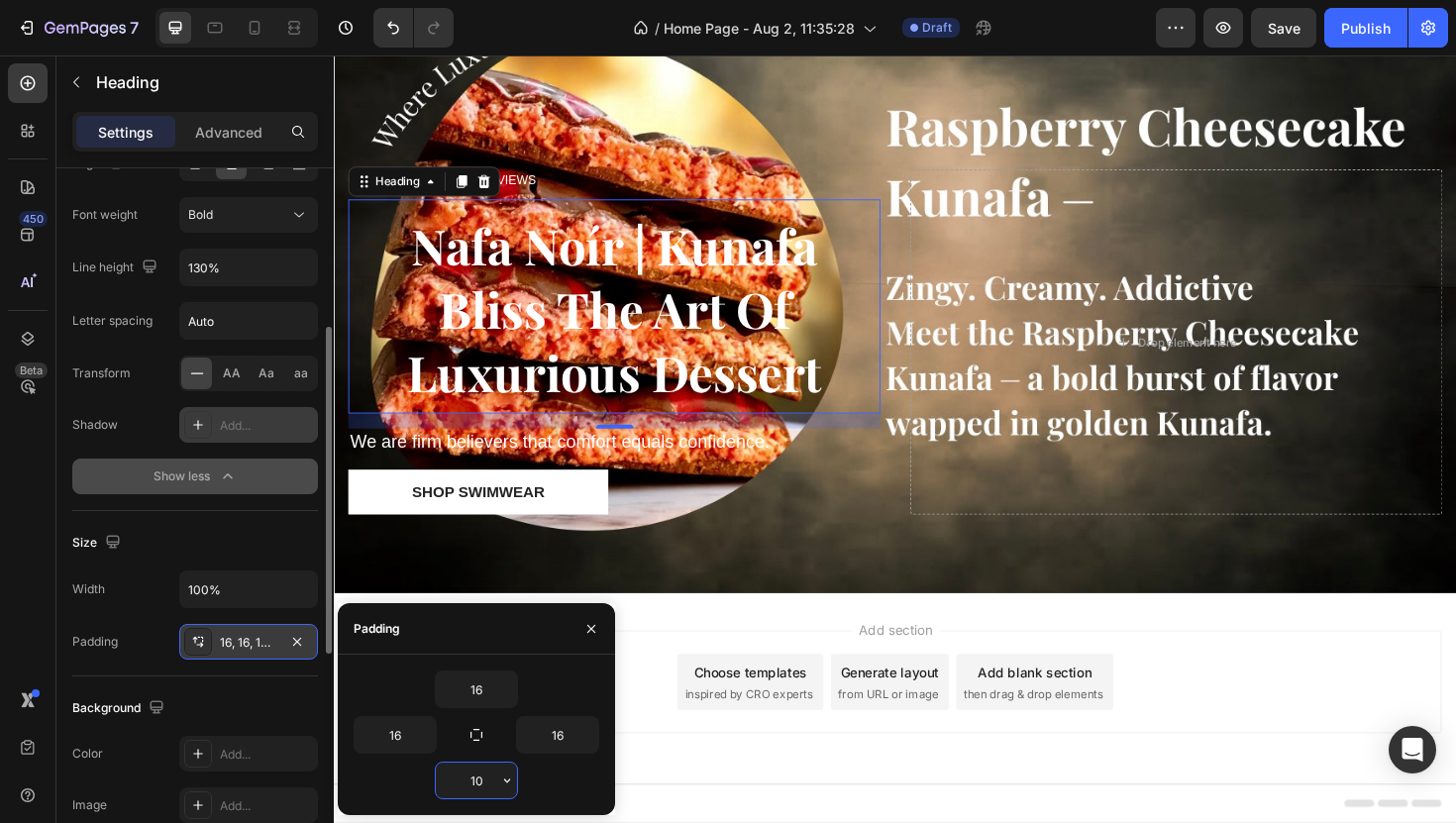 click on "10" at bounding box center (476, 780) 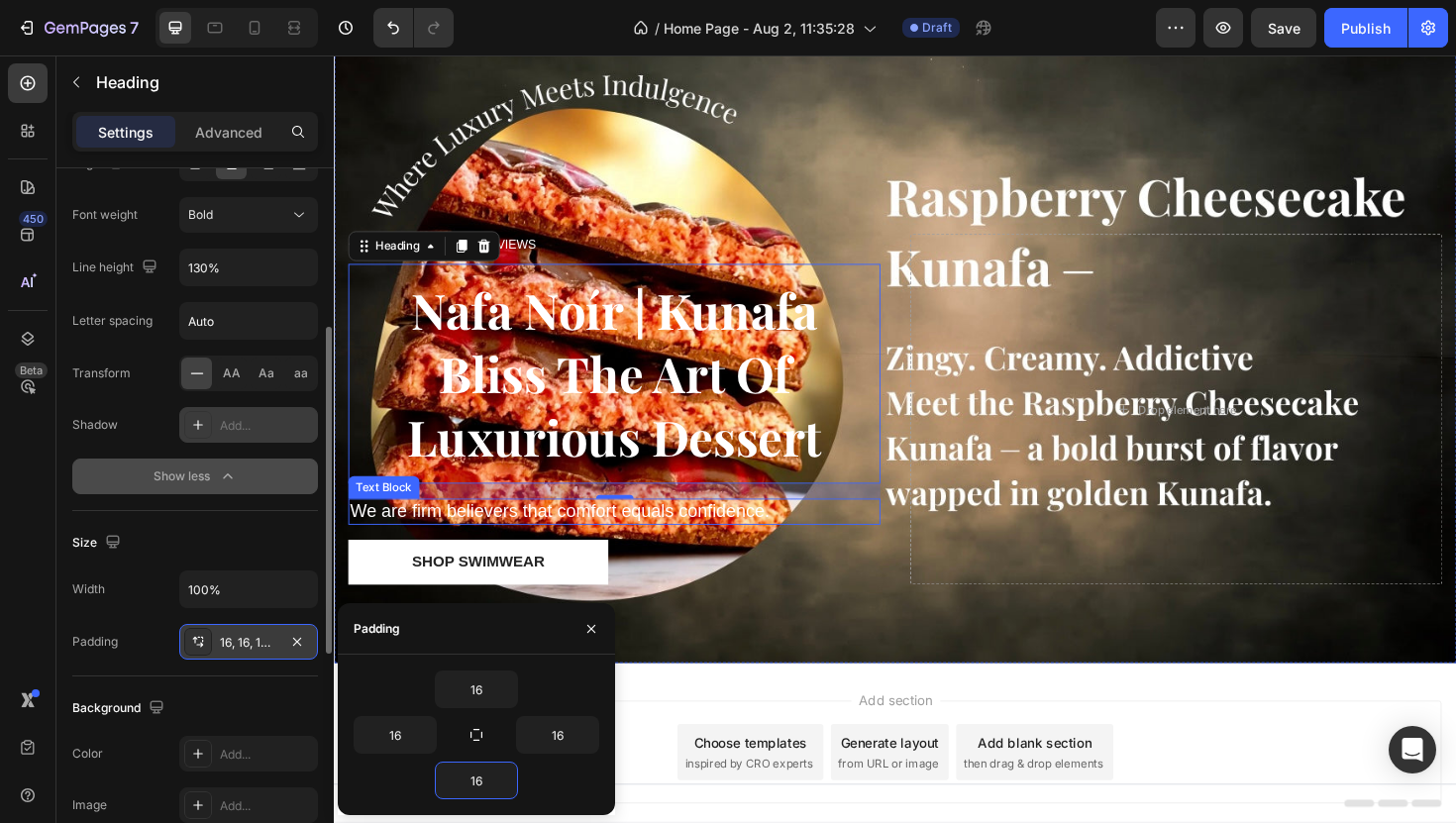 scroll, scrollTop: 0, scrollLeft: 0, axis: both 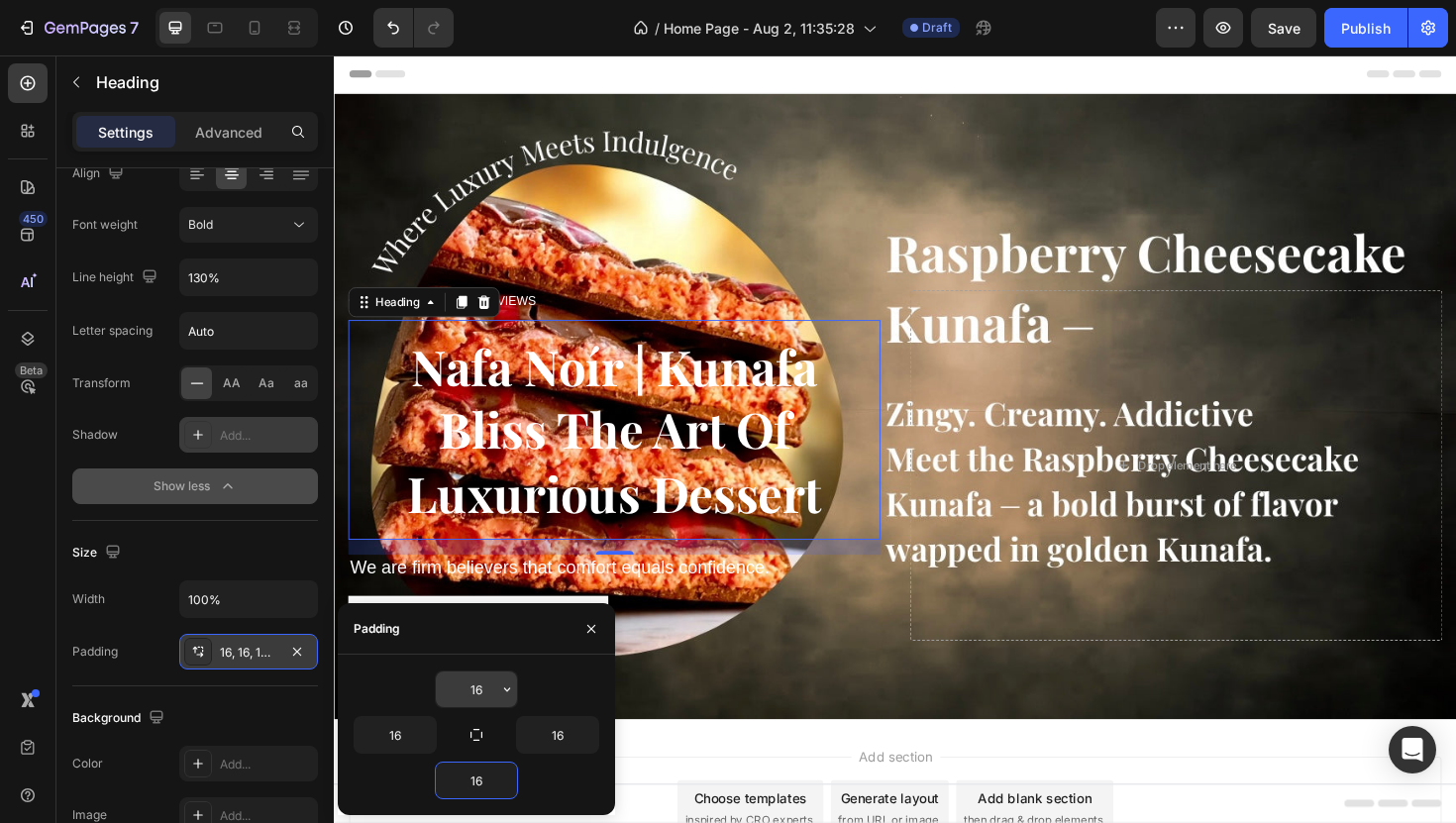 type on "16" 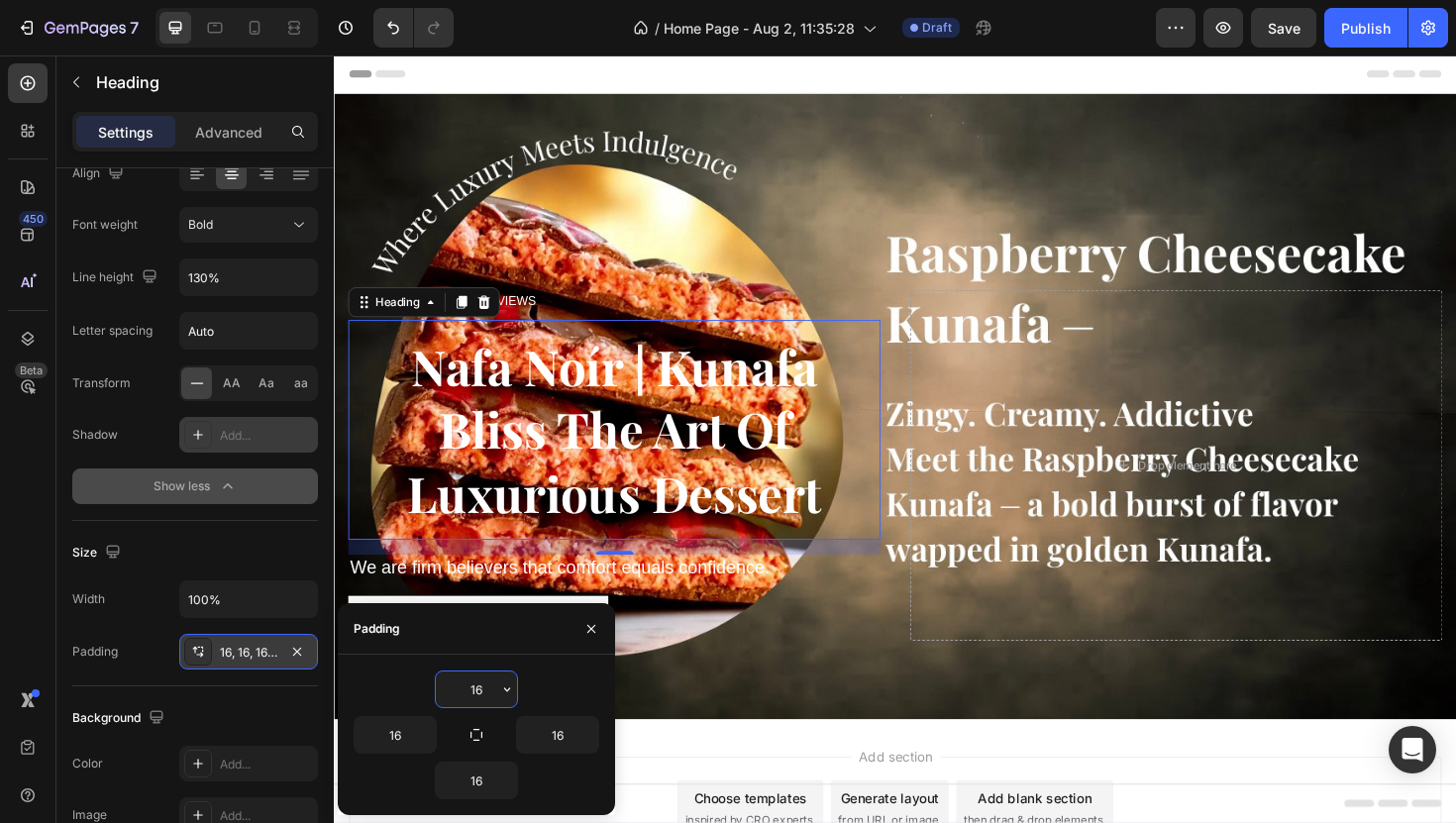 click on "16" at bounding box center [476, 689] 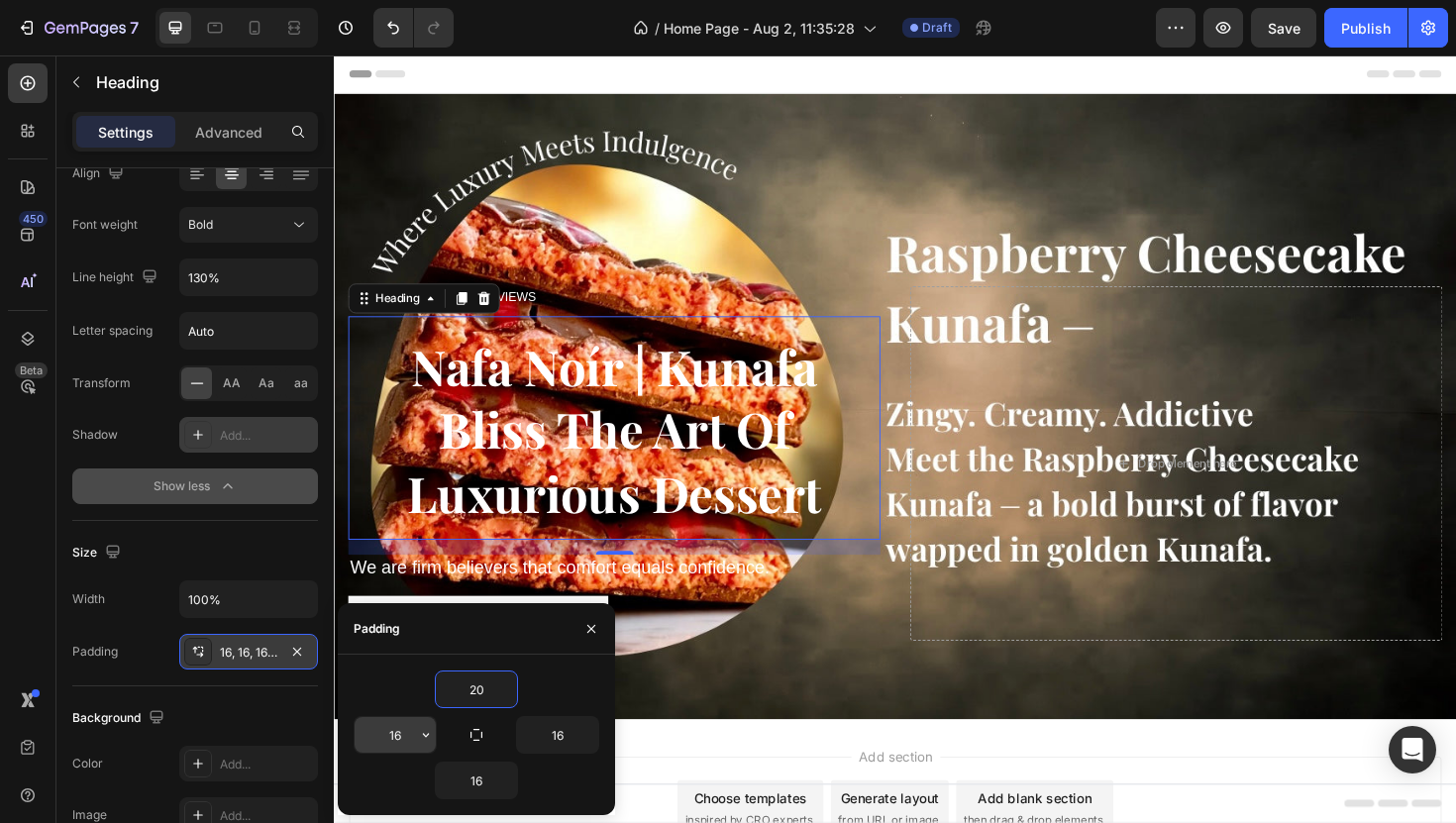 type on "20" 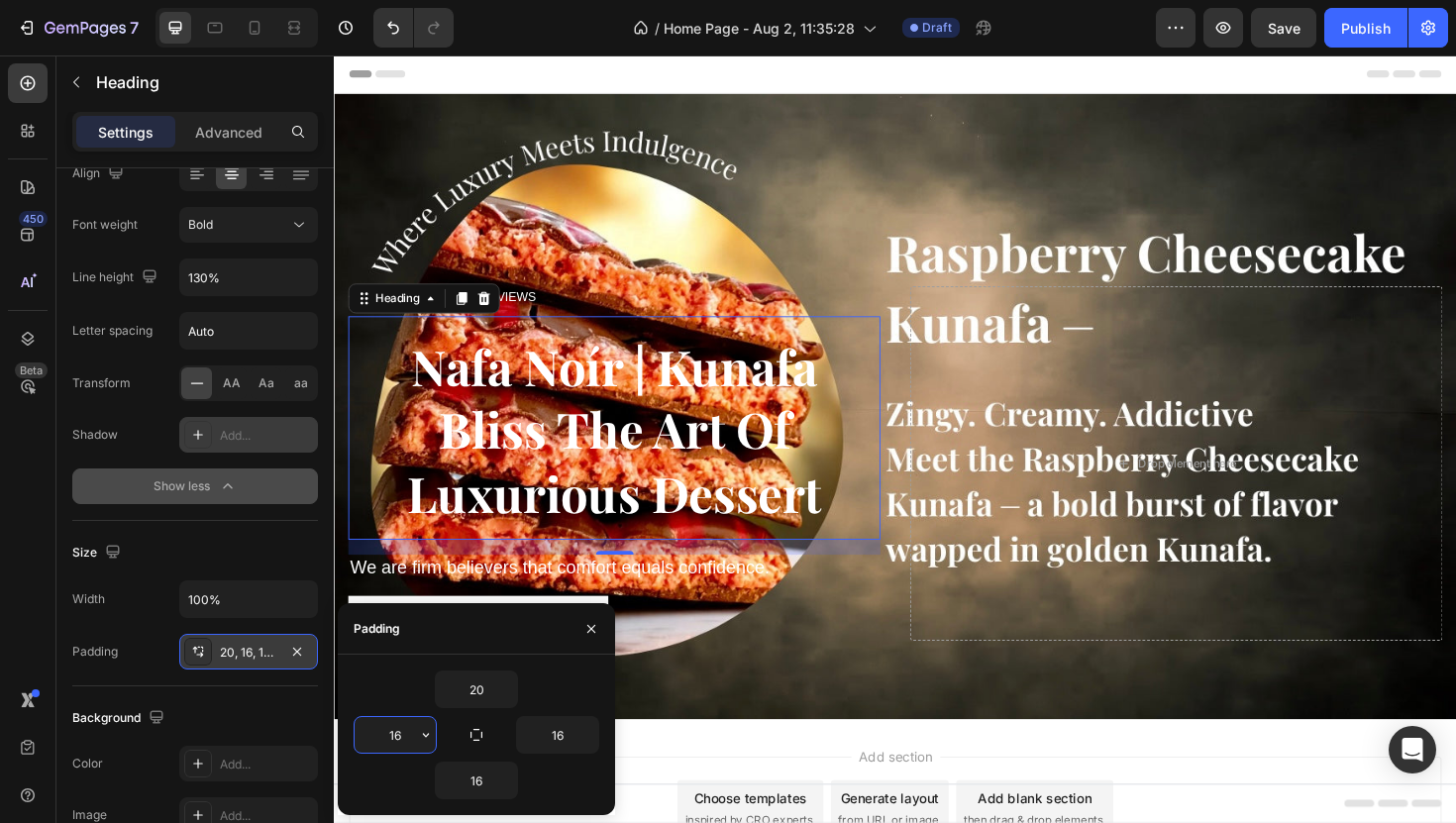 click on "16" at bounding box center [395, 735] 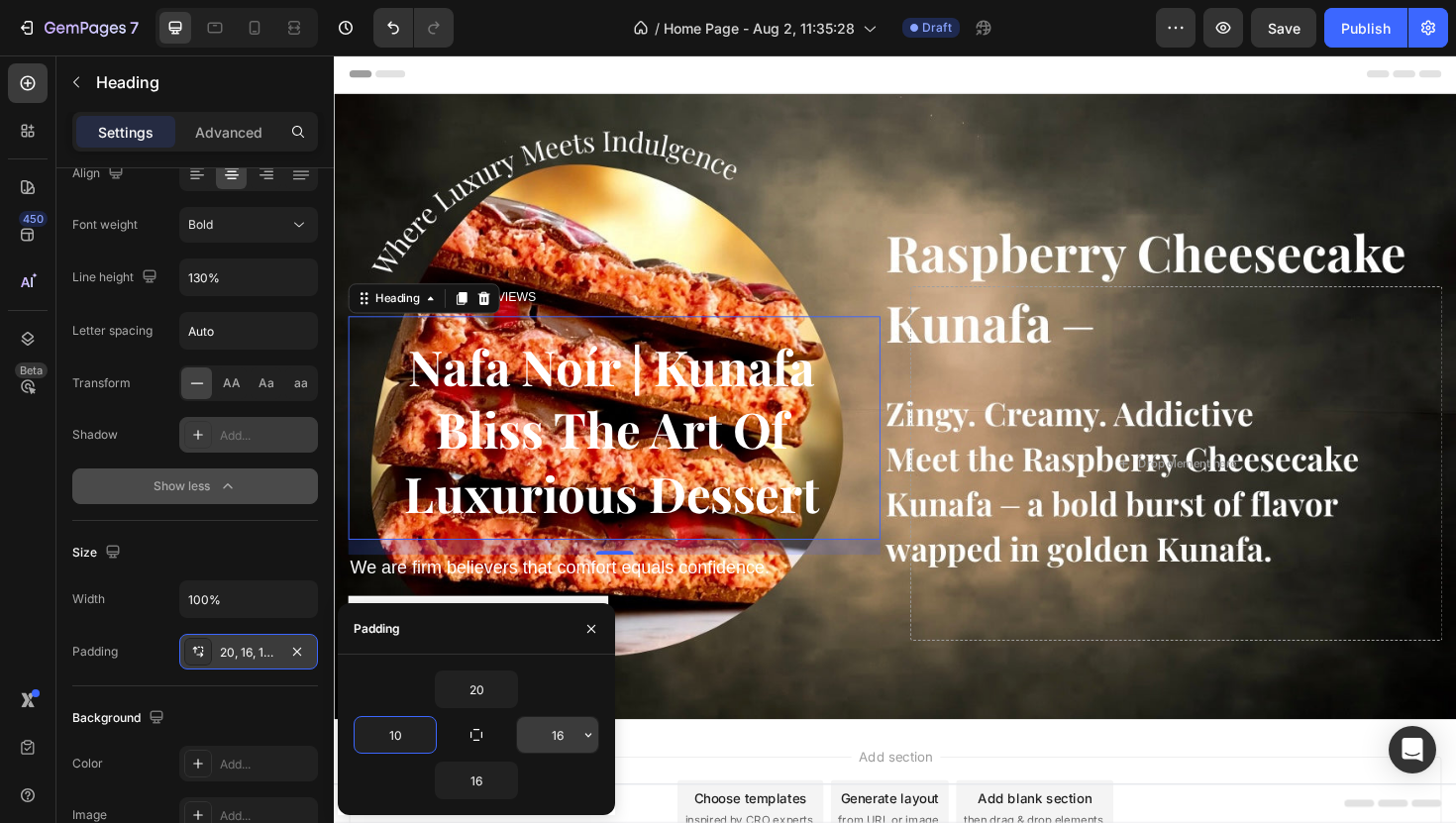 type on "10" 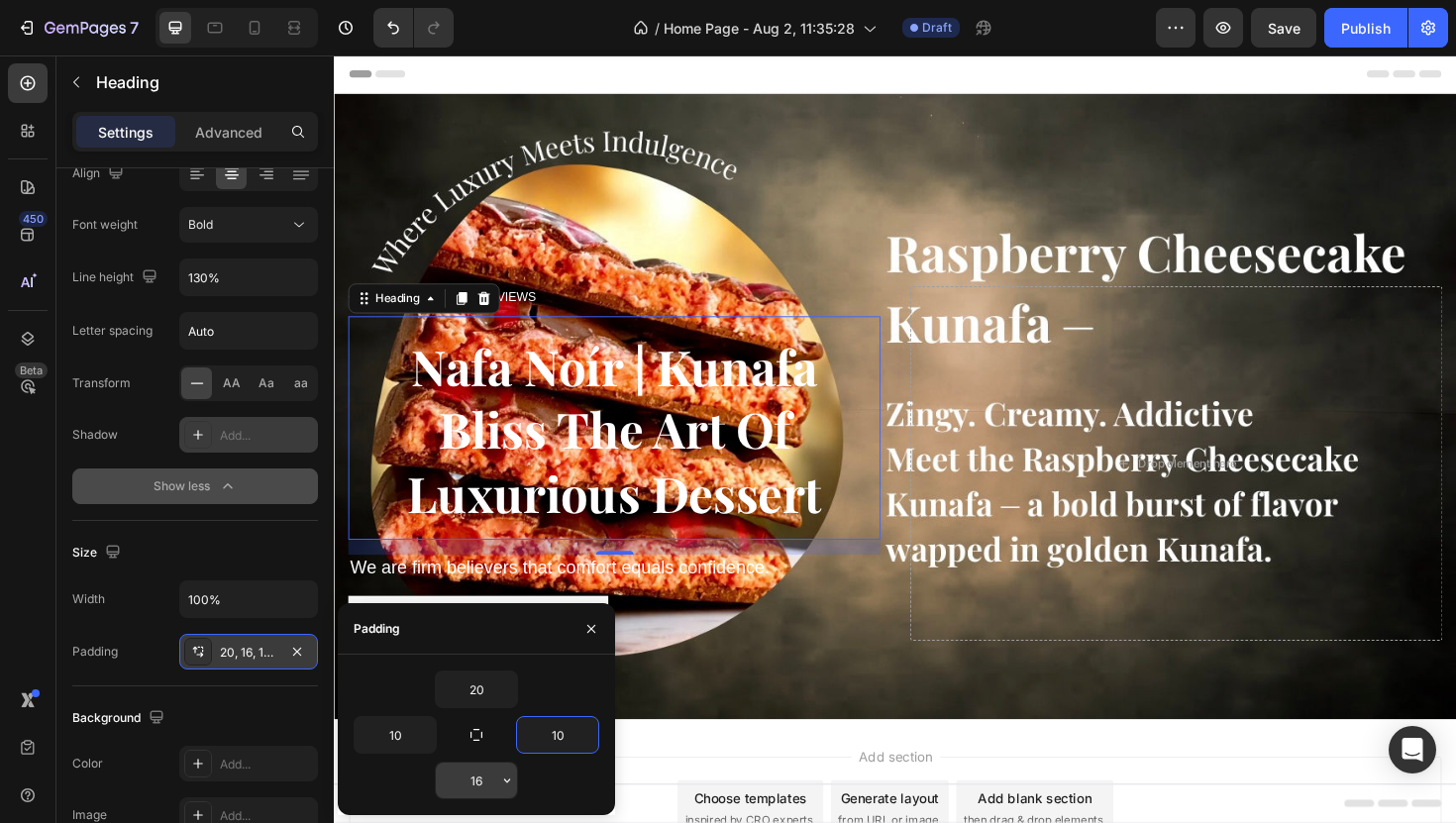 type on "10" 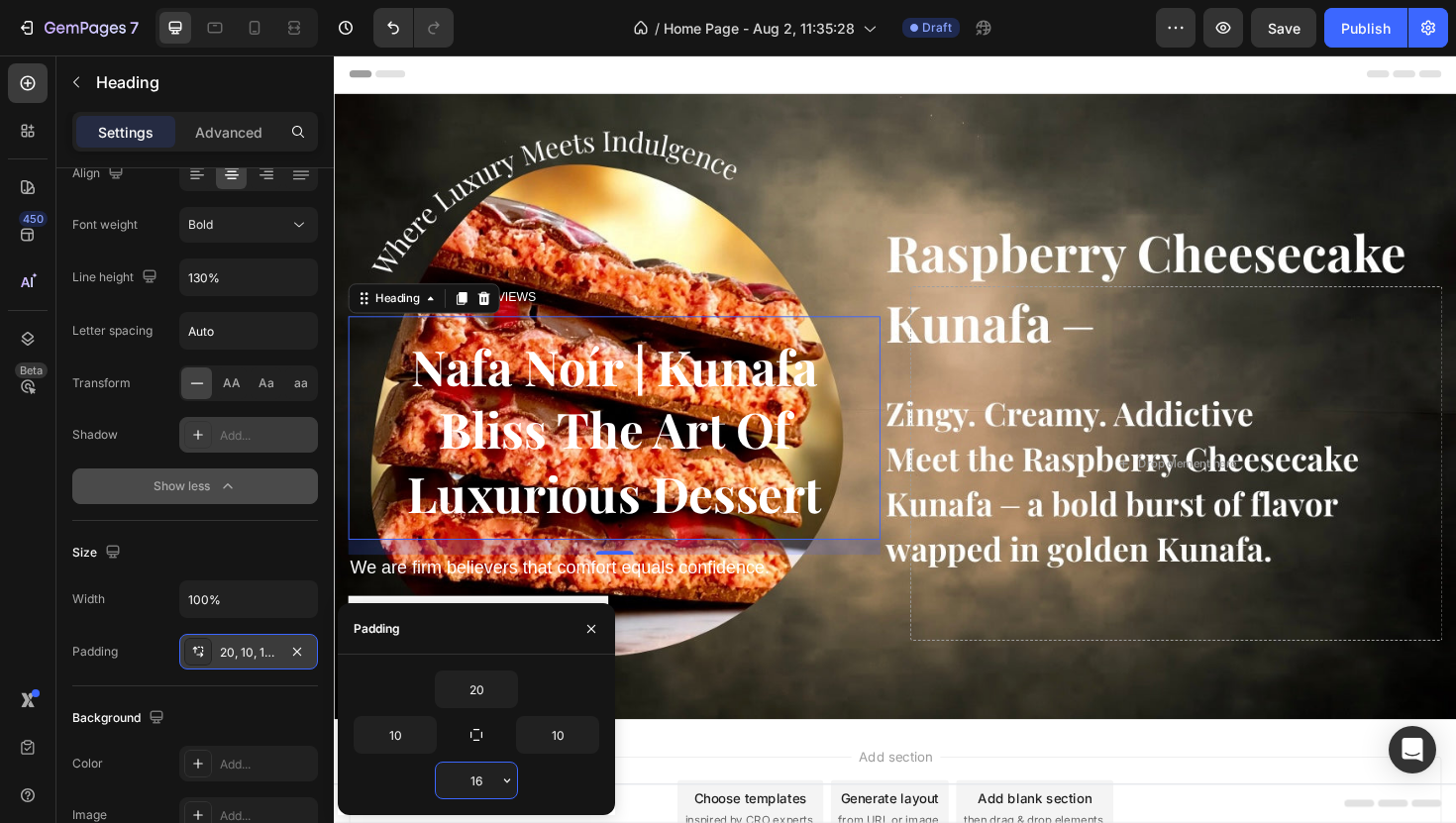 click on "16" at bounding box center (476, 780) 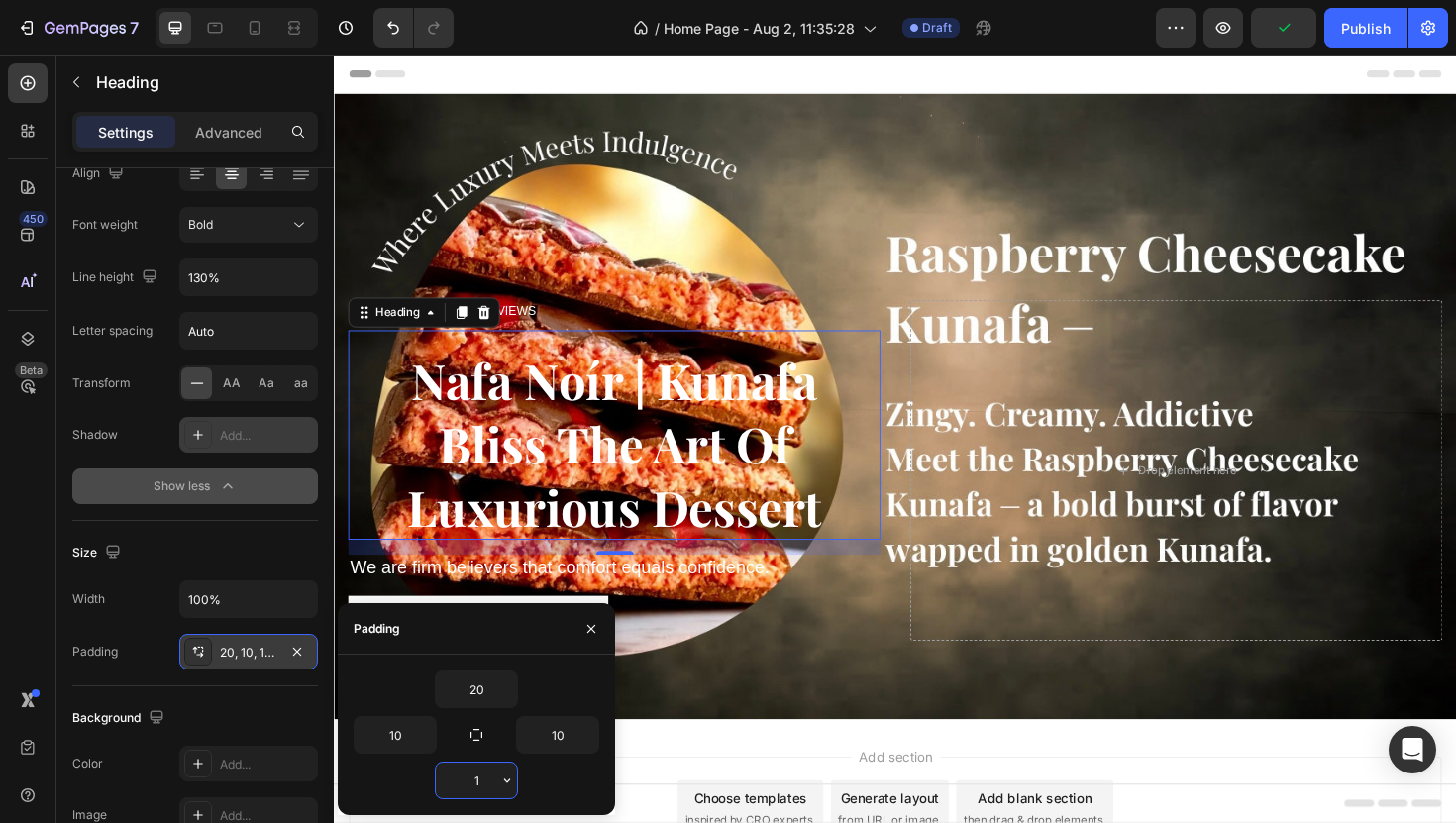 type on "10" 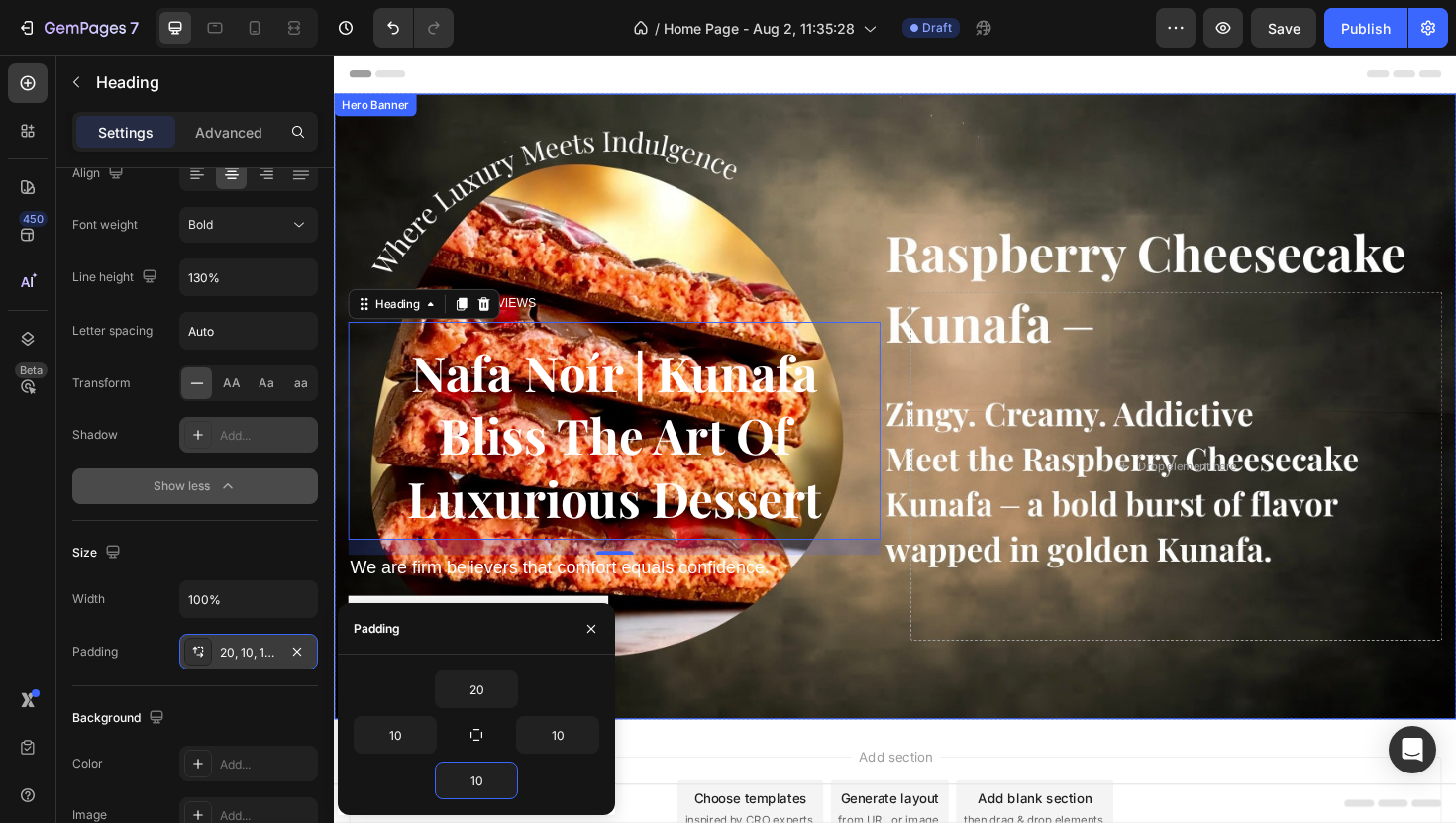 click on "Icon Icon Icon Icon Icon Icon List (2000+) REVIEWS Text Block Row ⁠⁠⁠⁠⁠⁠⁠ Nafa Noír | Kunafa Bliss The Art Of Luxurious Dessert Heading   16 We are firm believers that comfort equals confidence. Text Block Shop Swimwear Button
Drop element here" at bounding box center (928, 516) 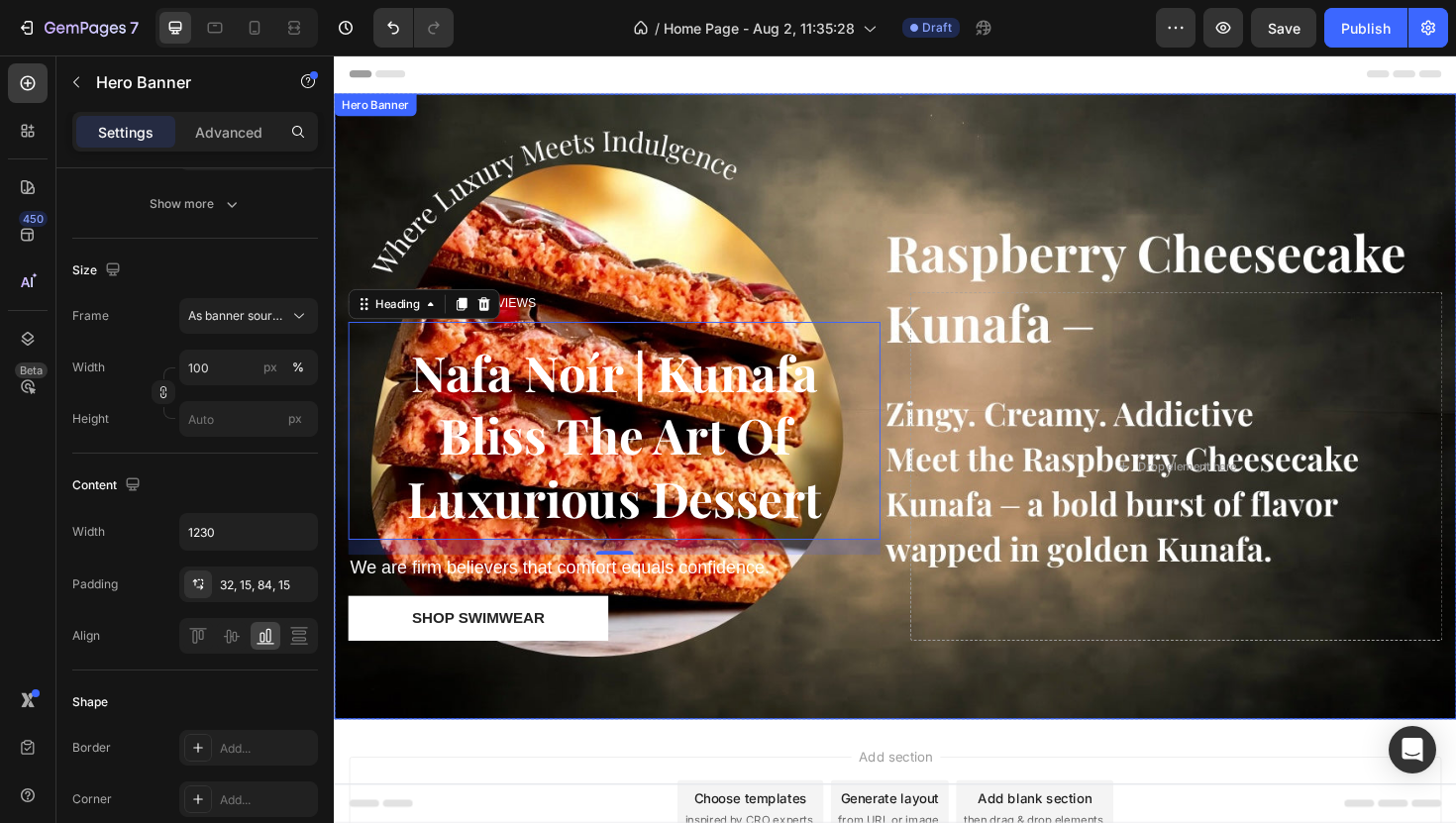 scroll, scrollTop: 0, scrollLeft: 0, axis: both 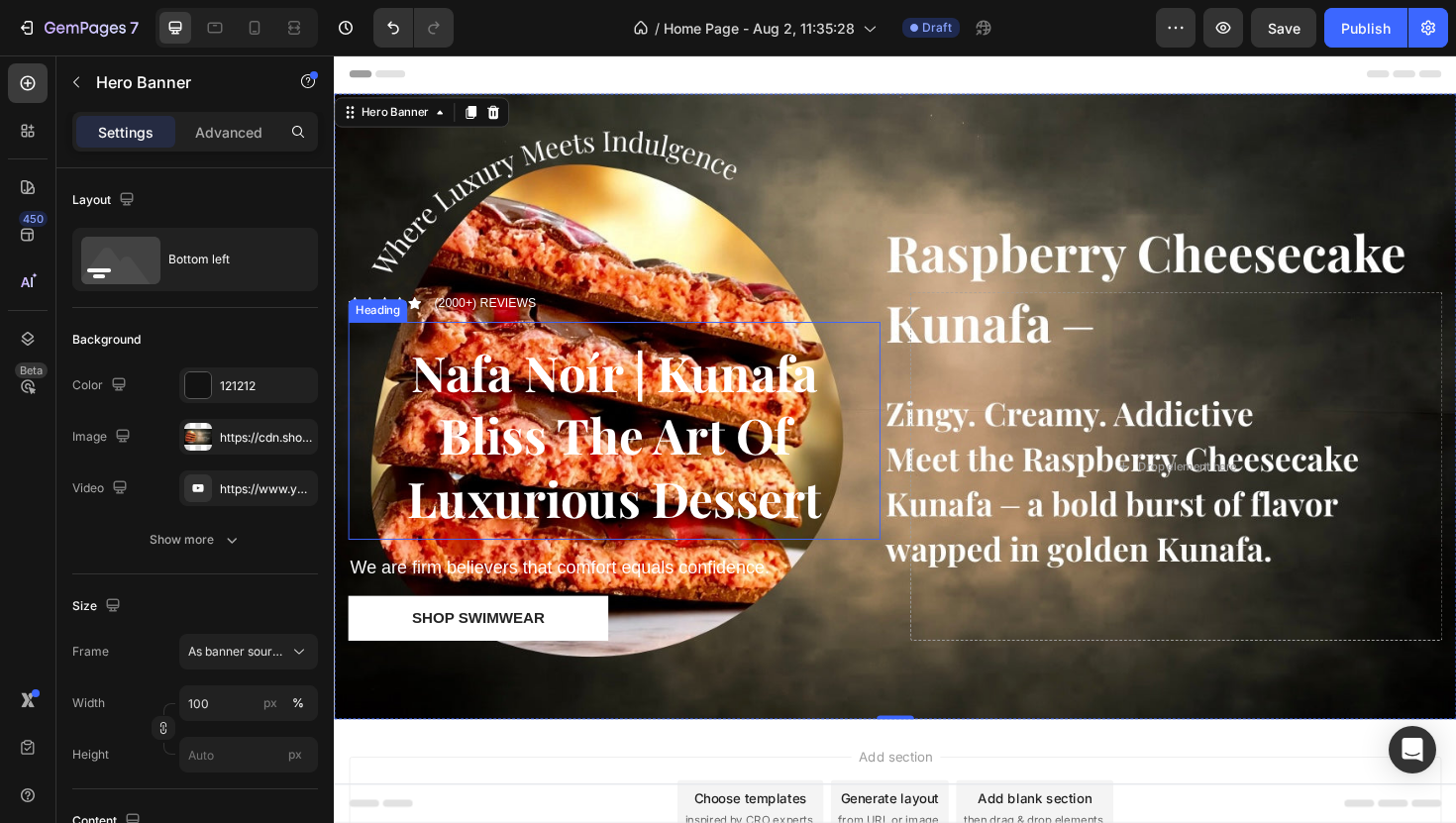 click on "Nafa Noír | Kunafa Bliss The Art Of Luxurious Dessert" at bounding box center [630, 458] 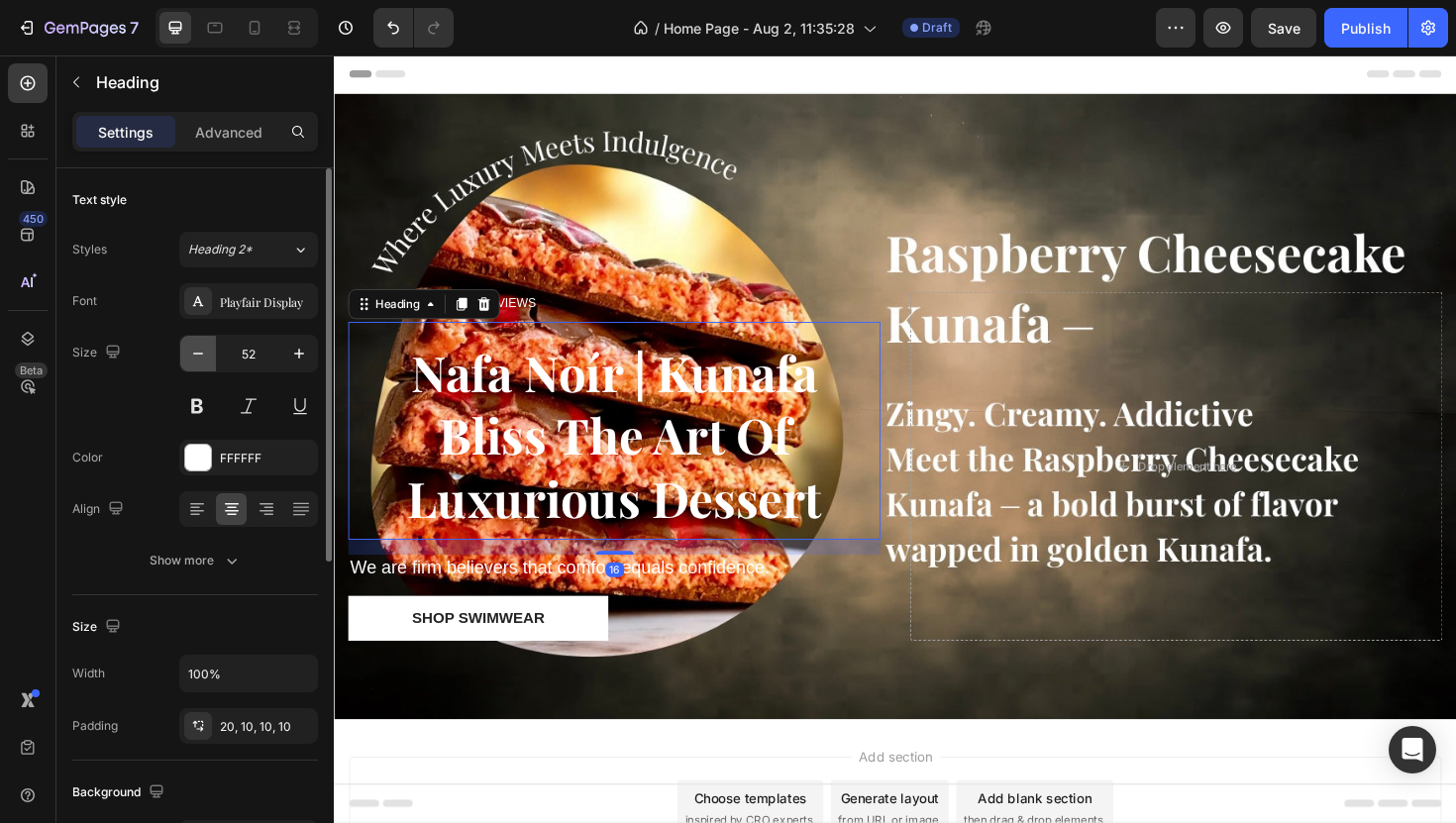 click 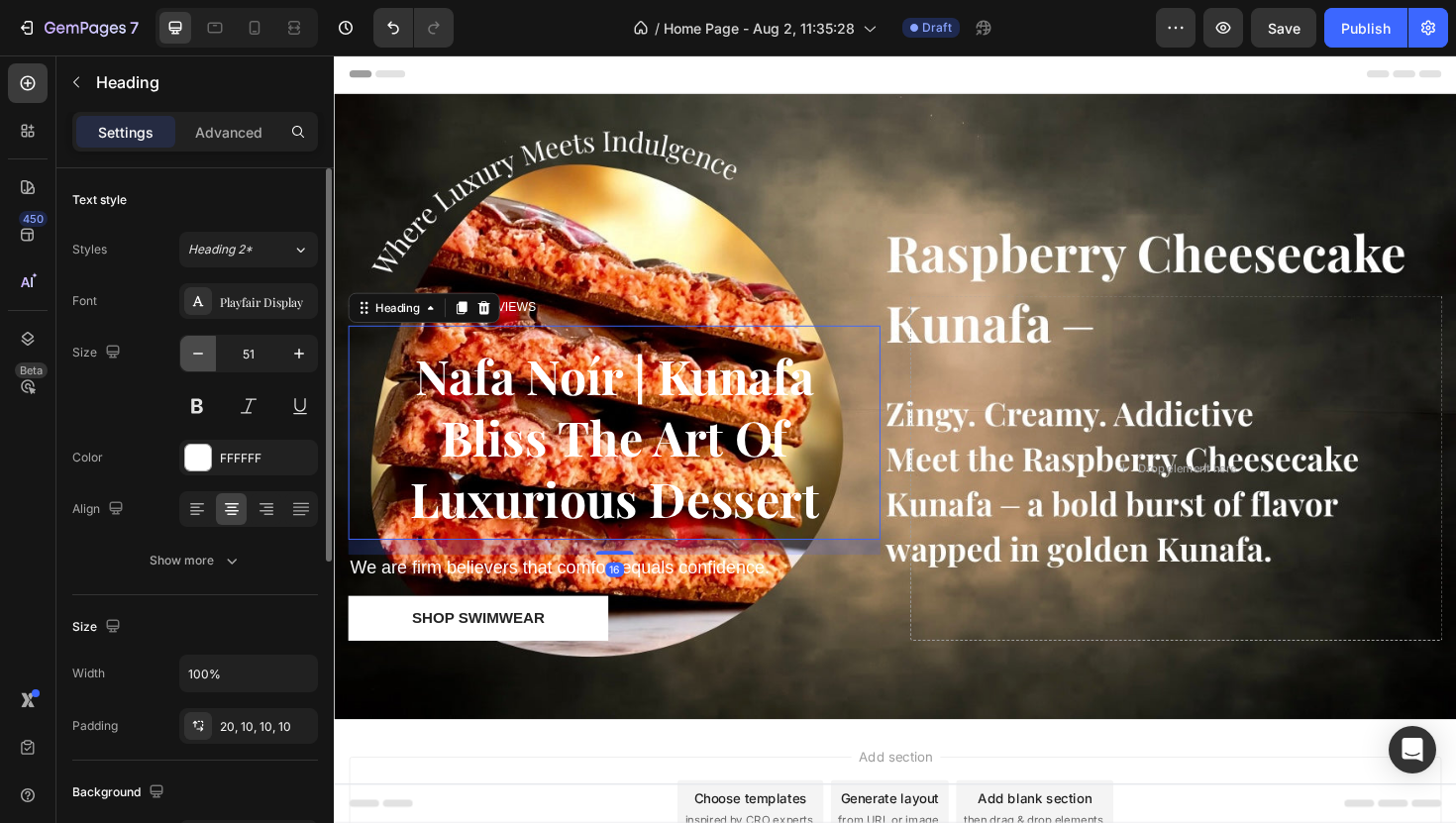click 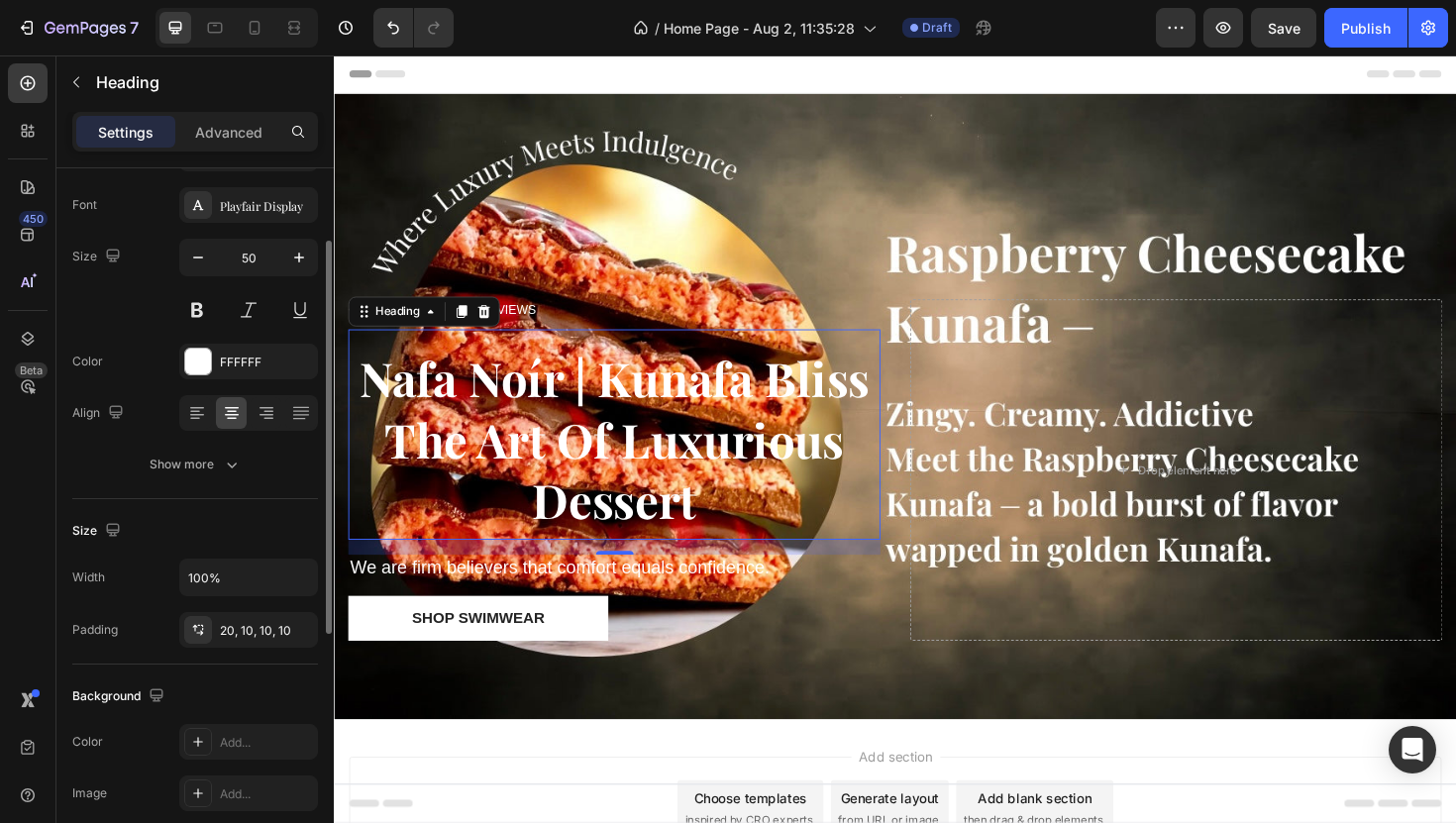 scroll, scrollTop: 109, scrollLeft: 0, axis: vertical 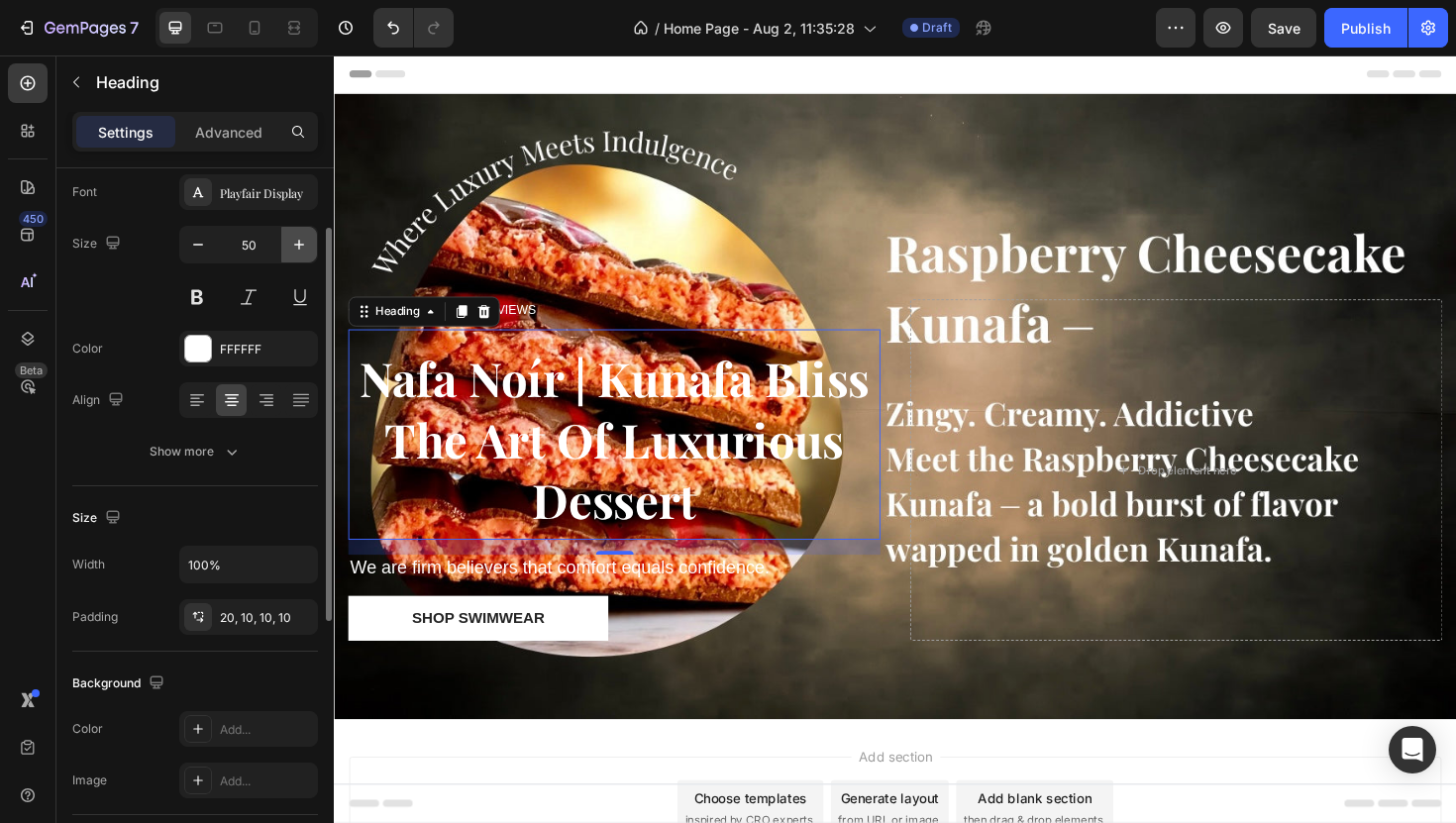 click at bounding box center [299, 245] 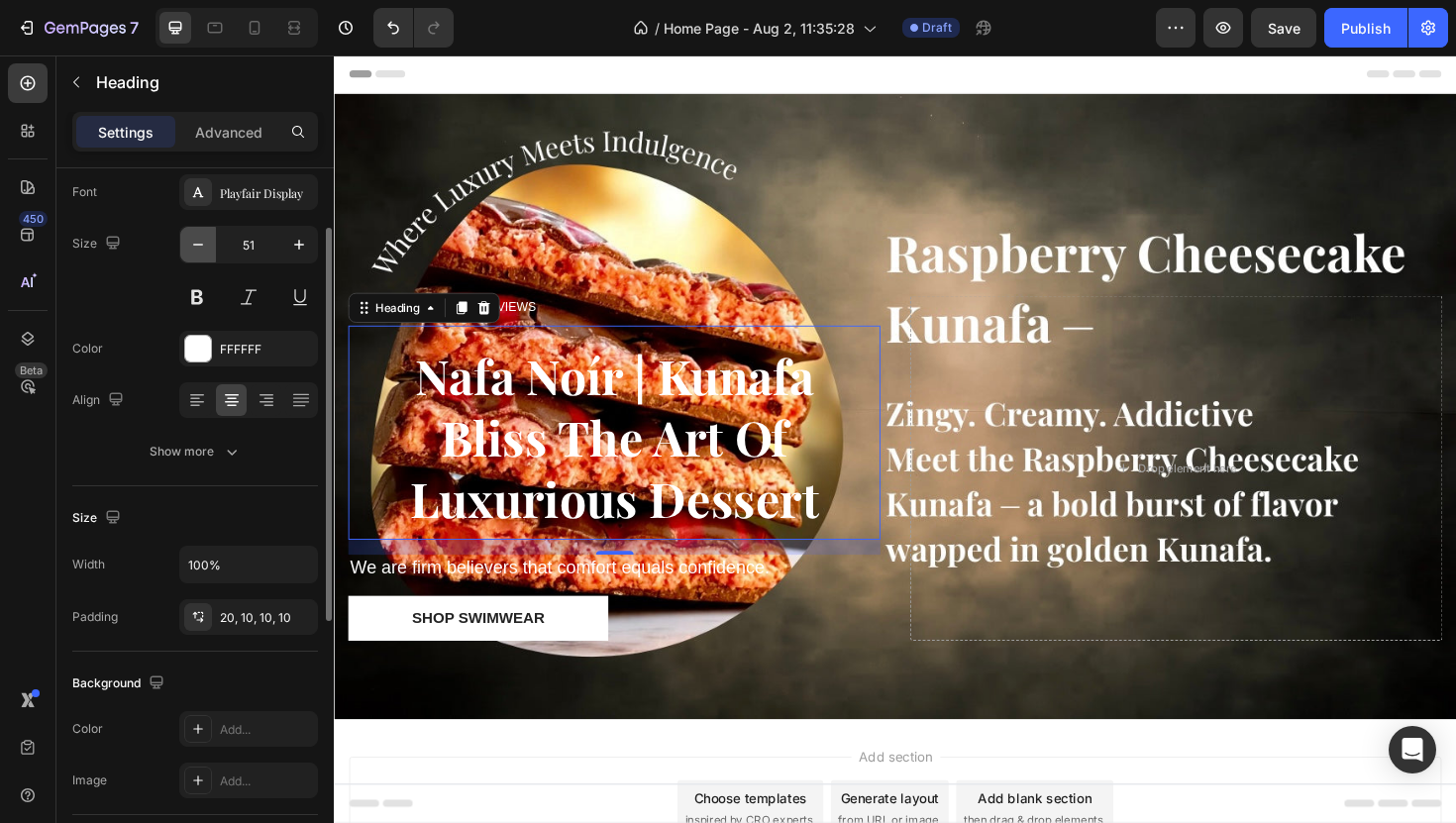 click 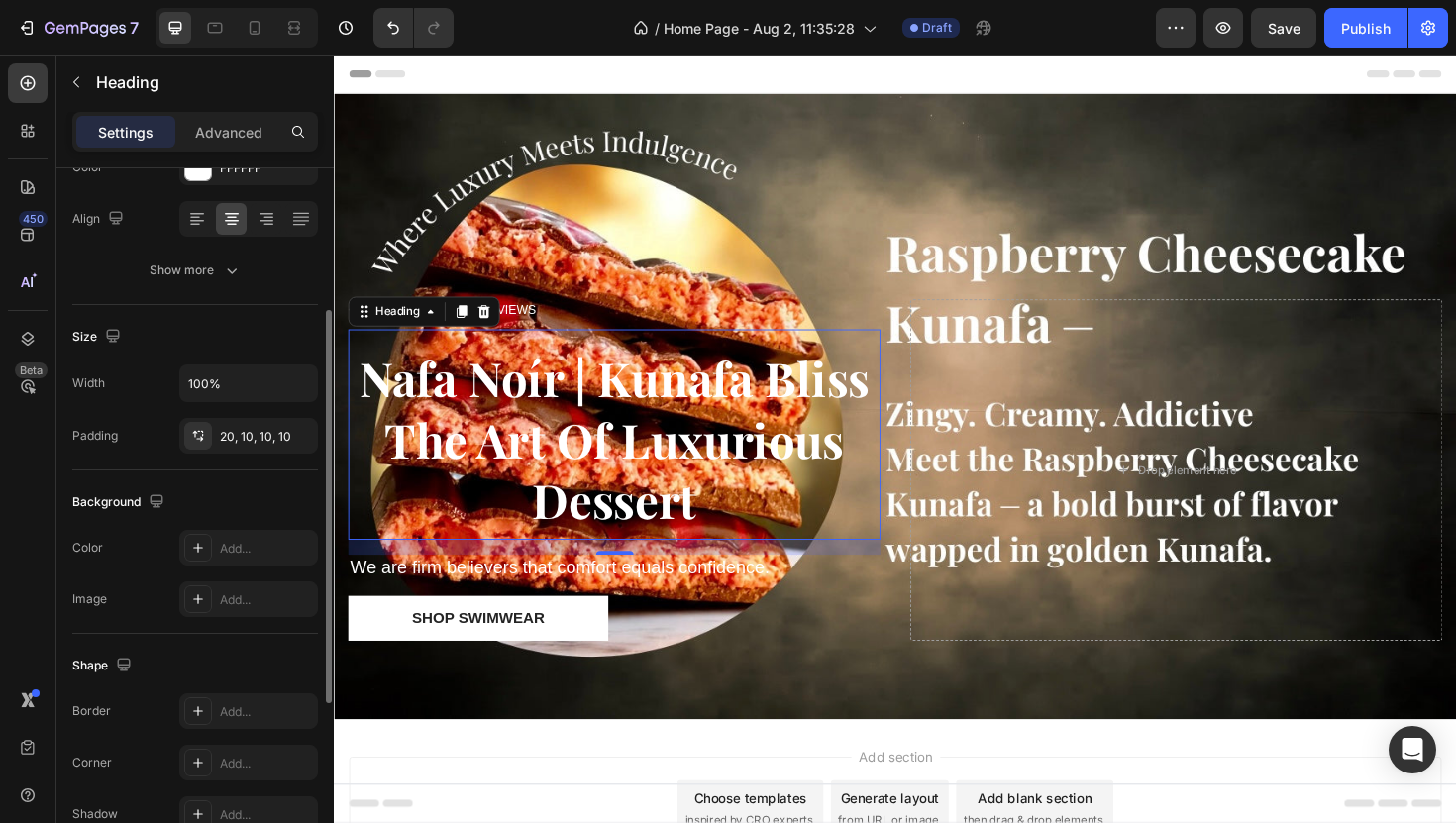 scroll, scrollTop: 255, scrollLeft: 0, axis: vertical 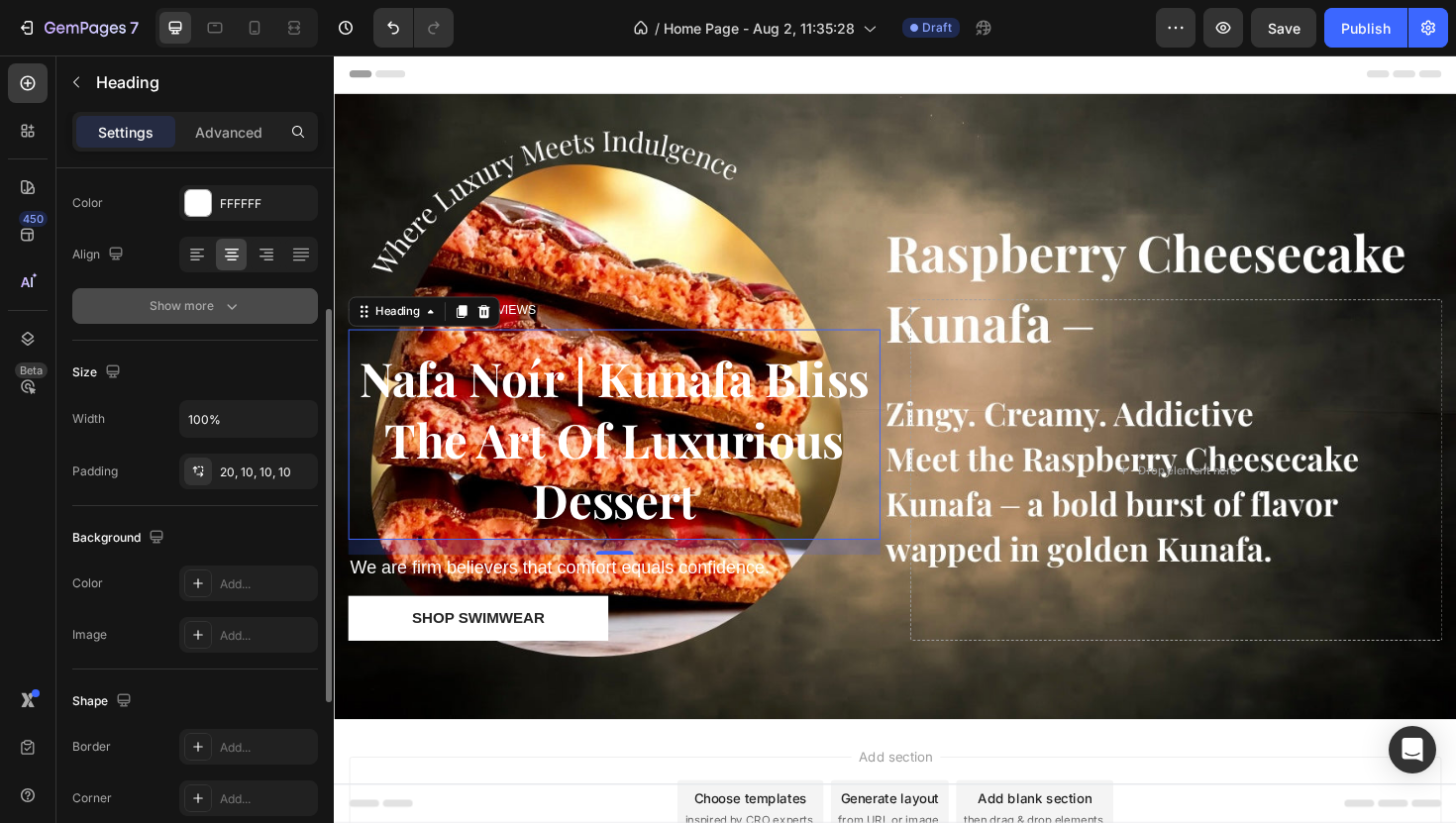 click on "Show more" at bounding box center (195, 306) 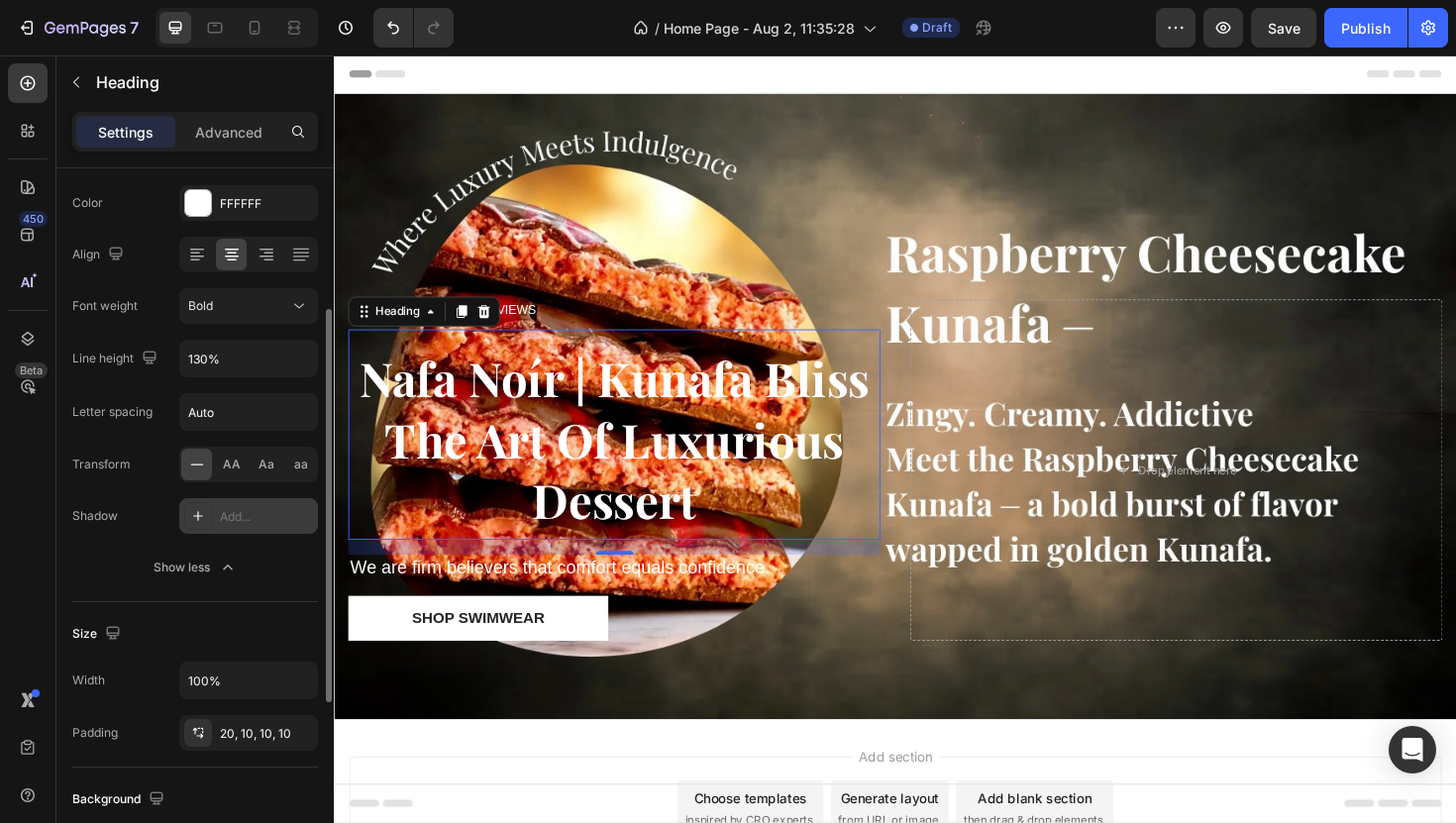 click on "Add..." at bounding box center [249, 516] 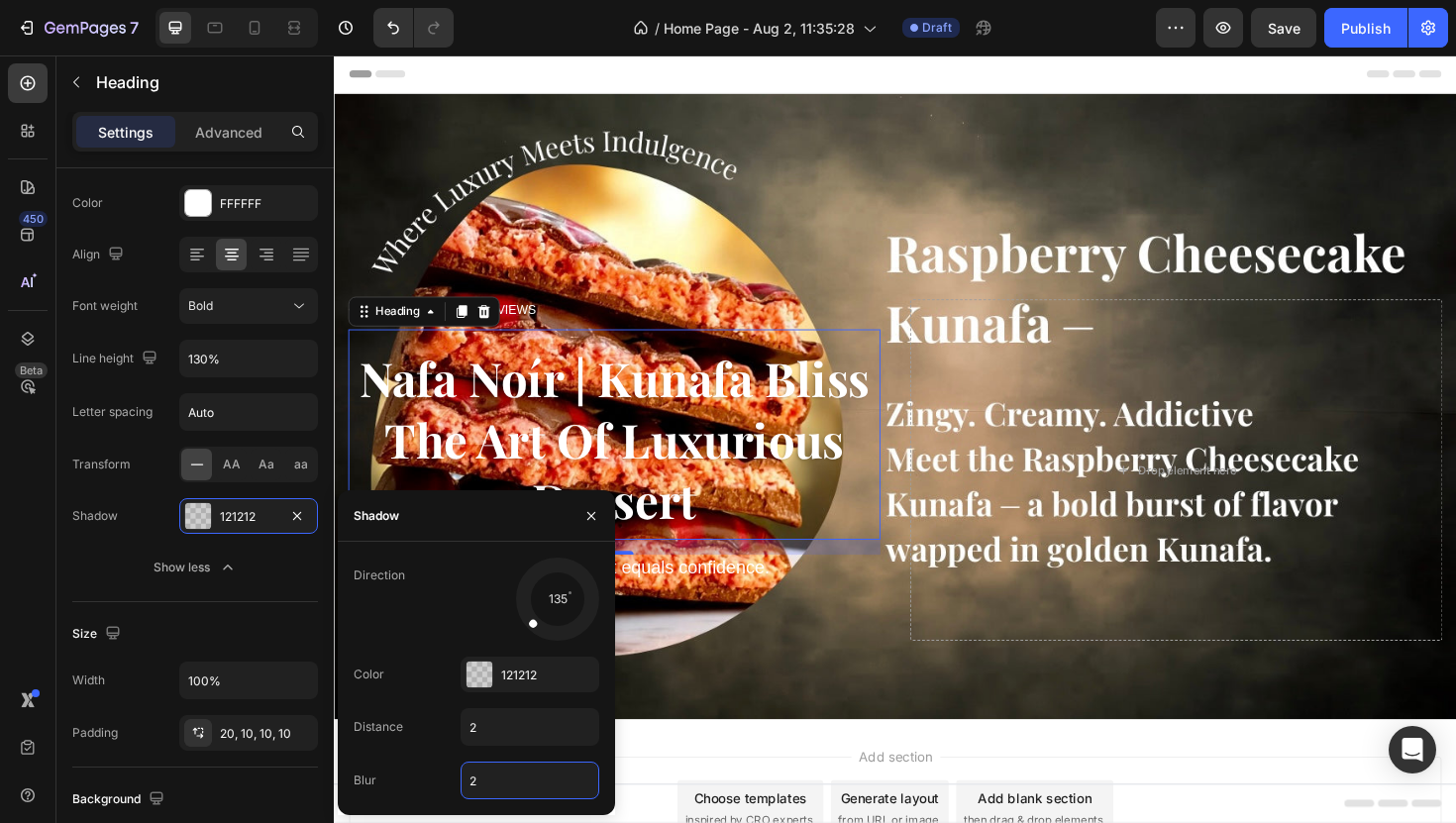 click on "2" at bounding box center (530, 780) 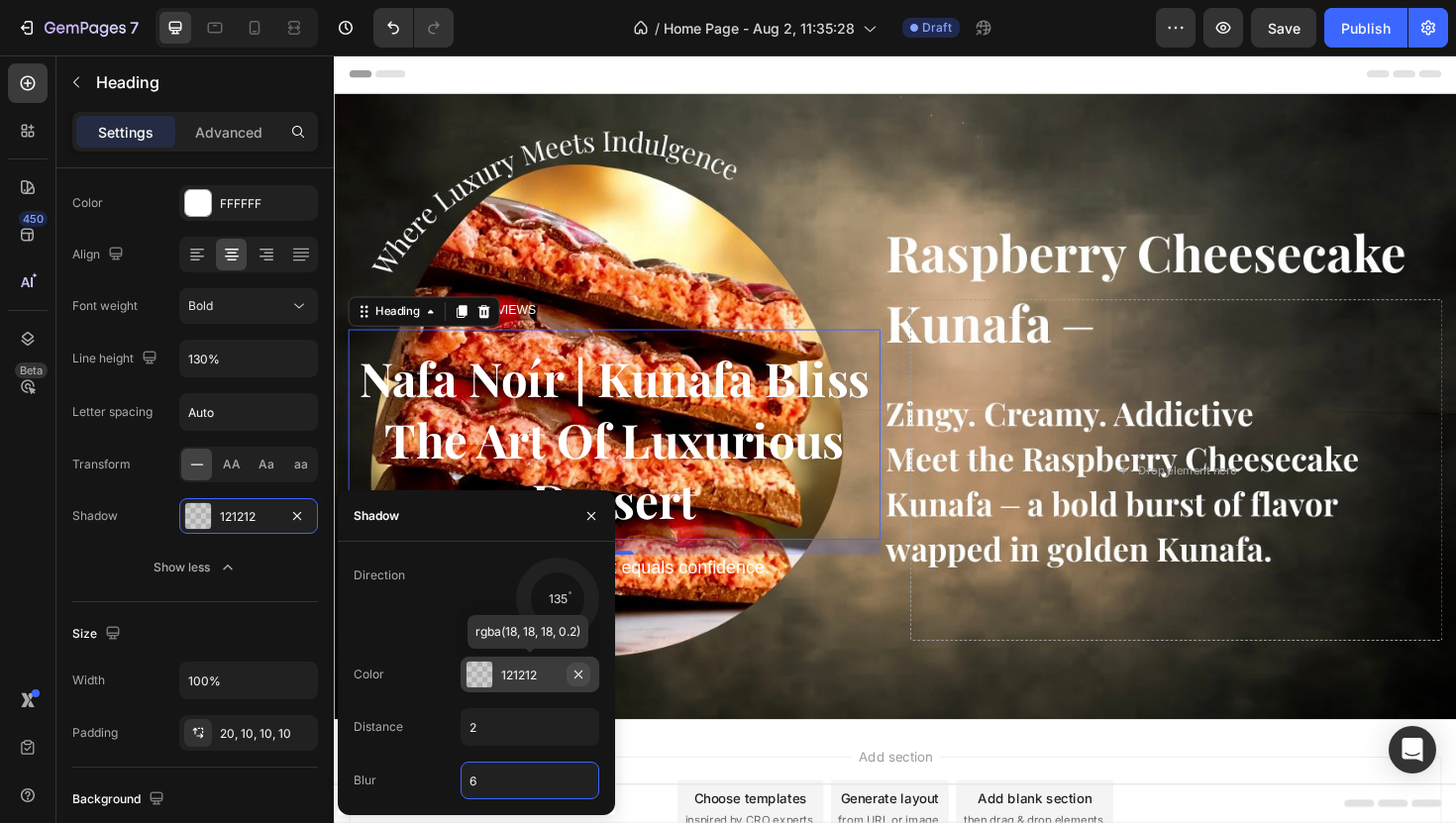 type on "6" 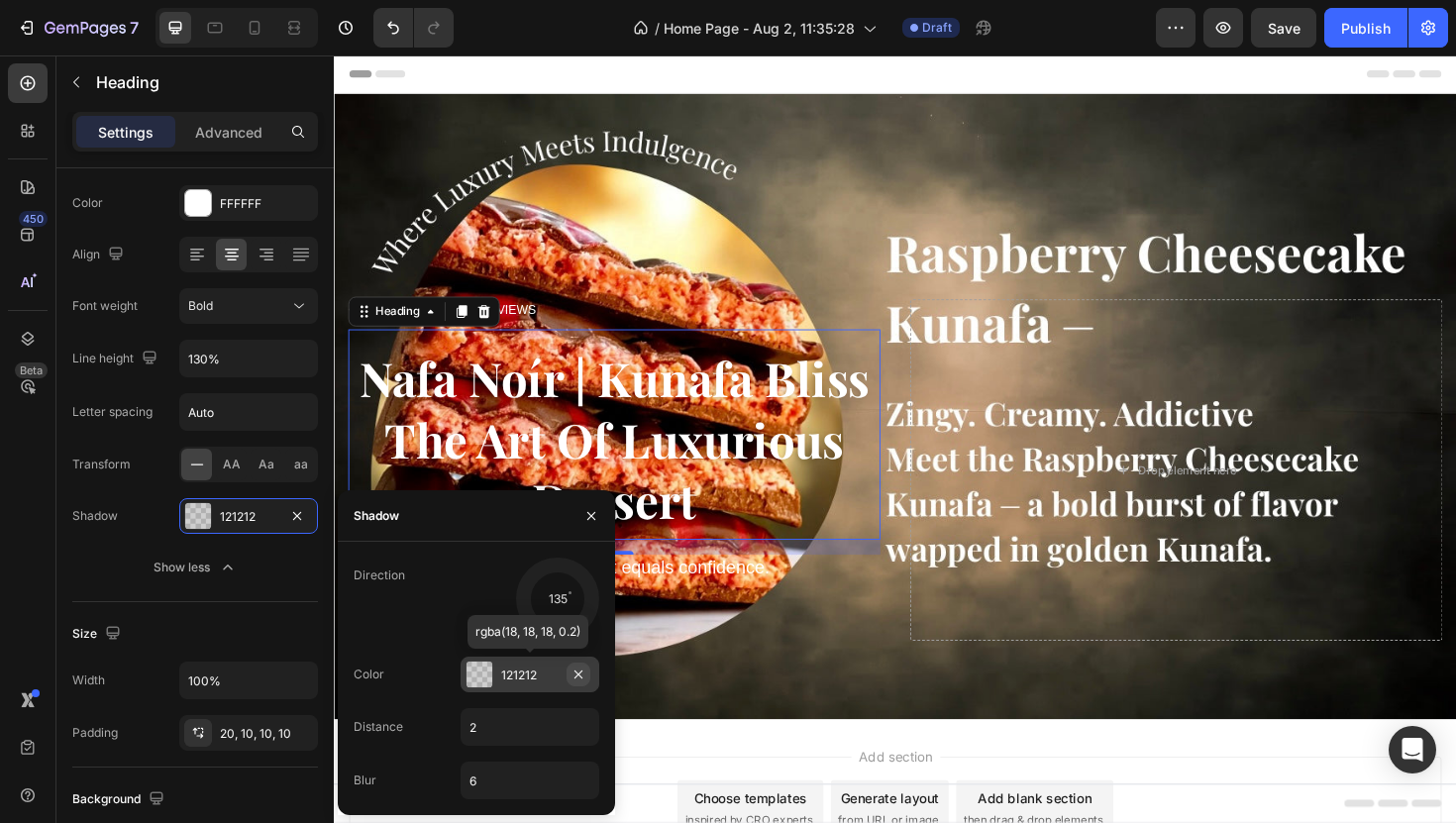 click 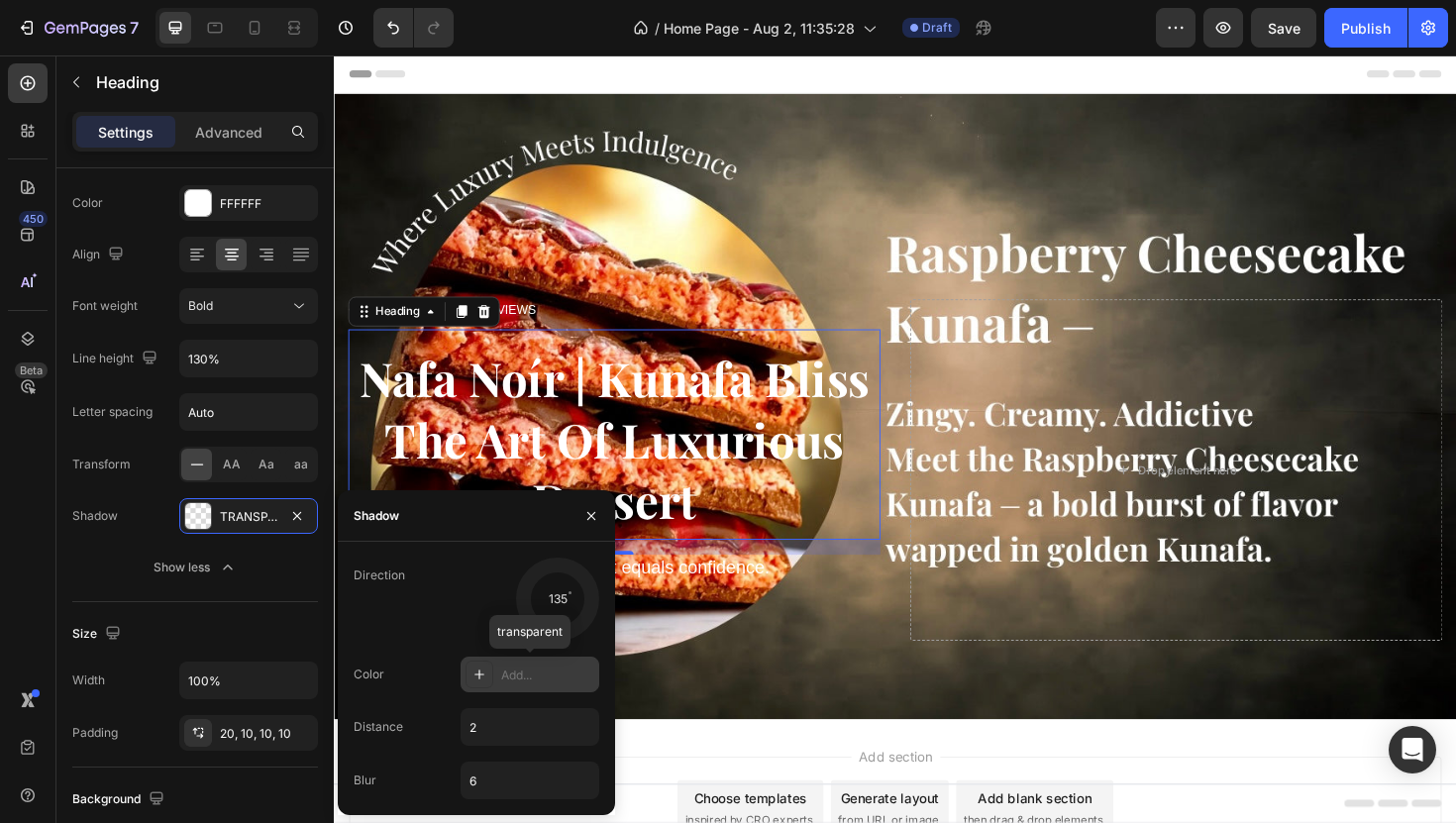 click on "Add..." at bounding box center [548, 675] 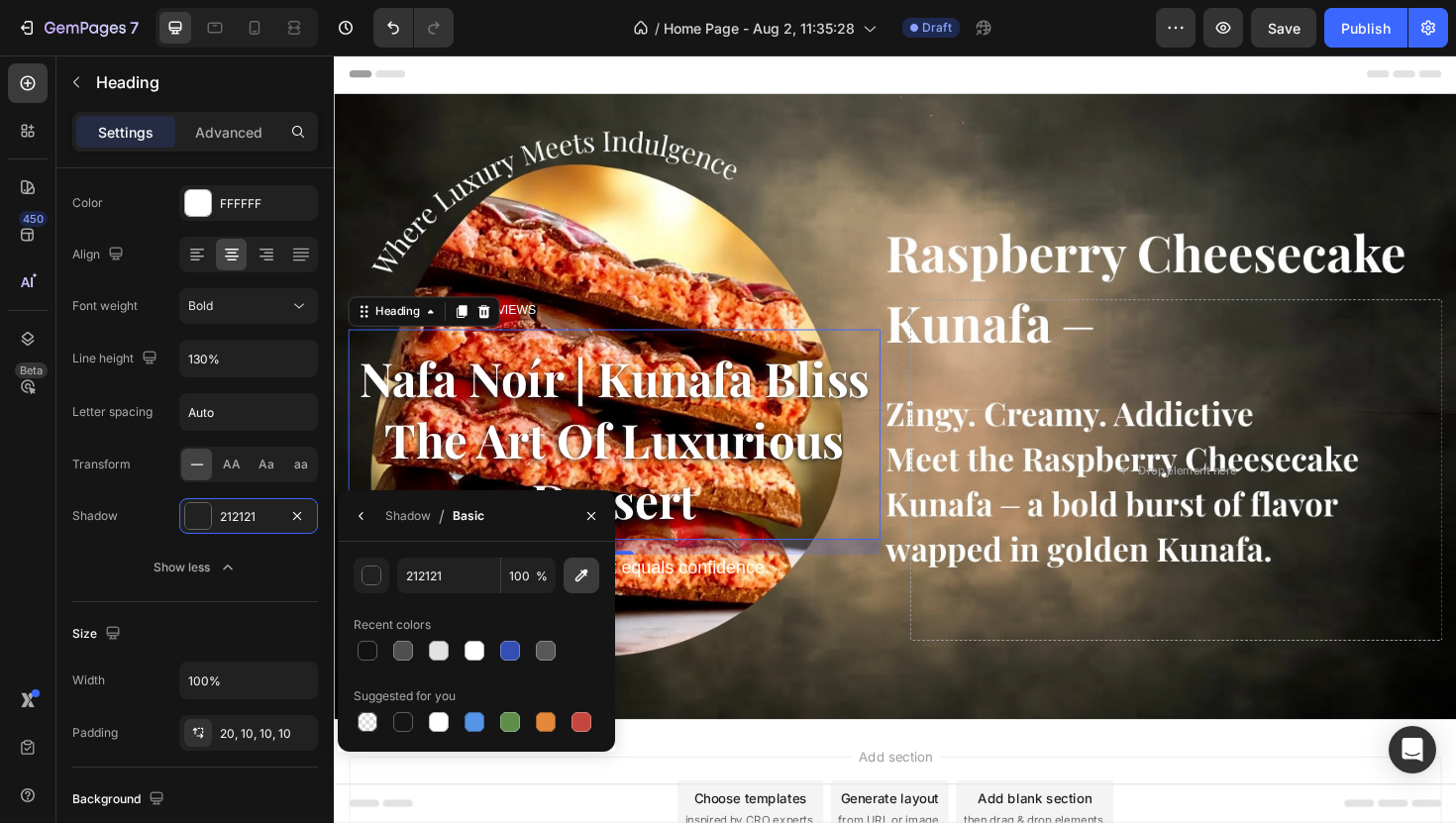 click 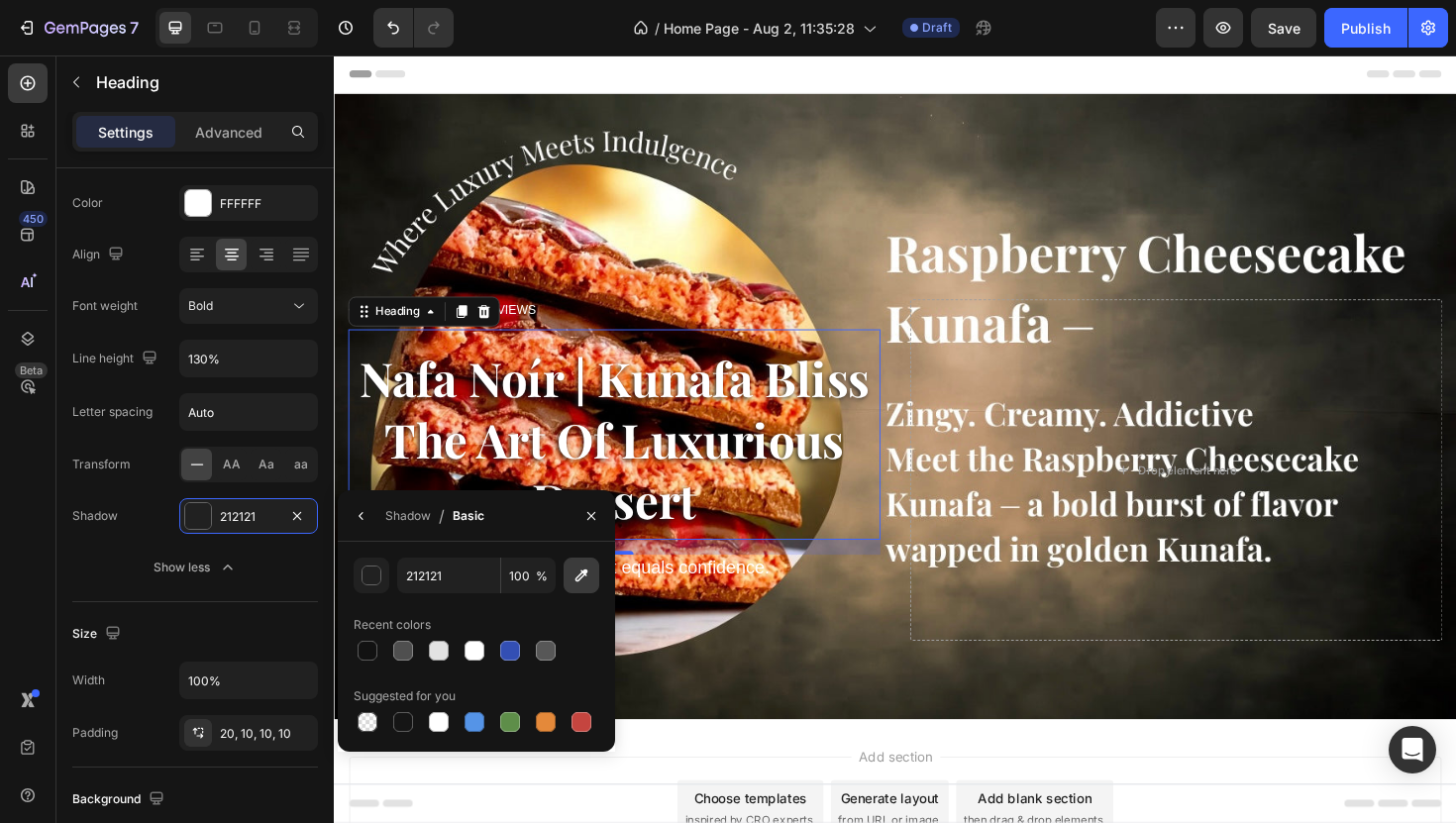 type on "F9F9F9" 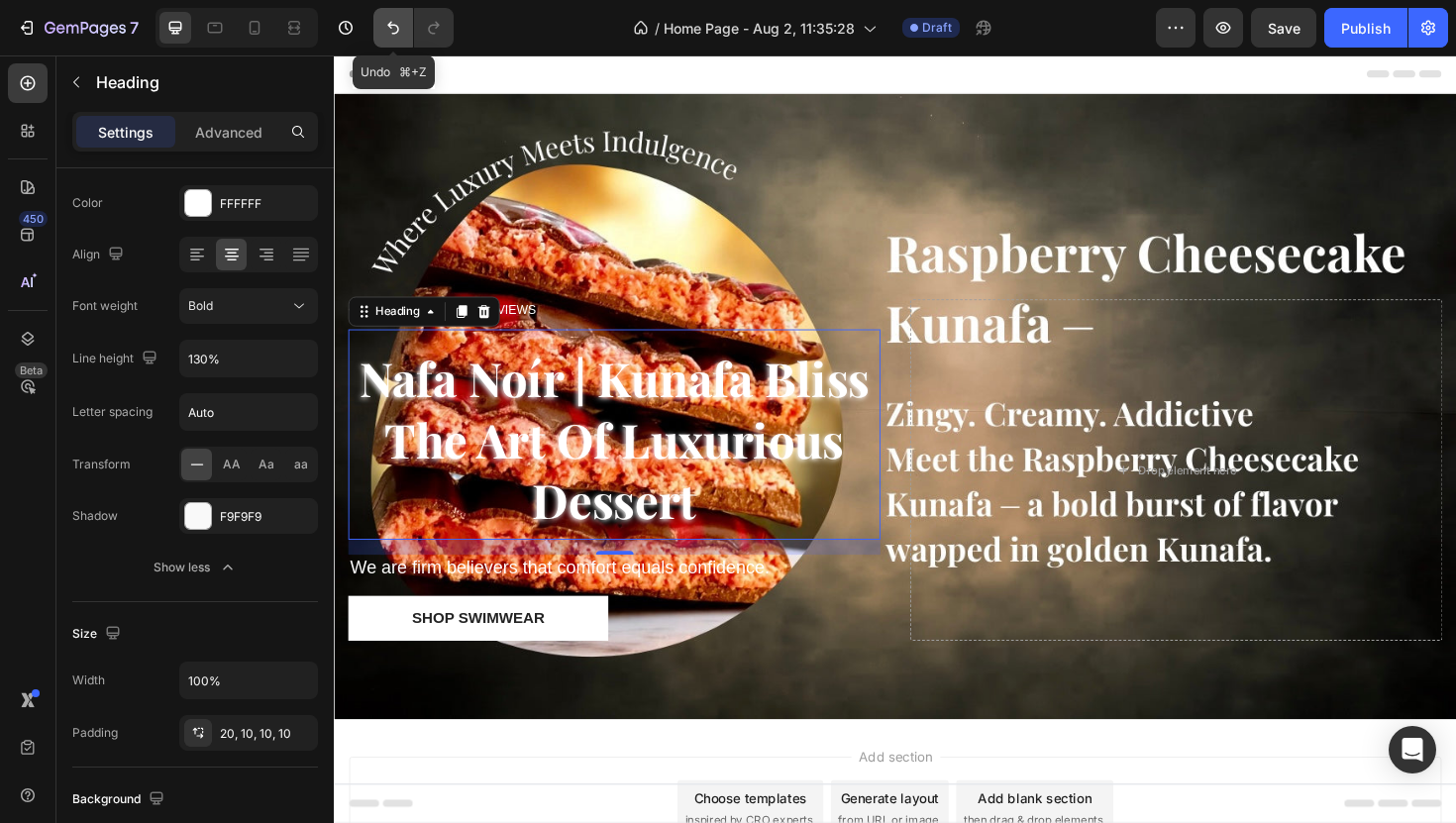 click 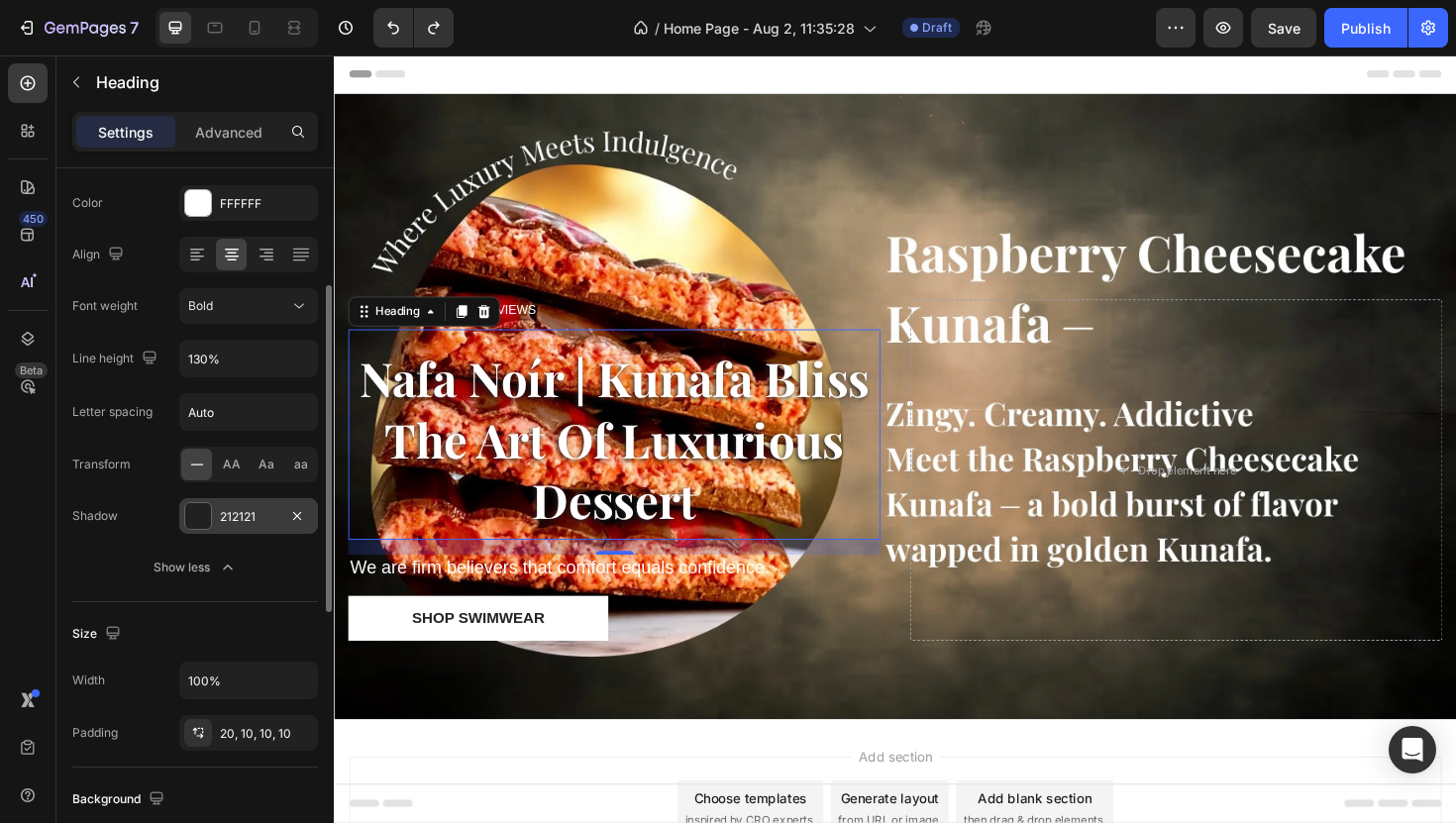 click on "212121" at bounding box center [249, 516] 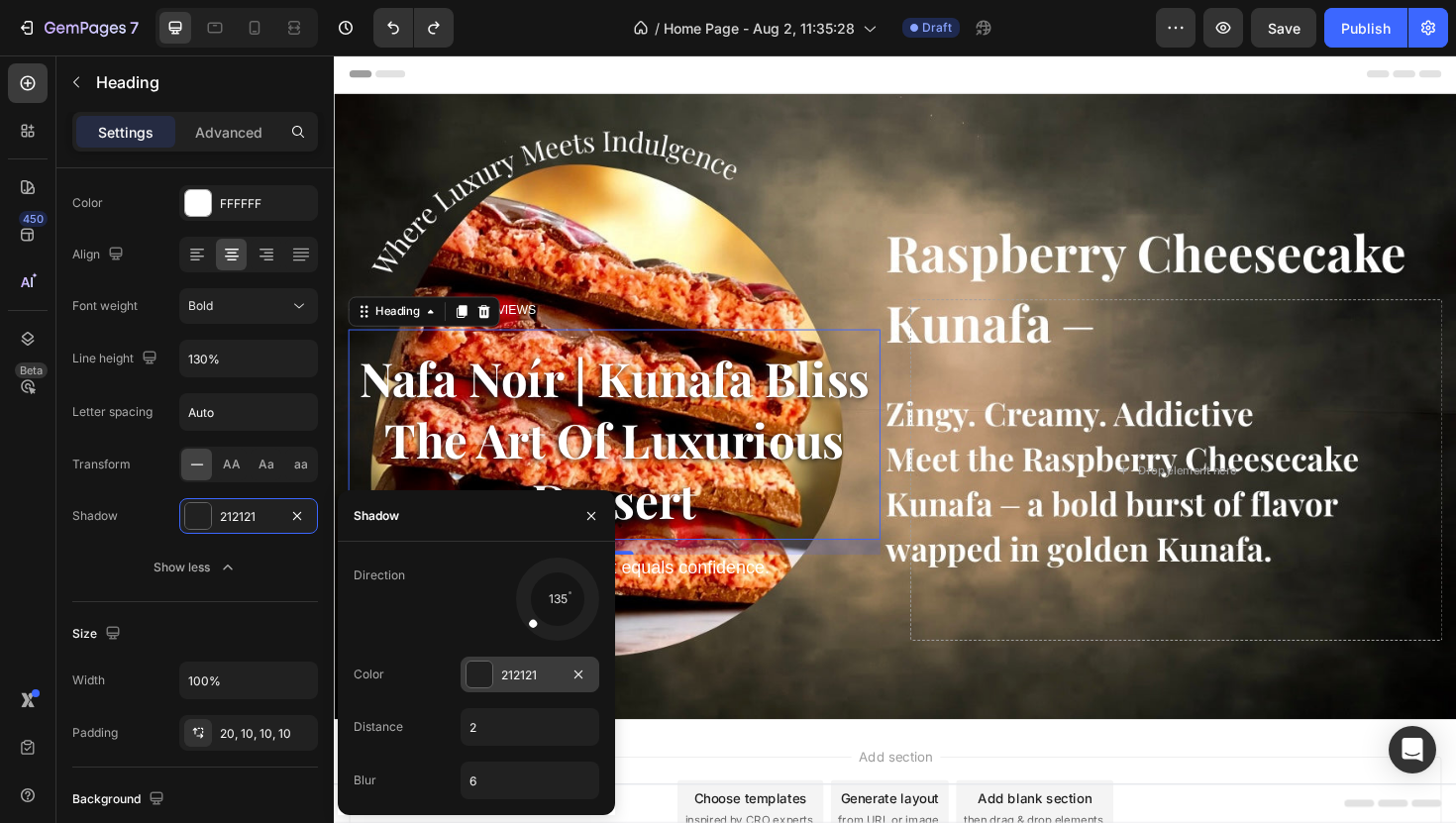 click on "212121" at bounding box center (530, 675) 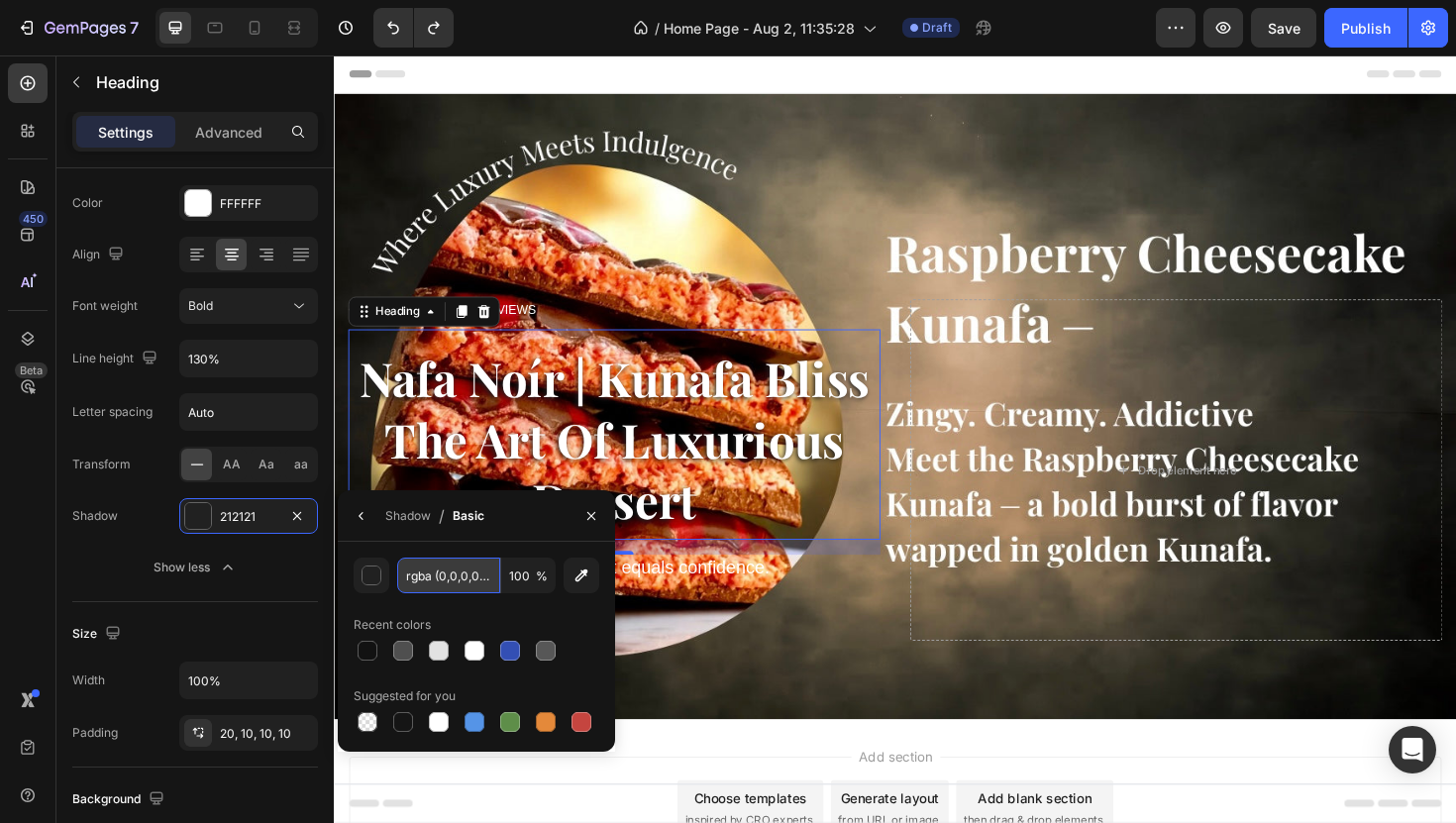 scroll, scrollTop: 0, scrollLeft: 1, axis: horizontal 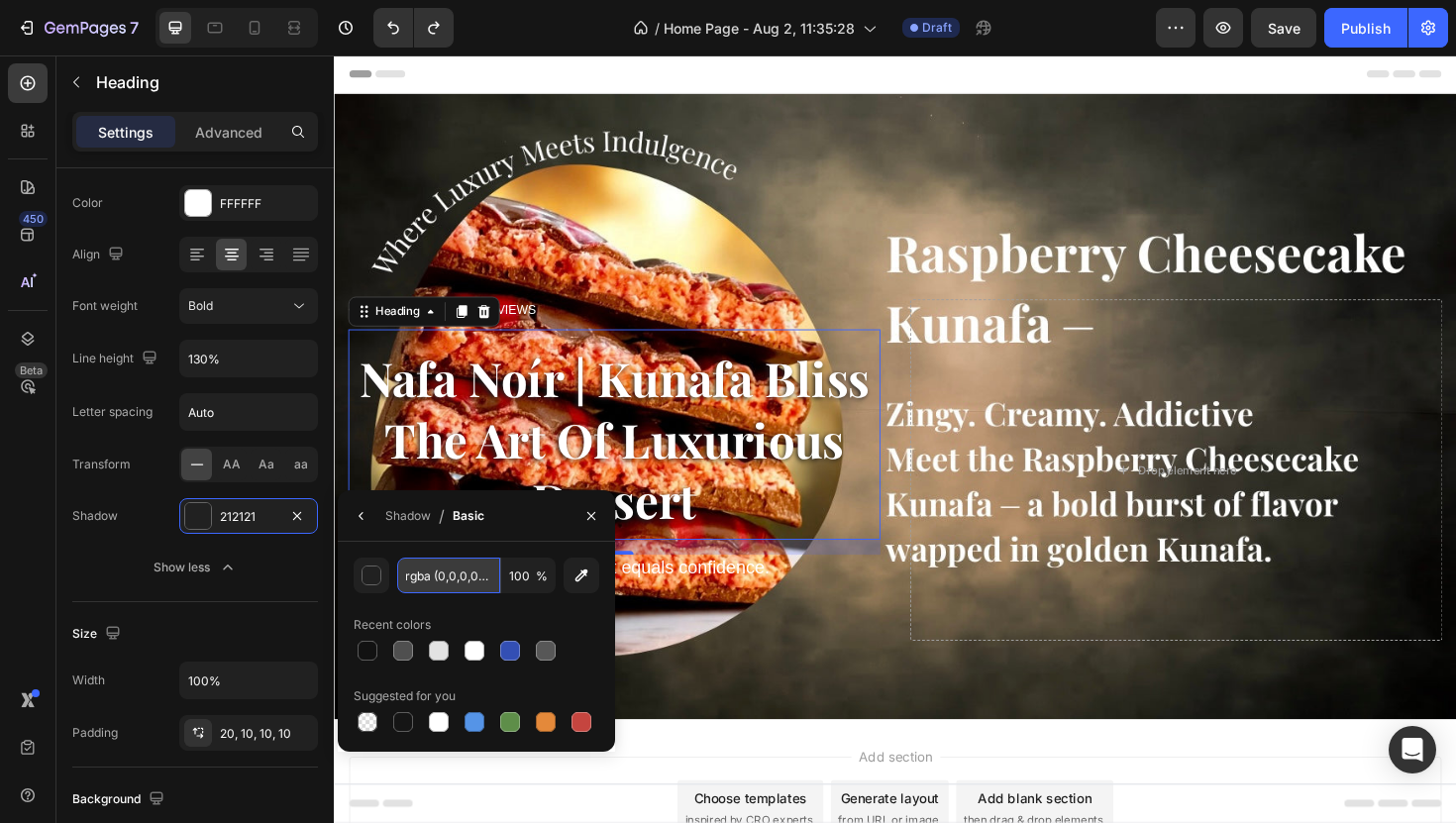 type on "212121" 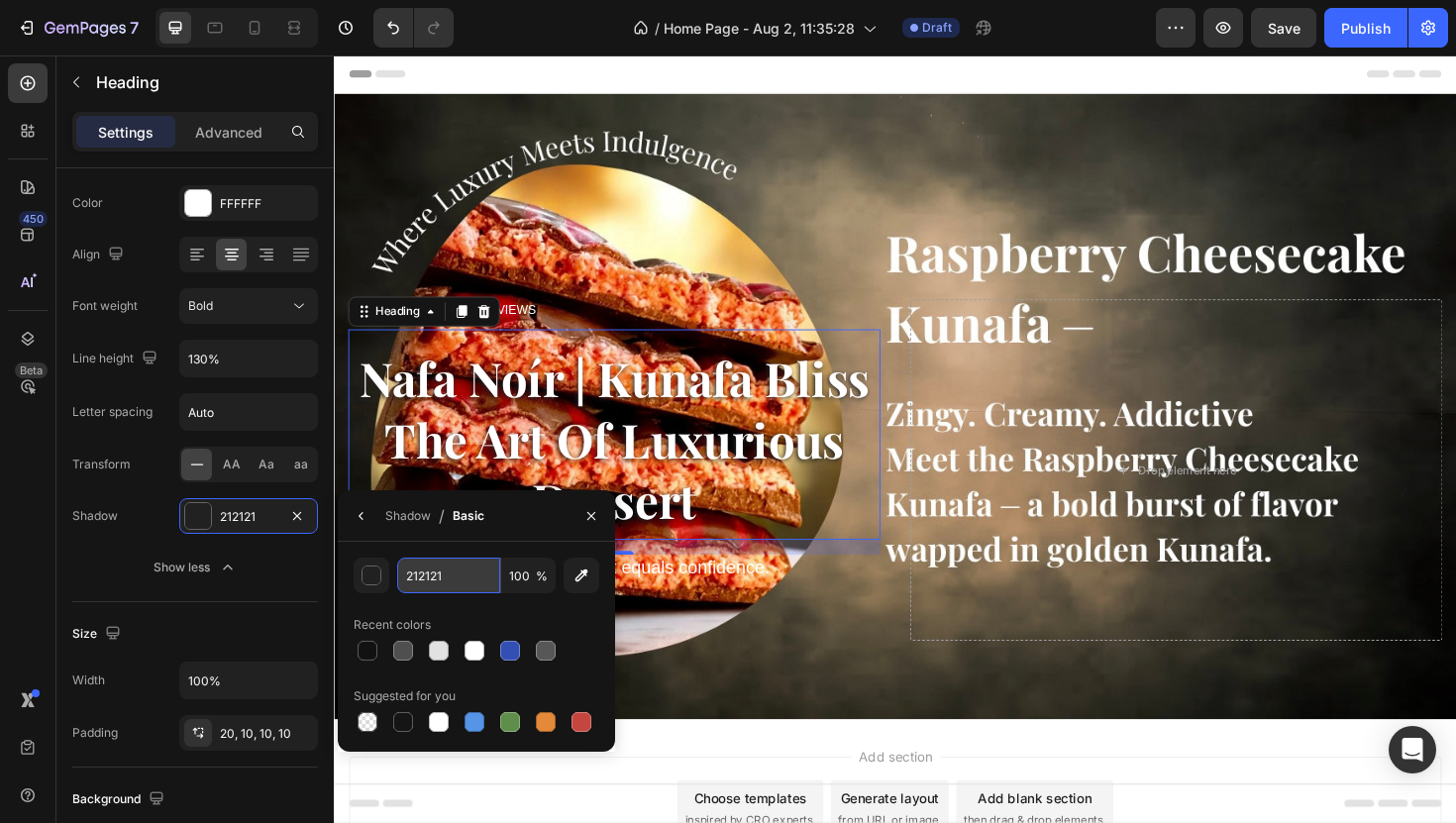 scroll, scrollTop: 0, scrollLeft: 0, axis: both 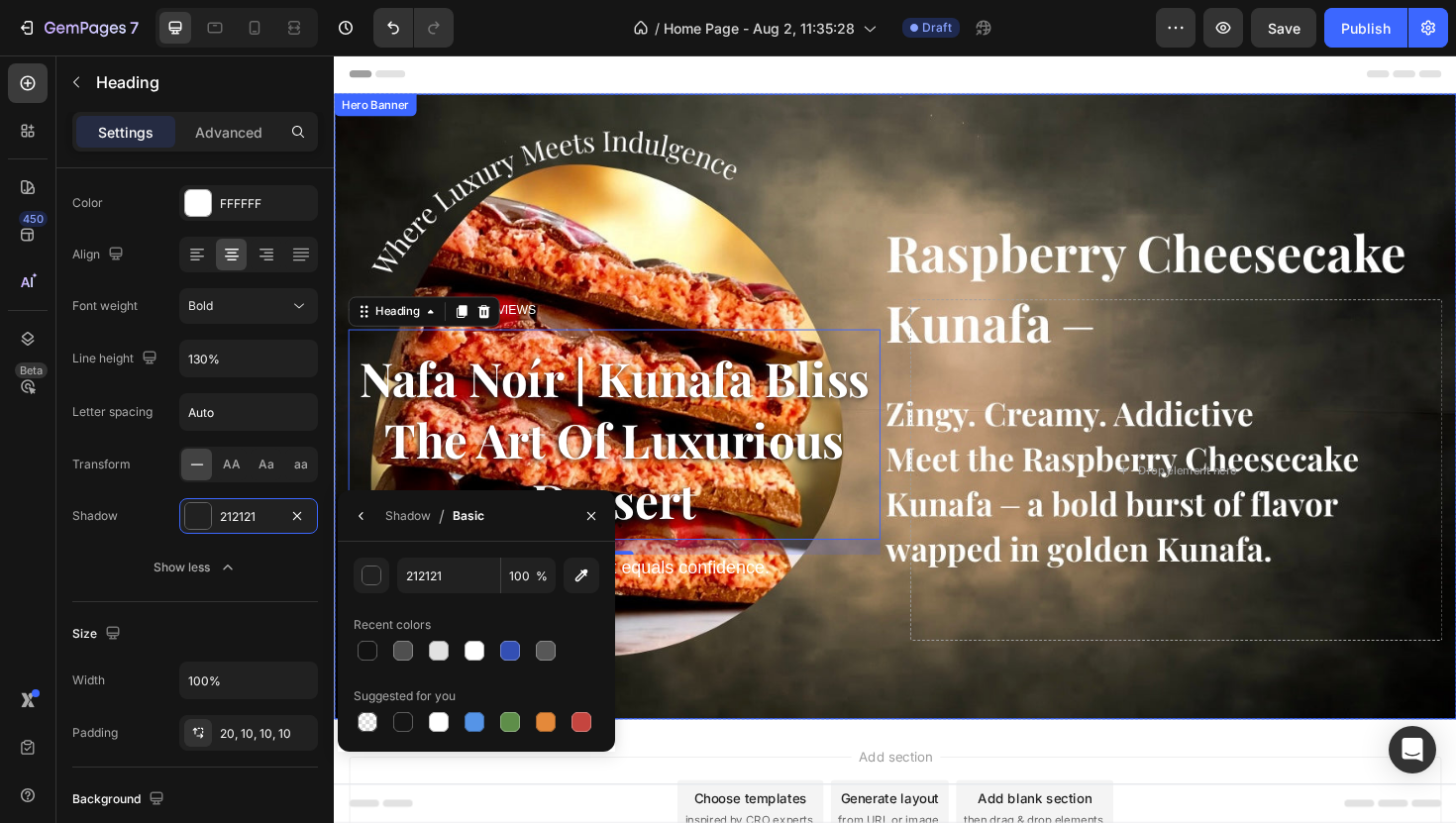 click on "Icon Icon Icon Icon Icon Icon List (2000+) REVIEWS Text Block Row ⁠⁠⁠⁠⁠⁠⁠ Nafa Noír | Kunafa Bliss The Art Of Luxurious Dessert Heading   16 We are firm believers that comfort equals confidence. Text Block Shop Swimwear Button
Drop element here" at bounding box center [928, 520] 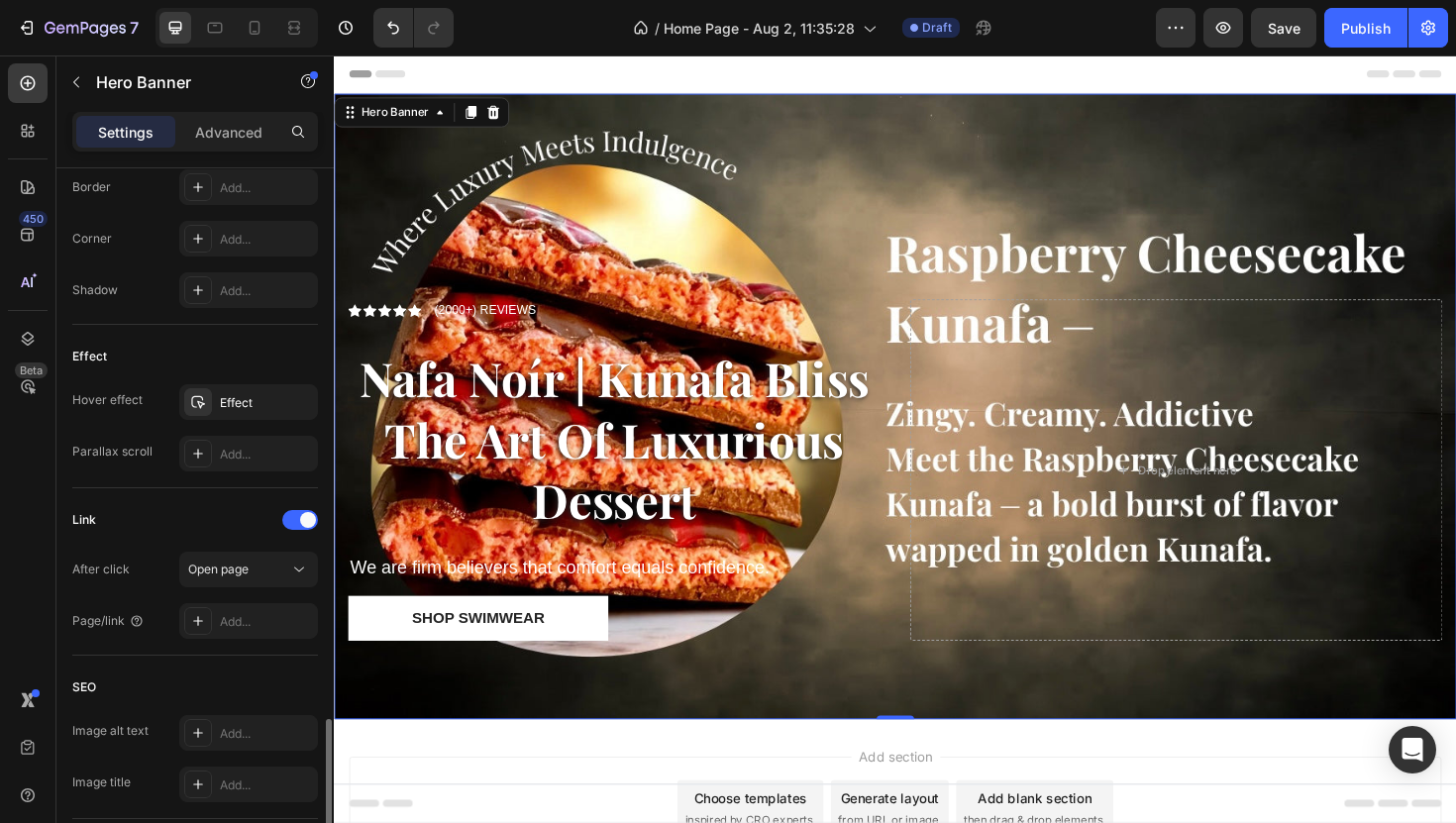 scroll, scrollTop: 1039, scrollLeft: 0, axis: vertical 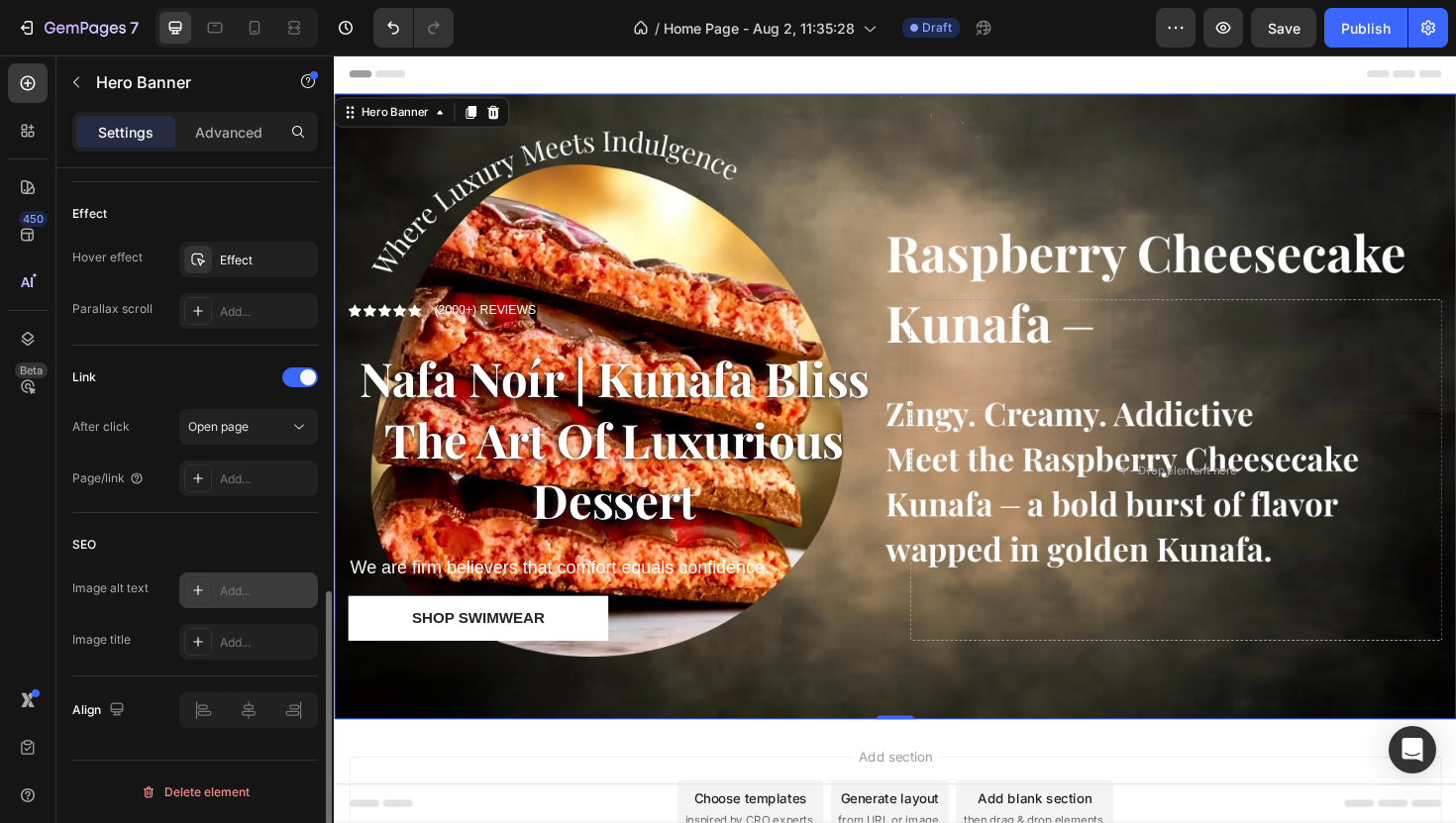 click on "Add..." at bounding box center [266, 591] 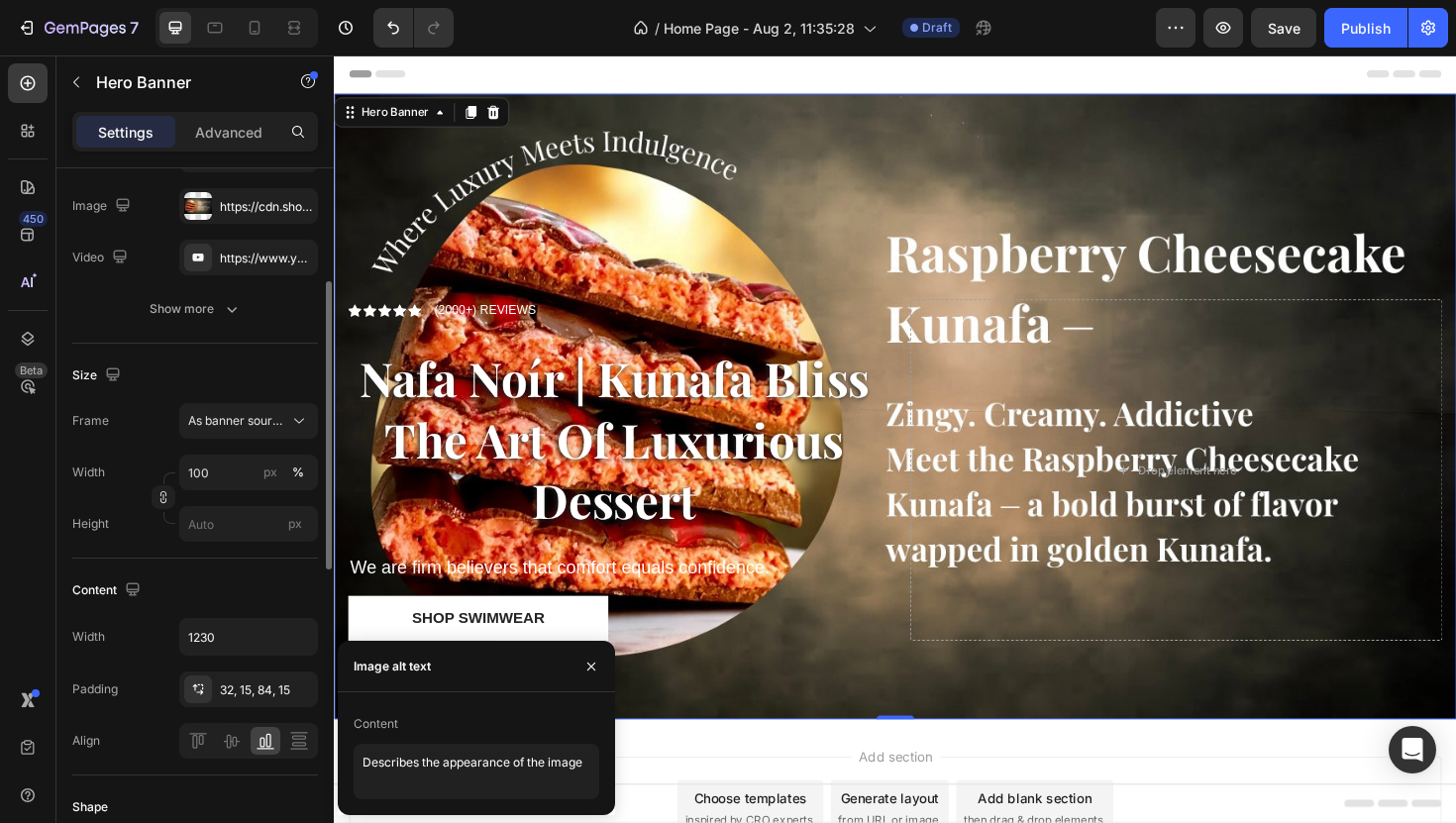 scroll, scrollTop: 266, scrollLeft: 0, axis: vertical 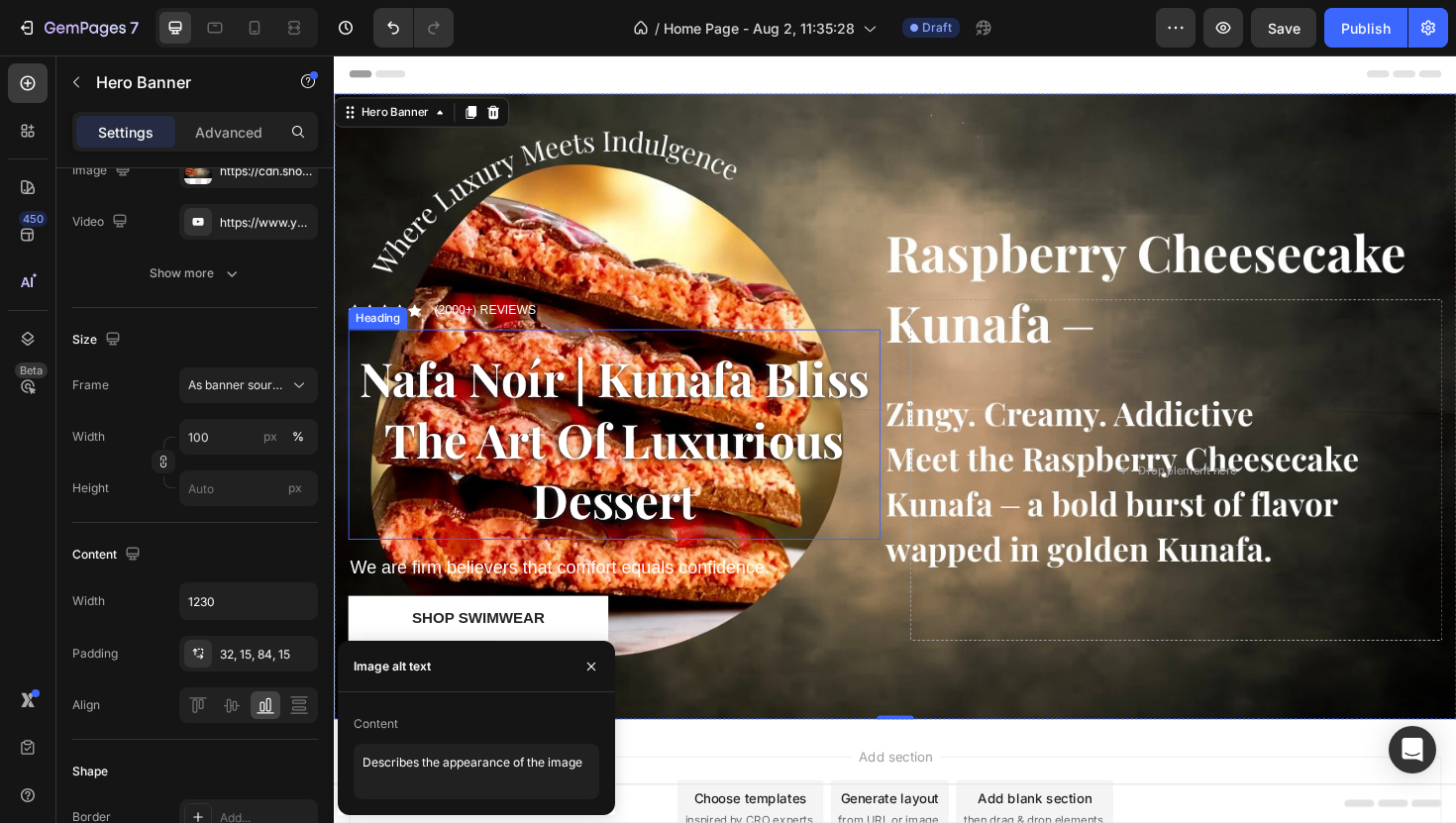 click on "Nafa Noír | Kunafa Bliss The Art Of Luxurious Dessert" at bounding box center (631, 462) 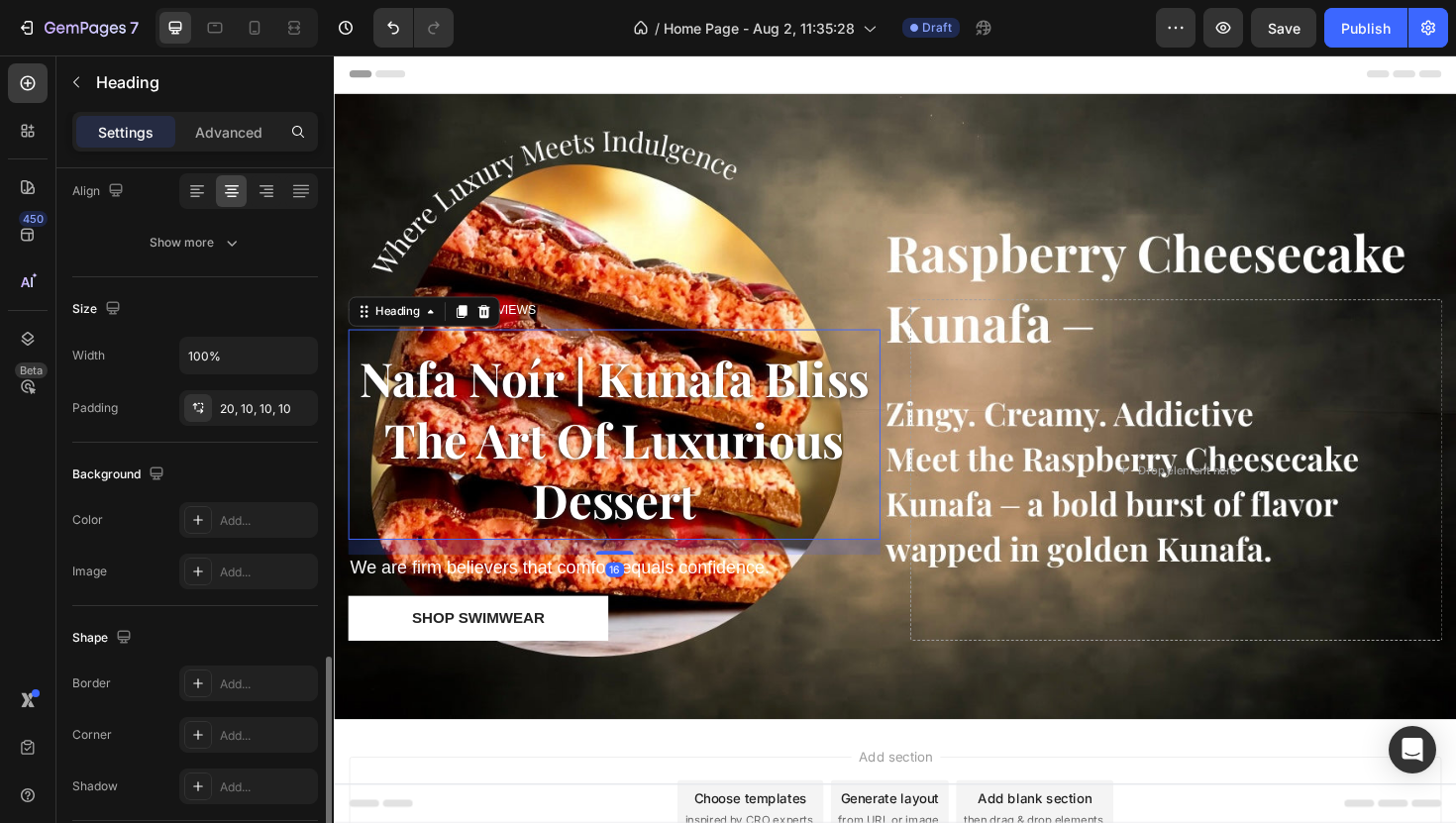 scroll, scrollTop: 574, scrollLeft: 0, axis: vertical 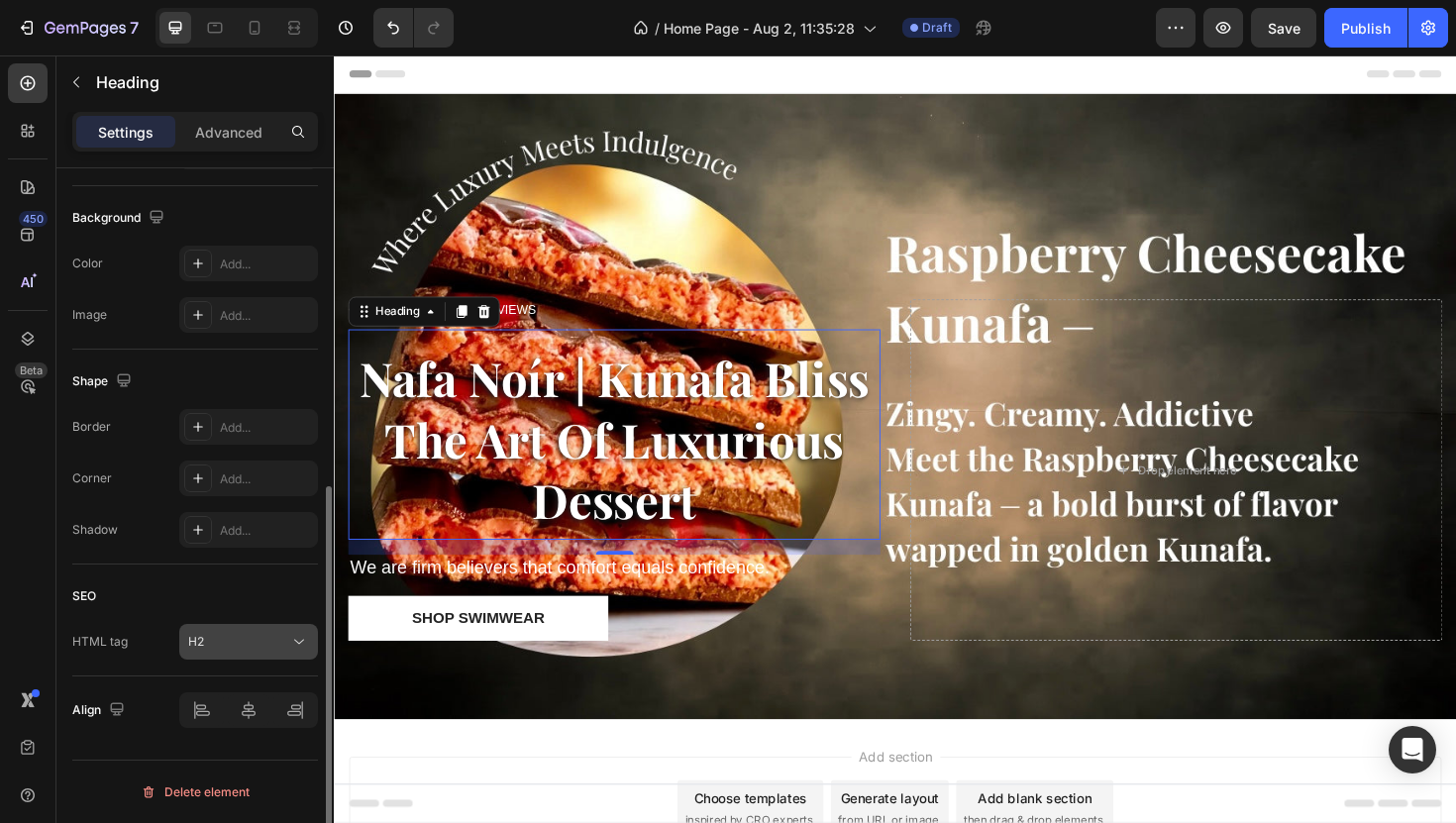 click on "H2" at bounding box center [239, 642] 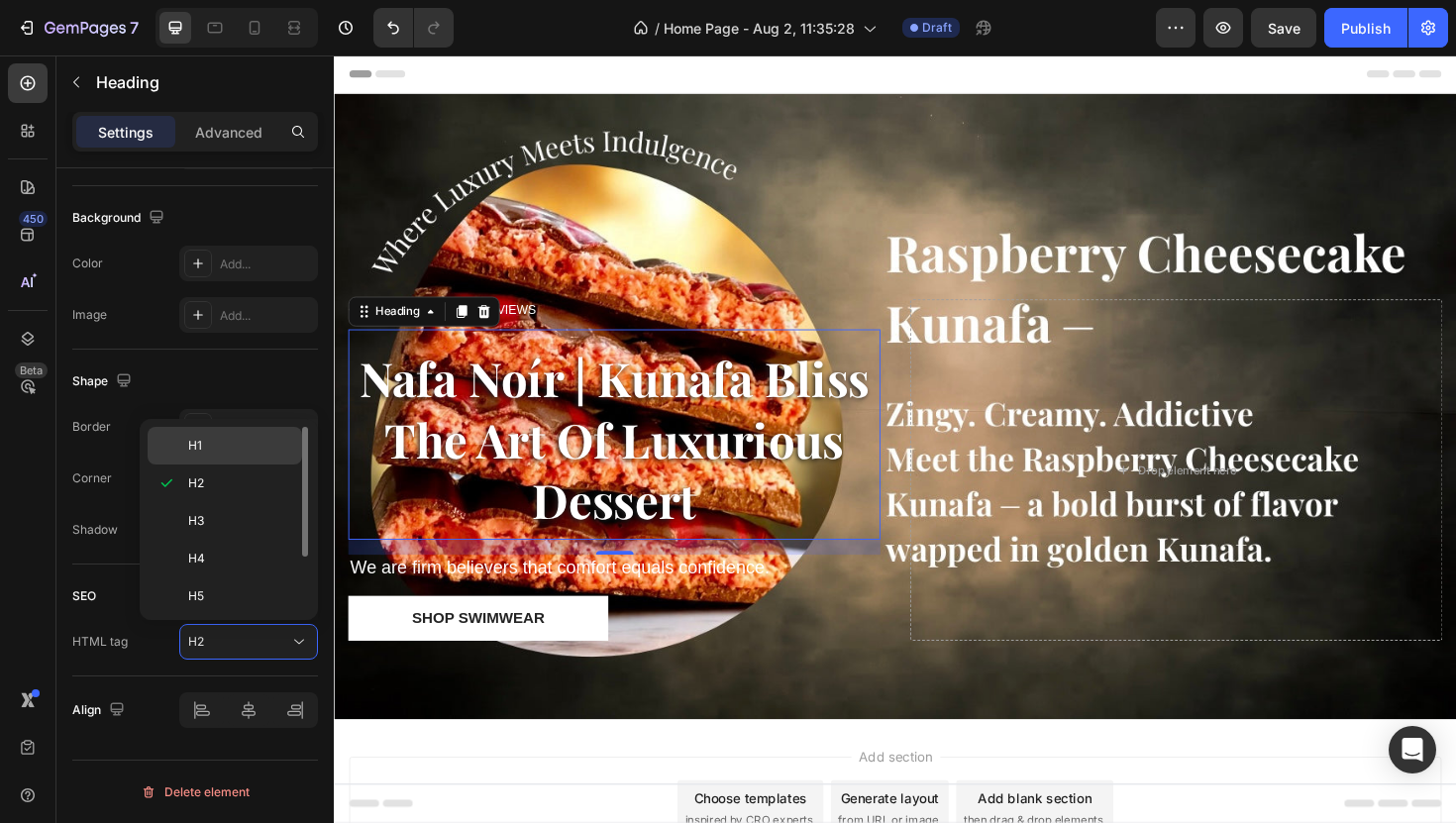 click on "H1" 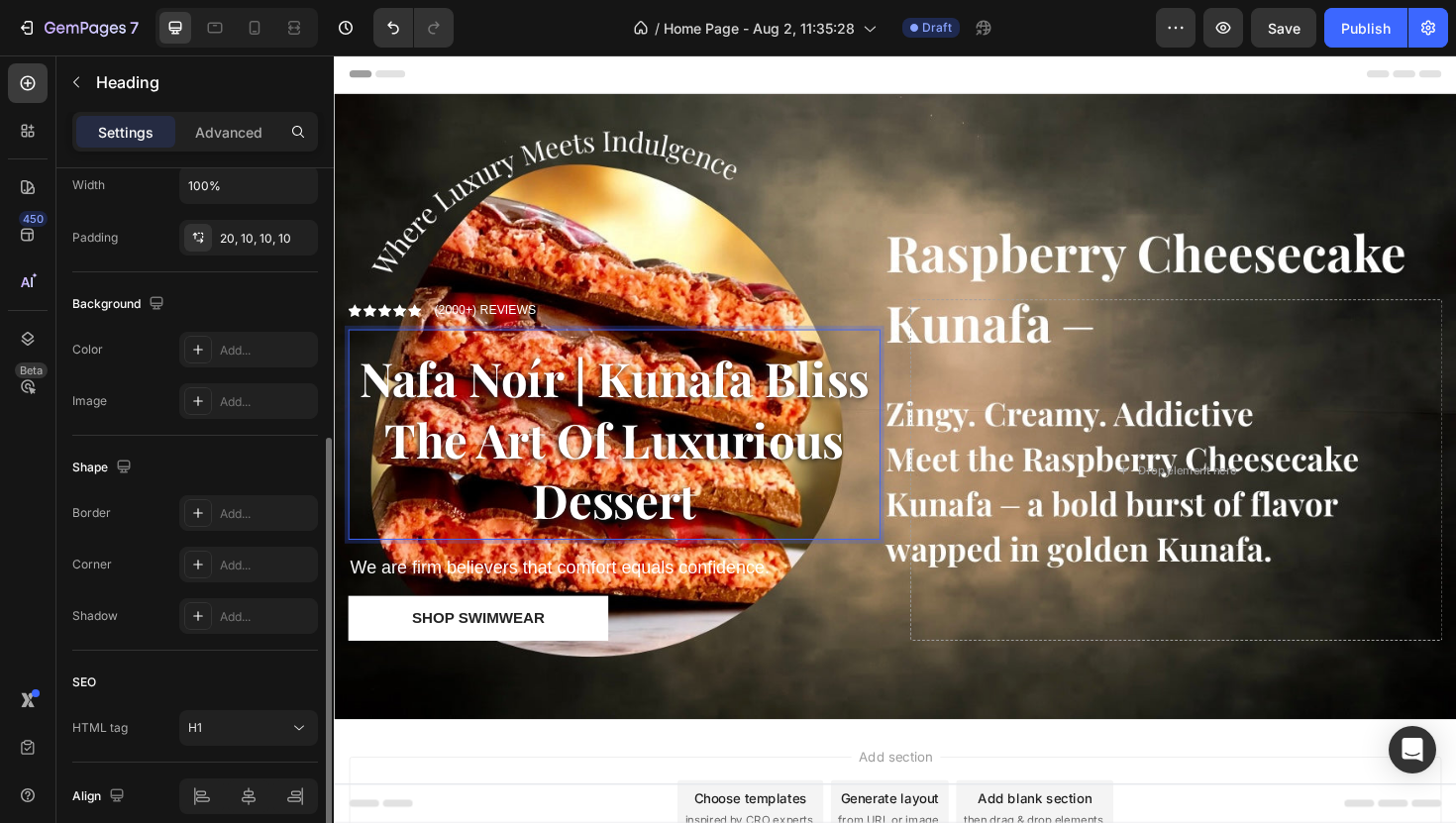 scroll, scrollTop: 574, scrollLeft: 0, axis: vertical 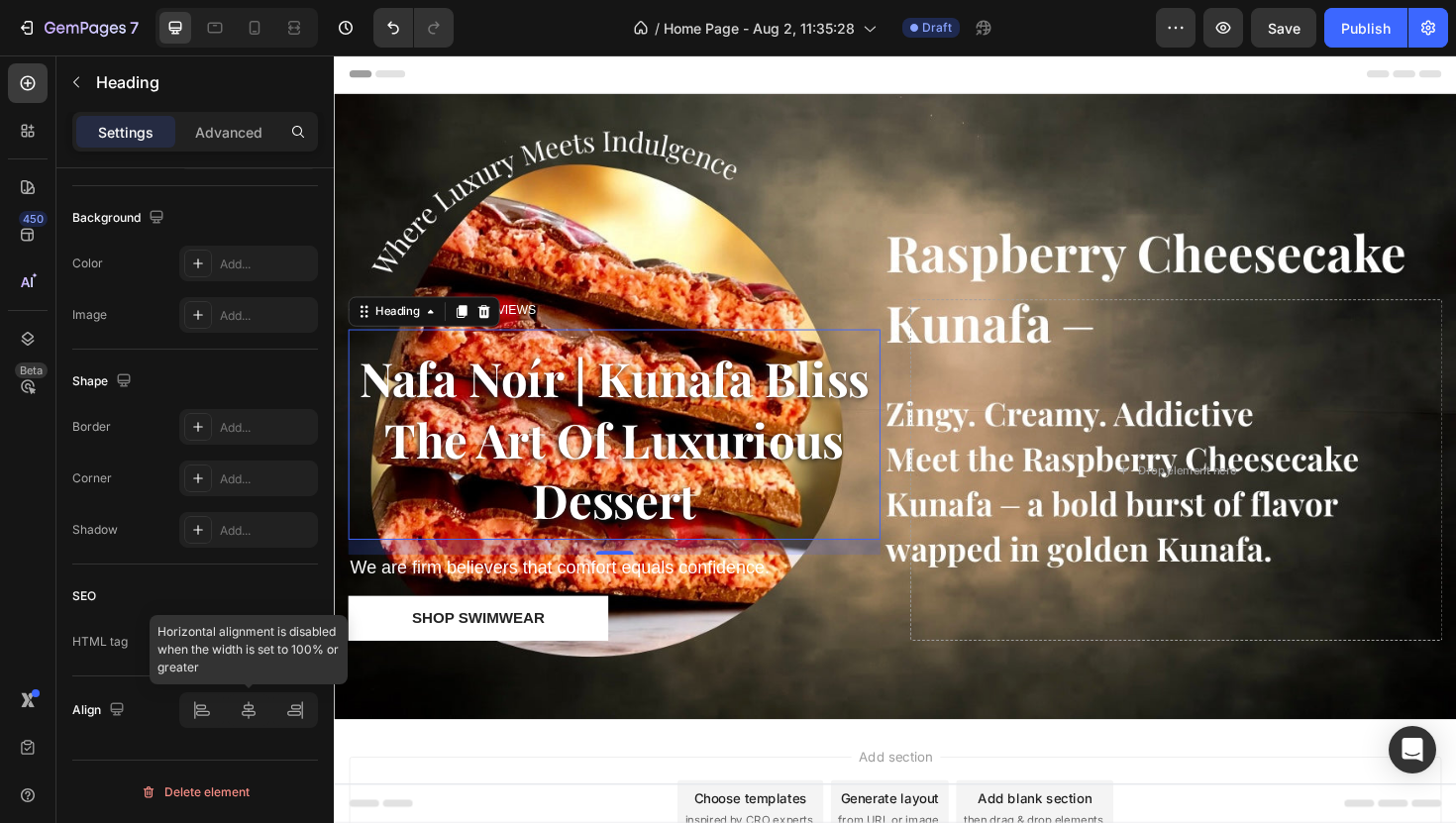 click 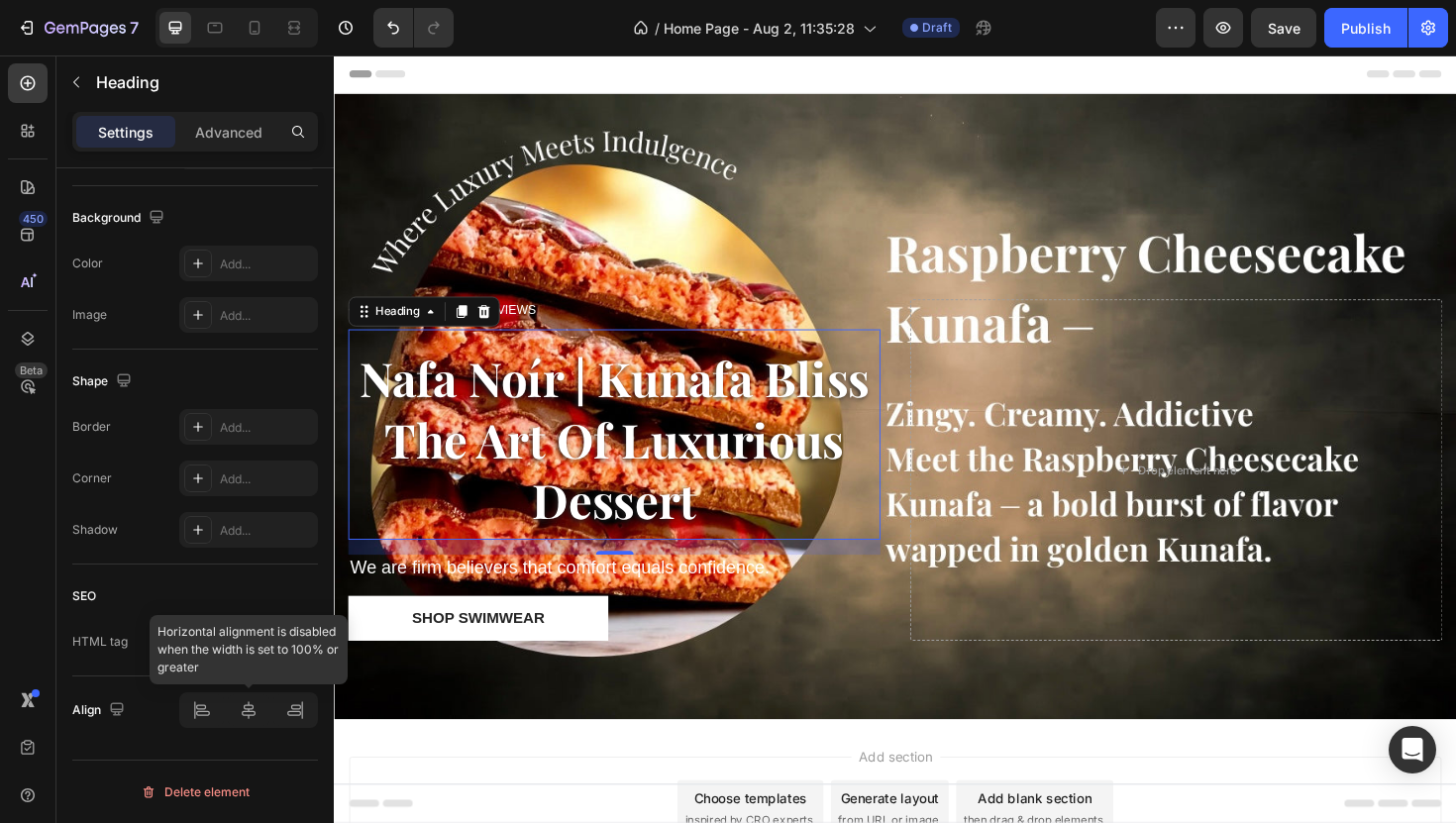 click 